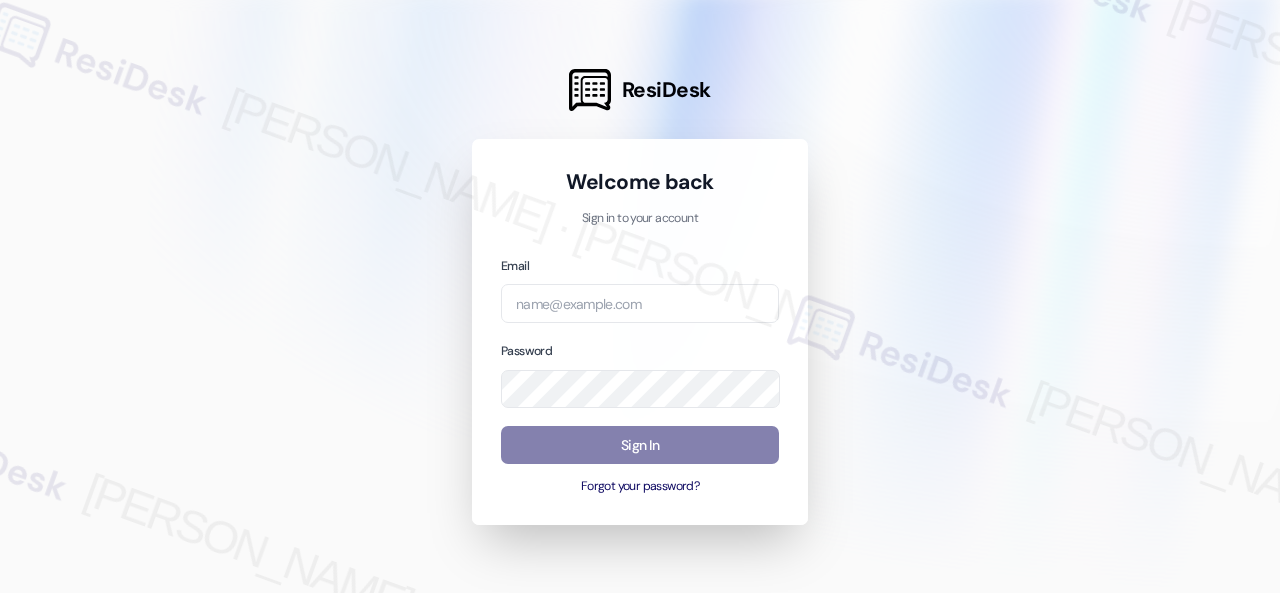 scroll, scrollTop: 0, scrollLeft: 0, axis: both 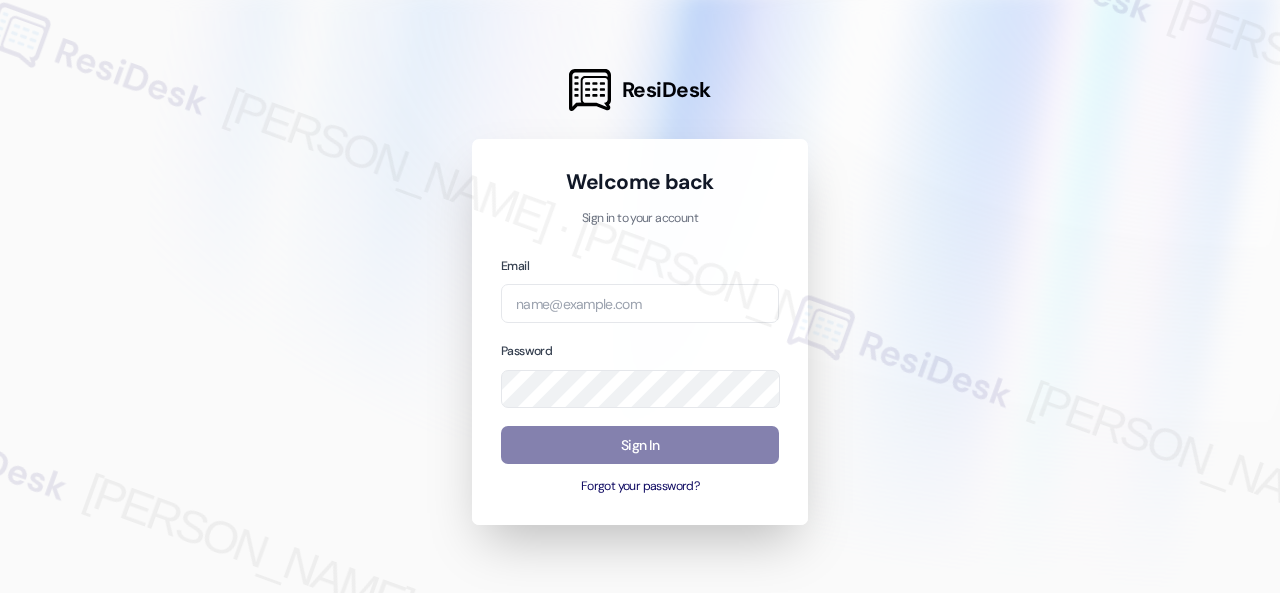 click at bounding box center [640, 296] 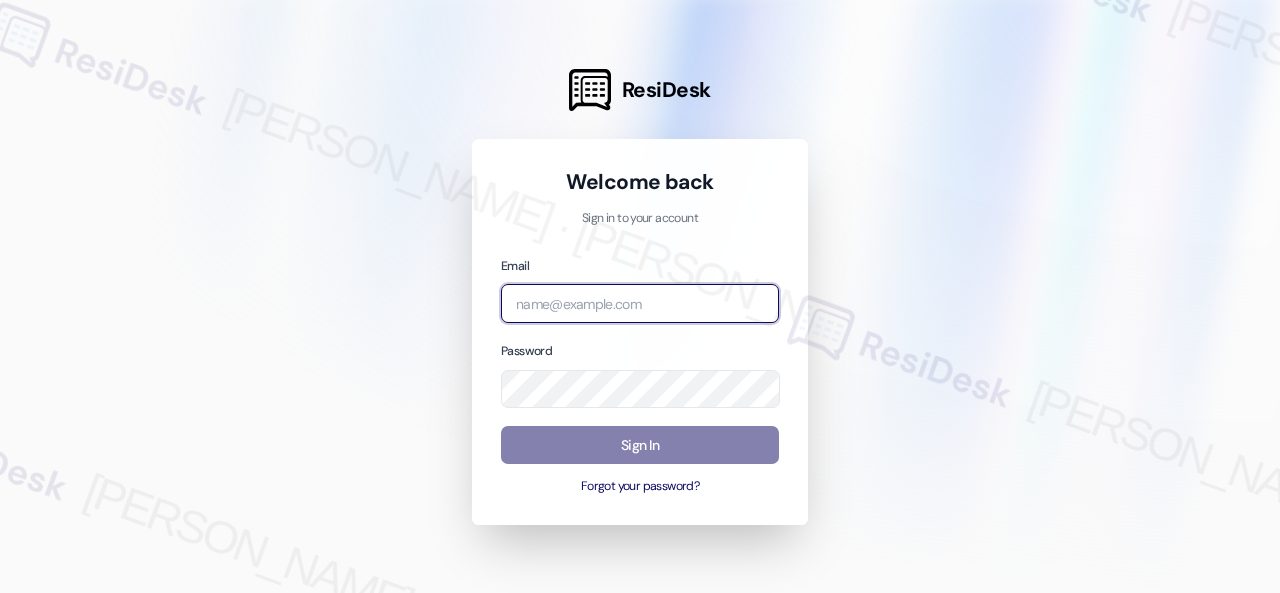 click at bounding box center (640, 303) 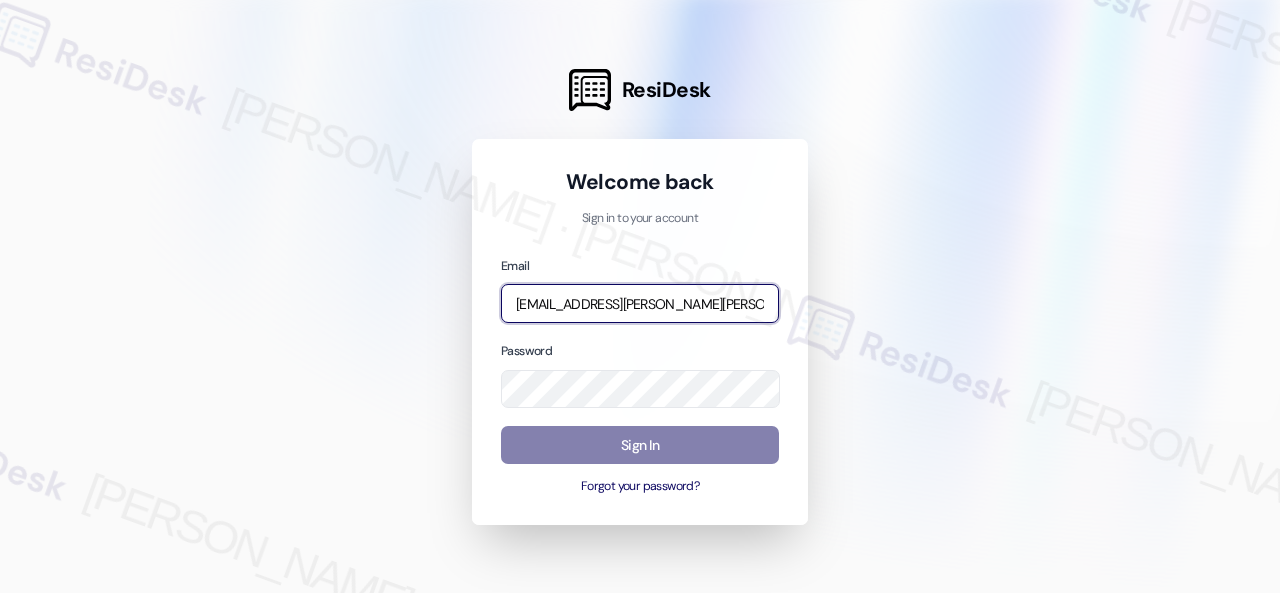 scroll, scrollTop: 0, scrollLeft: 51, axis: horizontal 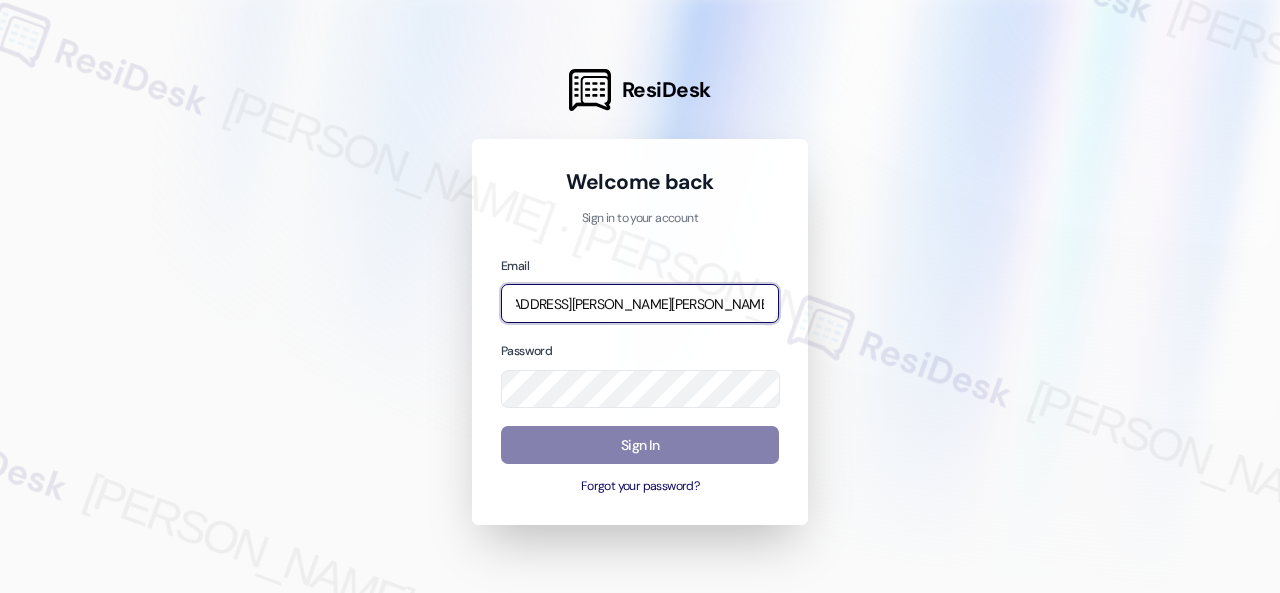 type on "automated-surveys-nolan-steve.flores@nolan.com" 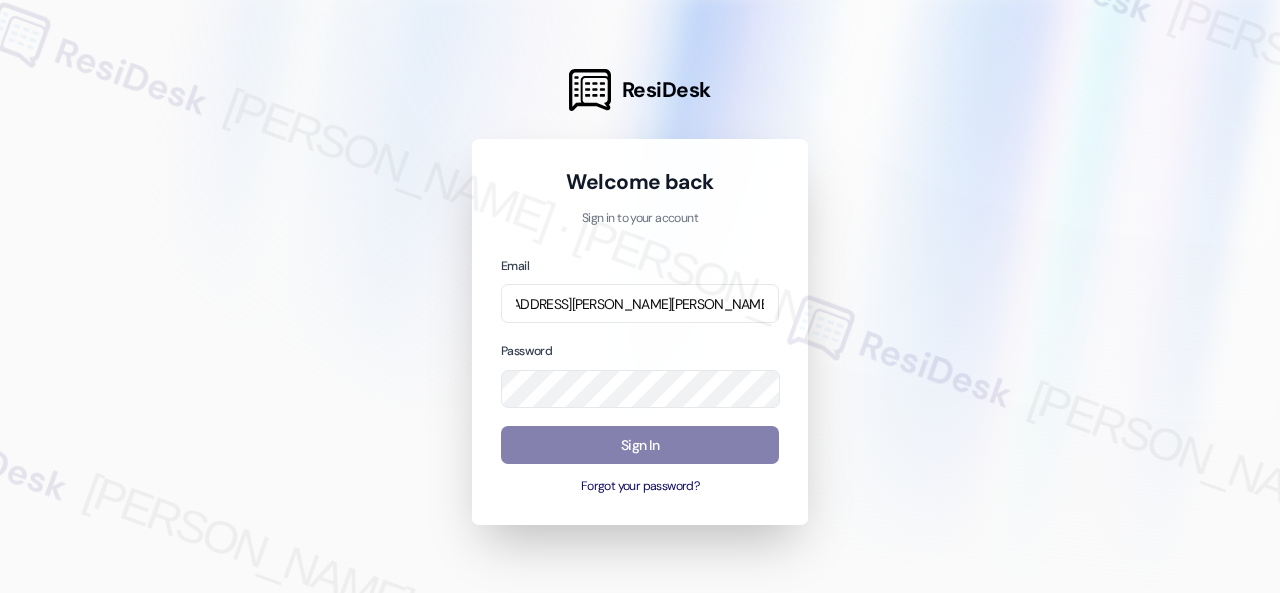 scroll, scrollTop: 0, scrollLeft: 0, axis: both 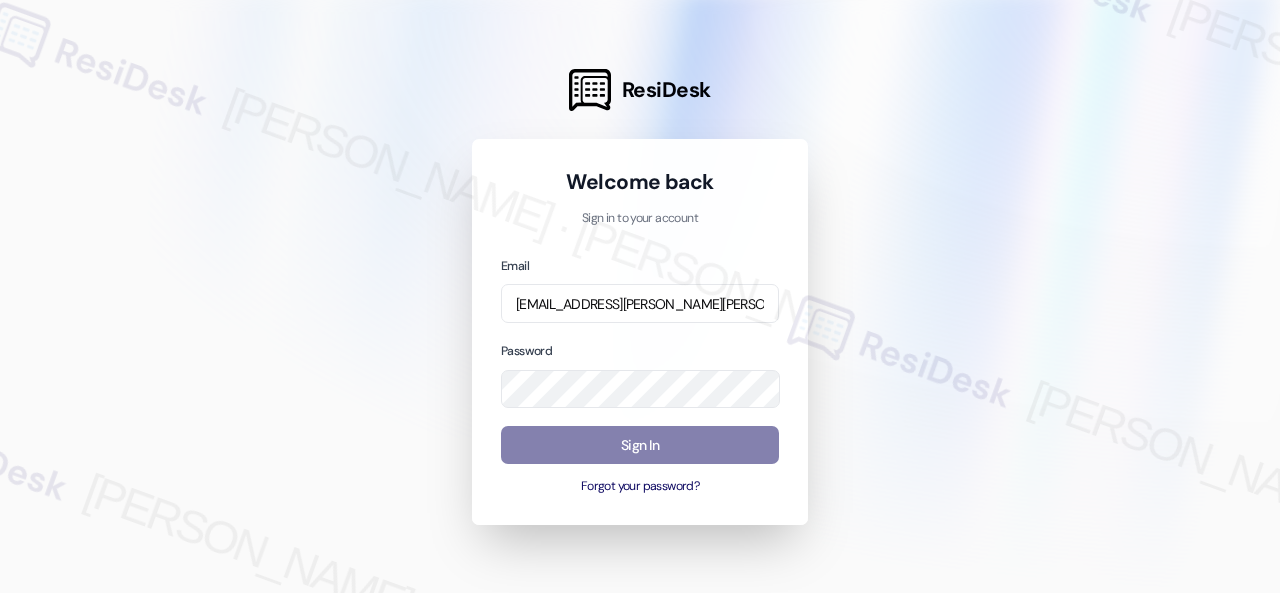 click at bounding box center [640, 296] 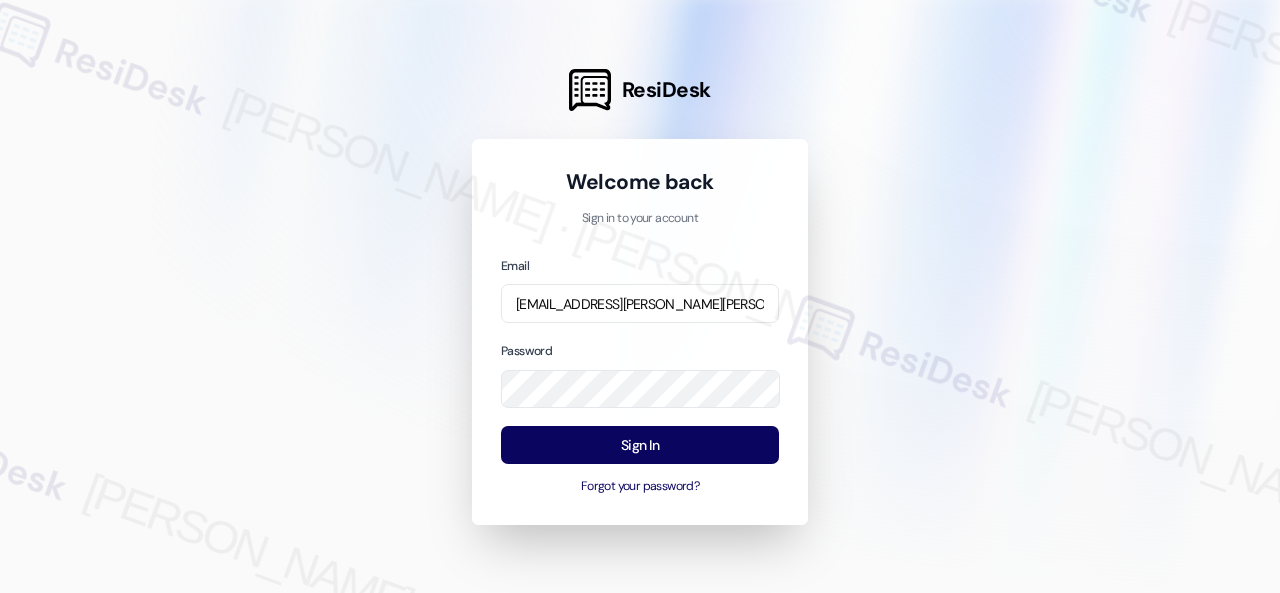 click at bounding box center (640, 296) 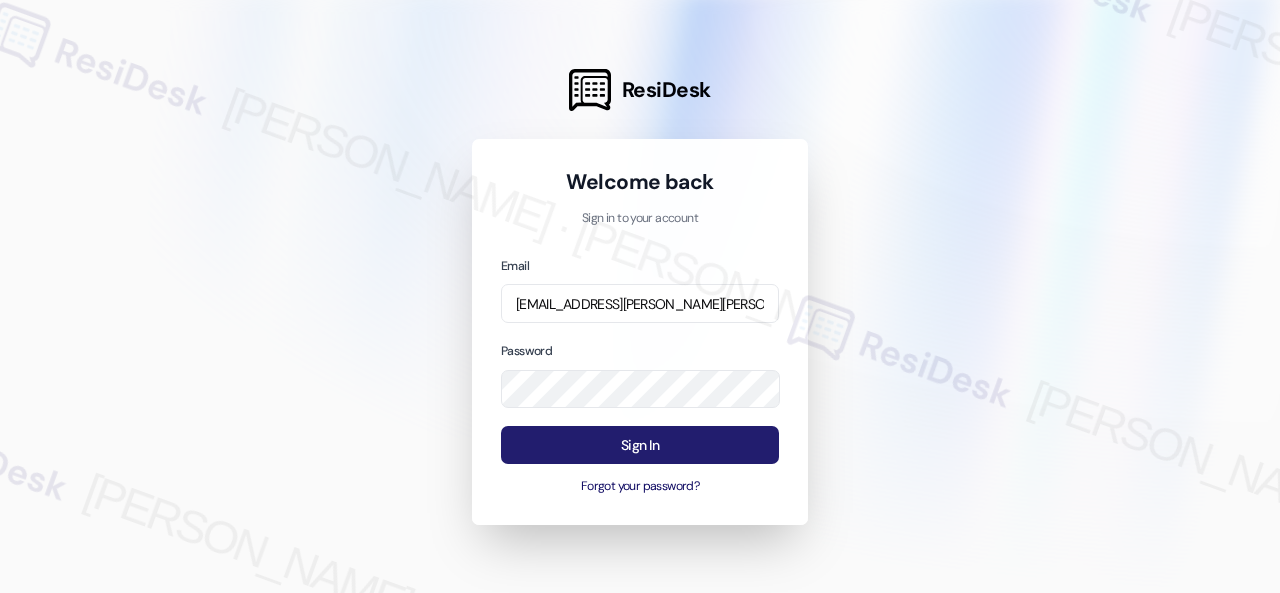 click on "Sign In" at bounding box center (640, 445) 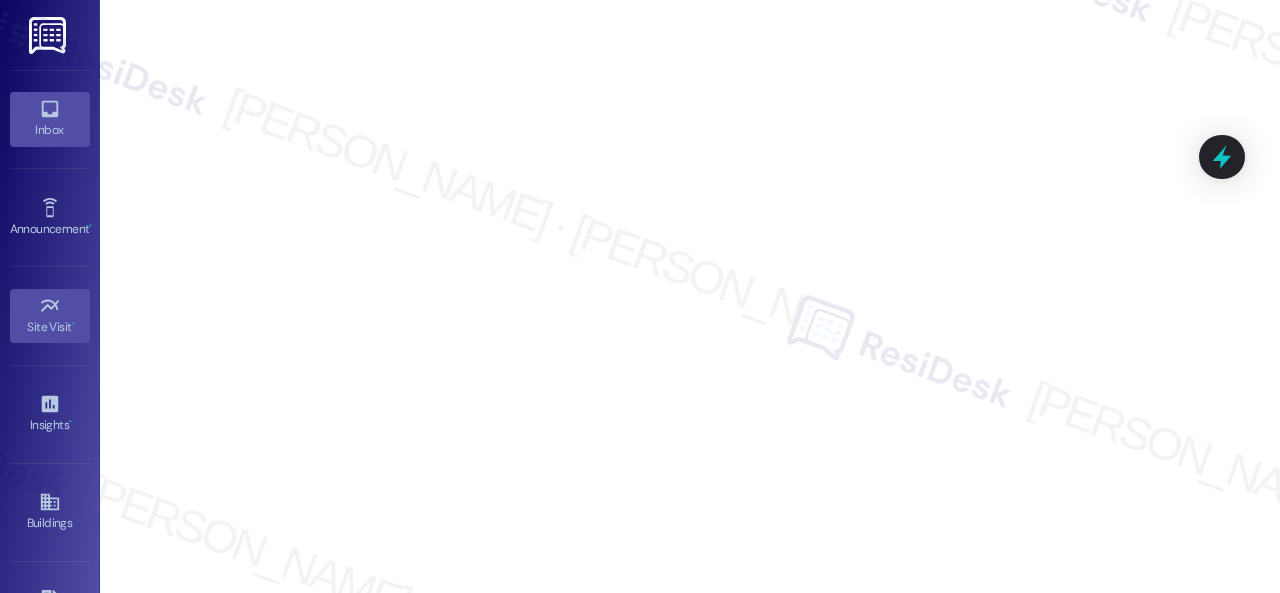 click on "Inbox" at bounding box center (50, 130) 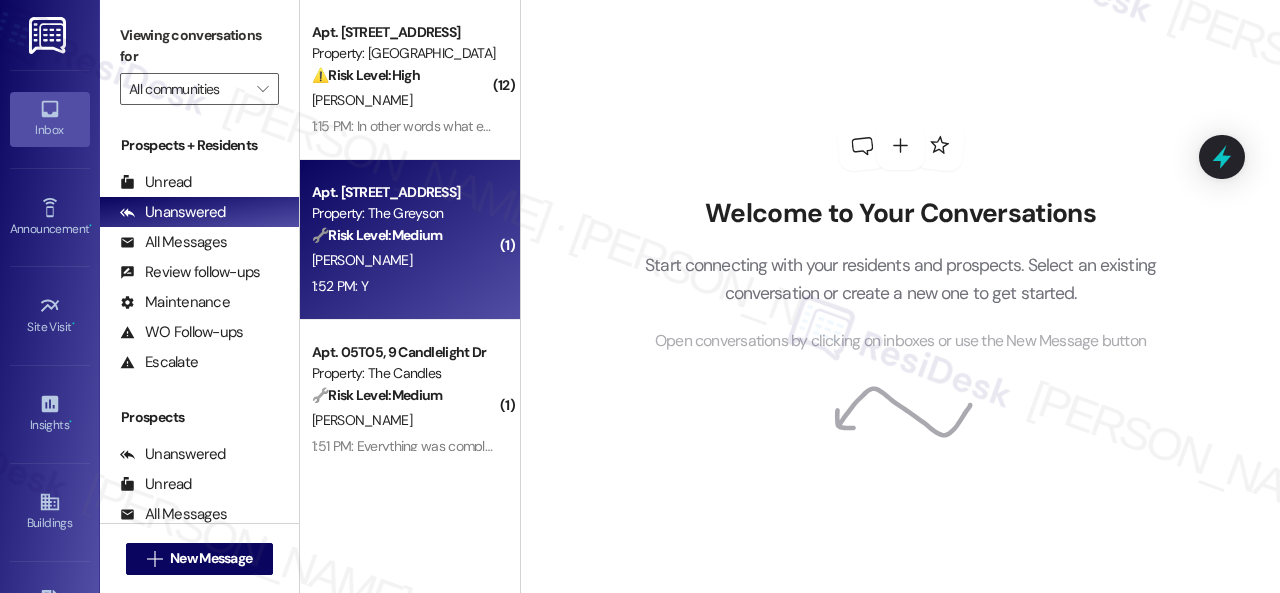 click on "K. Dillard" at bounding box center (404, 260) 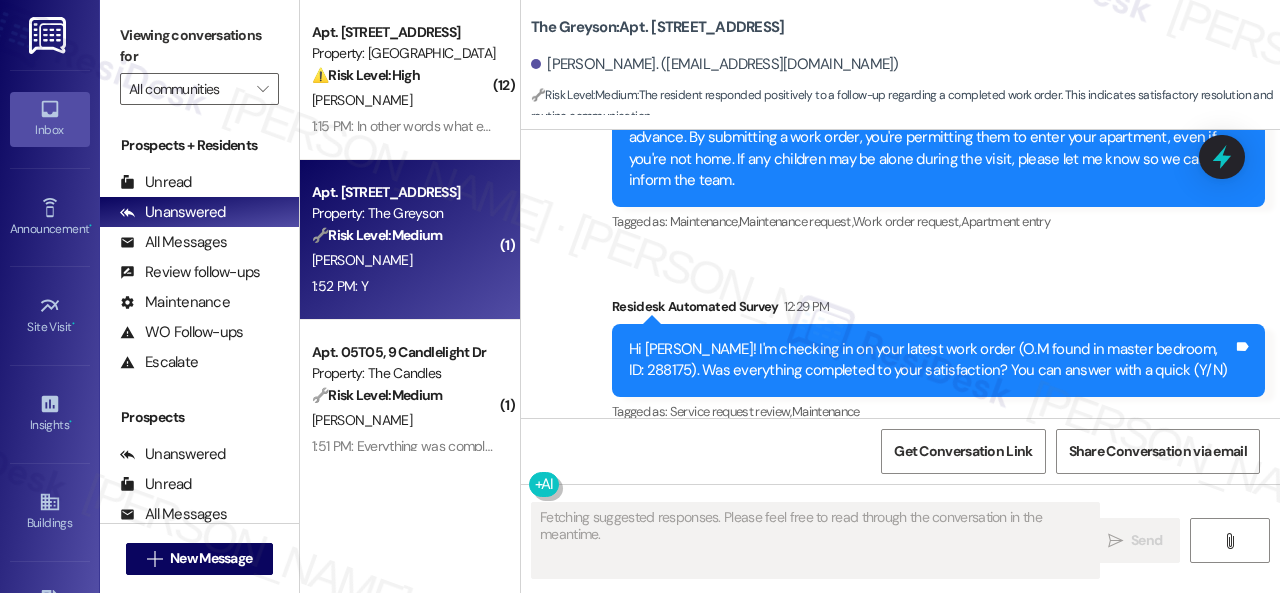 scroll, scrollTop: 10471, scrollLeft: 0, axis: vertical 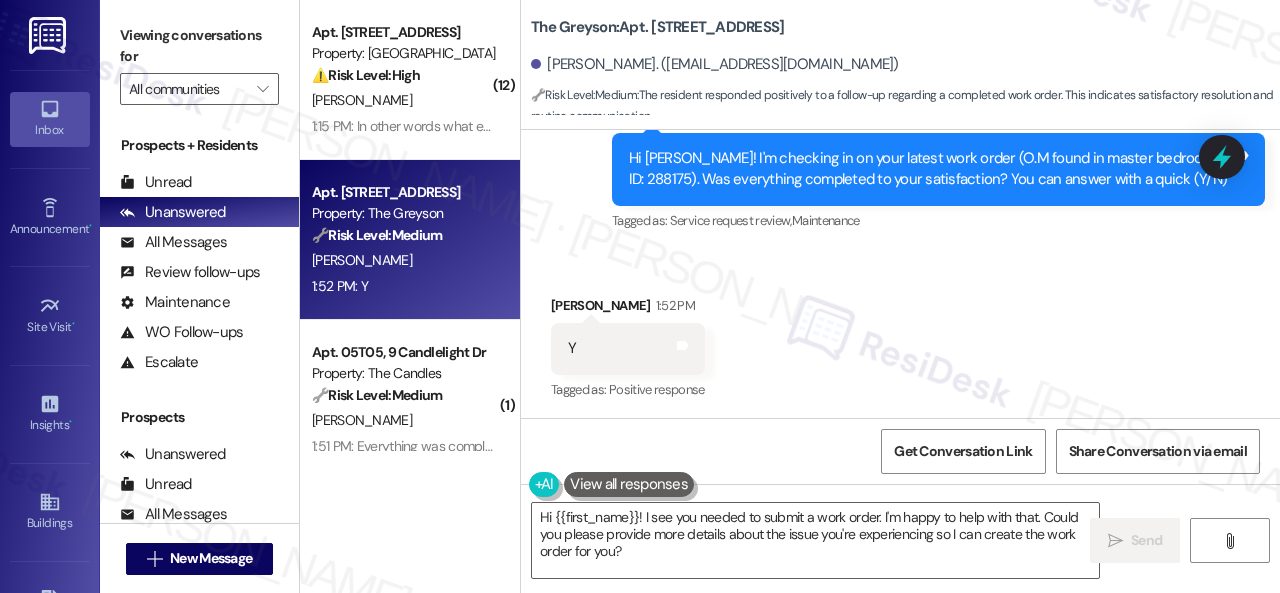click on "Sent via SMS ResiDesk After Hours Assistant Jul 23, 2025 at 8:27 AM Thank you for your message. Our offices are currently closed, but we will contact you when we resume operations. For emergencies, please contact your emergency number 614-253-4600 Option # 03. Tags and notes Tagged as:   Call request Click to highlight conversations about Call request Sent via SMS Sarah   (ResiDesk) Jul 23, 2025 at 11:20 AM Hi Keli! I understand you have a maintenance request. I'll be happy to submit it on your behalf. Please provide more detailed information about the problem. Any specific details or photos would be helpful.
Note: Due to limited availability, our maintenance team isn't able to call or schedule visits in advance. By submitting a work order, you're permitting them to enter your apartment, even if you're not home. If any children may be alone during the visit, please let me know so we can inform the team. Tags and notes Tagged as:   Maintenance ,  Click to highlight conversations about Maintenance ,  ," at bounding box center [900, -110] 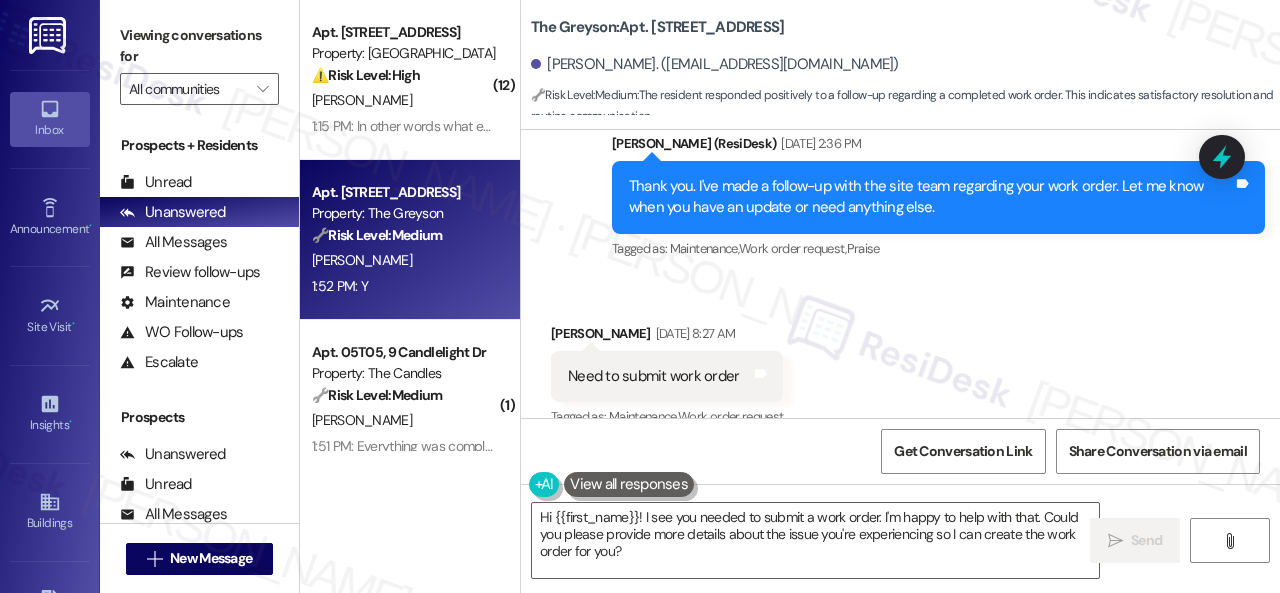 scroll, scrollTop: 9371, scrollLeft: 0, axis: vertical 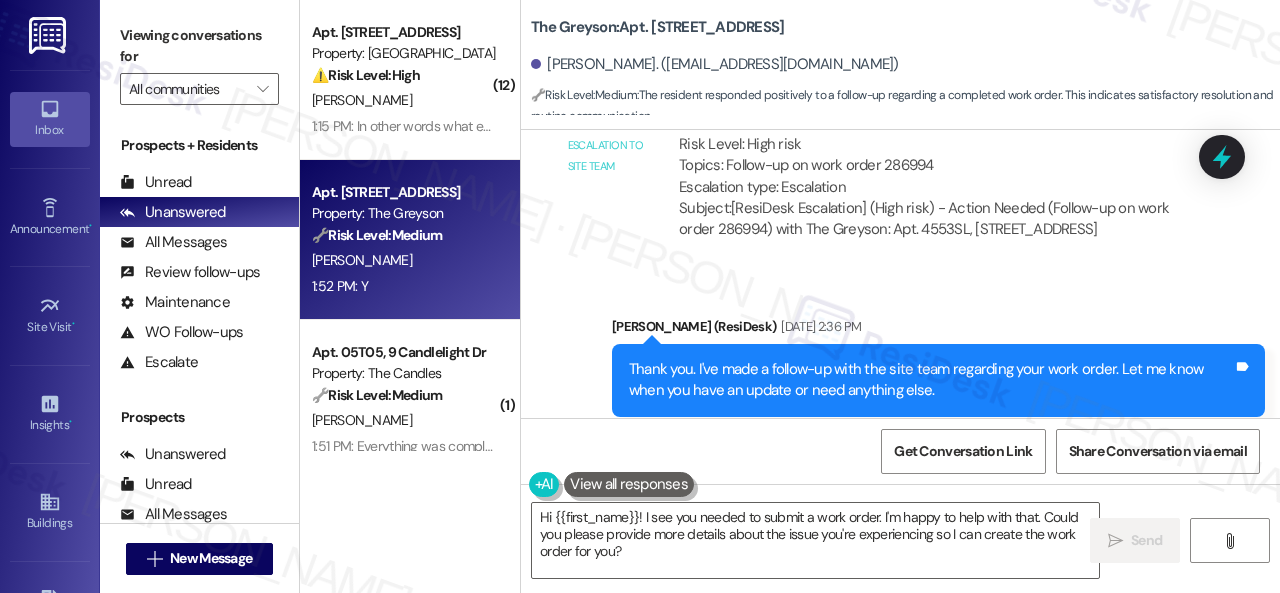drag, startPoint x: 687, startPoint y: 559, endPoint x: 470, endPoint y: 483, distance: 229.9239 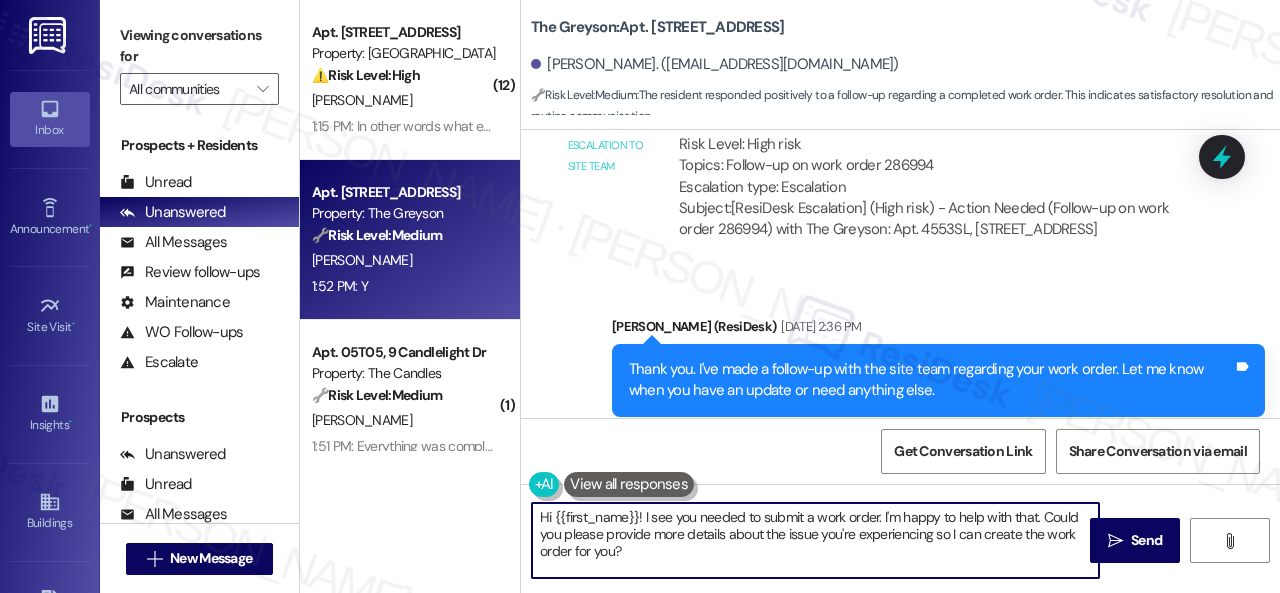 paste on "Awesome — glad everything’s sorted! If {{property}} was up to your expectations, just reply “Yes.” If not, no worries — feel free to share your thoughts. We’re always looking to get better!" 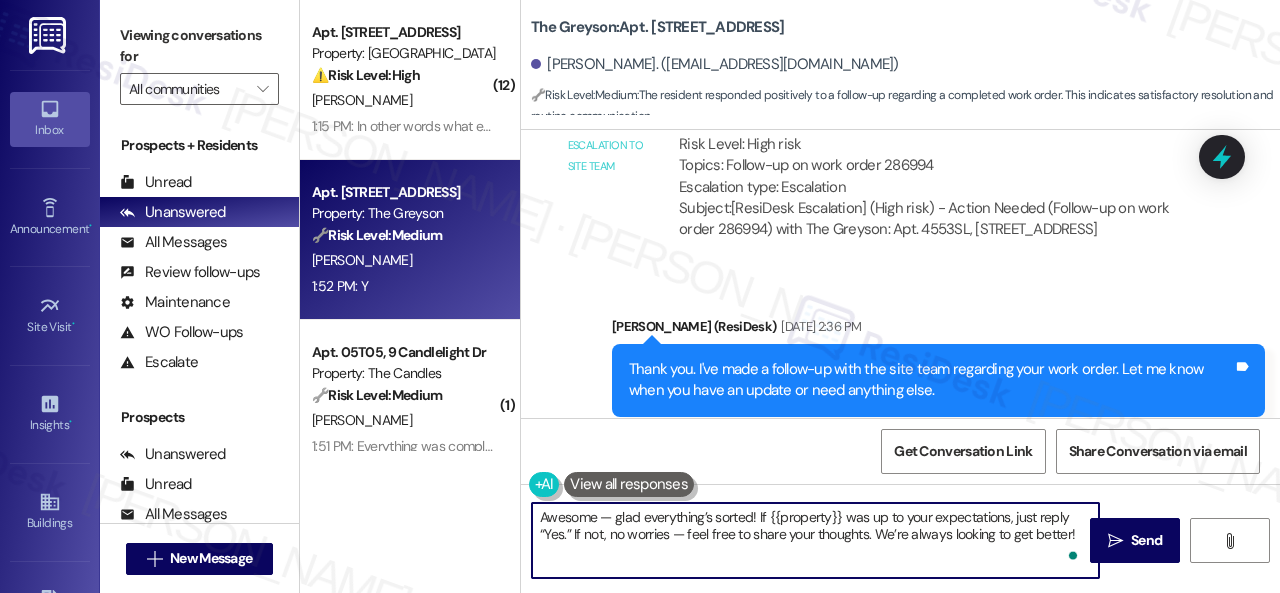 scroll, scrollTop: 10472, scrollLeft: 0, axis: vertical 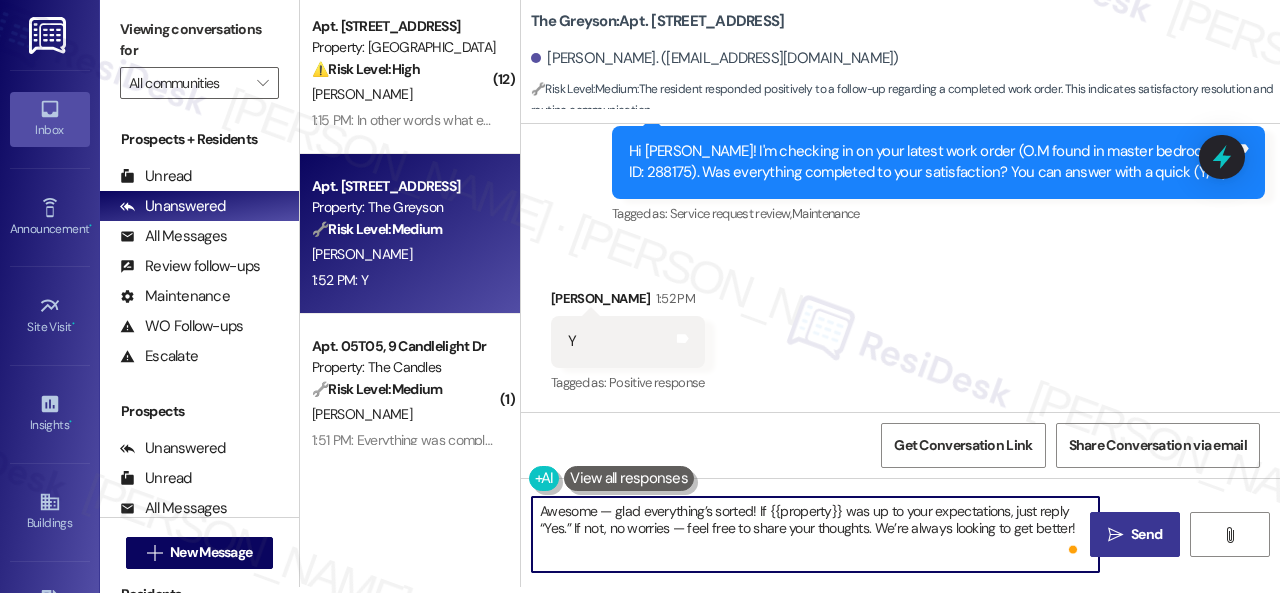 type on "Awesome — glad everything’s sorted! If {{property}} was up to your expectations, just reply “Yes.” If not, no worries — feel free to share your thoughts. We’re always looking to get better!" 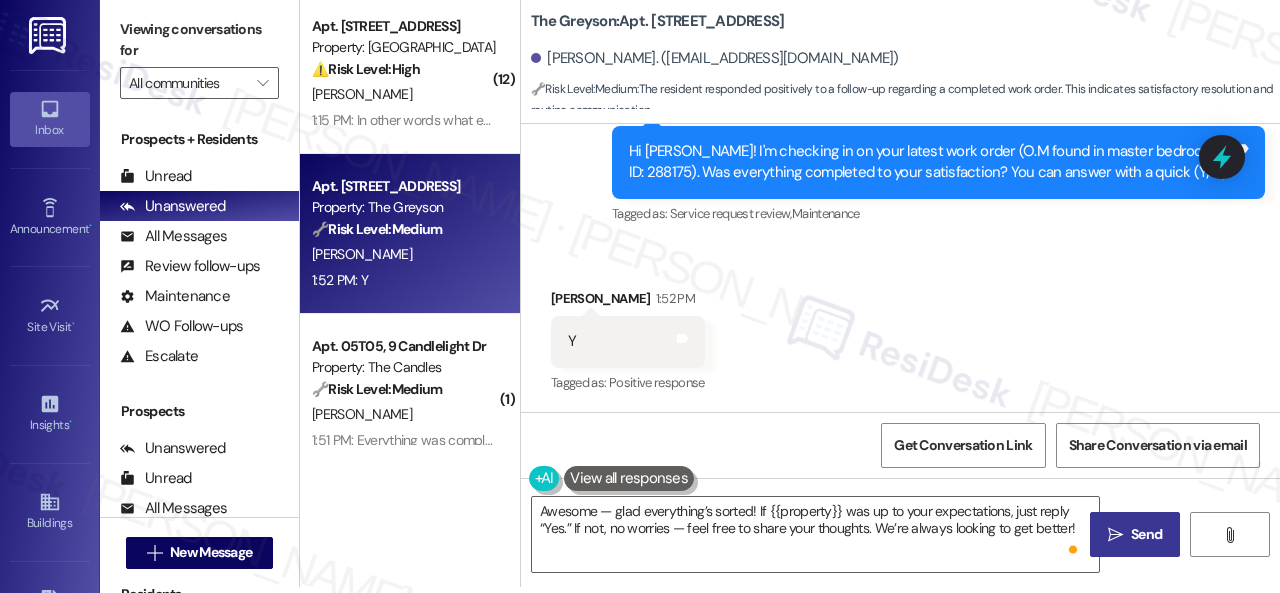 click on "Send" at bounding box center (1146, 534) 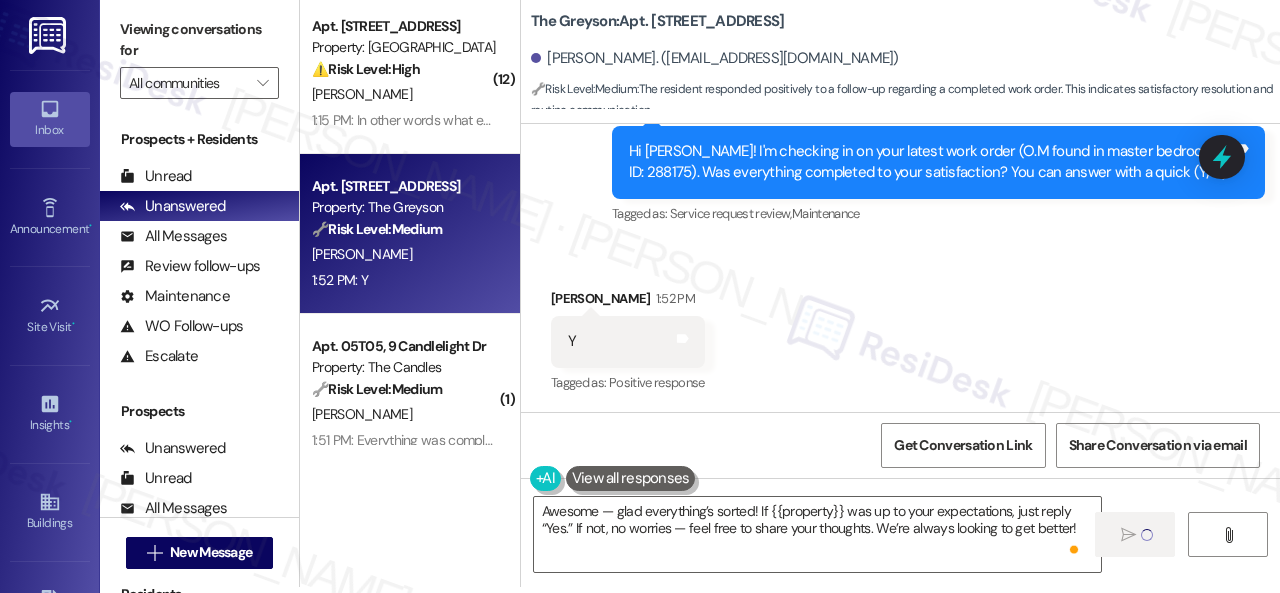 type 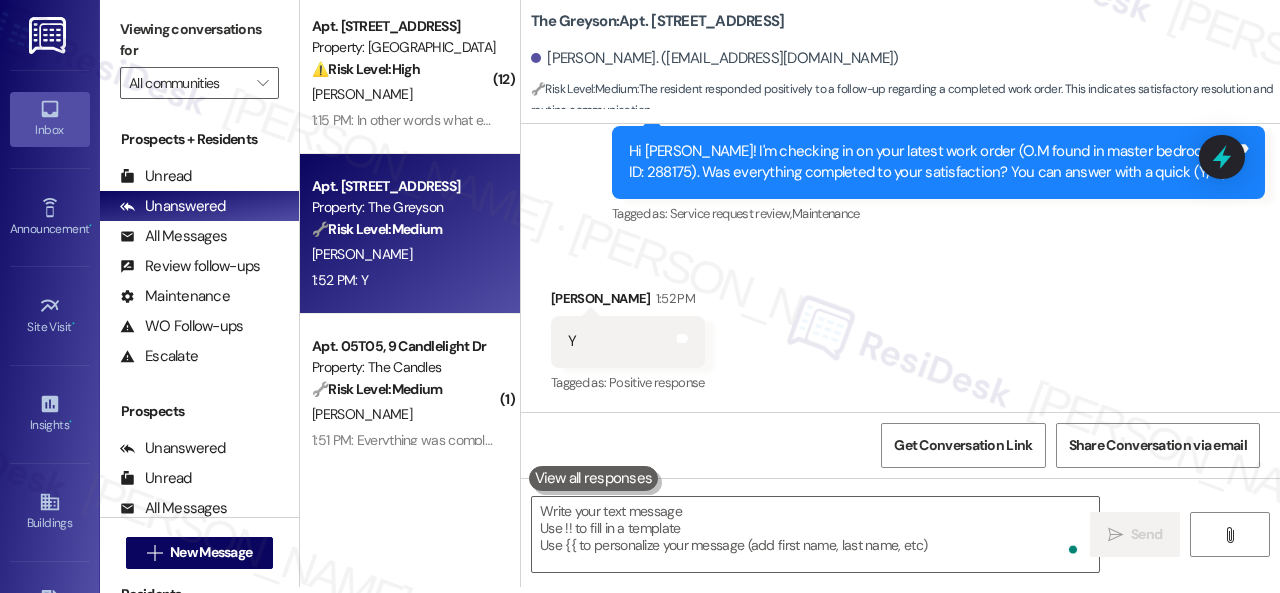 scroll, scrollTop: 0, scrollLeft: 0, axis: both 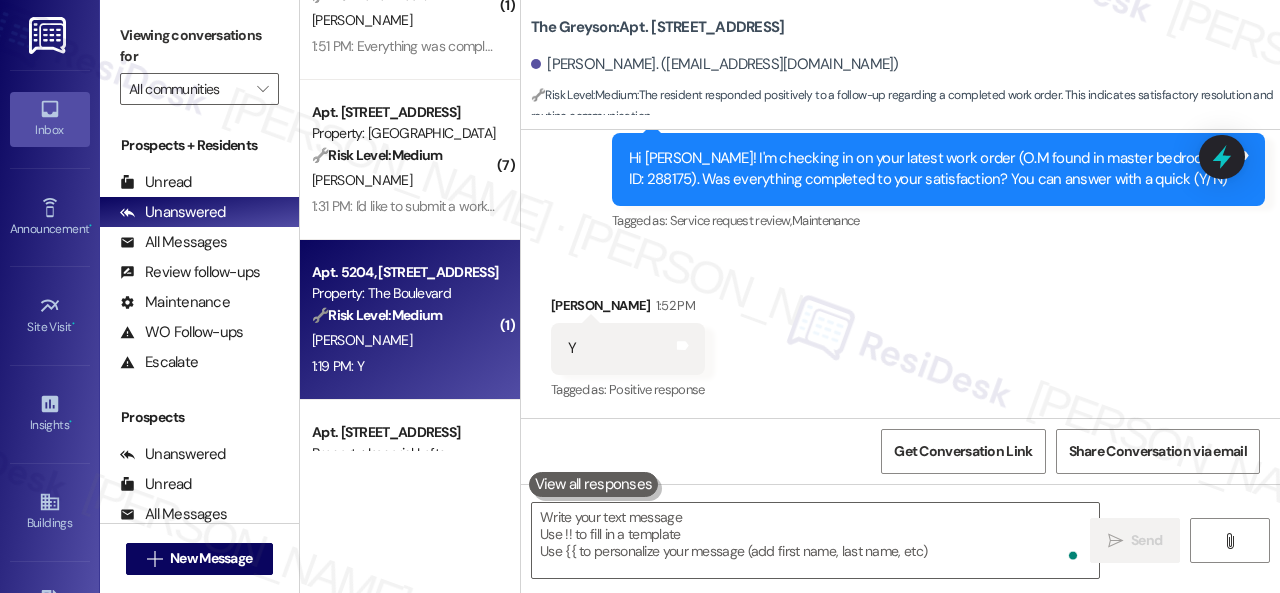 click on "1:19 PM: Y 1:19 PM: Y" at bounding box center (404, 366) 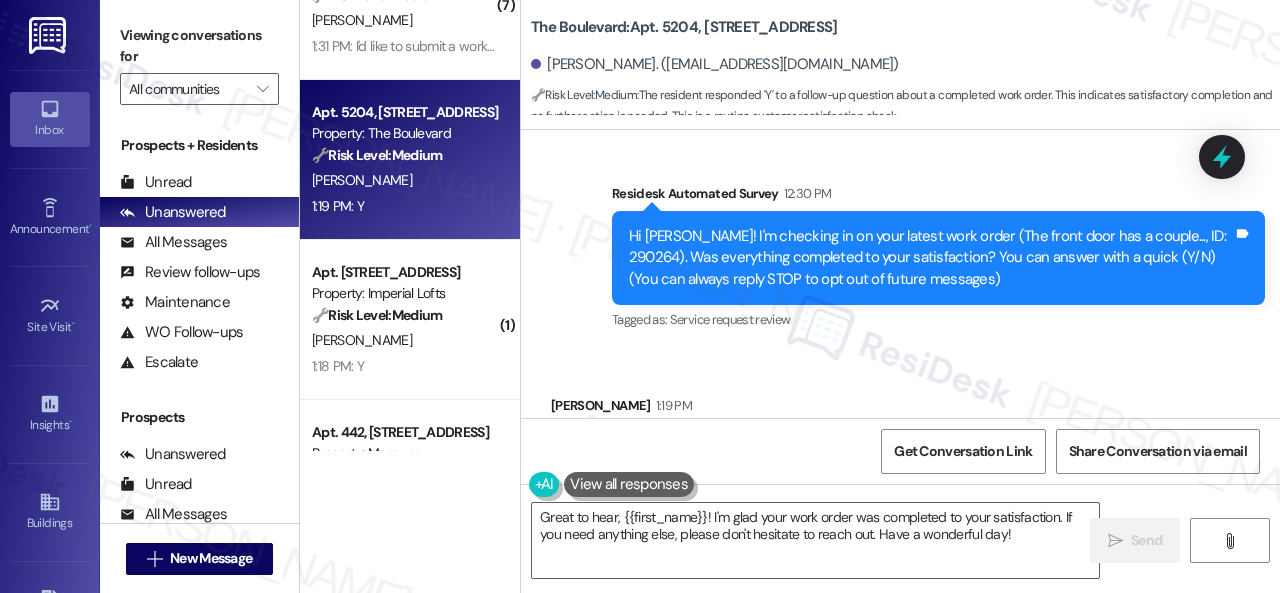 scroll, scrollTop: 226, scrollLeft: 0, axis: vertical 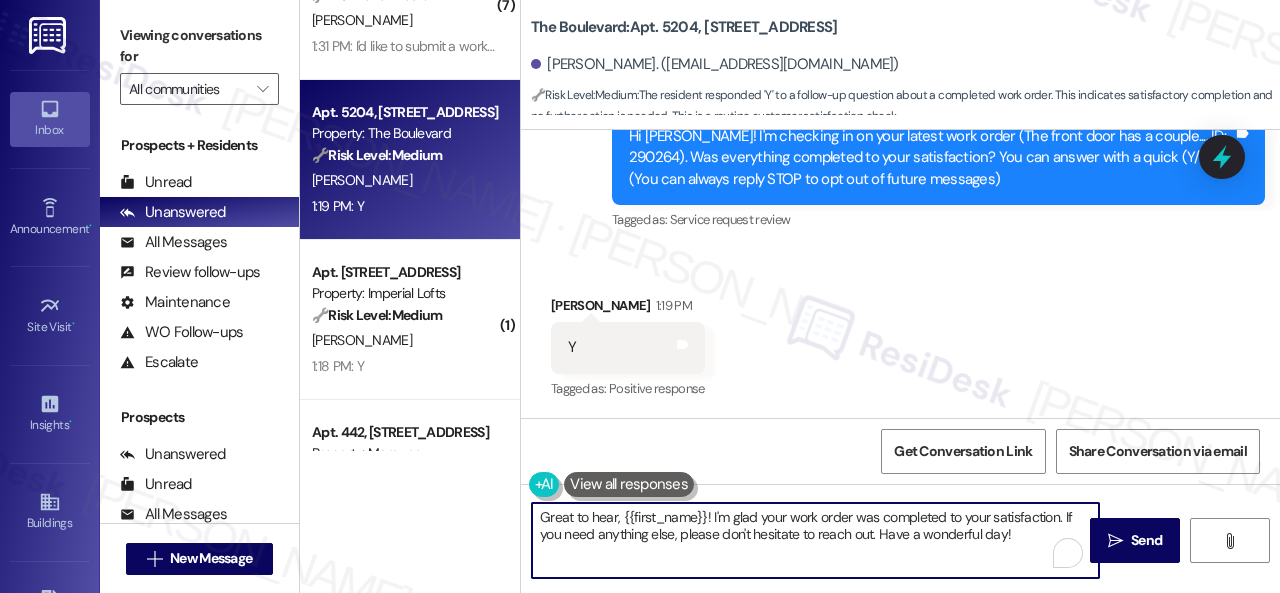 drag, startPoint x: 1028, startPoint y: 531, endPoint x: 449, endPoint y: 487, distance: 580.66943 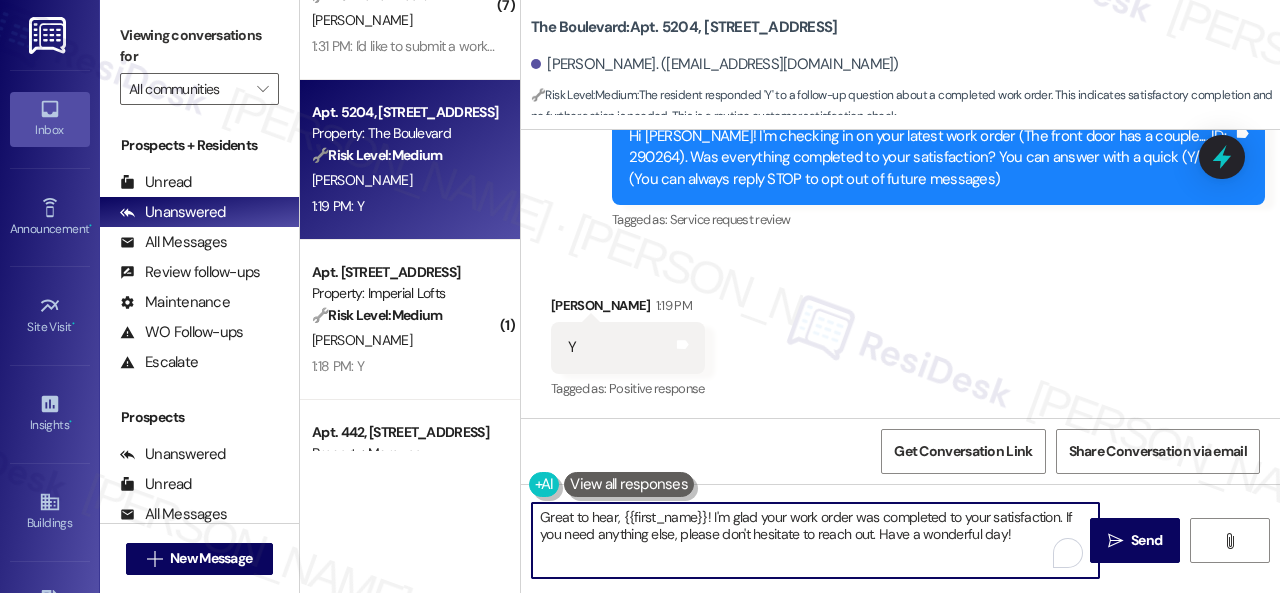 click on "( 12 ) Apt. 1020, 6565 W Foxridge Dr Property: The Falls ⚠️  Risk Level:  High The resident is requesting clarification on cleaning measures used to address mold growth. The resident emphasizes the importance of this information, suggesting a potential health or safety concern related to the cleaning process. Lack of response and need for clarification on cleaning measures for mold growth elevates this to Tier 2. J. Cooper 1:15 PM: In other words what exactly was used to clean this mold growth ? 1:15 PM: In other words what exactly was used to clean this mold growth ? ( 1 ) Apt. 05T05, 9 Candlelight Dr Property: The Candles 🔧  Risk Level:  Medium The resident confirms the completion of a maintenance request. This is a routine follow-up and does not indicate any urgent issues or dissatisfaction. B. Hale 1:51 PM: Everything was completed  1:51 PM: Everything was completed  ( 7 ) Apt. 5780F1, 5800 Great Northern Boulevard Property: Butternut Ridge 🔧  Risk Level:  Medium P. Torter 🔧  Risk Level:  ( 1" at bounding box center (790, 296) 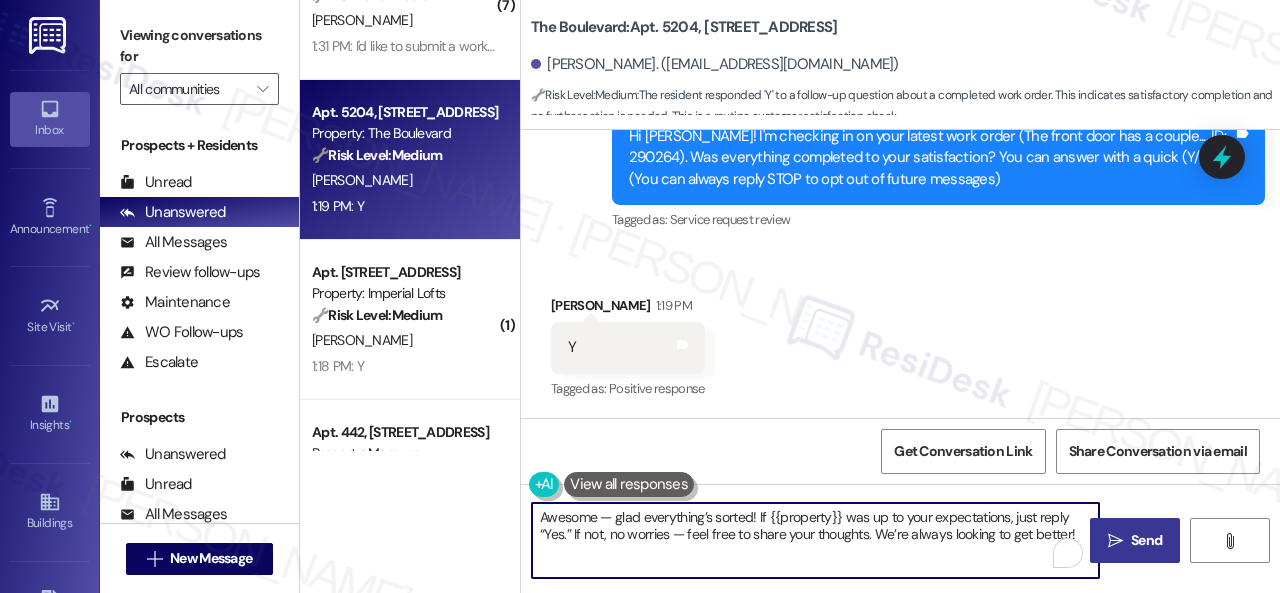 type on "Awesome — glad everything’s sorted! If {{property}} was up to your expectations, just reply “Yes.” If not, no worries — feel free to share your thoughts. We’re always looking to get better!" 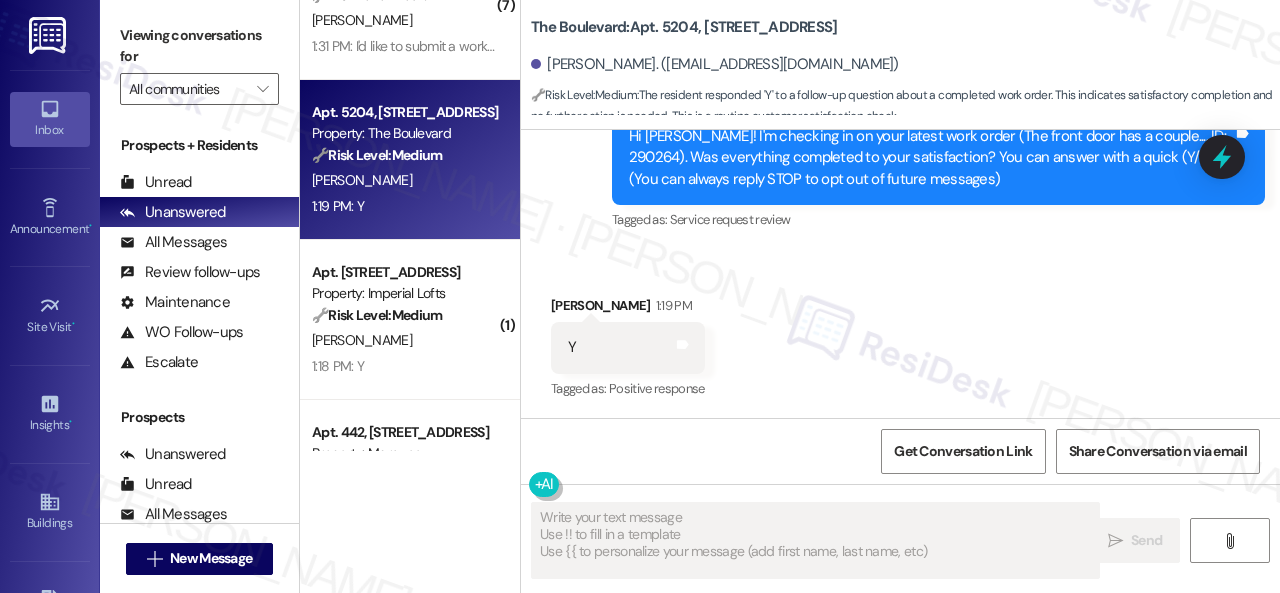type on "Fetching suggested responses. Please feel free to read through the conversation in the meantime." 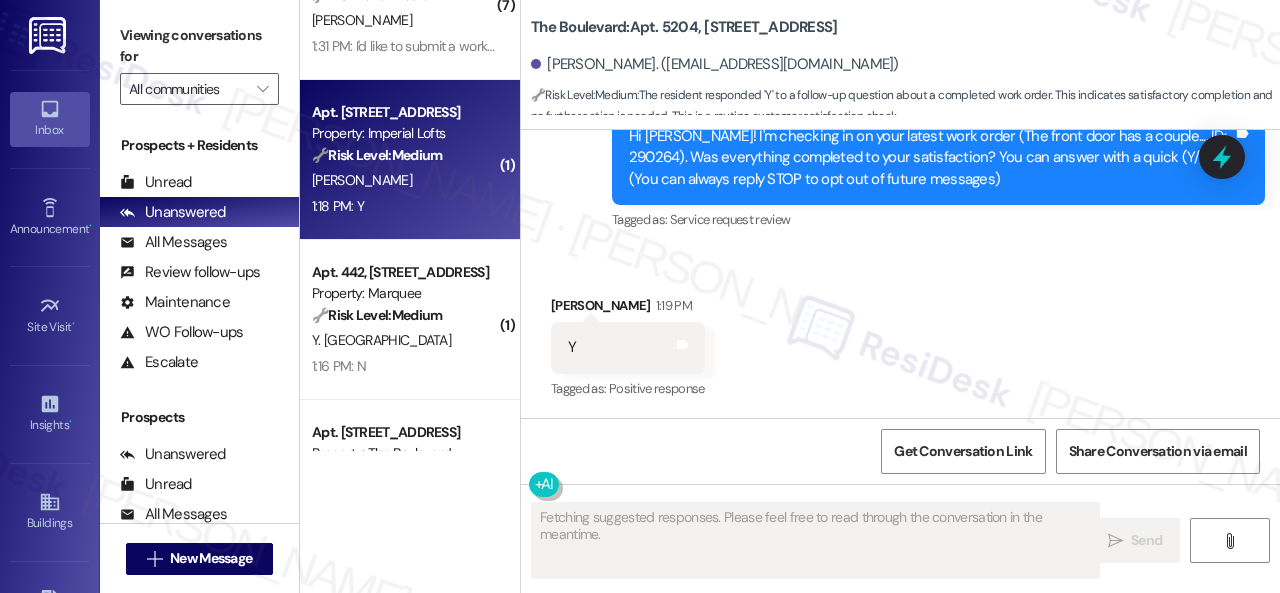 click on "1:18 PM: Y 1:18 PM: Y" at bounding box center (404, 206) 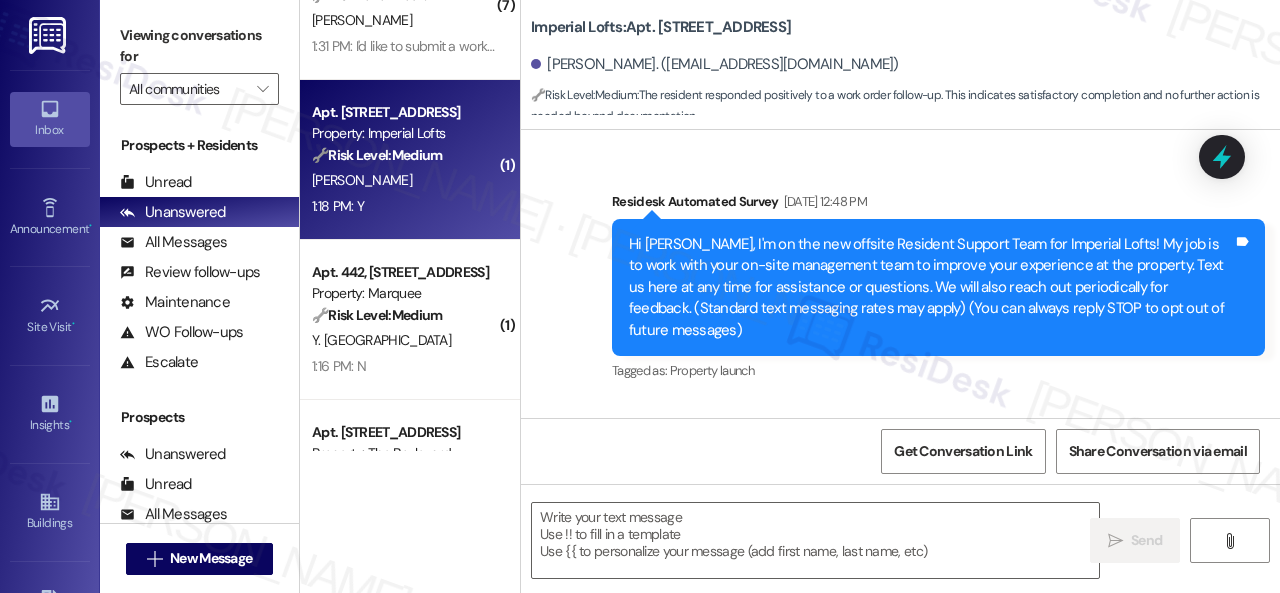 type on "Fetching suggested responses. Please feel free to read through the conversation in the meantime." 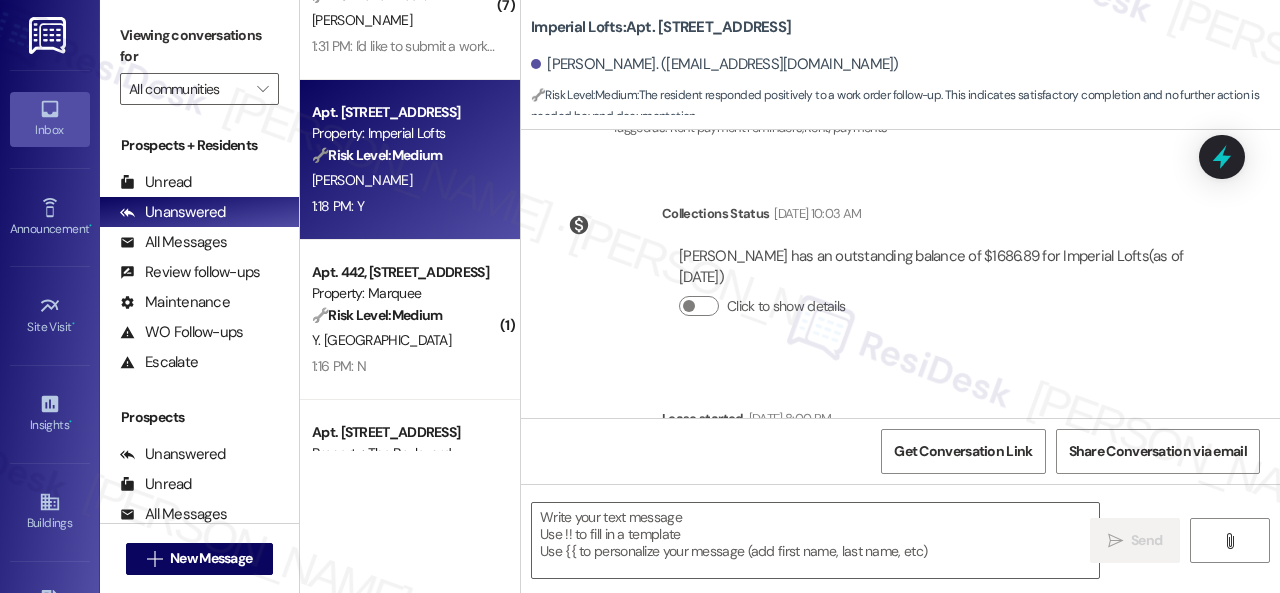 scroll, scrollTop: 3012, scrollLeft: 0, axis: vertical 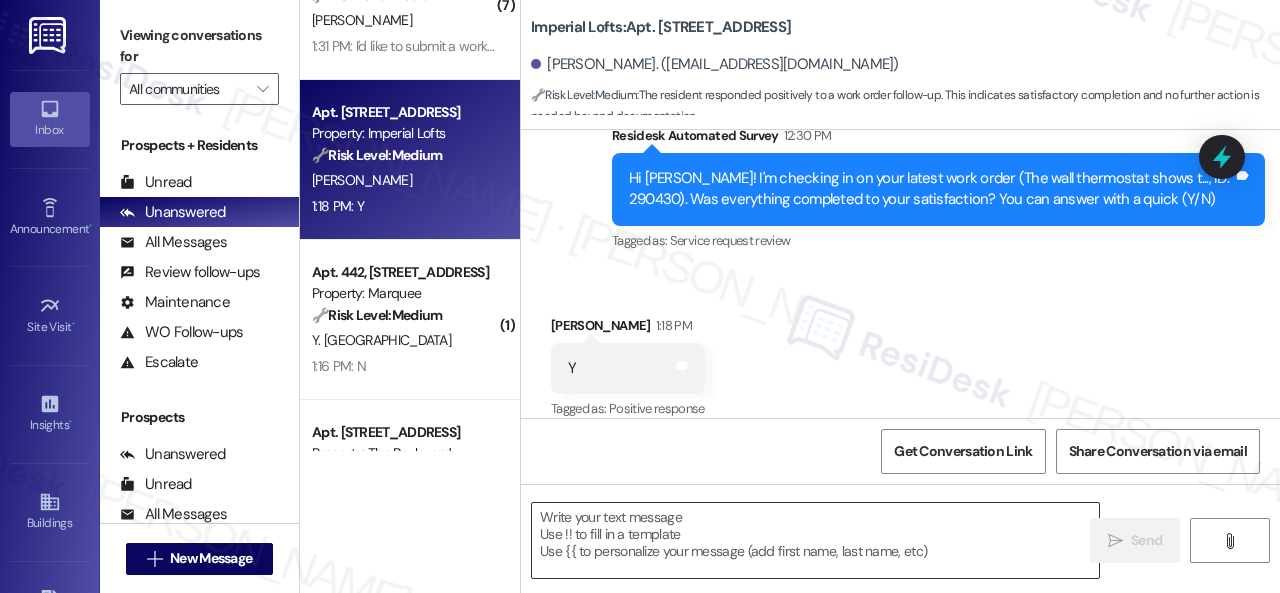 click at bounding box center (815, 540) 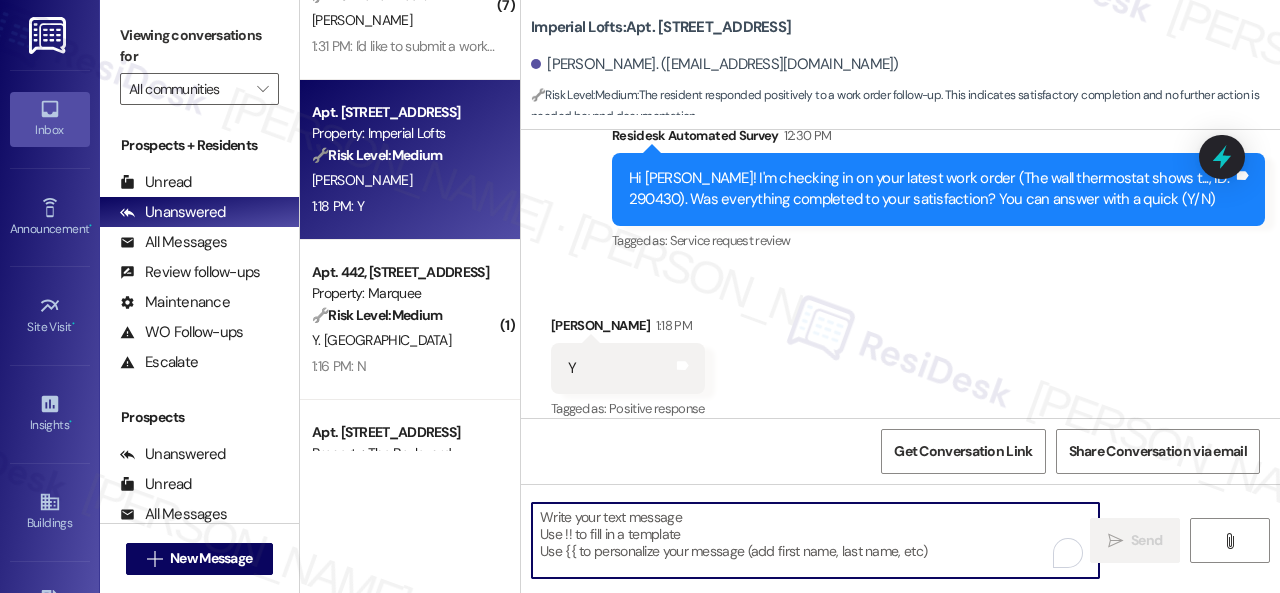 paste on "Awesome — glad everything’s sorted! If {{property}} was up to your expectations, just reply “Yes.” If not, no worries — feel free to share your thoughts. We’re always looking to get better!" 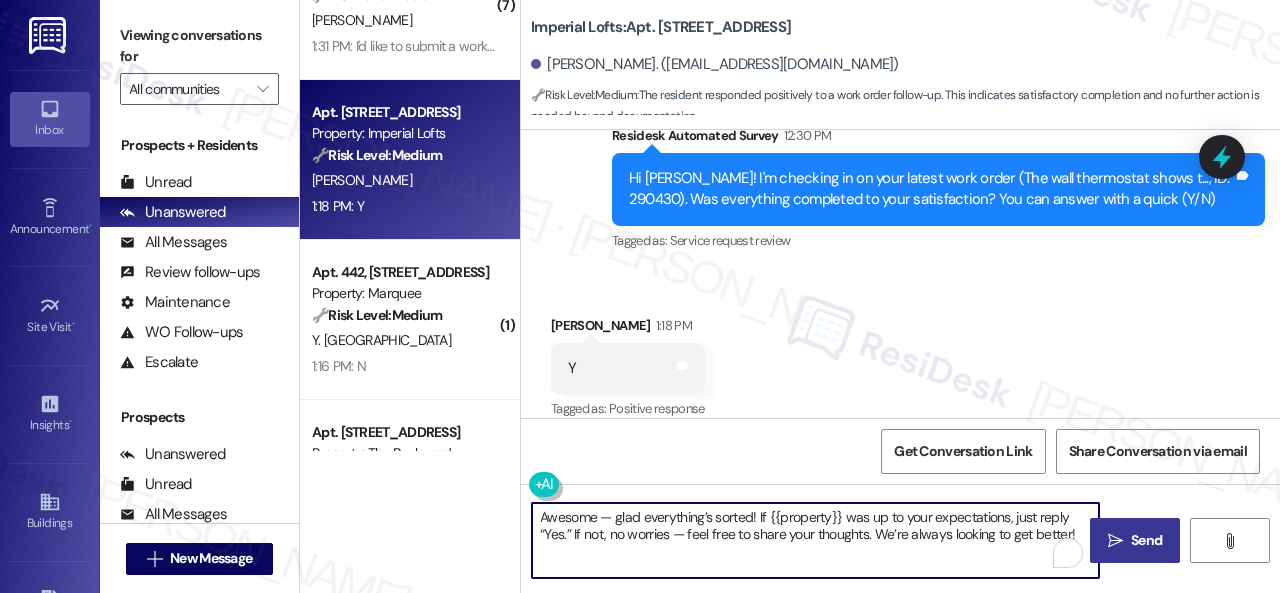 type on "Awesome — glad everything’s sorted! If {{property}} was up to your expectations, just reply “Yes.” If not, no worries — feel free to share your thoughts. We’re always looking to get better!" 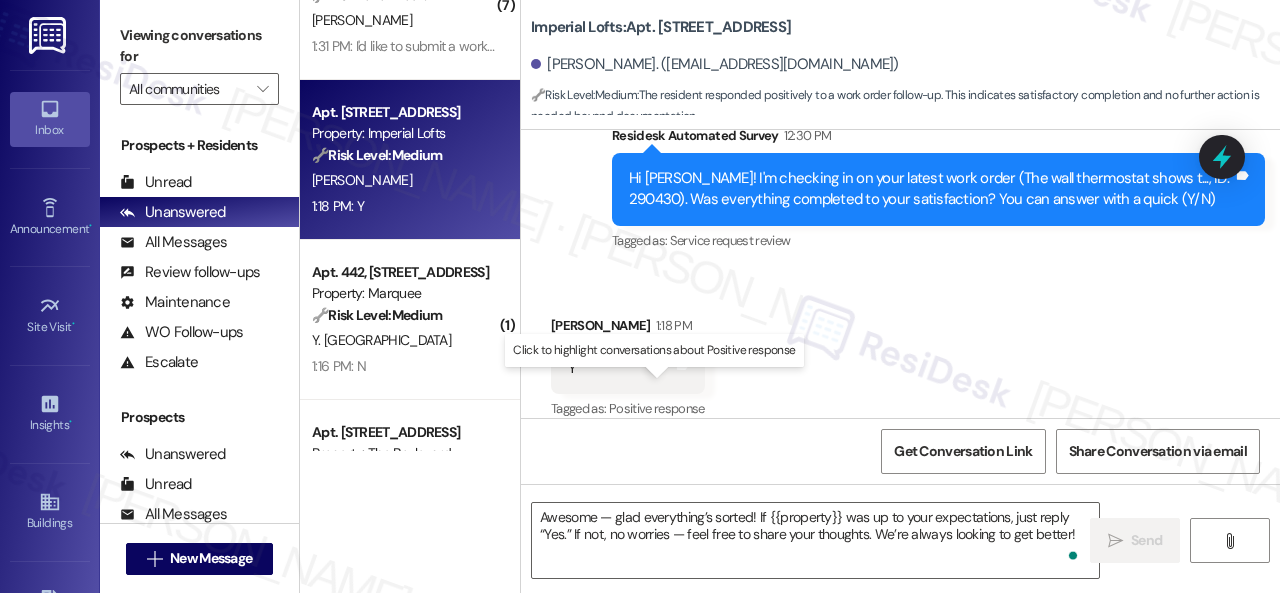 type 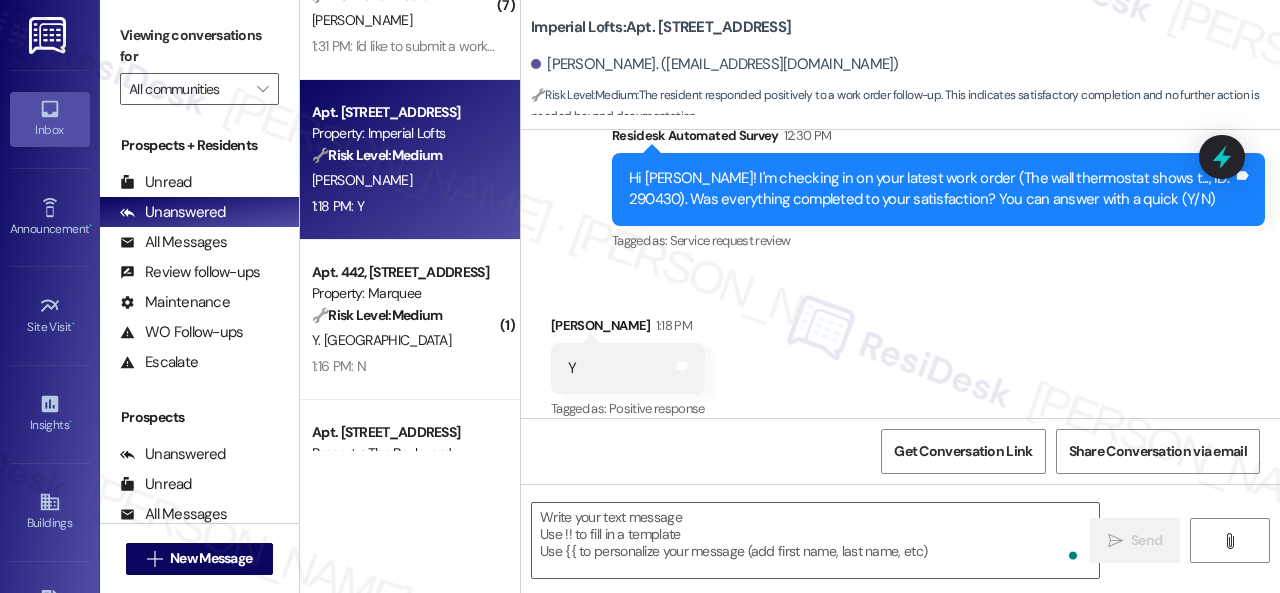 scroll, scrollTop: 3010, scrollLeft: 0, axis: vertical 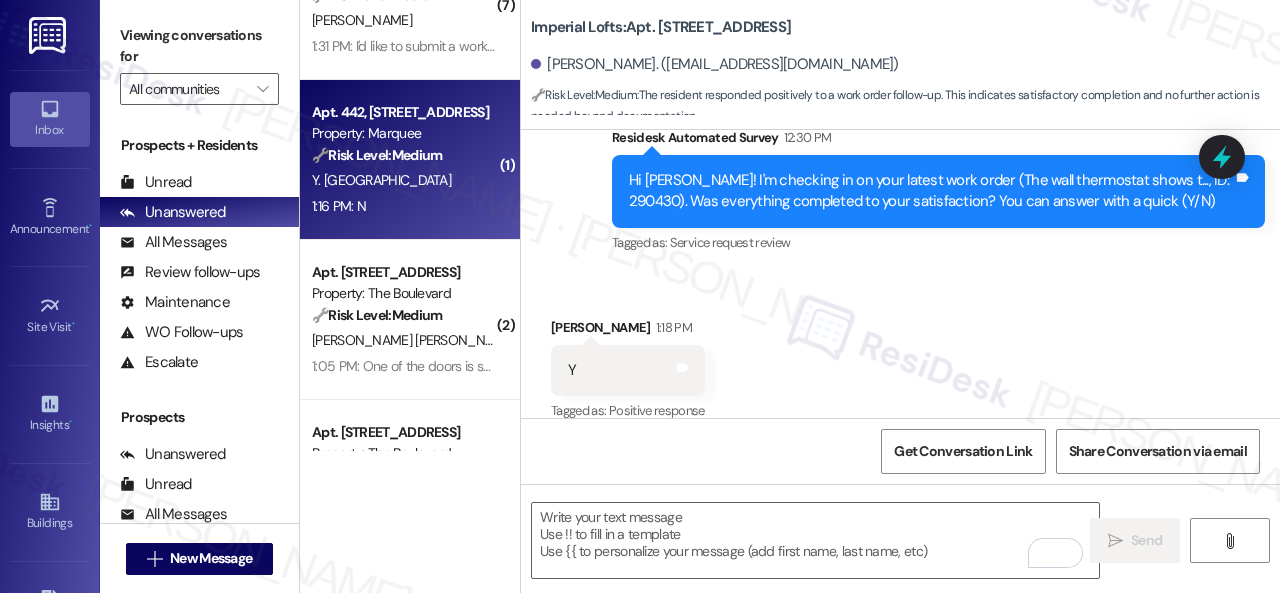click on "1:16 PM: N 1:16 PM: N" at bounding box center (404, 206) 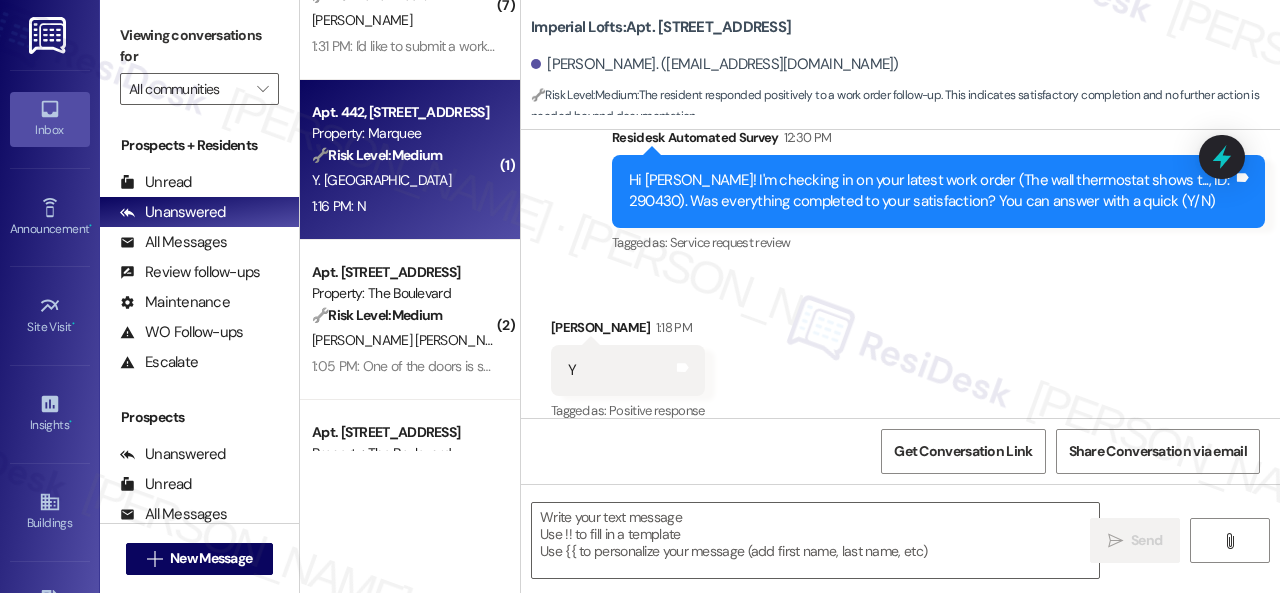 type on "Fetching suggested responses. Please feel free to read through the conversation in the meantime." 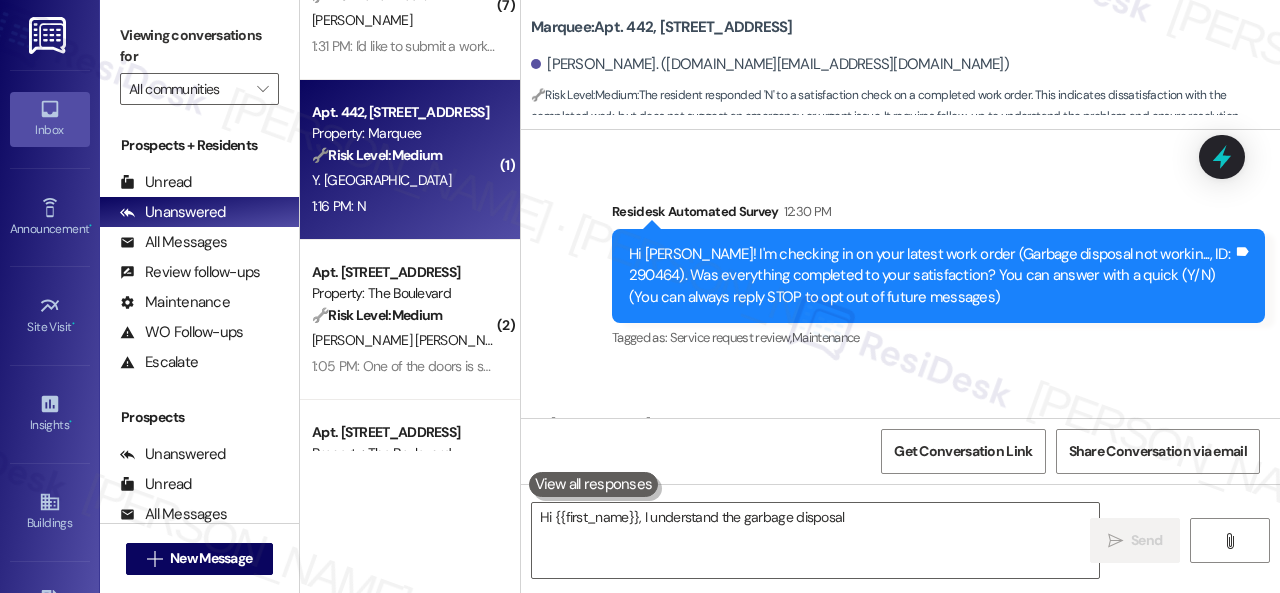 scroll, scrollTop: 226, scrollLeft: 0, axis: vertical 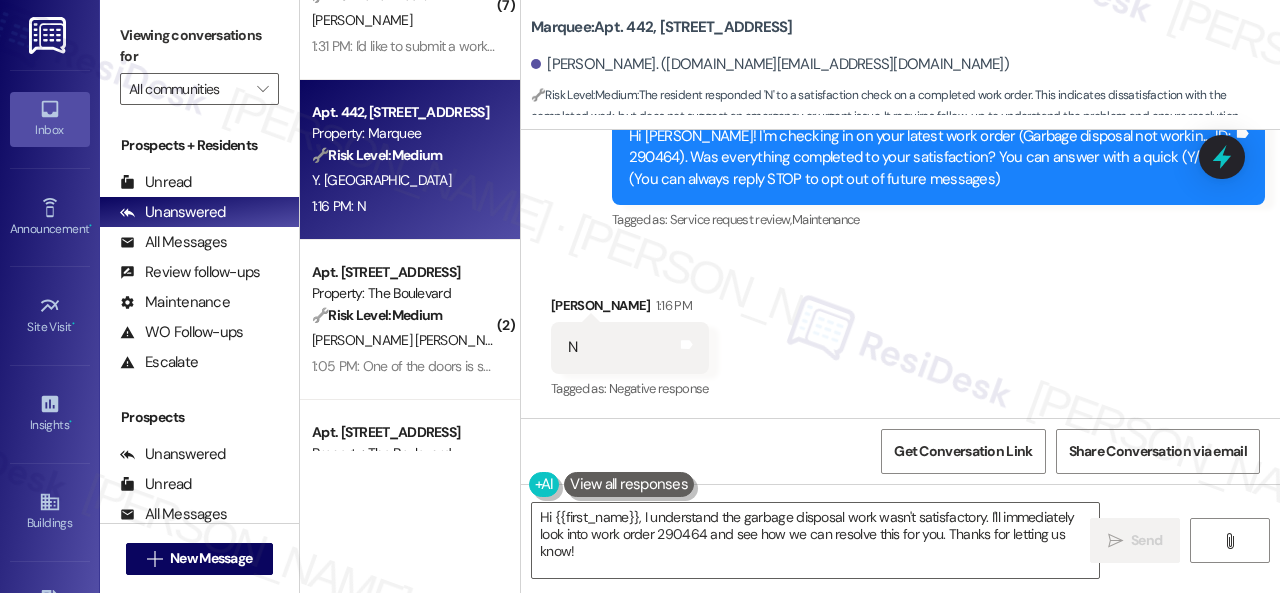 click on "Received via SMS Yawo Adayisso 1:16 PM N Tags and notes Tagged as:   Negative response Click to highlight conversations about Negative response" at bounding box center (900, 334) 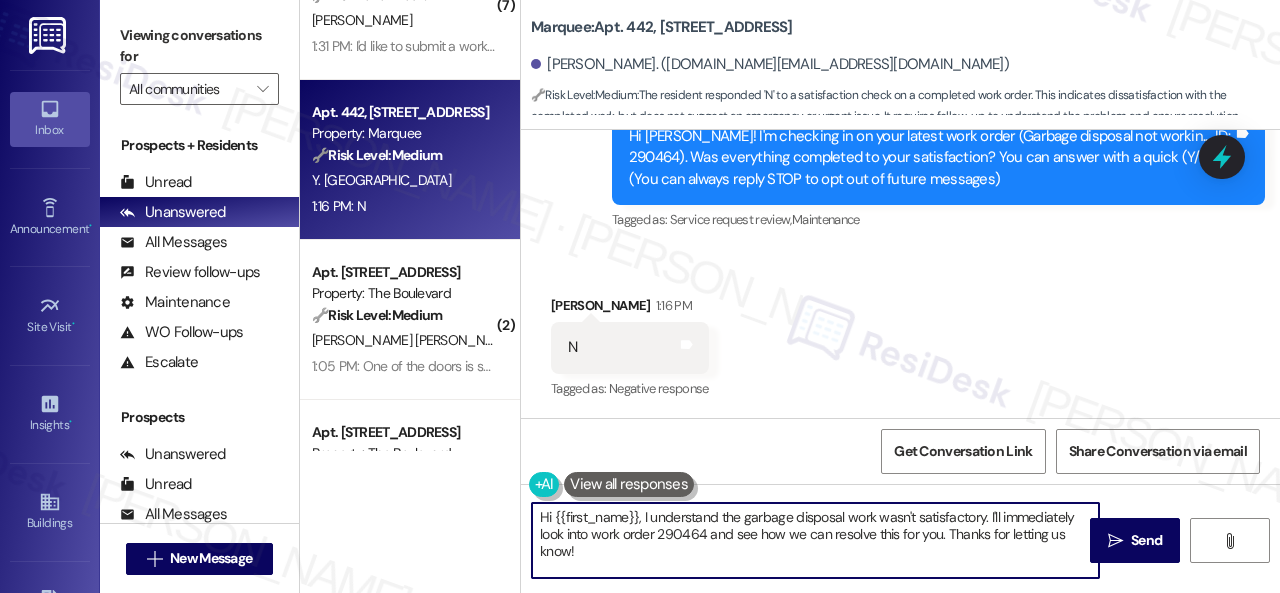 drag, startPoint x: 584, startPoint y: 555, endPoint x: 495, endPoint y: 475, distance: 119.67038 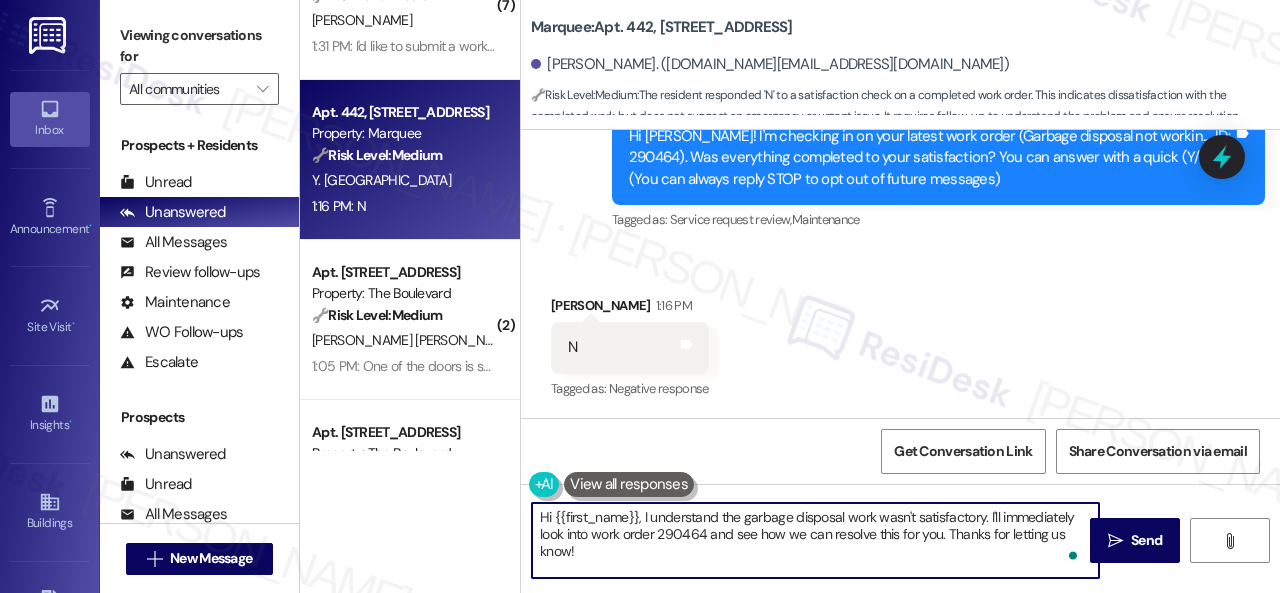 paste on "I'm sorry that the work order wasn't completed to your satisfaction. Can you please provide more details about what went wrong or what needs to be addressed?" 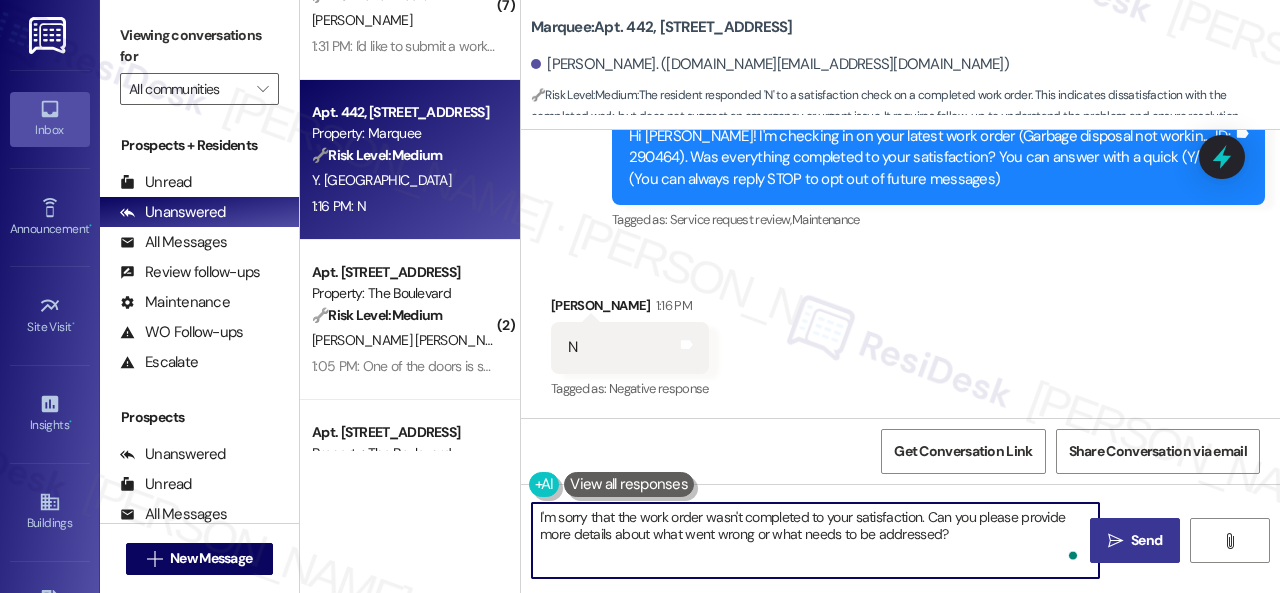 type on "I'm sorry that the work order wasn't completed to your satisfaction. Can you please provide more details about what went wrong or what needs to be addressed?" 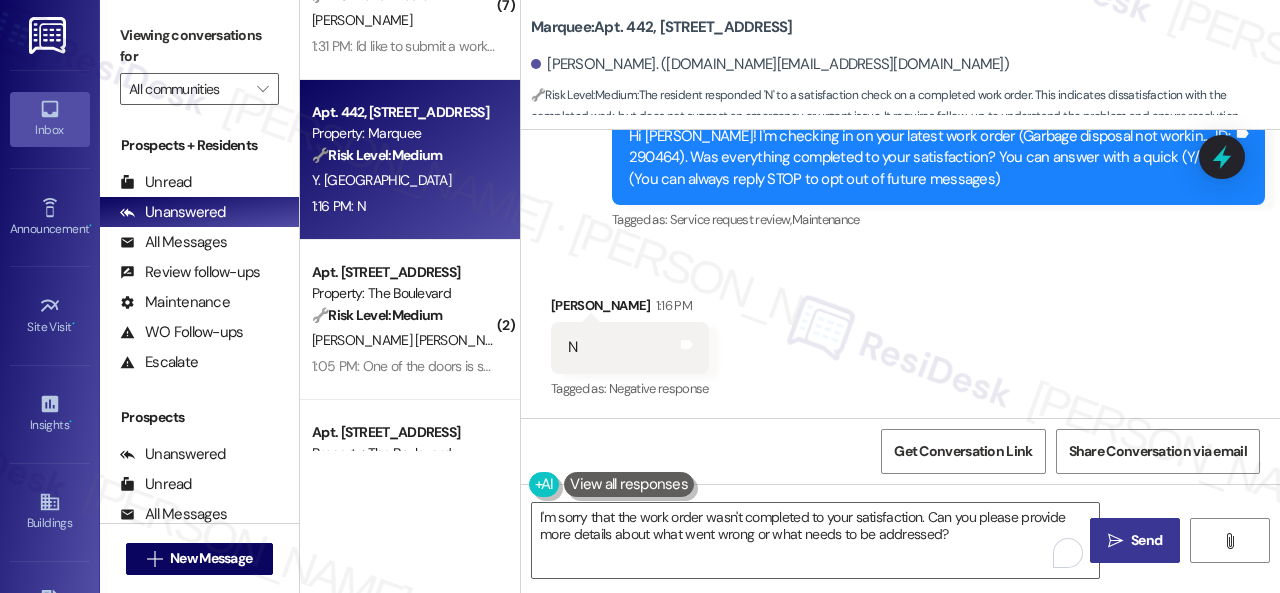 click on " Send" at bounding box center [1135, 540] 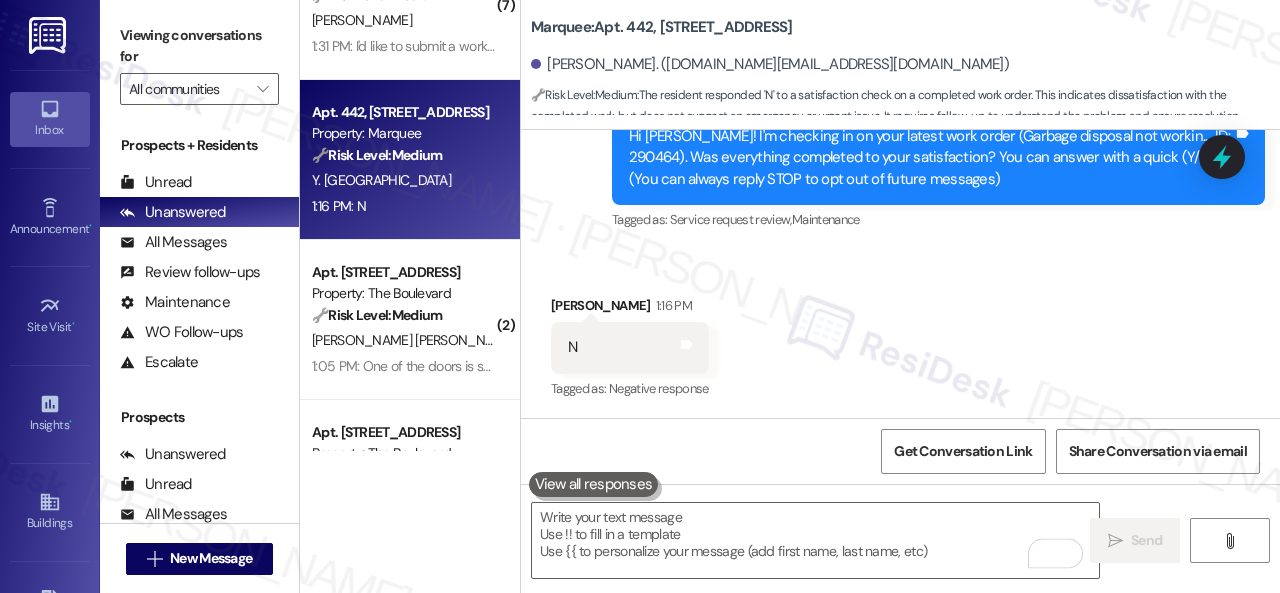 type on "Fetching suggested responses. Please feel free to read through the conversation in the meantime." 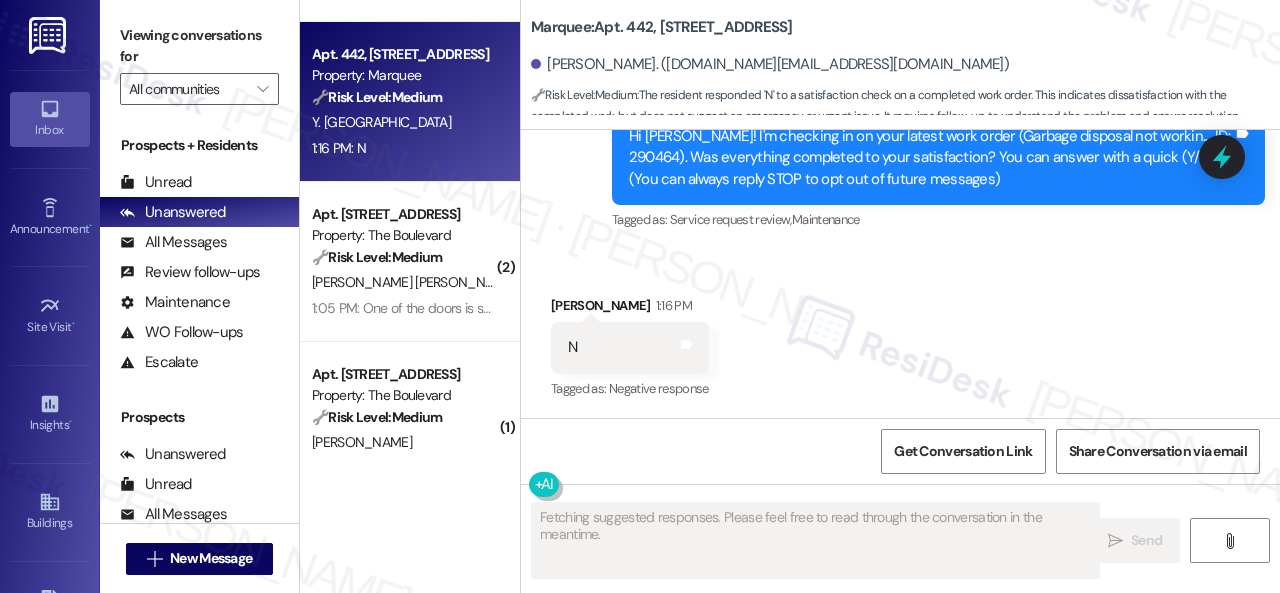 scroll, scrollTop: 600, scrollLeft: 0, axis: vertical 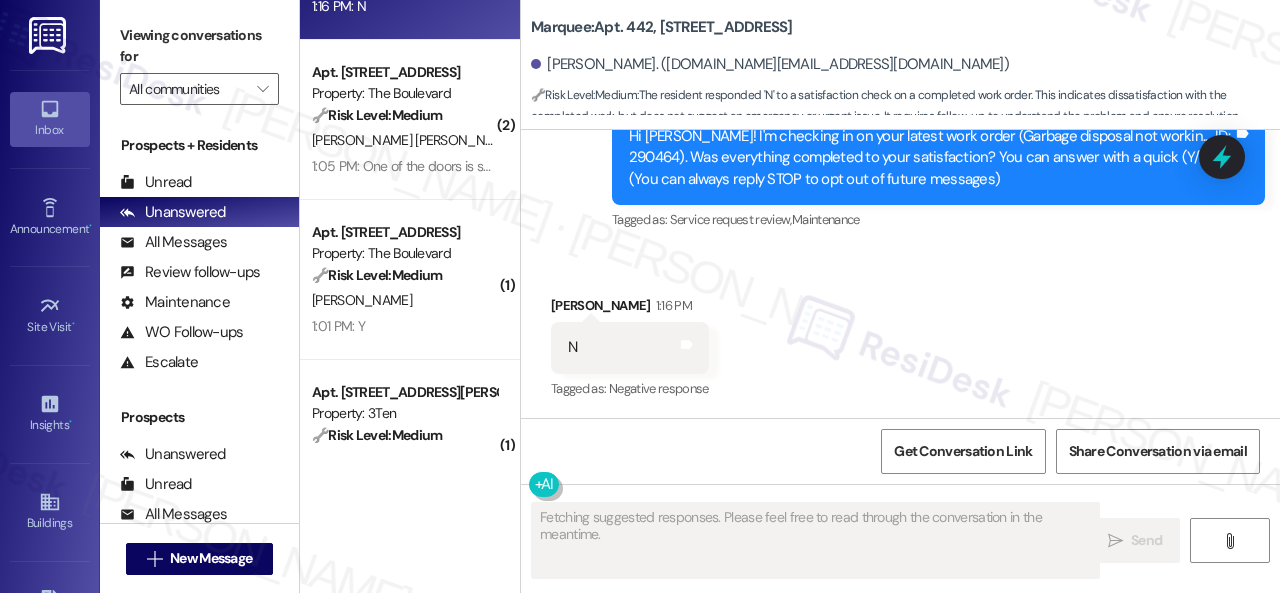 type 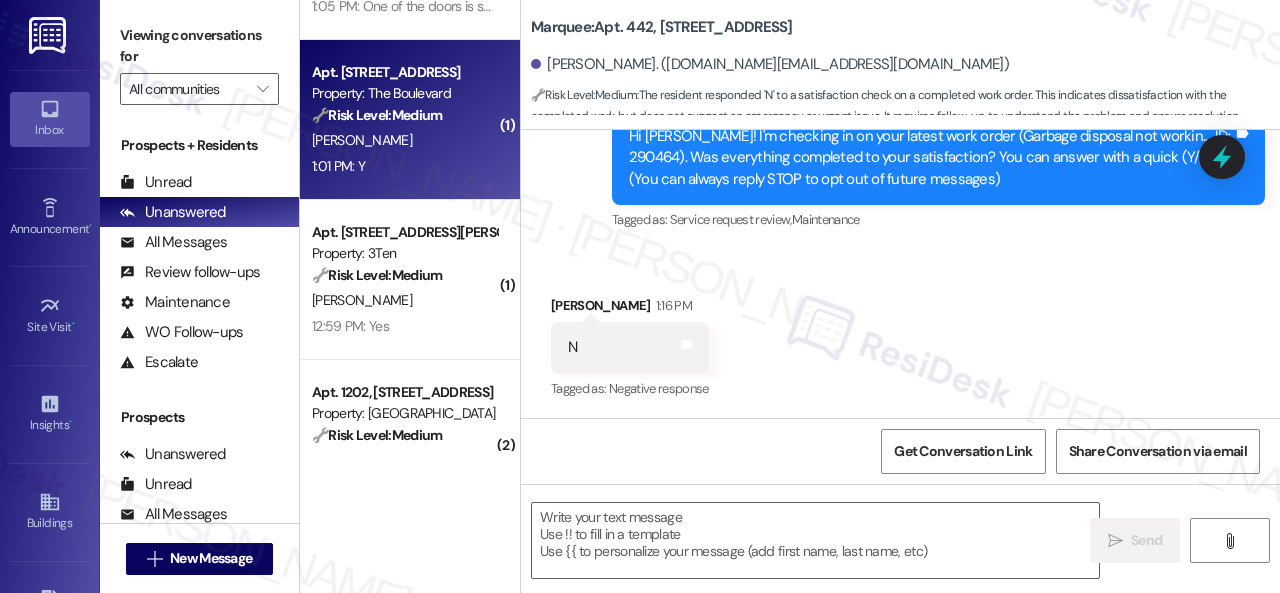 click on "E. Deuvall" at bounding box center (404, 140) 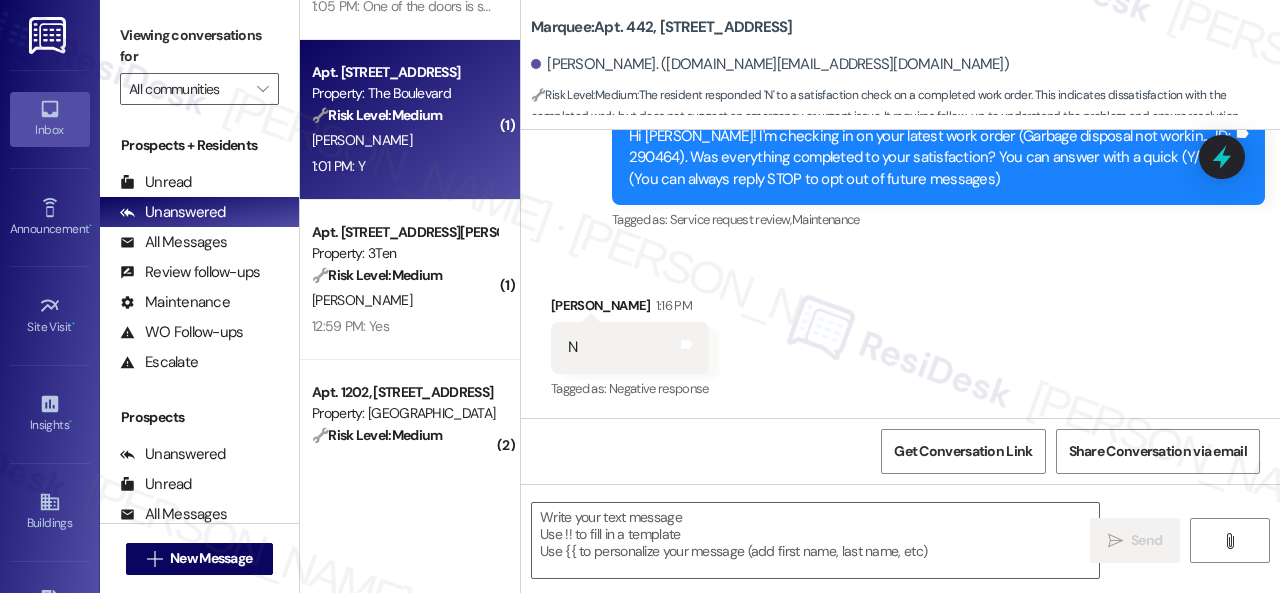 type on "Fetching suggested responses. Please feel free to read through the conversation in the meantime." 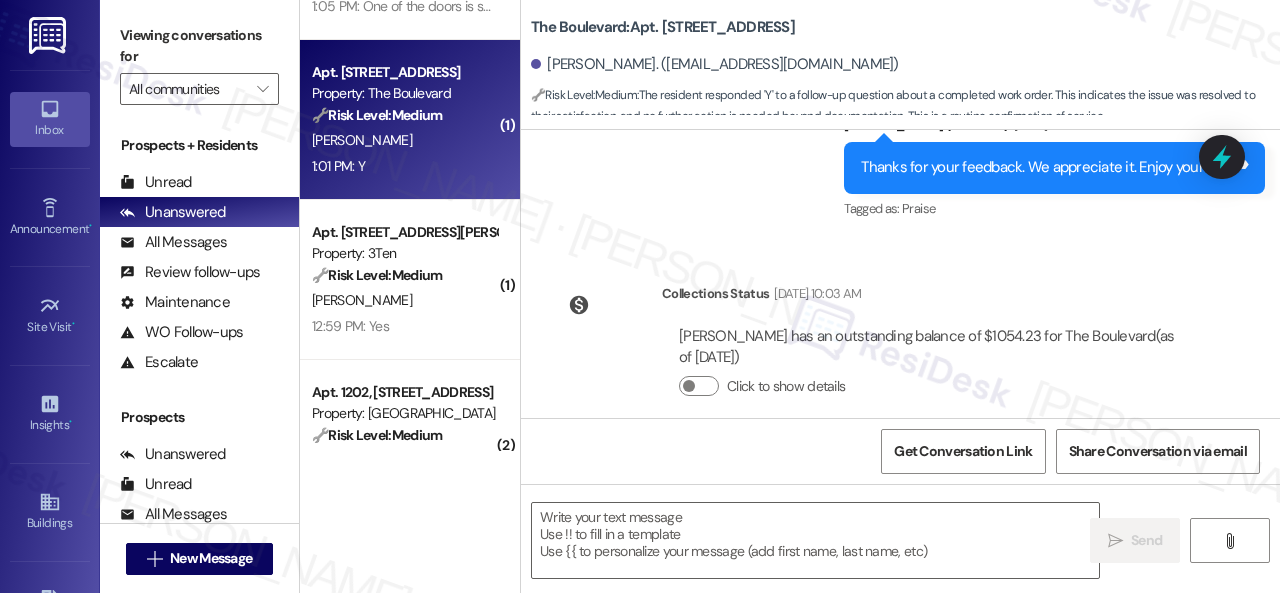 scroll, scrollTop: 4492, scrollLeft: 0, axis: vertical 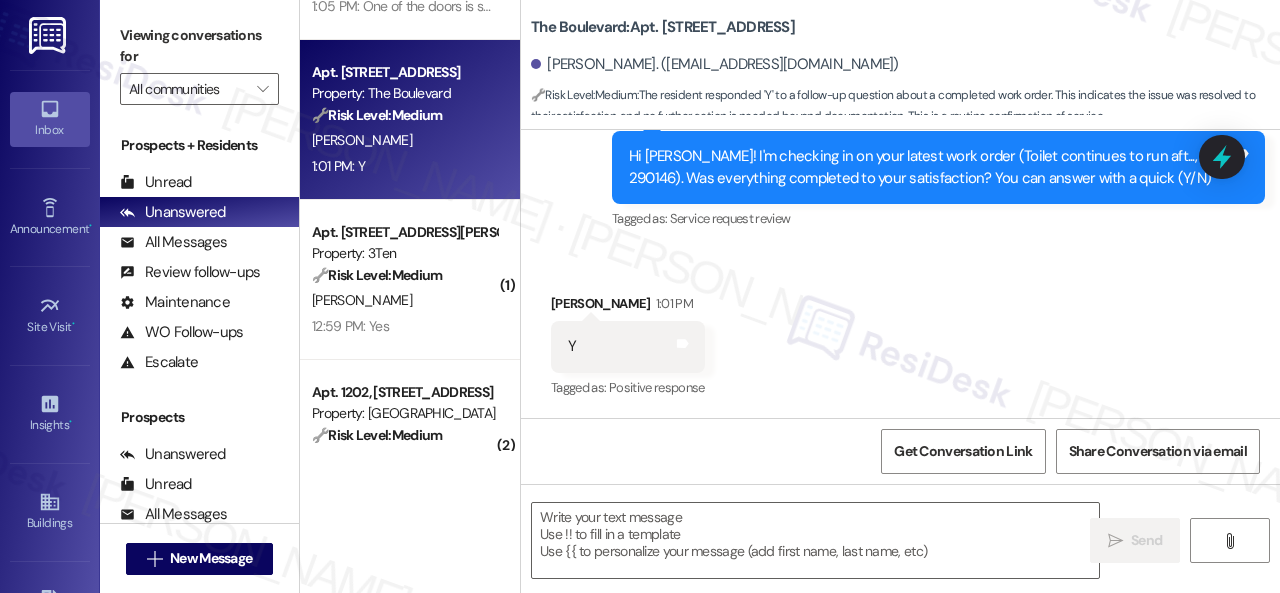 click on "Survey, sent via SMS Residesk Automated Survey 12:30 PM Hi Evan! I'm checking in on your latest work order (Toilet continues to run aft..., ID: 290146). Was everything completed to your satisfaction? You can answer with a quick (Y/N) Tags and notes Tagged as:   Service request review Click to highlight conversations about Service request review" at bounding box center [900, 153] 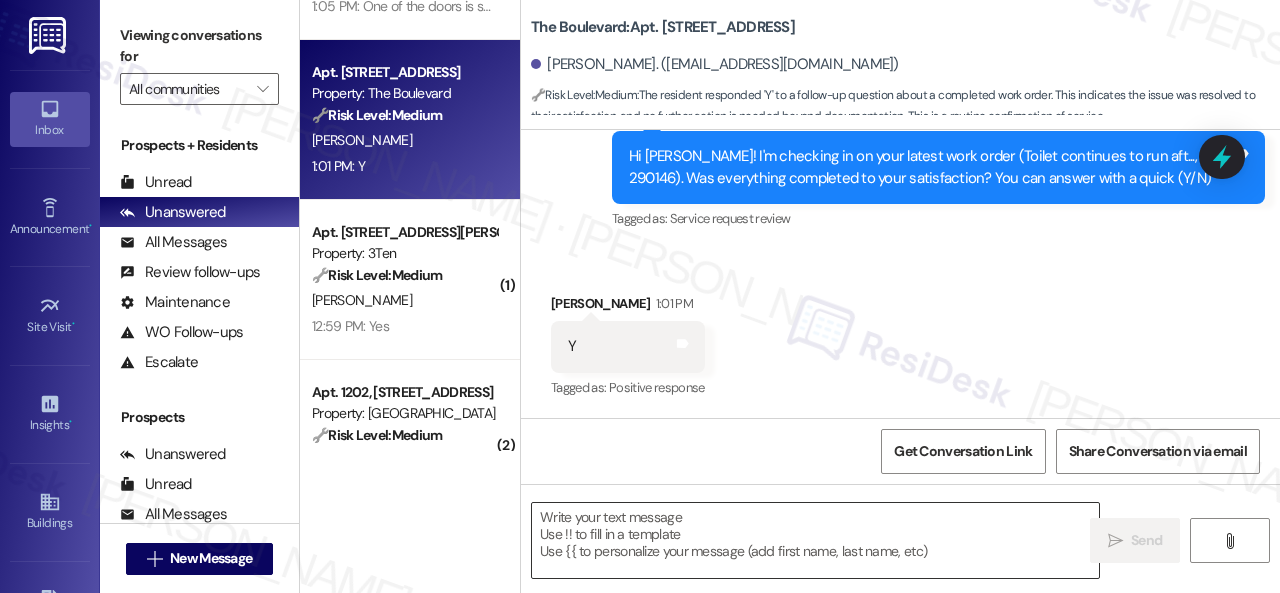 click at bounding box center (815, 540) 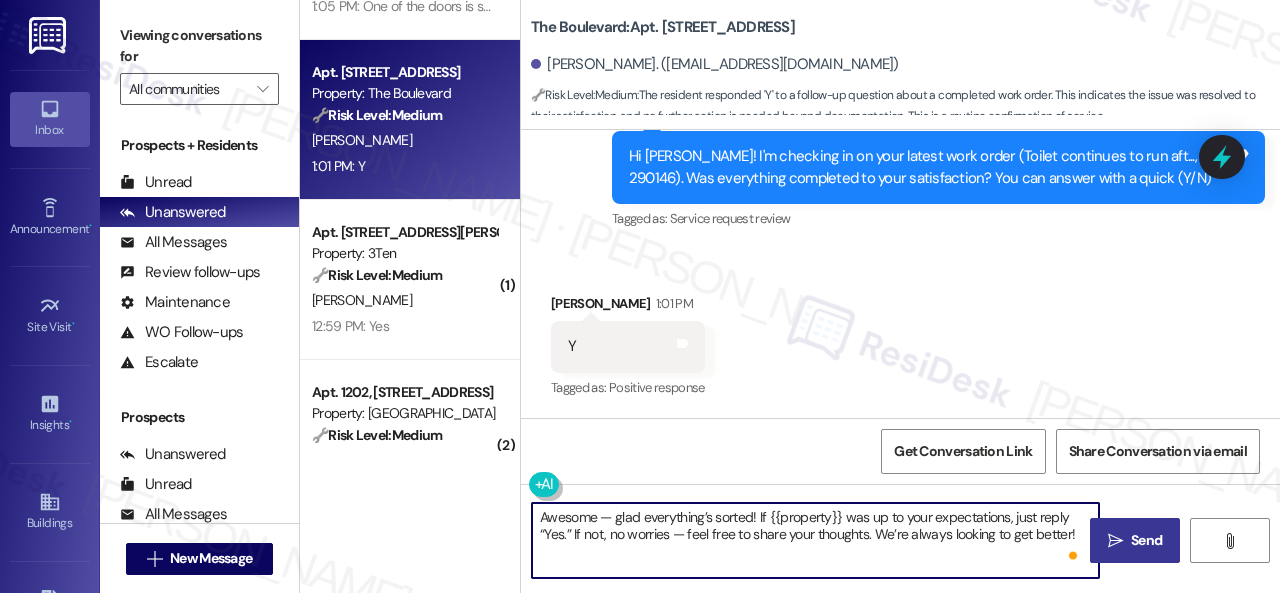 type on "Awesome — glad everything’s sorted! If {{property}} was up to your expectations, just reply “Yes.” If not, no worries — feel free to share your thoughts. We’re always looking to get better!" 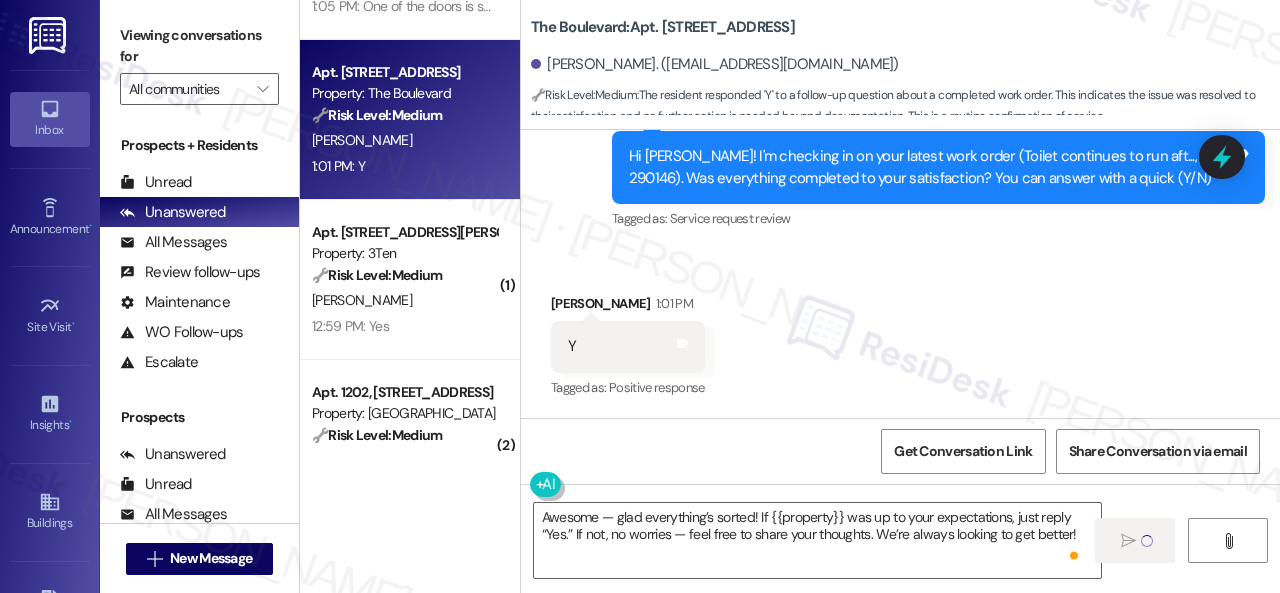 type 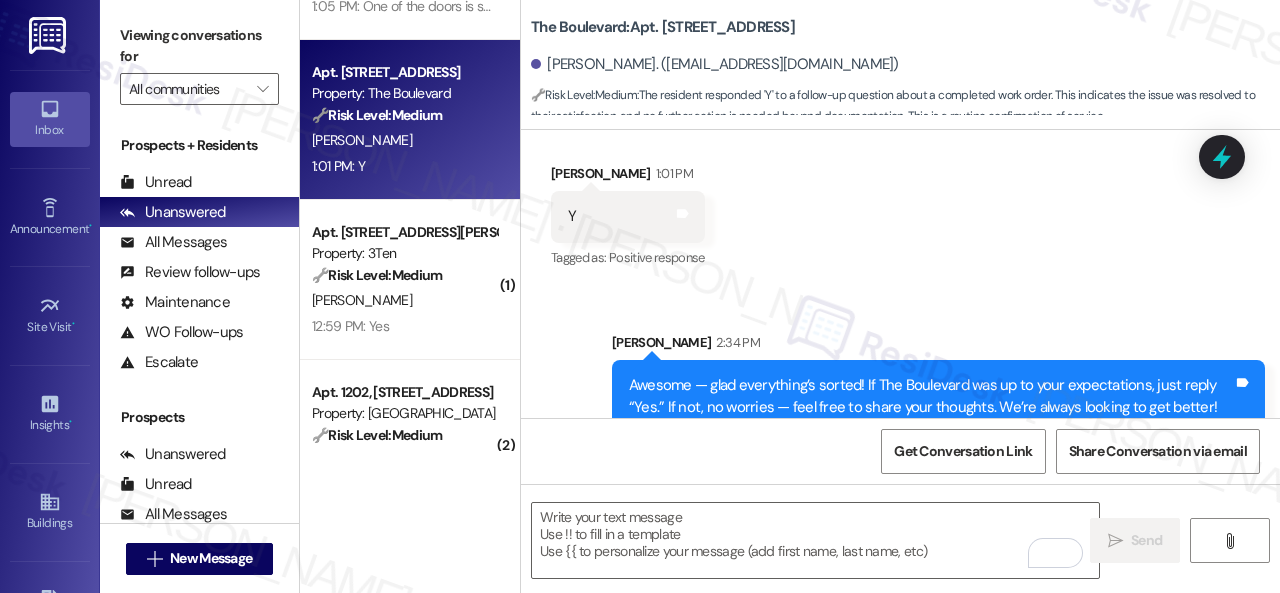 scroll, scrollTop: 4654, scrollLeft: 0, axis: vertical 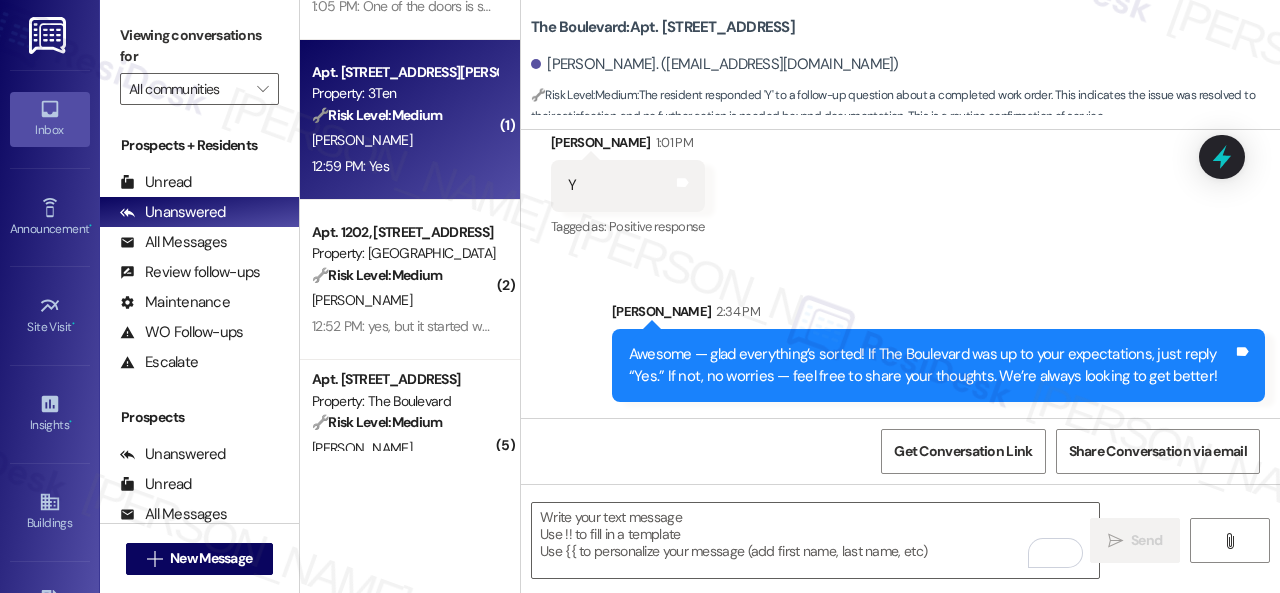 click on "12:59 PM: Yes 12:59 PM: Yes" at bounding box center [404, 166] 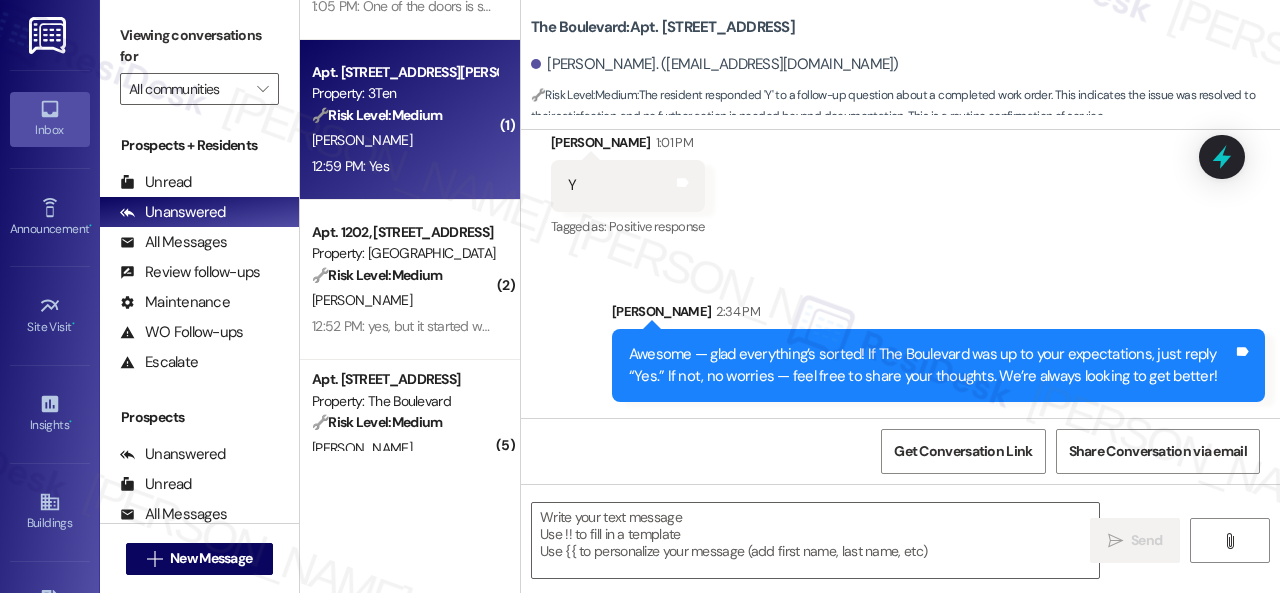 type on "Fetching suggested responses. Please feel free to read through the conversation in the meantime." 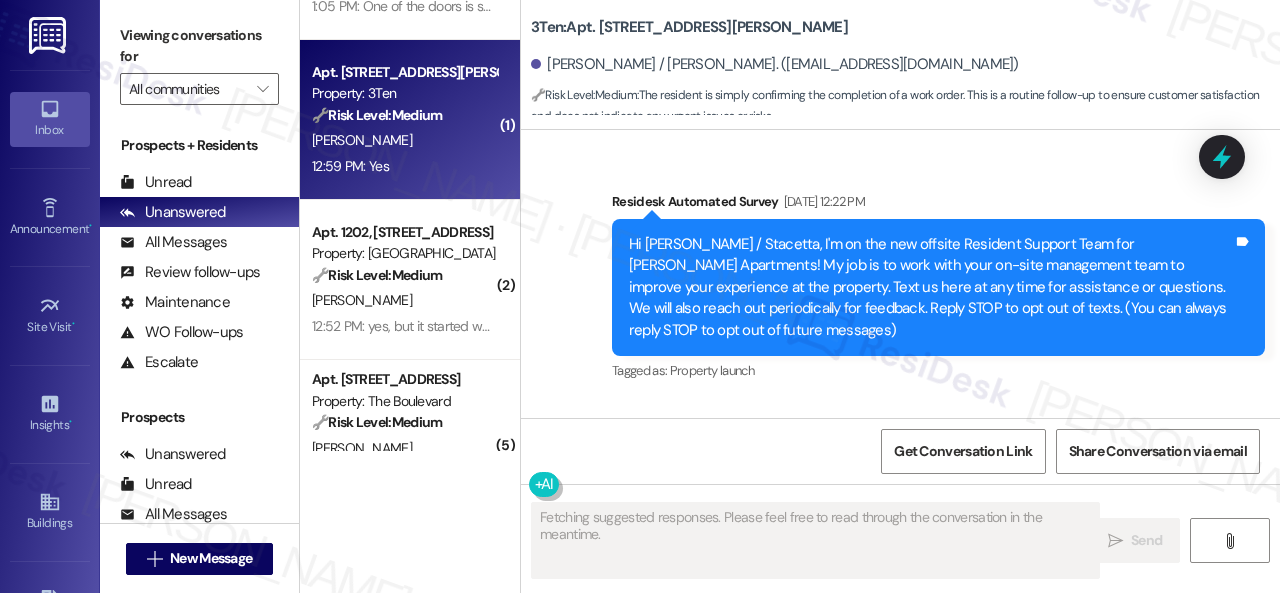 type on "Fetching suggested responses. Please feel free to read through the conversation in the meantime." 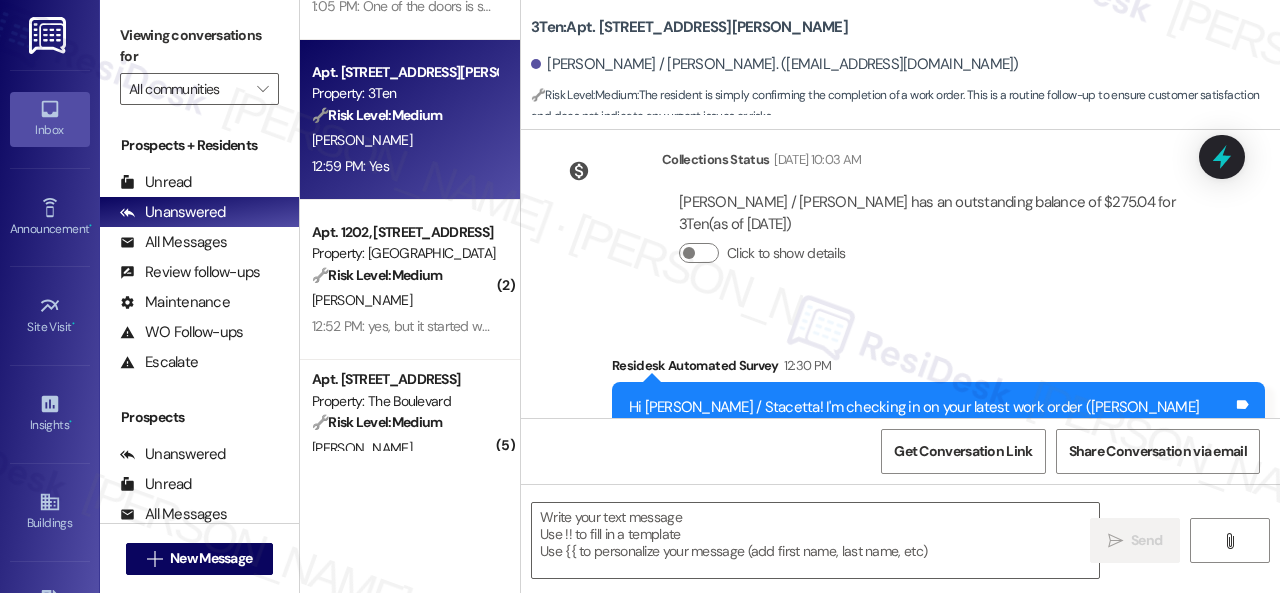 scroll, scrollTop: 36658, scrollLeft: 0, axis: vertical 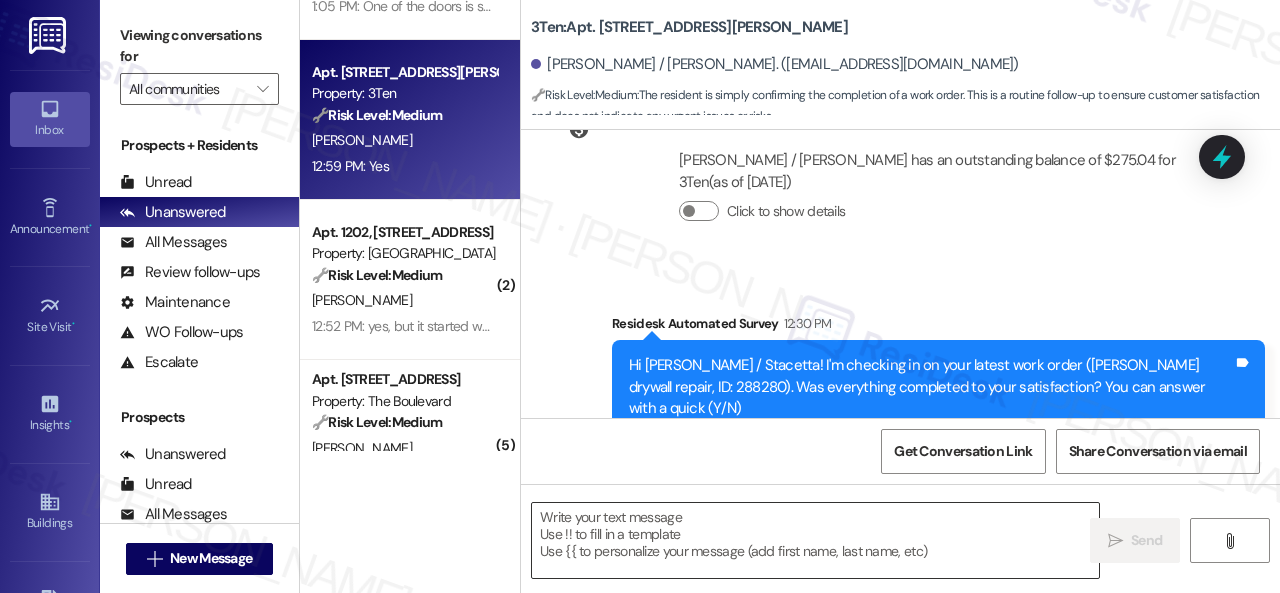 click at bounding box center (815, 540) 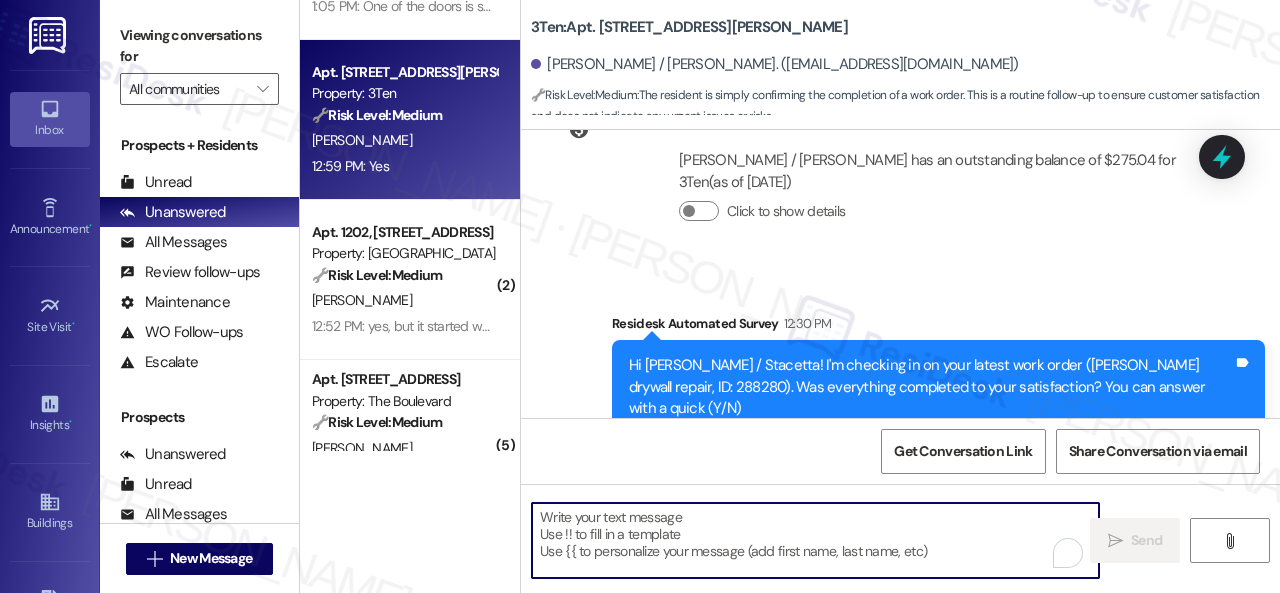 click at bounding box center (815, 540) 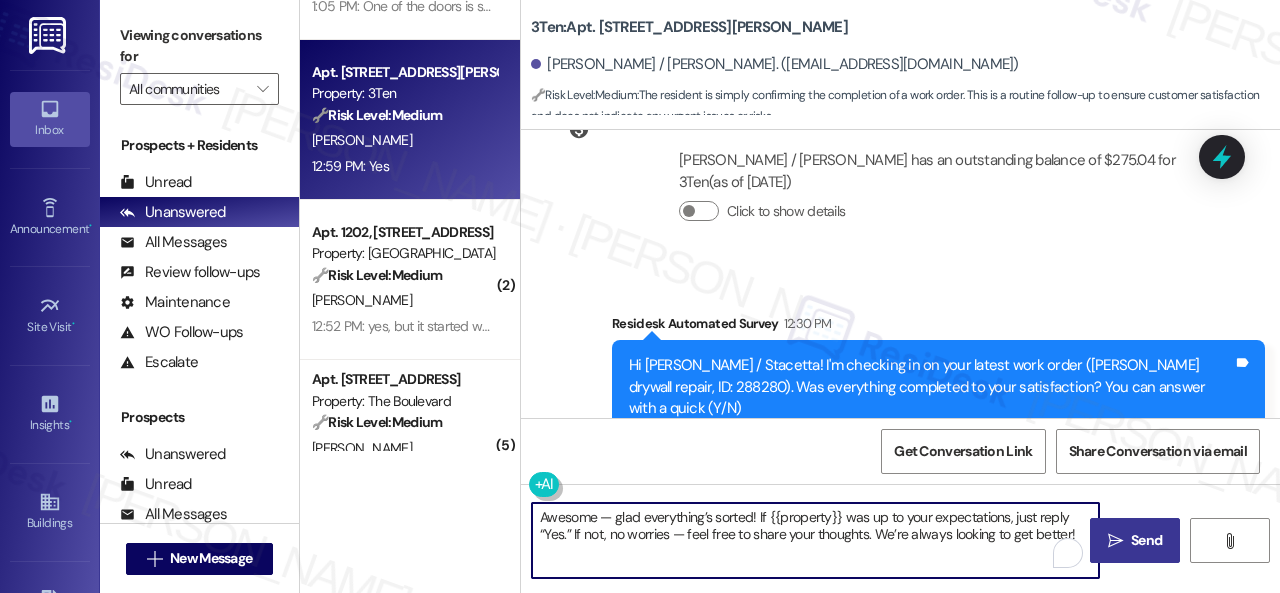 type on "Awesome — glad everything’s sorted! If {{property}} was up to your expectations, just reply “Yes.” If not, no worries — feel free to share your thoughts. We’re always looking to get better!" 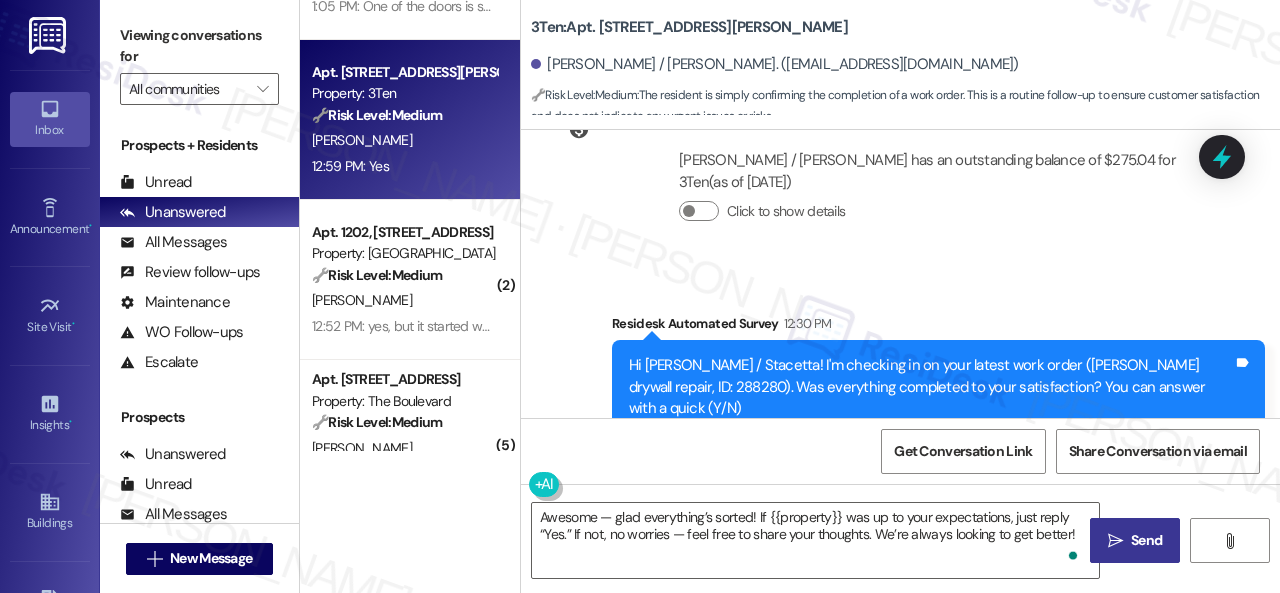 click on "Send" at bounding box center [1146, 540] 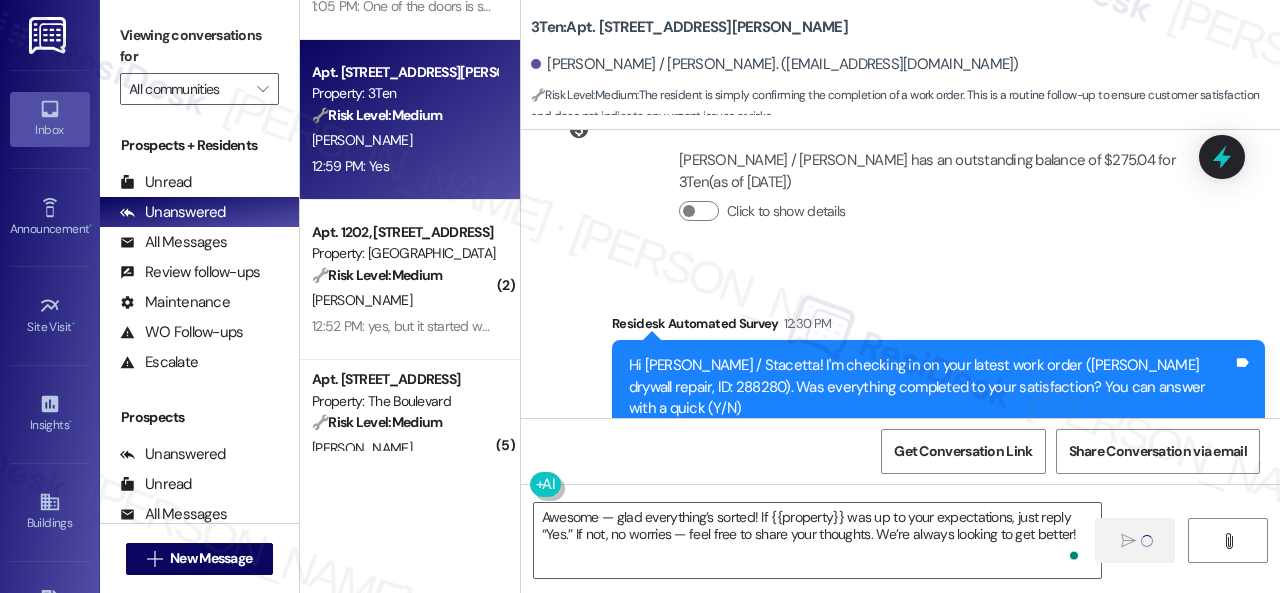 type 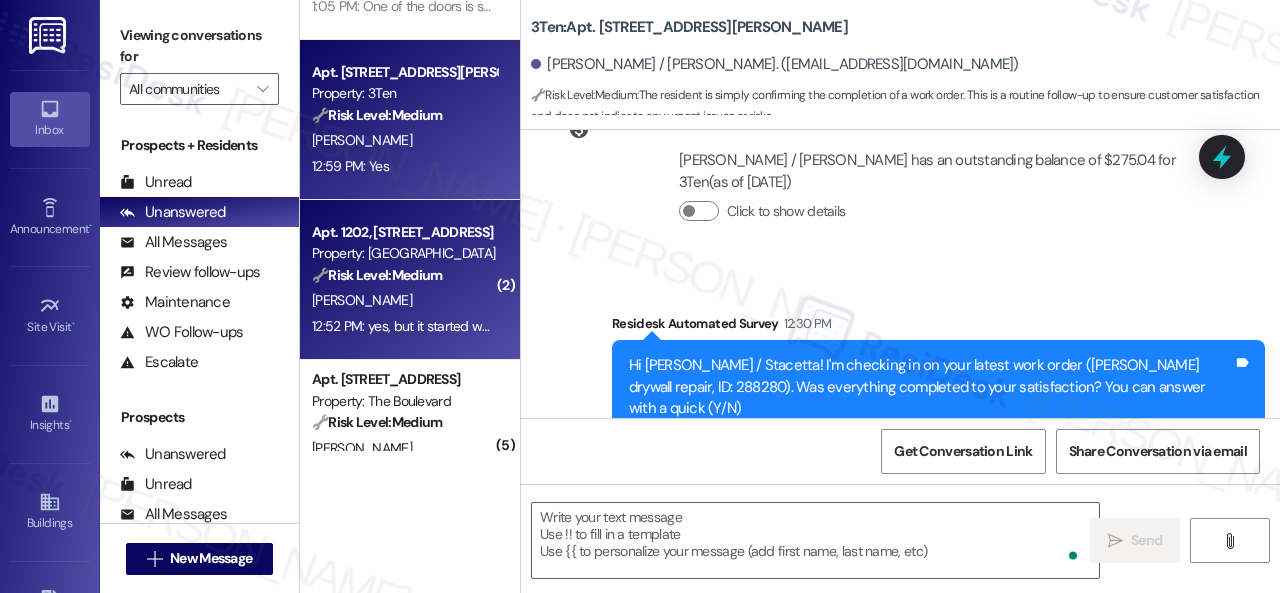 scroll, scrollTop: 36656, scrollLeft: 0, axis: vertical 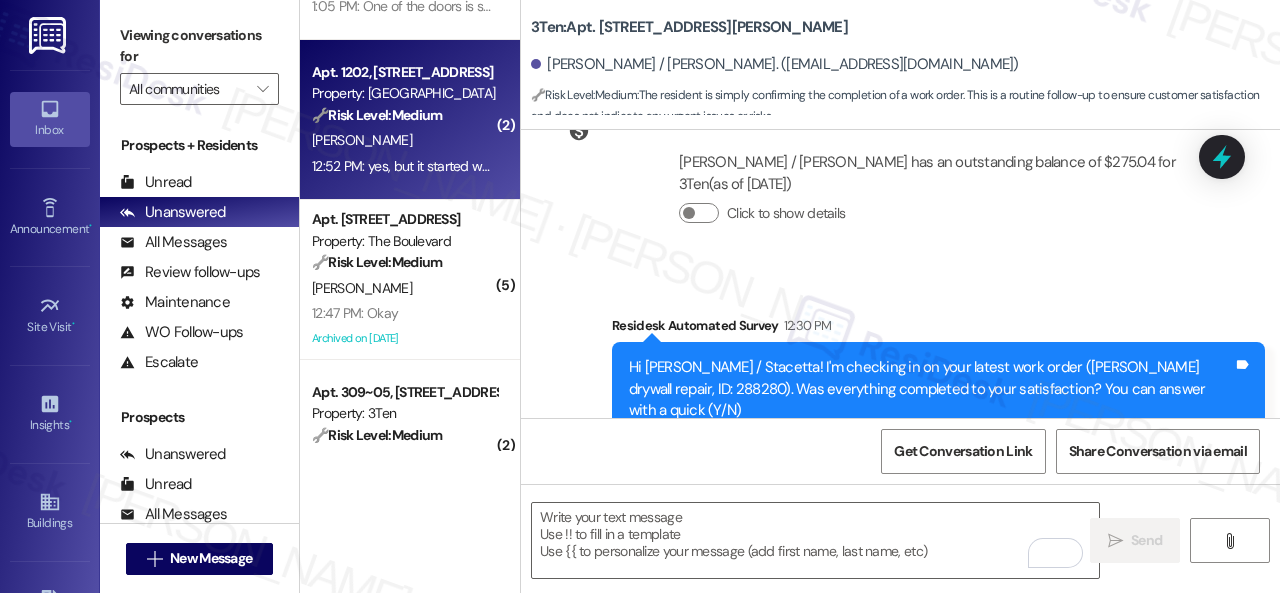click on "[PERSON_NAME]" at bounding box center [404, 140] 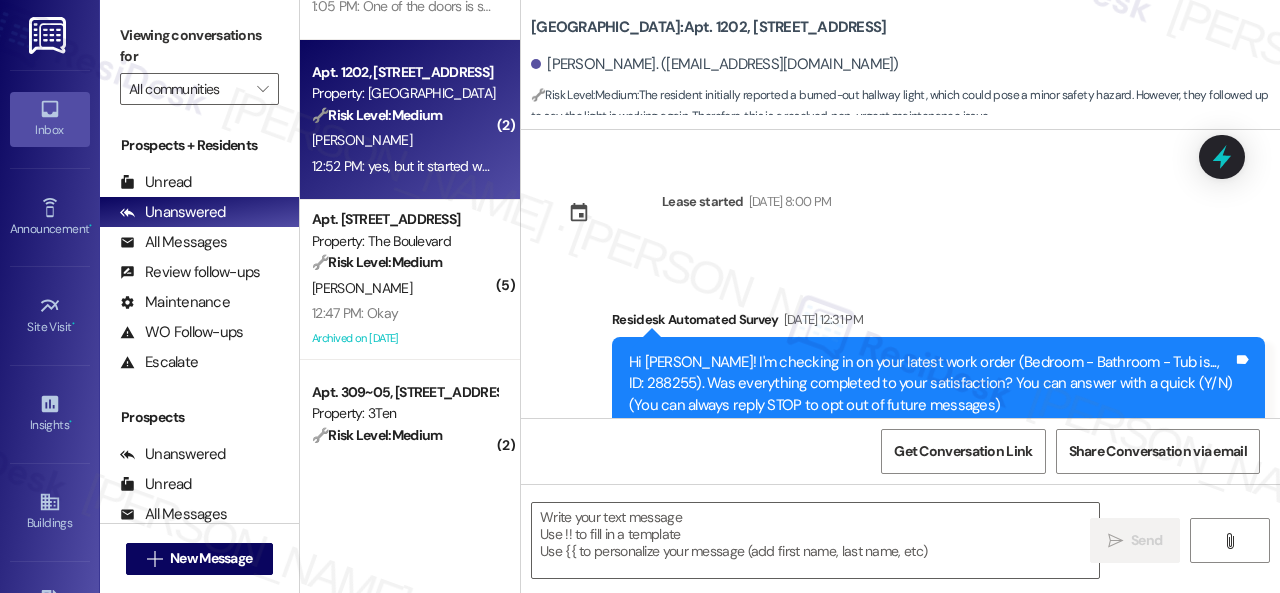 scroll, scrollTop: 5789, scrollLeft: 0, axis: vertical 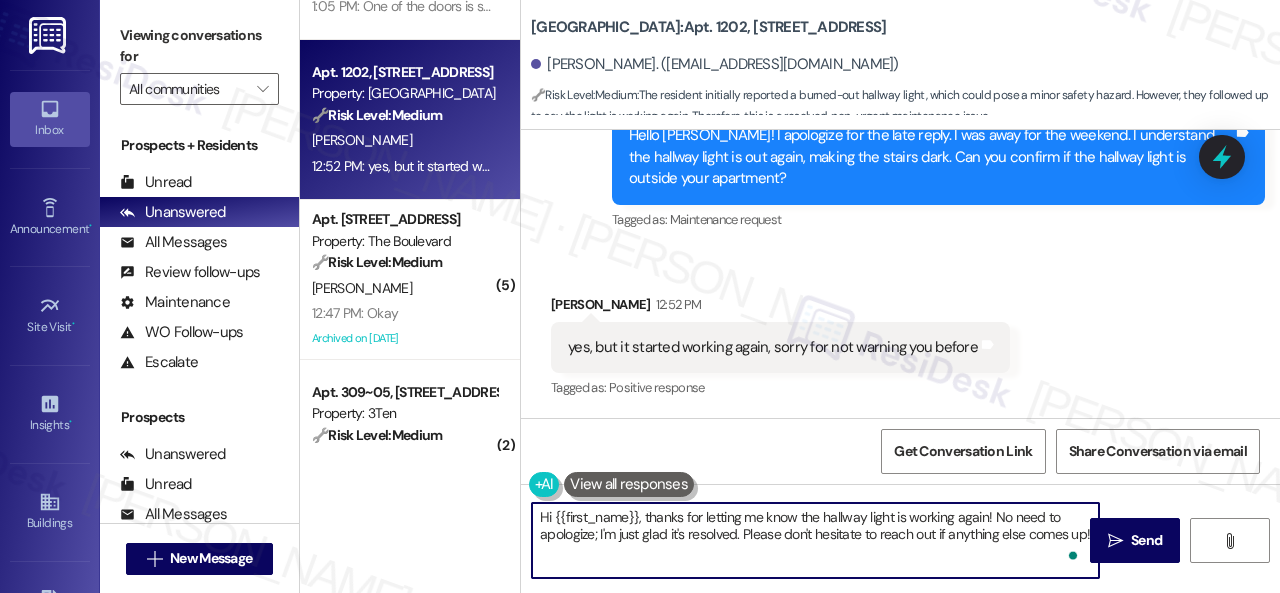 drag, startPoint x: 588, startPoint y: 555, endPoint x: 646, endPoint y: 508, distance: 74.65253 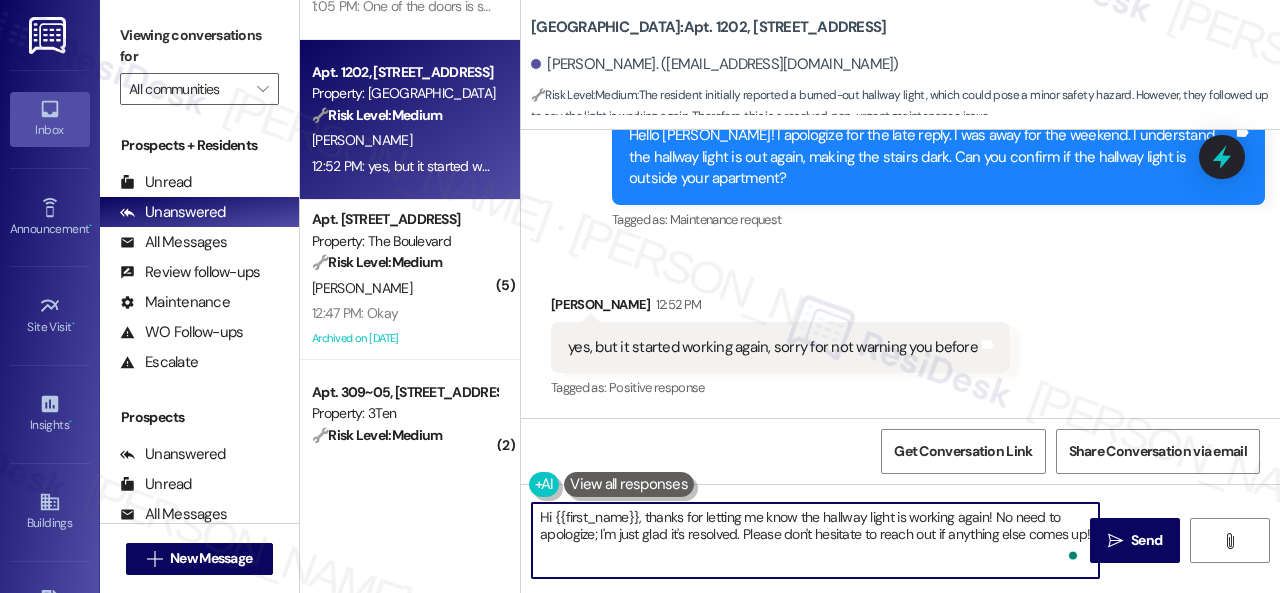 click on "Hi {{first_name}}, thanks for letting me know the hallway light is working again! No need to apologize; I'm just glad it's resolved. Please don't hesitate to reach out if anything else comes up!" at bounding box center [815, 540] 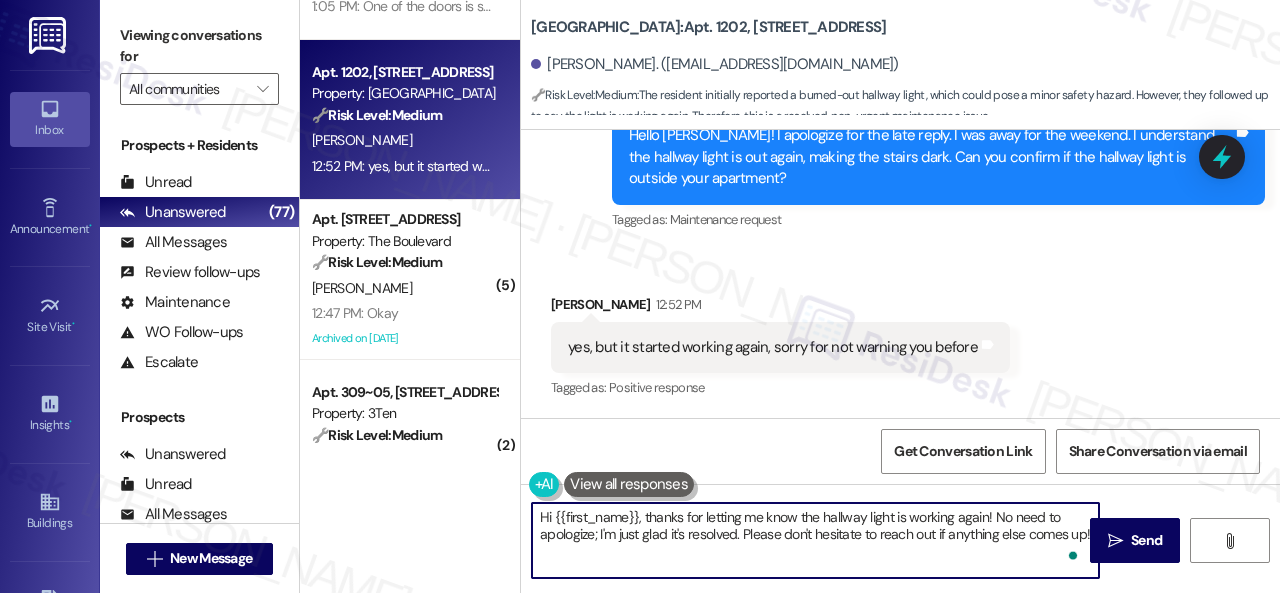 drag, startPoint x: 645, startPoint y: 515, endPoint x: 601, endPoint y: 505, distance: 45.122055 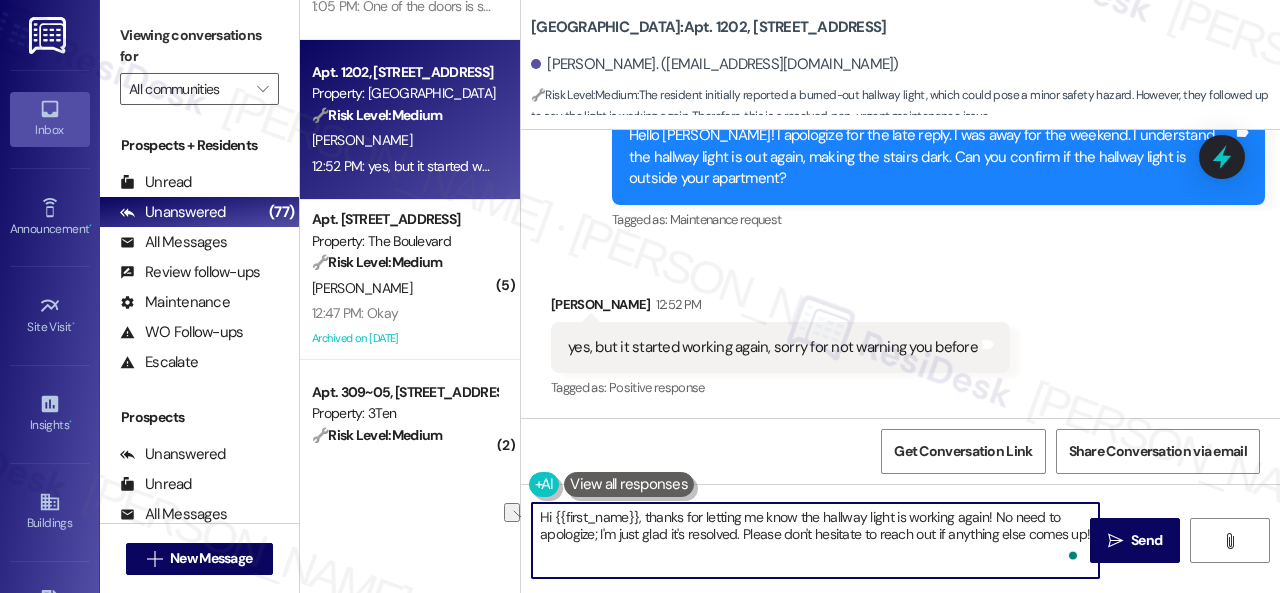 drag, startPoint x: 651, startPoint y: 515, endPoint x: 511, endPoint y: 506, distance: 140.28899 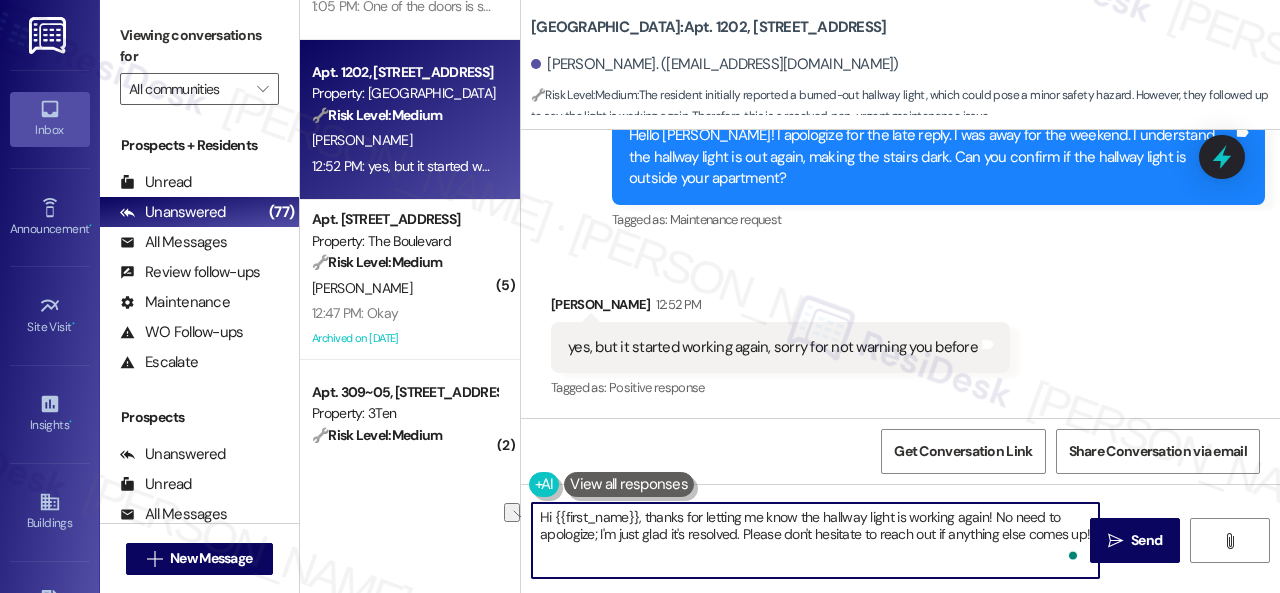 click on "( 1 ) Apt. 05T05, 9 Candlelight Dr Property: The Candles 🔧  Risk Level:  Medium The resident confirms the completion of a maintenance request. This is a routine follow-up and does not indicate any urgent issues or dissatisfaction. B. Hale 1:51 PM: Everything was completed  1:51 PM: Everything was completed  ( 7 ) Apt. 5780F1, 5800 Great Northern Boulevard Property: Butternut Ridge 🔧  Risk Level:  Medium The resident is submitting a work order for a slow-draining bathtub and a concern about the carpeting. These are non-urgent maintenance issues that do not pose an immediate threat to safety or property. P. Torter 1:31 PM: I'd like to submit a work order.
My bathtub in guest bathroom is draining slowly. Also, there is something odd looking on the carpeting behind door of master bedroom I want checked out  1:31 PM: I'd like to submit a work order.
My bathtub in guest bathroom is draining slowly. Also, there is something odd looking on the carpeting behind door of master bedroom I want checked out  ( 2 )" at bounding box center (790, 296) 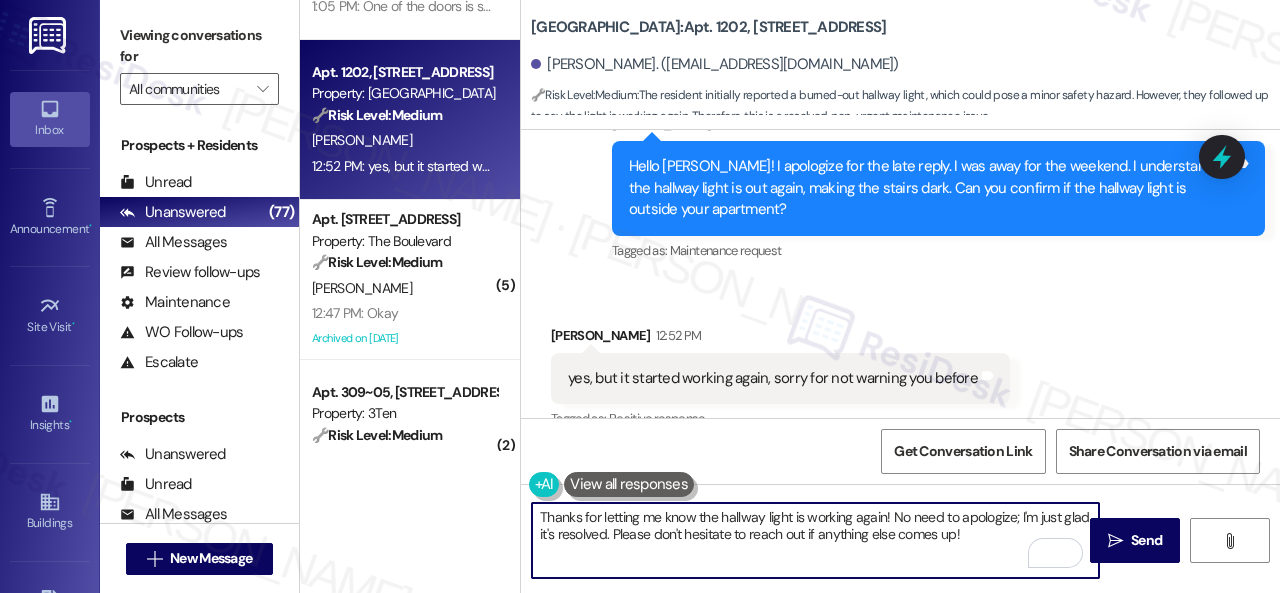 scroll, scrollTop: 5789, scrollLeft: 0, axis: vertical 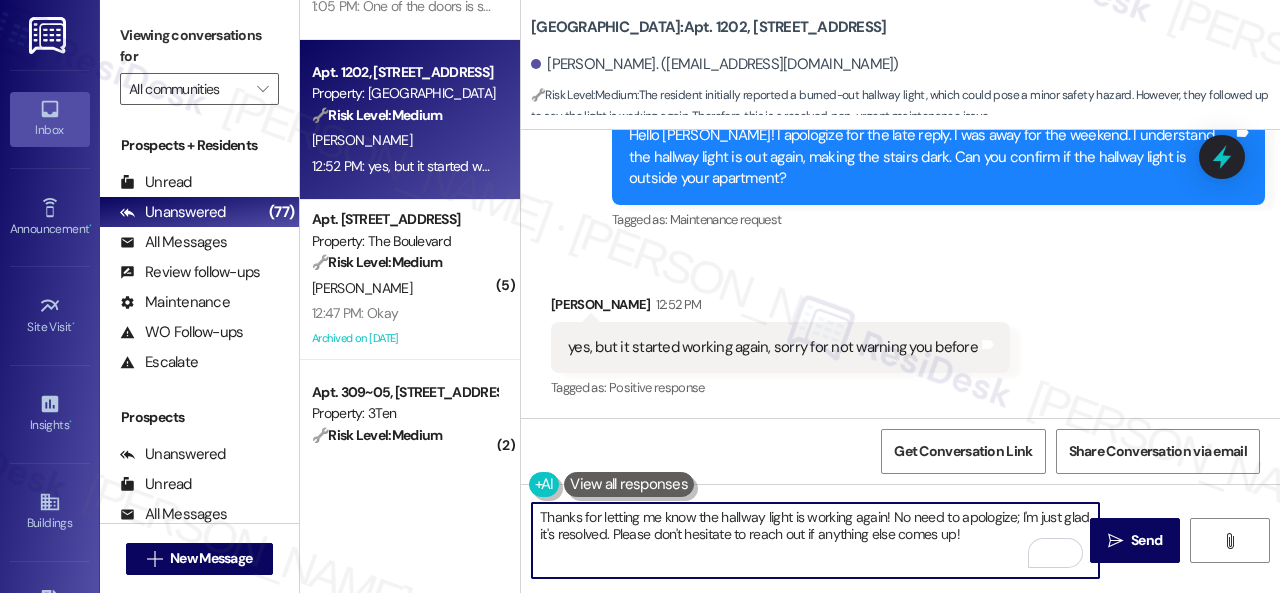 click on "Thanks for letting me know the hallway light is working again! No need to apologize; I'm just glad it's resolved. Please don't hesitate to reach out if anything else comes up!" at bounding box center [815, 540] 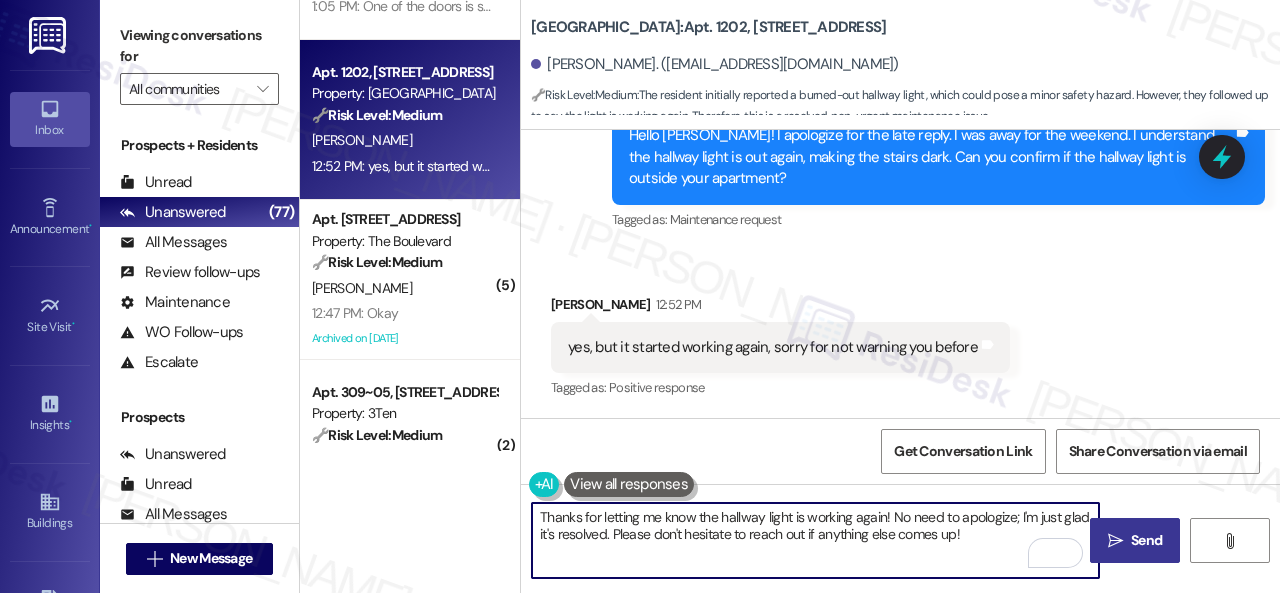 type on "Thanks for letting me know the hallway light is working again! No need to apologize; I'm just glad it's resolved. Please don't hesitate to reach out if anything else comes up!" 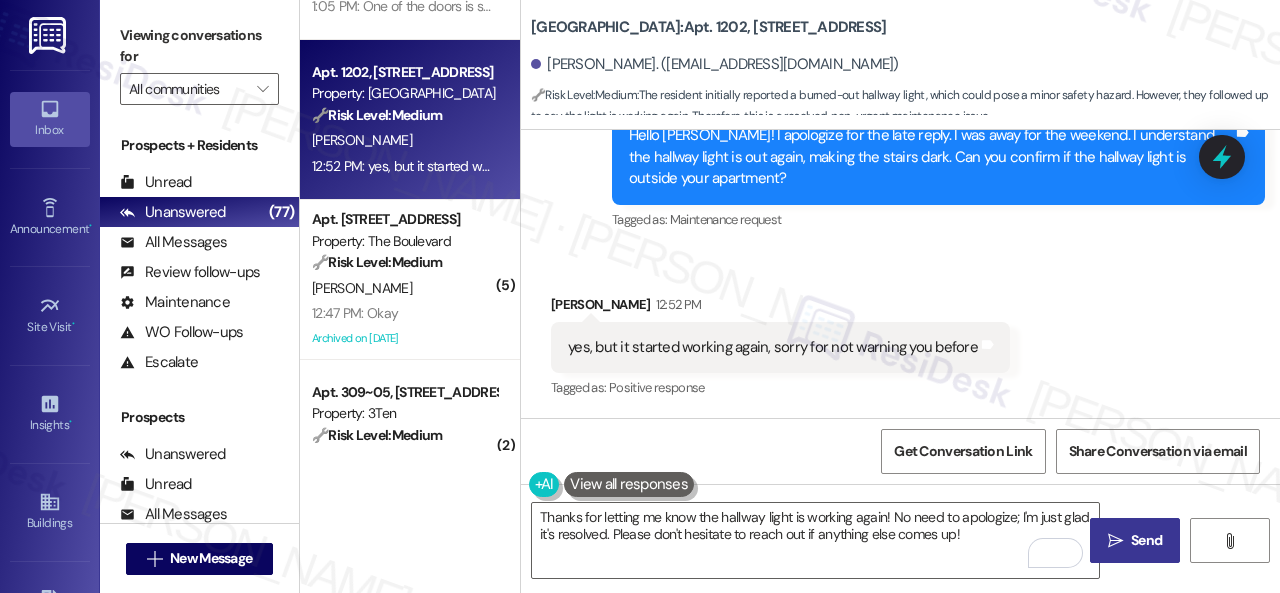 drag, startPoint x: 1125, startPoint y: 541, endPoint x: 1124, endPoint y: 529, distance: 12.0415945 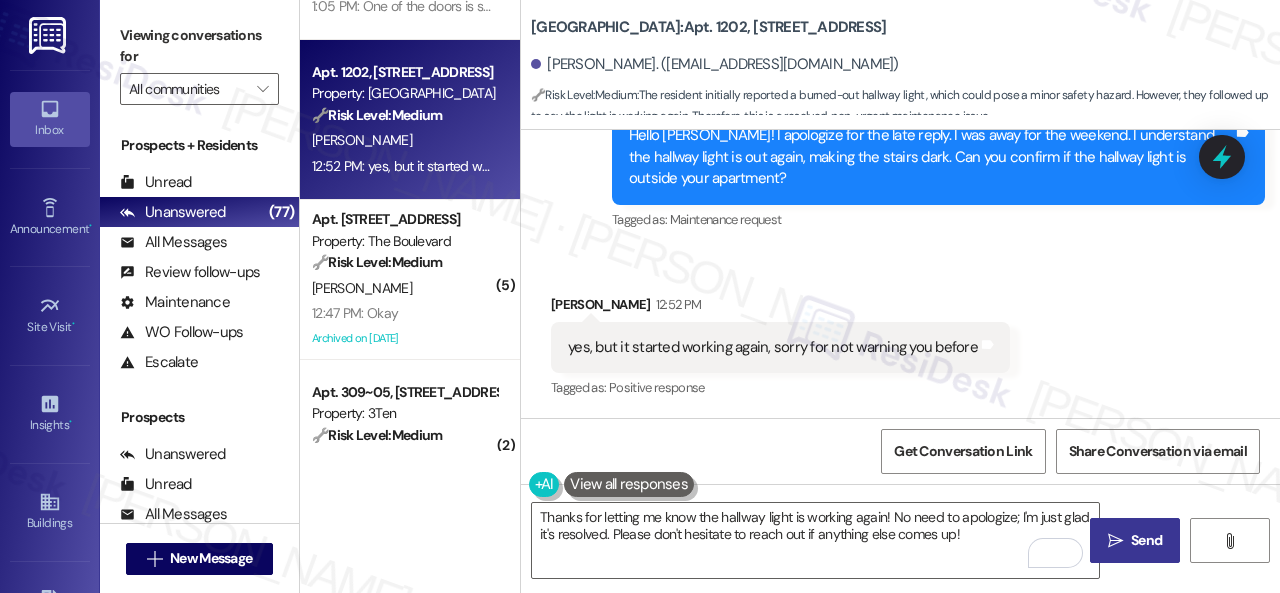 click on "Send" at bounding box center [1146, 540] 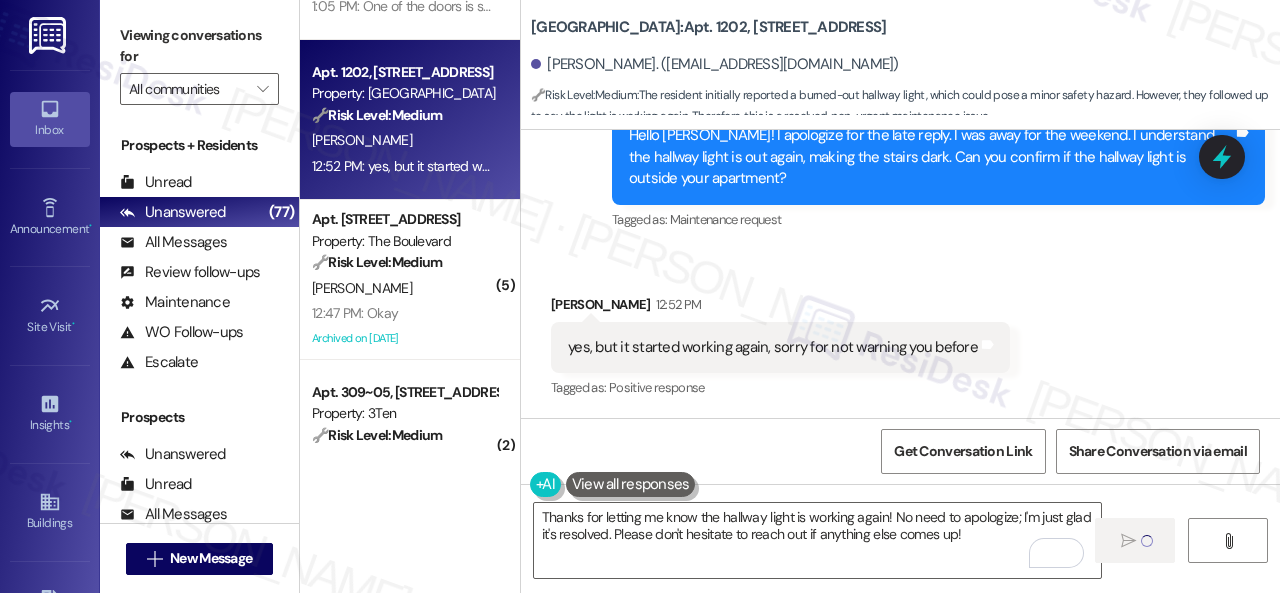 type 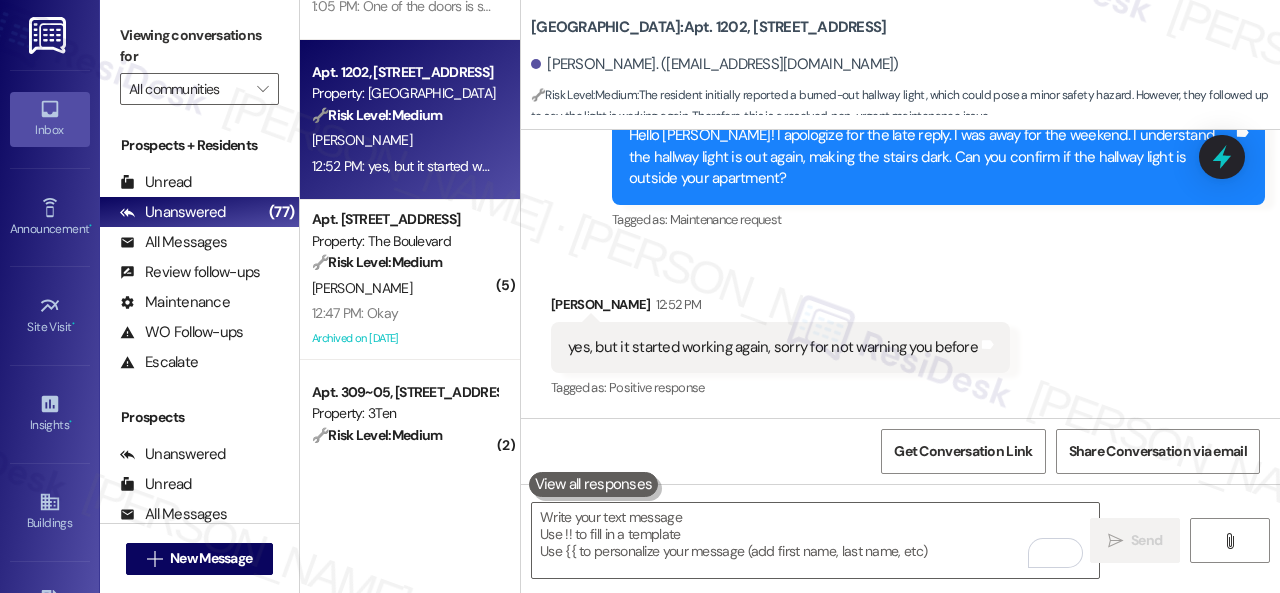 scroll, scrollTop: 5788, scrollLeft: 0, axis: vertical 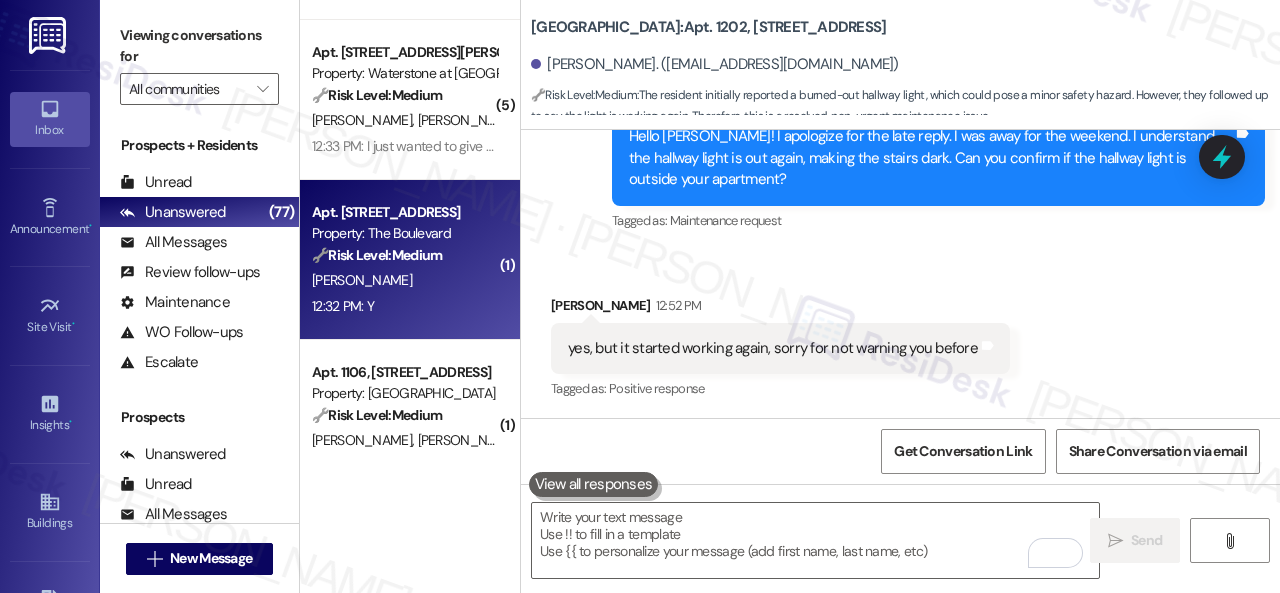 click on "12:32 PM: Y 12:32 PM: Y" at bounding box center [404, 306] 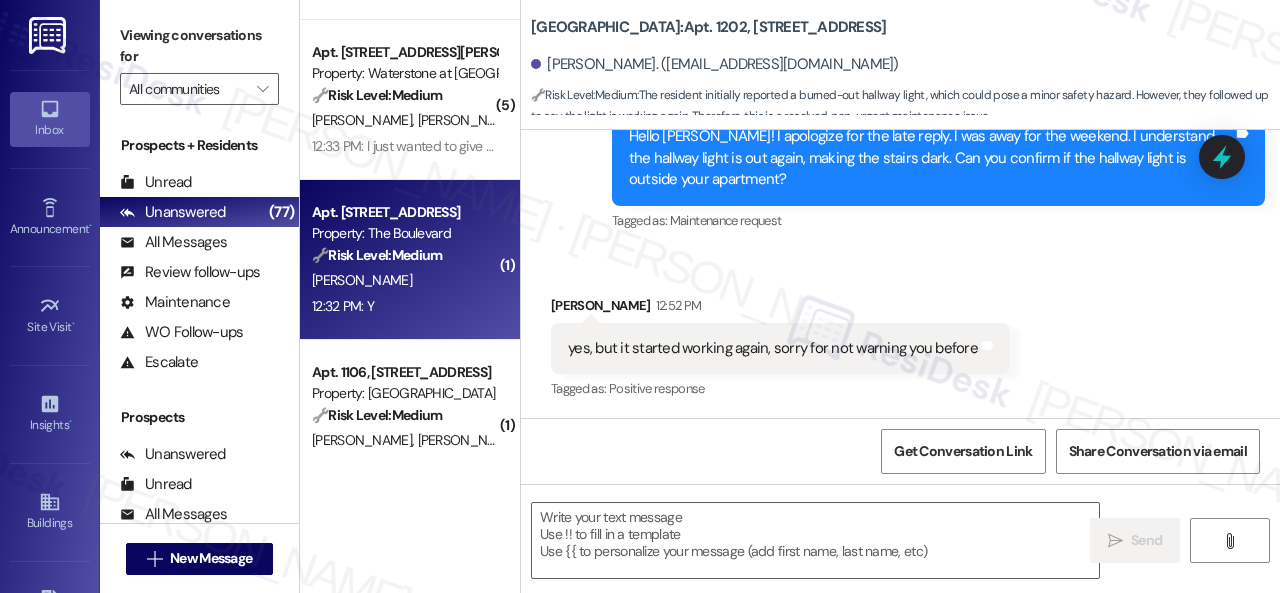 type on "Fetching suggested responses. Please feel free to read through the conversation in the meantime." 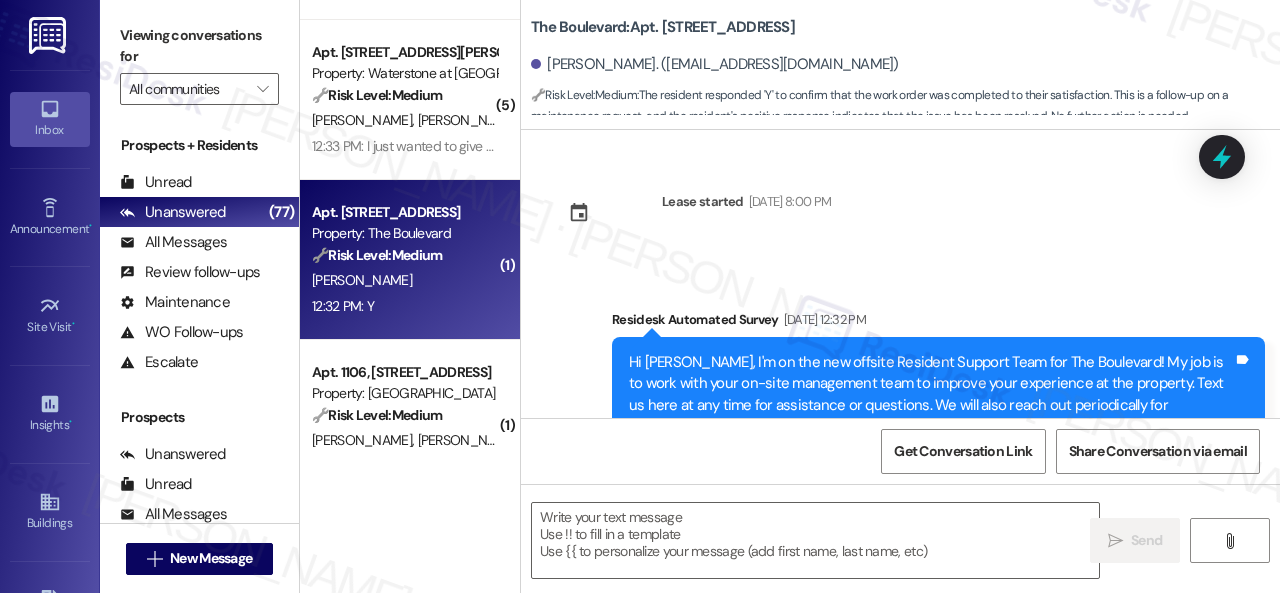 type on "Fetching suggested responses. Please feel free to read through the conversation in the meantime." 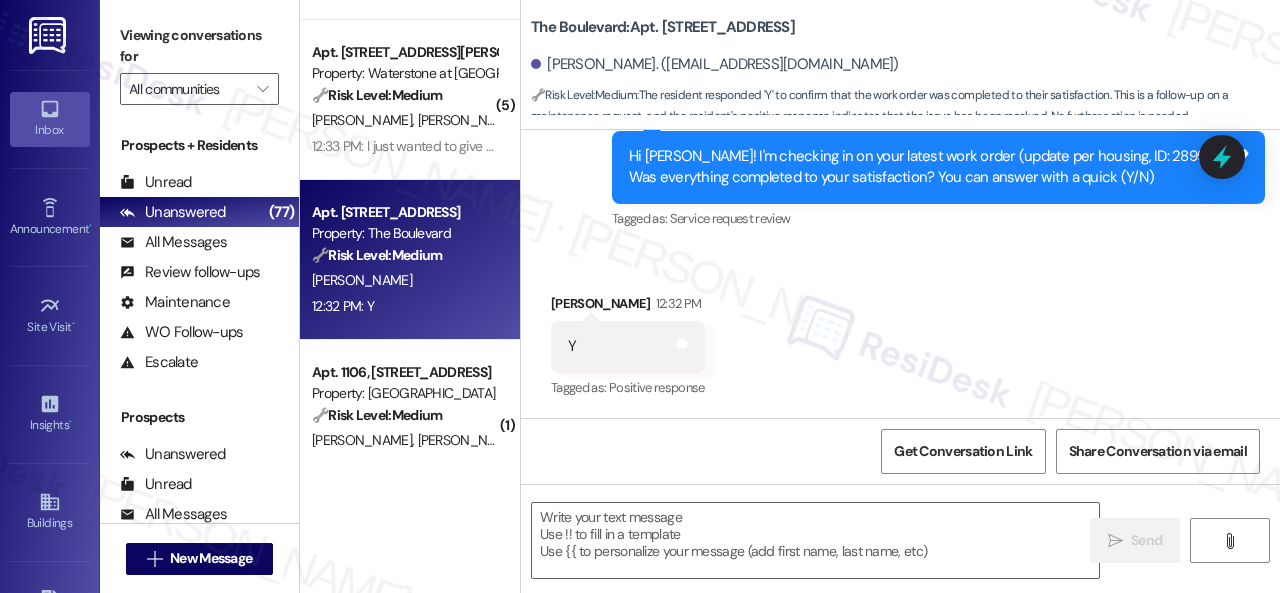 scroll, scrollTop: 9650, scrollLeft: 0, axis: vertical 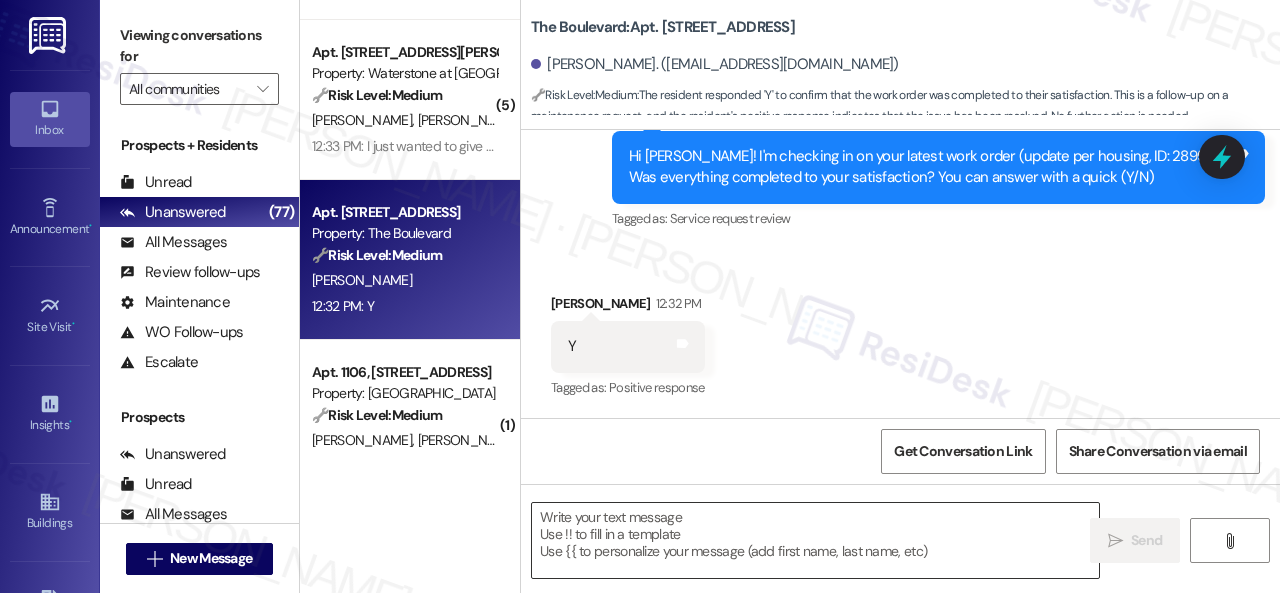 click at bounding box center [815, 540] 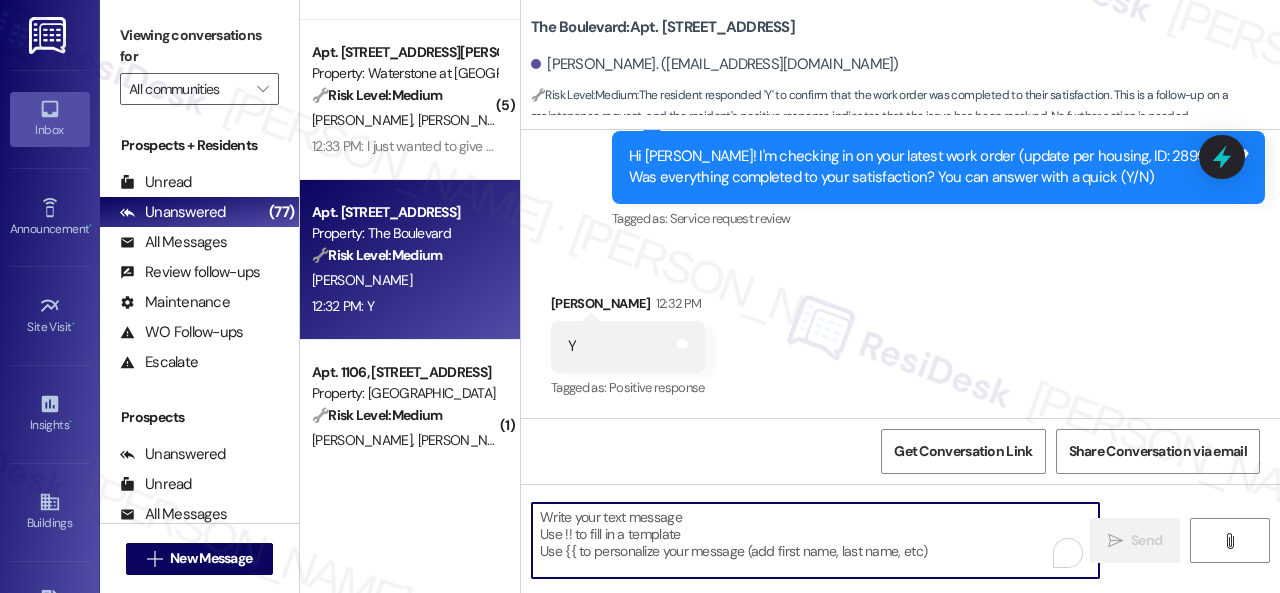paste on "Awesome — glad everything’s sorted! If {{property}} was up to your expectations, just reply “Yes.” If not, no worries — feel free to share your thoughts. We’re always looking to get better!" 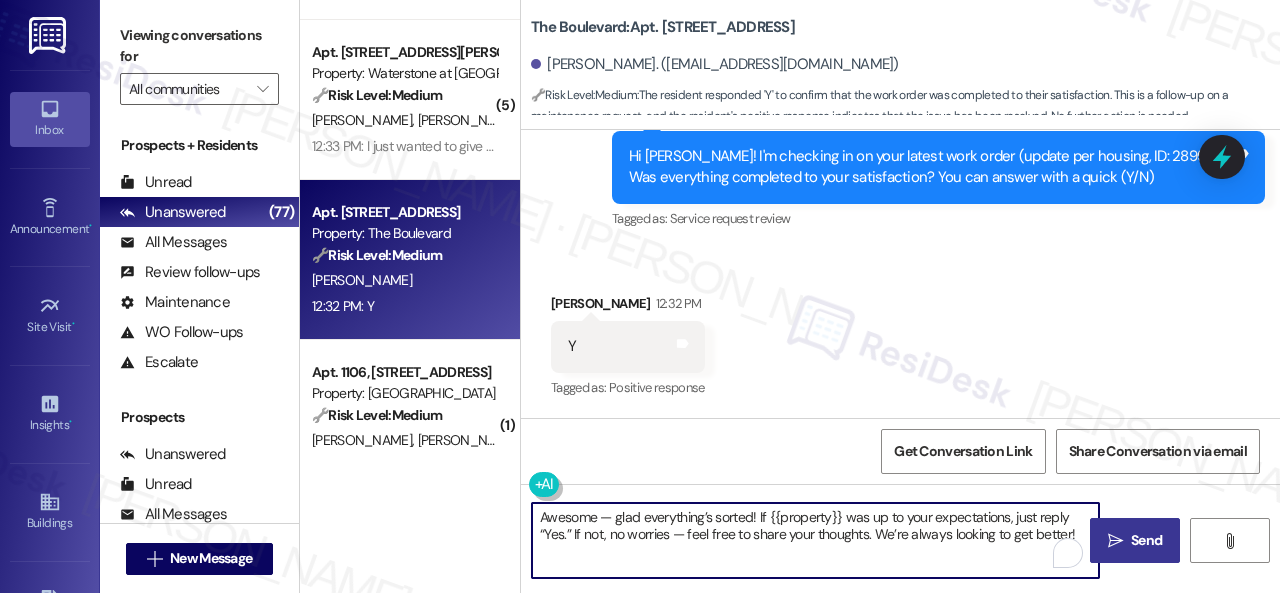 type on "Awesome — glad everything’s sorted! If {{property}} was up to your expectations, just reply “Yes.” If not, no worries — feel free to share your thoughts. We’re always looking to get better!" 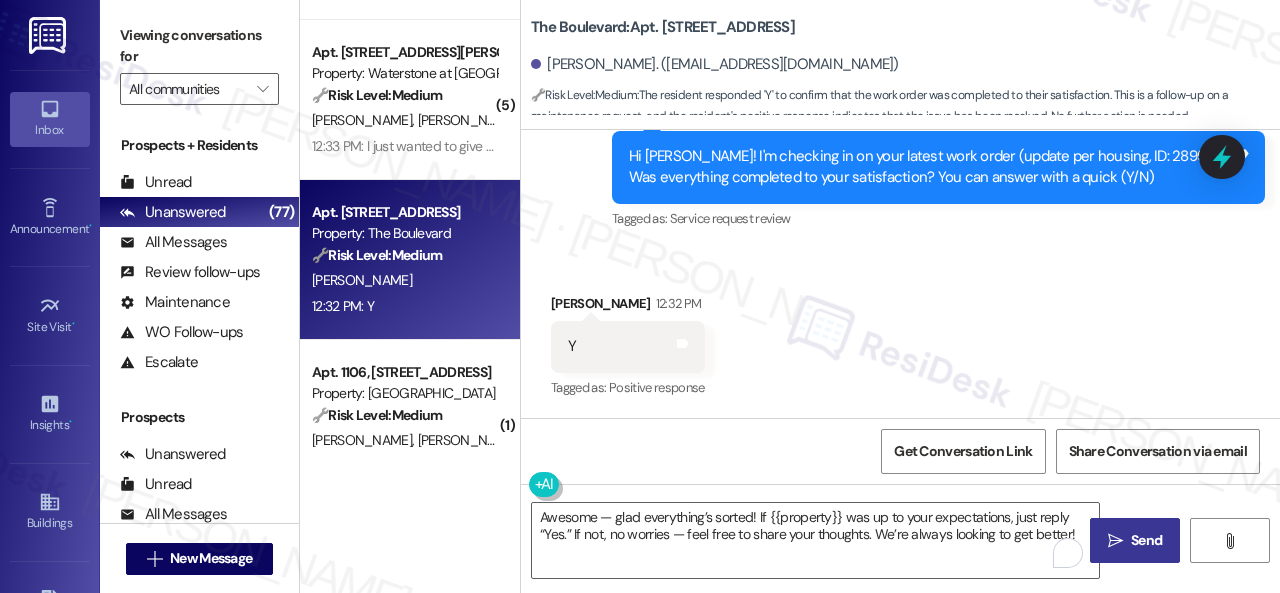 click on "Send" at bounding box center [1146, 540] 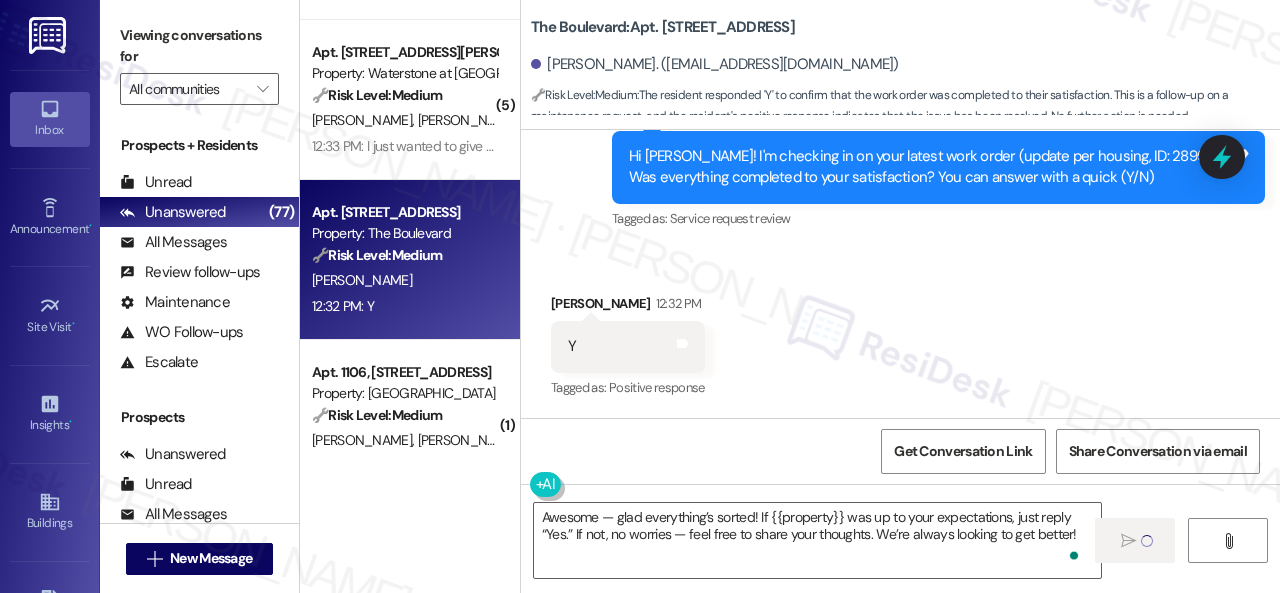 type 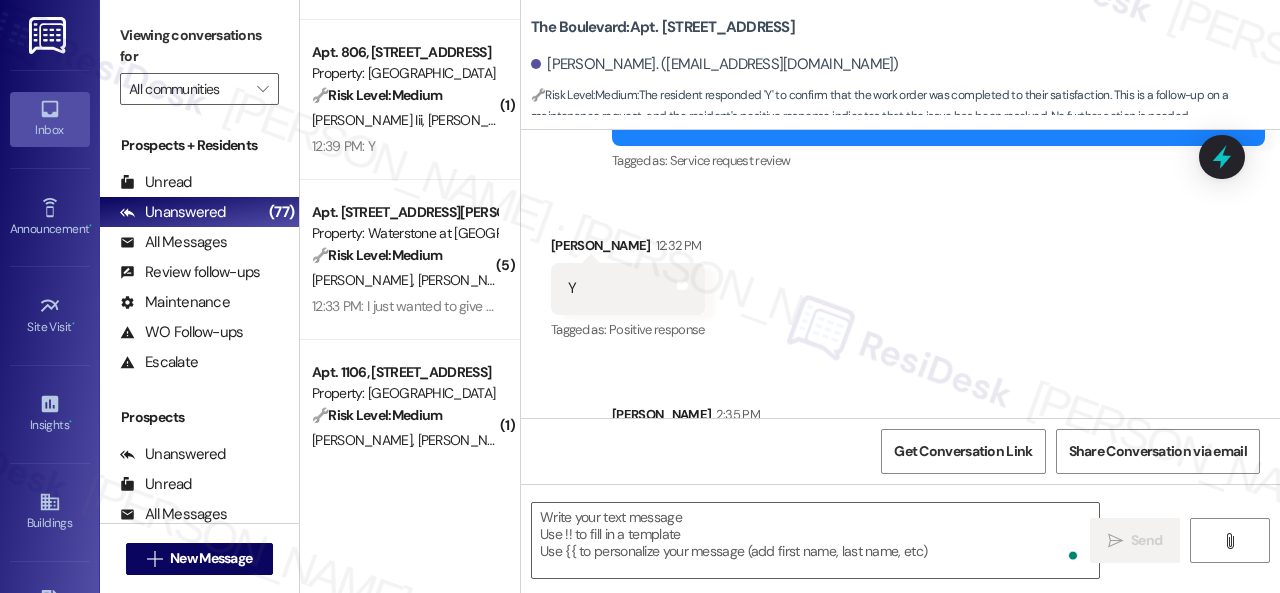 scroll, scrollTop: 9811, scrollLeft: 0, axis: vertical 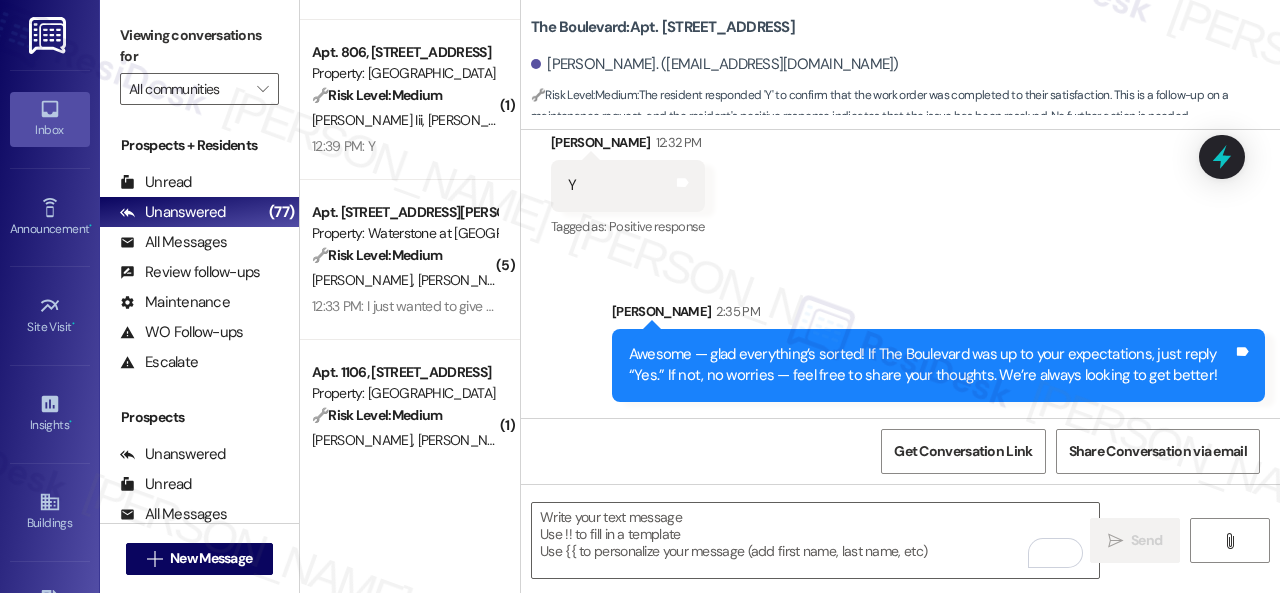 click on "Apt. 806, 1805 S Egret Bay Blvd Property: Tuscan Lakes II 🔧  Risk Level:  Medium The resident responded 'Y' to a follow-up question about a completed work order. This indicates the issue was resolved satisfactorily and requires no further action beyond documentation. E. Dahlstrom Iii K. Dahlstrom 12:39 PM: Y 12:39 PM: Y" at bounding box center (410, 100) 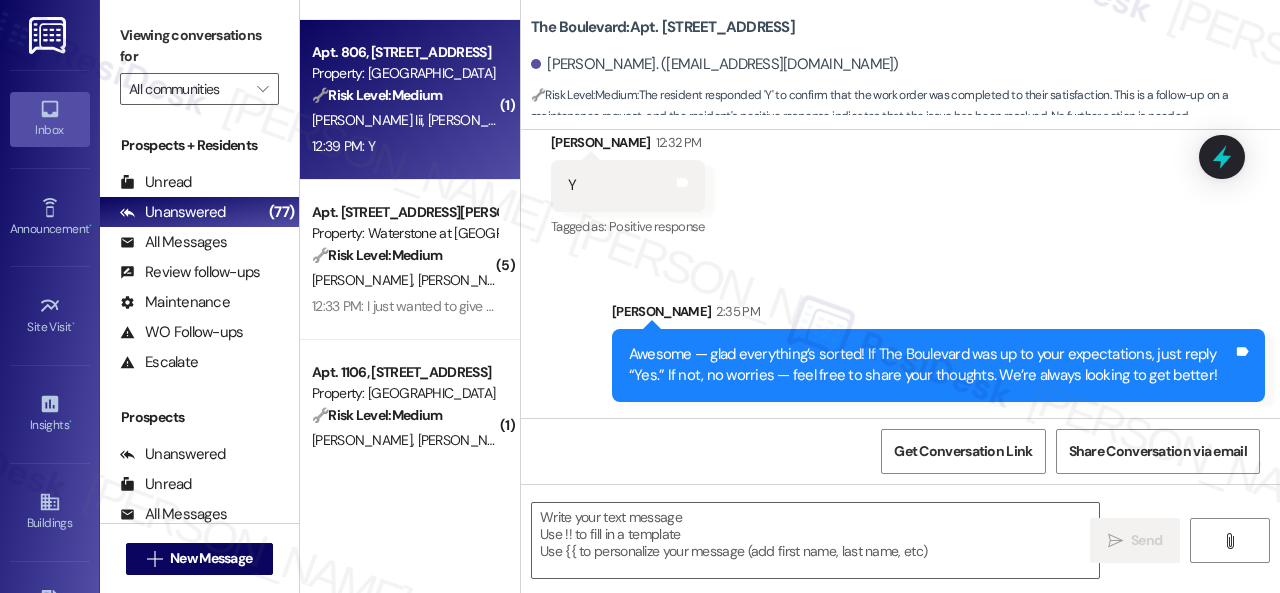 type on "Fetching suggested responses. Please feel free to read through the conversation in the meantime." 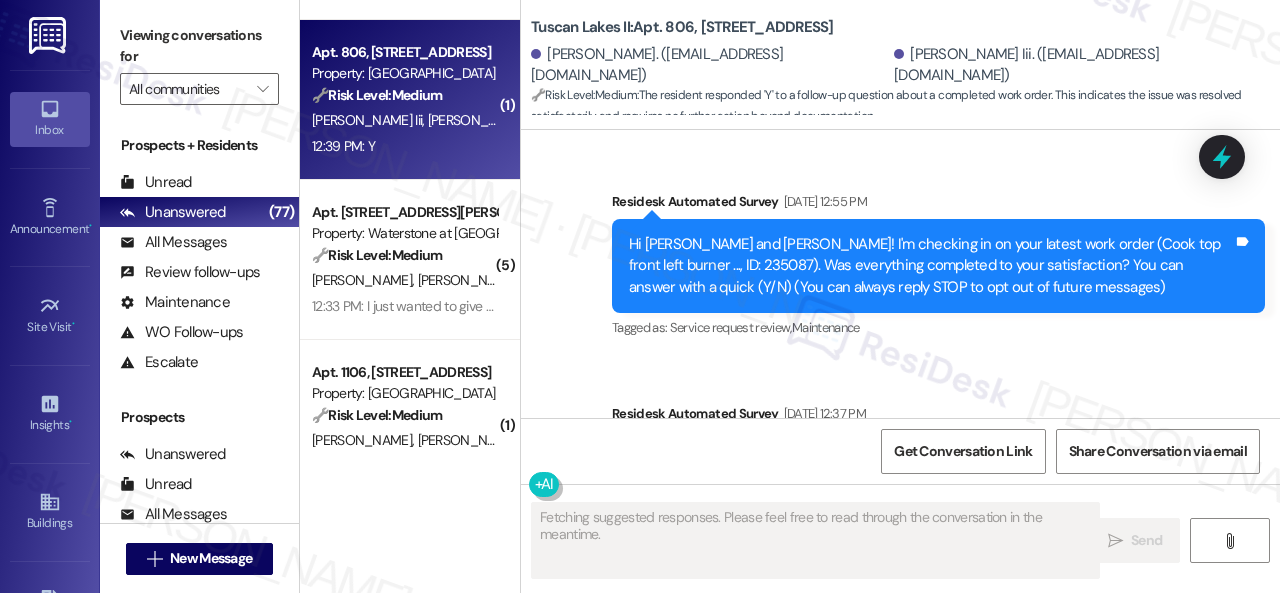 scroll, scrollTop: 7638, scrollLeft: 0, axis: vertical 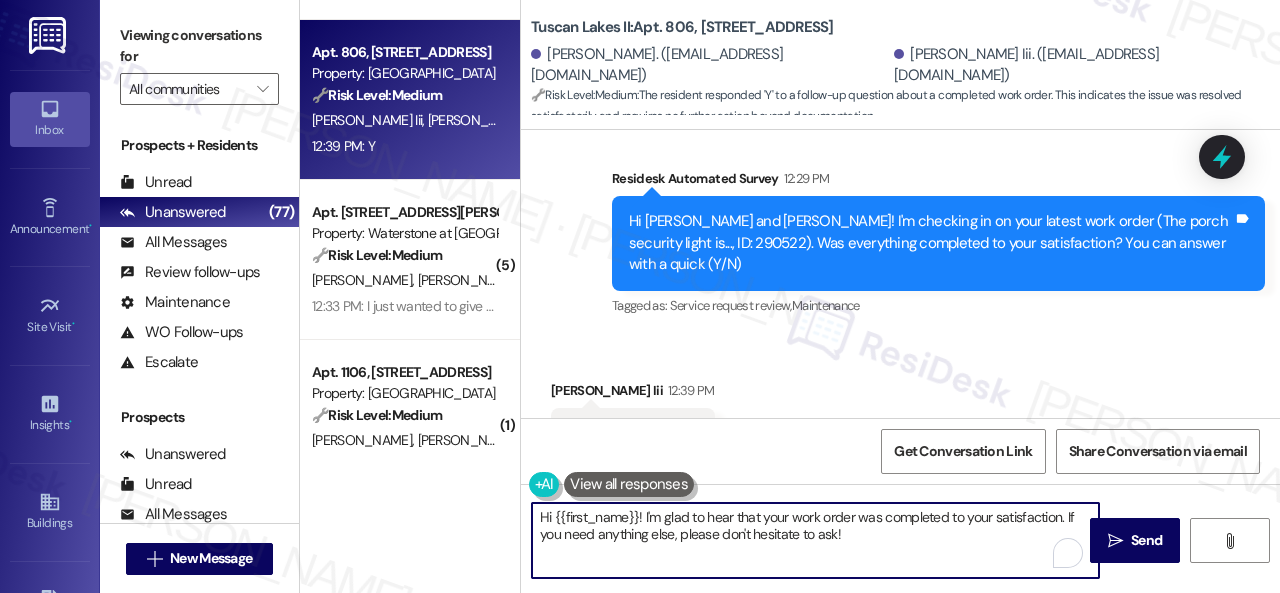 drag, startPoint x: 864, startPoint y: 537, endPoint x: 398, endPoint y: 467, distance: 471.22818 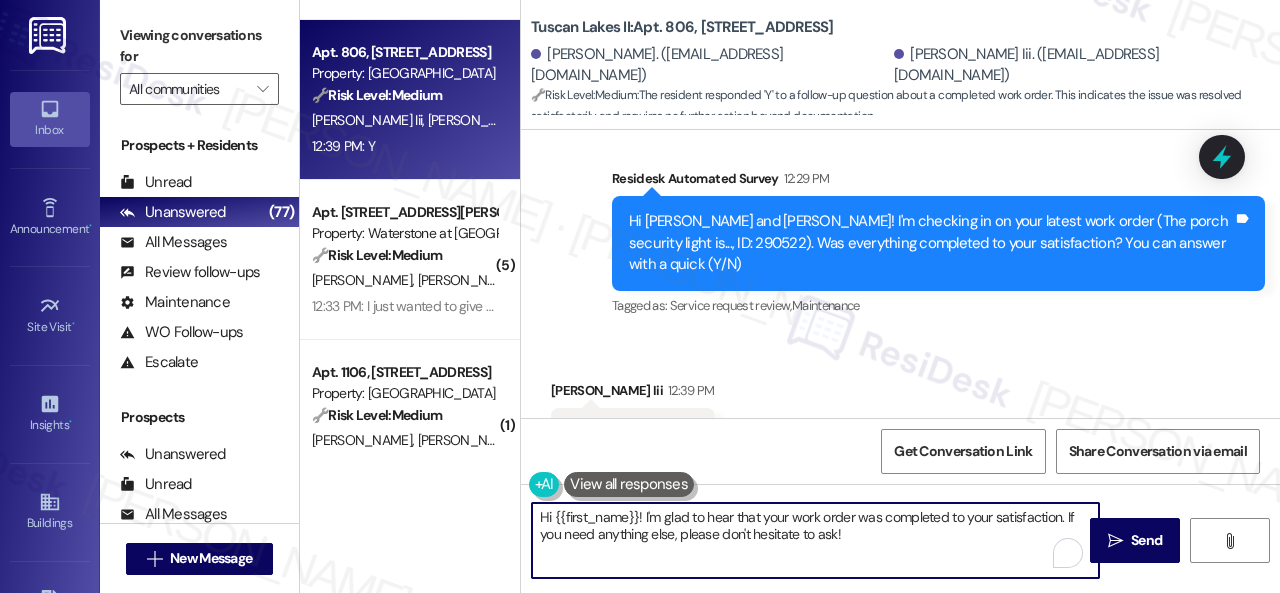 click on "( 2 ) Apt. 5174, 4800 Skyline Dr Property: The Boulevard 🔧  Risk Level:  Medium The resident is reporting non-urgent maintenance issues: a splitting door in the living room, a bathroom door that doesn't shut completely, gaps in the bathroom trim, and caulking that needs to be redone. These issues do not pose an immediate threat to safety or property. D. Islas Gonzalez 1:05 PM: One of the doors is splitting in the living room
In the bathroom, the door won't shut completely
The bathroom also has gaps on the trim and the caulking needs to be redone around the bathtub and sink 1:05 PM: One of the doors is splitting in the living room
In the bathroom, the door won't shut completely
The bathroom also has gaps on the trim and the caulking needs to be redone around the bathtub and sink ( 5 ) Apt. 5022, 4800 Skyline Dr Property: The Boulevard 🔧  Risk Level:  Medium The resident reported a delay in water flow from the kitchen faucet. A work order was created. This is a non-urgent maintenance issue. ( 2 ) 🔧" at bounding box center [790, 296] 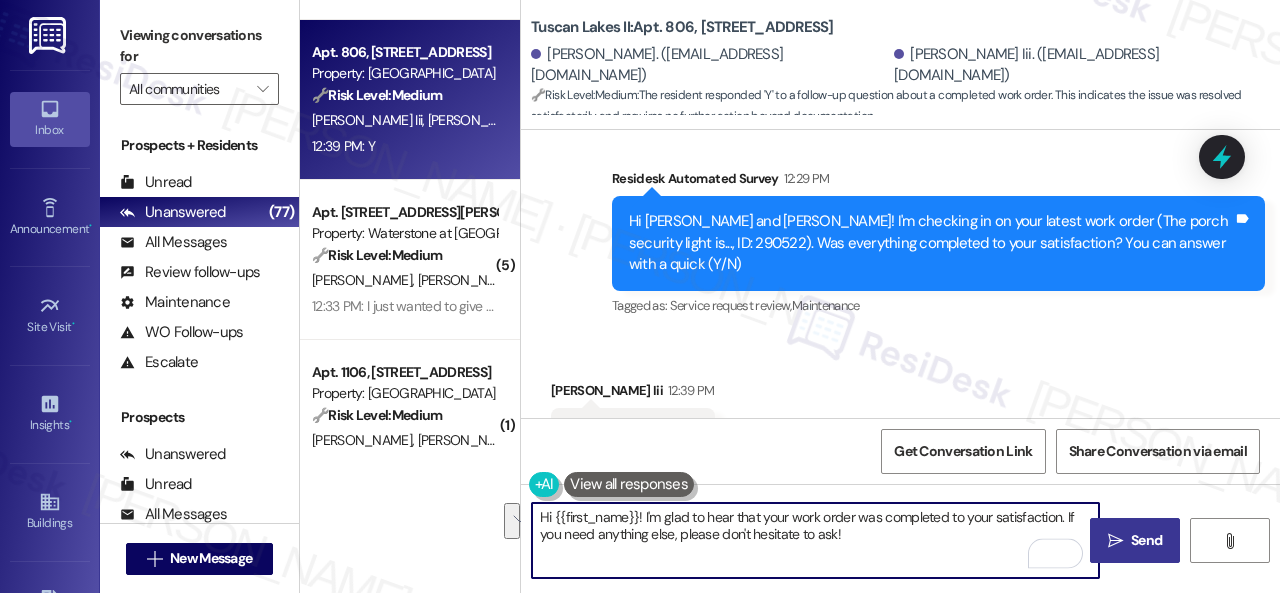 paste on "Awesome — glad everything’s sorted! If {{property}} was up to your expectations, just reply “Yes.” If not, no worries — feel free to share your thoughts. We’re always looking to get better" 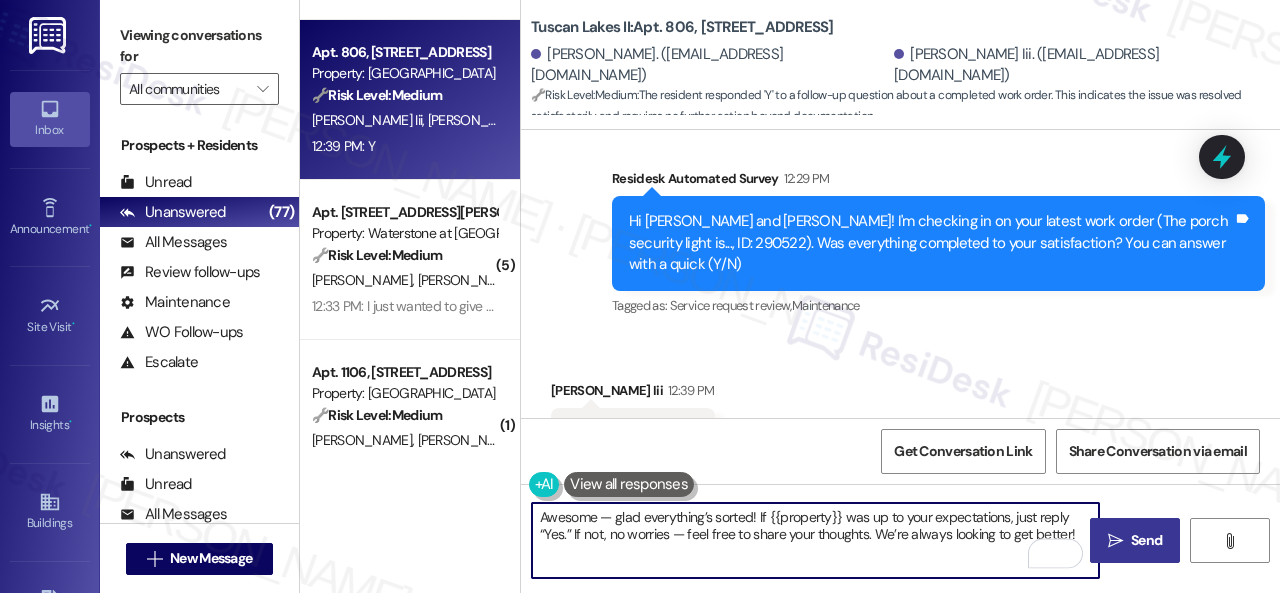 type on "Awesome — glad everything’s sorted! If {{property}} was up to your expectations, just reply “Yes.” If not, no worries — feel free to share your thoughts. We’re always looking to get better!" 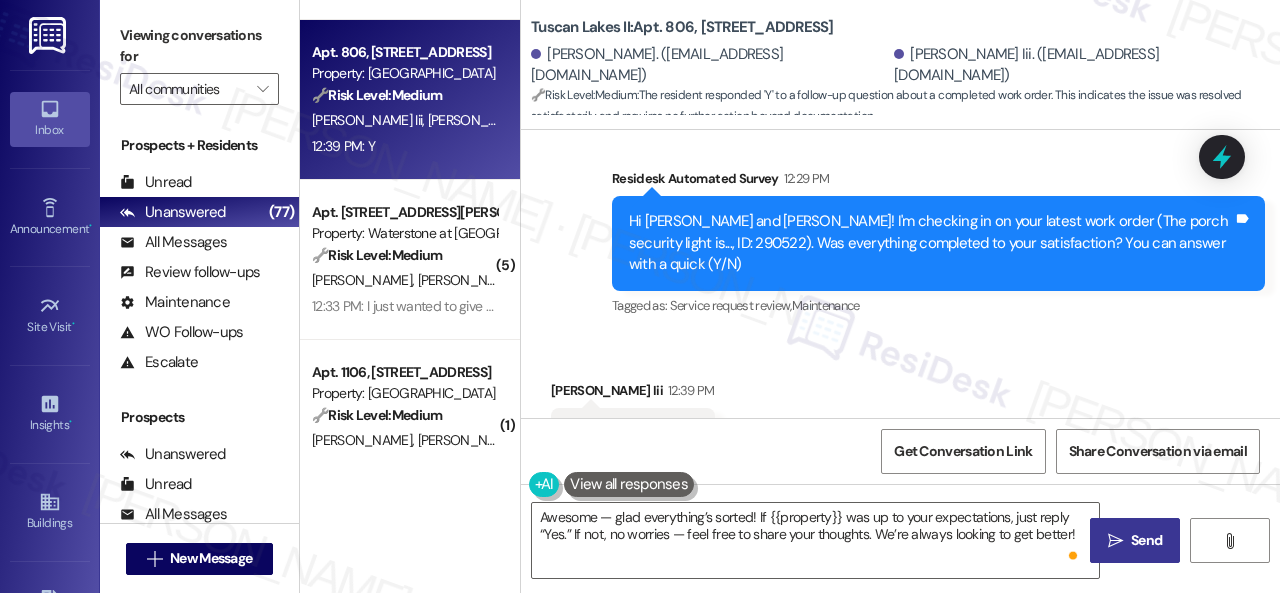 click on "" at bounding box center [1115, 541] 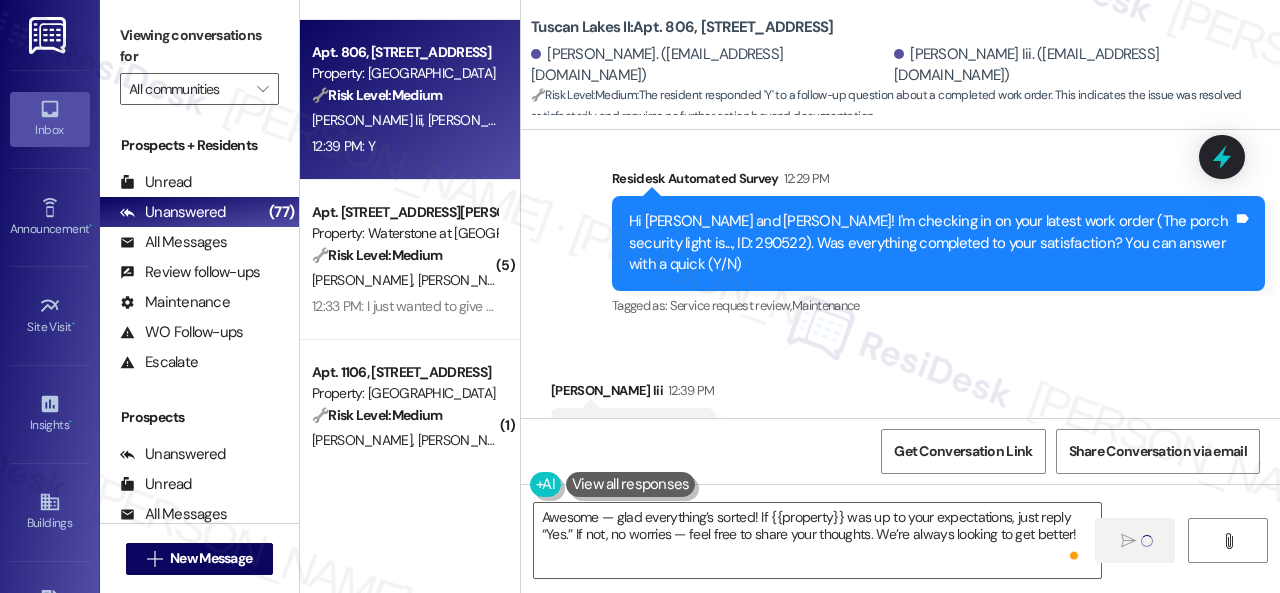 type 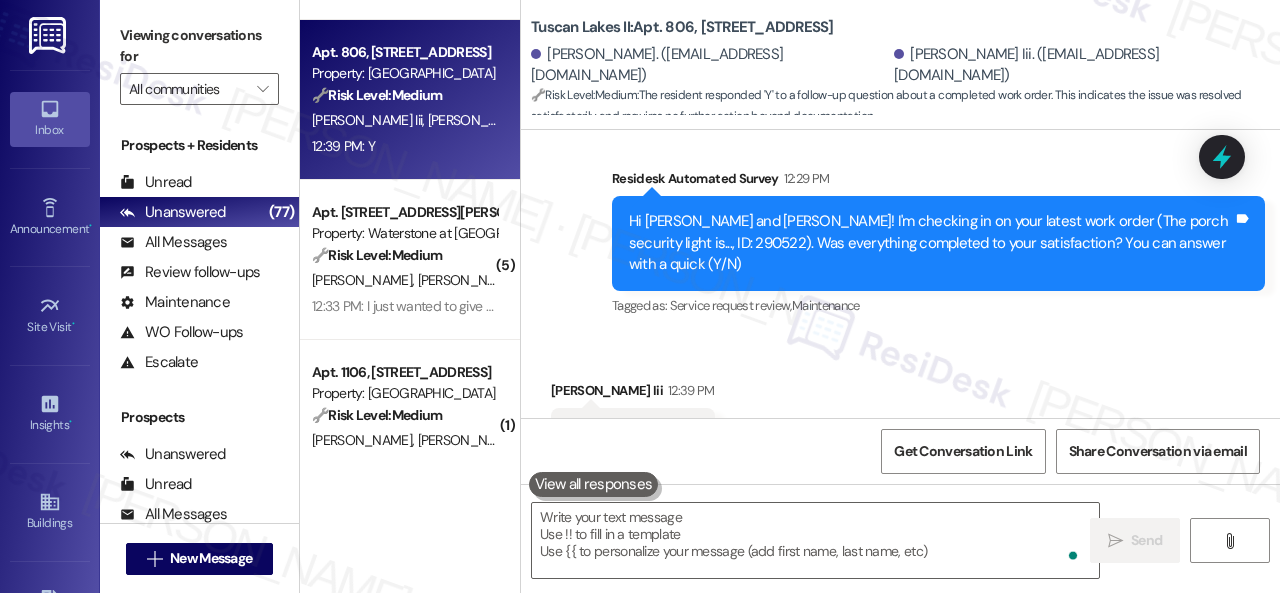 scroll, scrollTop: 7638, scrollLeft: 0, axis: vertical 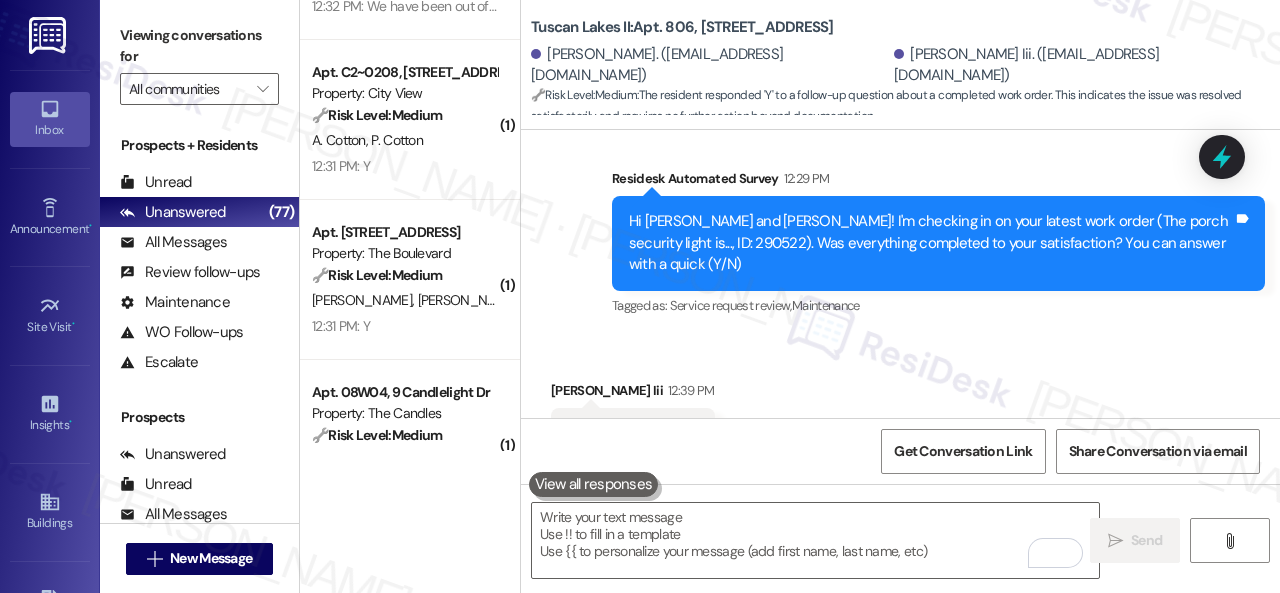 click on "12:31 PM: Y 12:31 PM: Y" at bounding box center (404, 326) 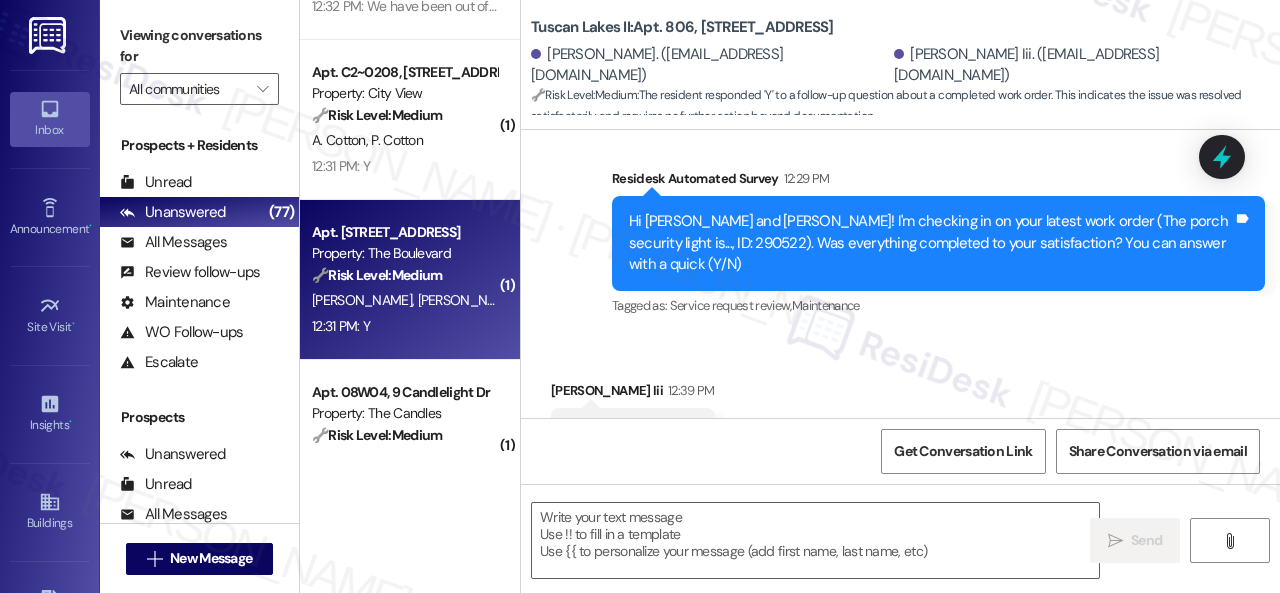 type on "Fetching suggested responses. Please feel free to read through the conversation in the meantime." 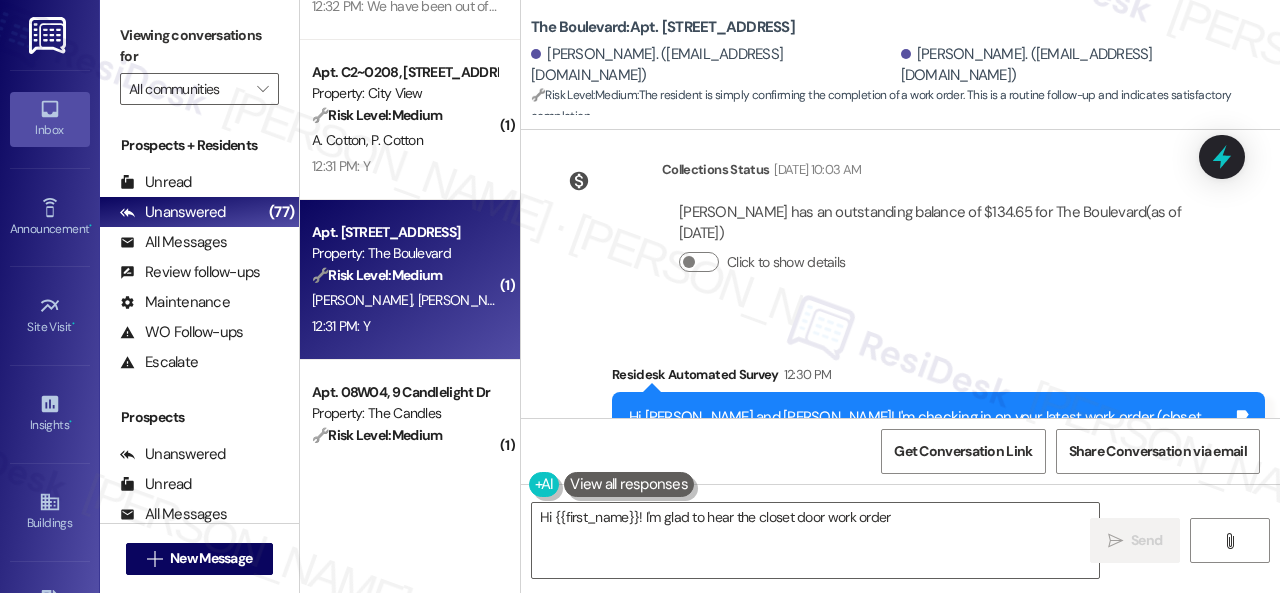 scroll, scrollTop: 1510, scrollLeft: 0, axis: vertical 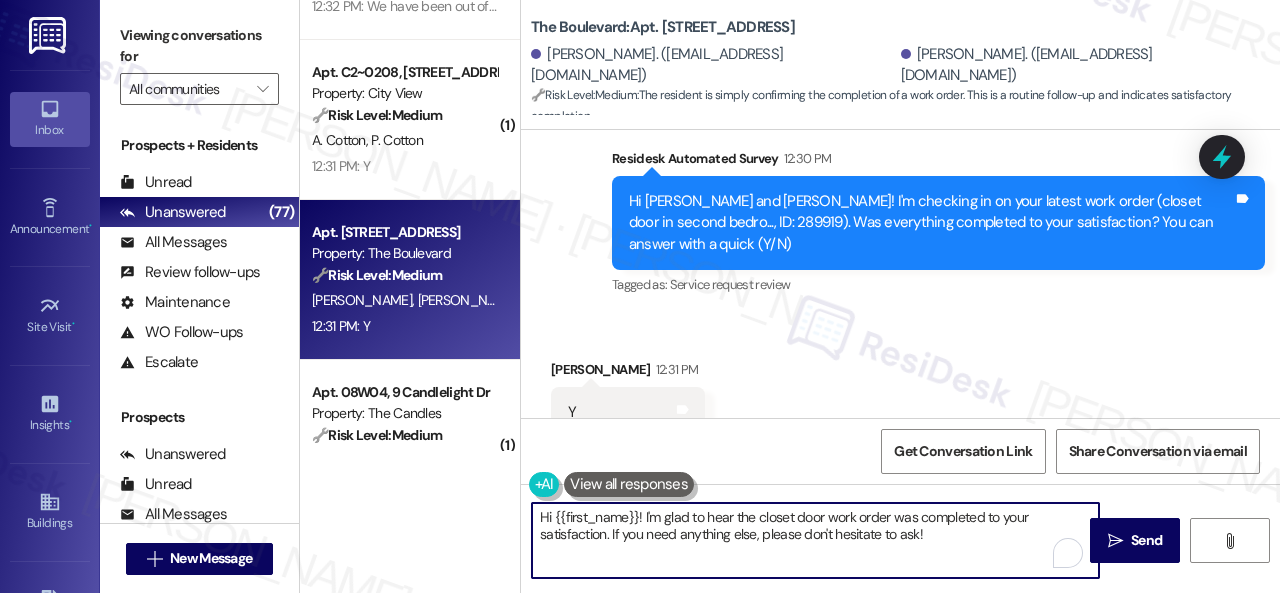 drag, startPoint x: 929, startPoint y: 533, endPoint x: 400, endPoint y: 479, distance: 531.749 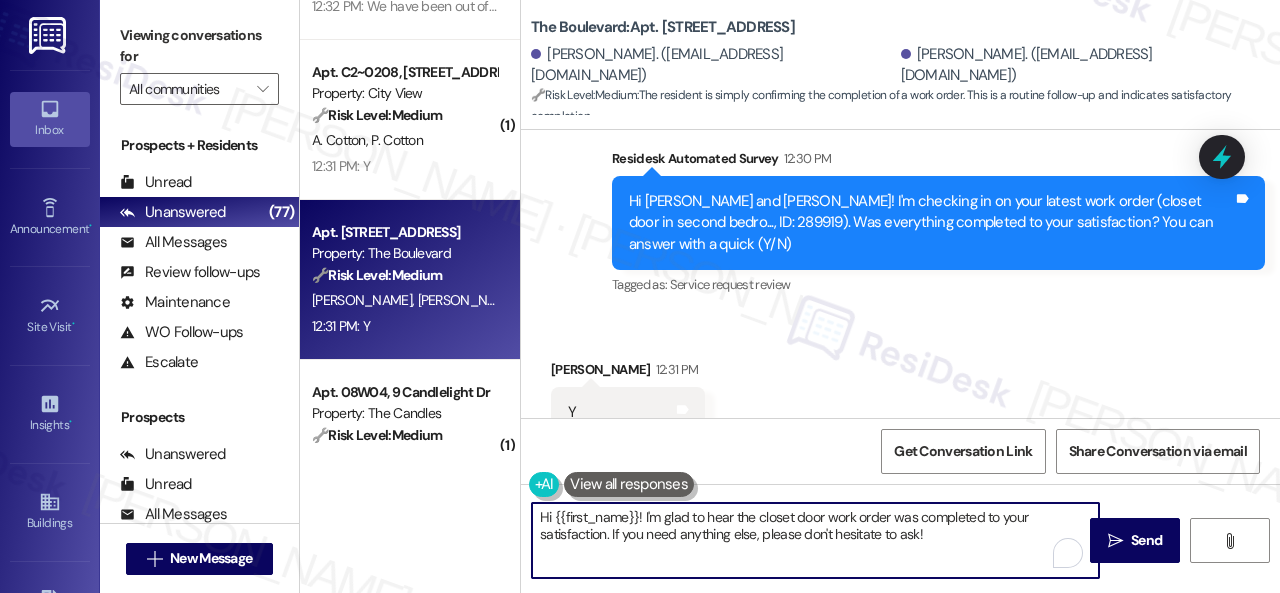 paste on "Awesome — glad everything’s sorted! If {{property}} was up to your expectations, just reply “Yes.” If not, no worries — feel free to share your thoughts. We’re always looking to get better" 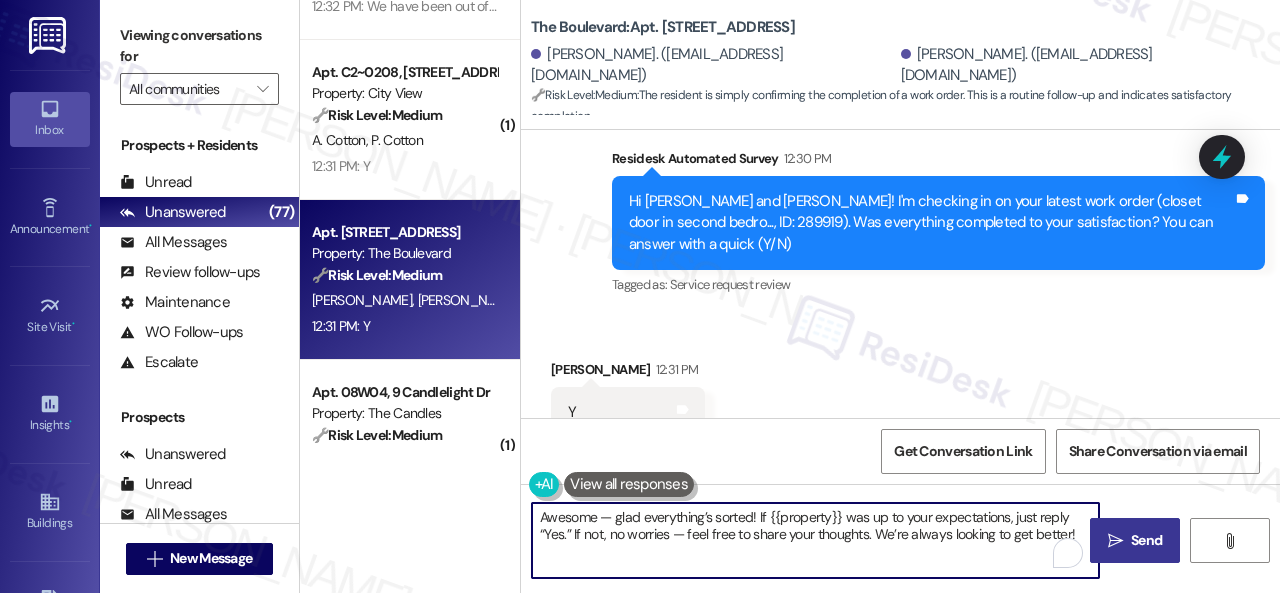 type on "Awesome — glad everything’s sorted! If {{property}} was up to your expectations, just reply “Yes.” If not, no worries — feel free to share your thoughts. We’re always looking to get better!" 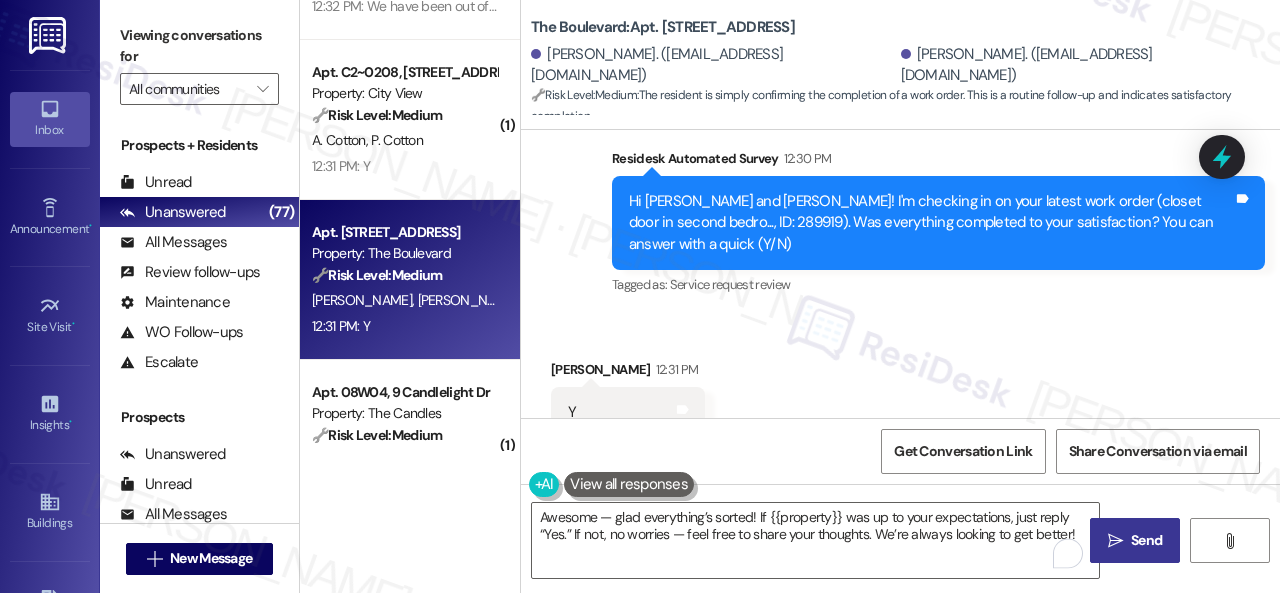 click on "" at bounding box center [1115, 541] 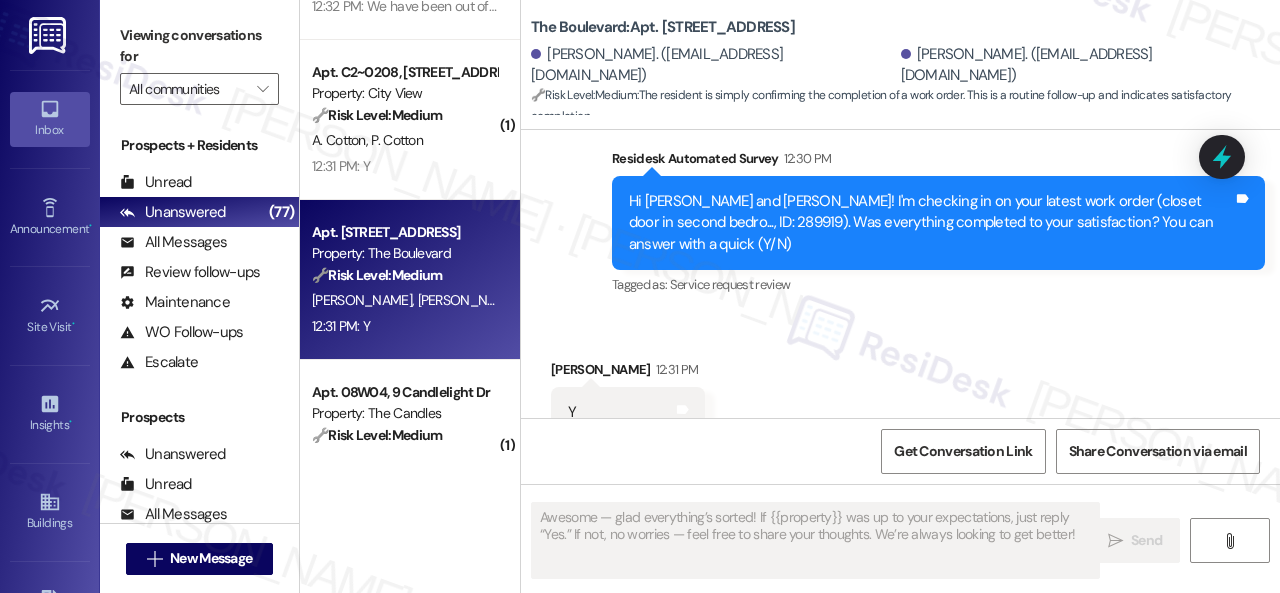 type 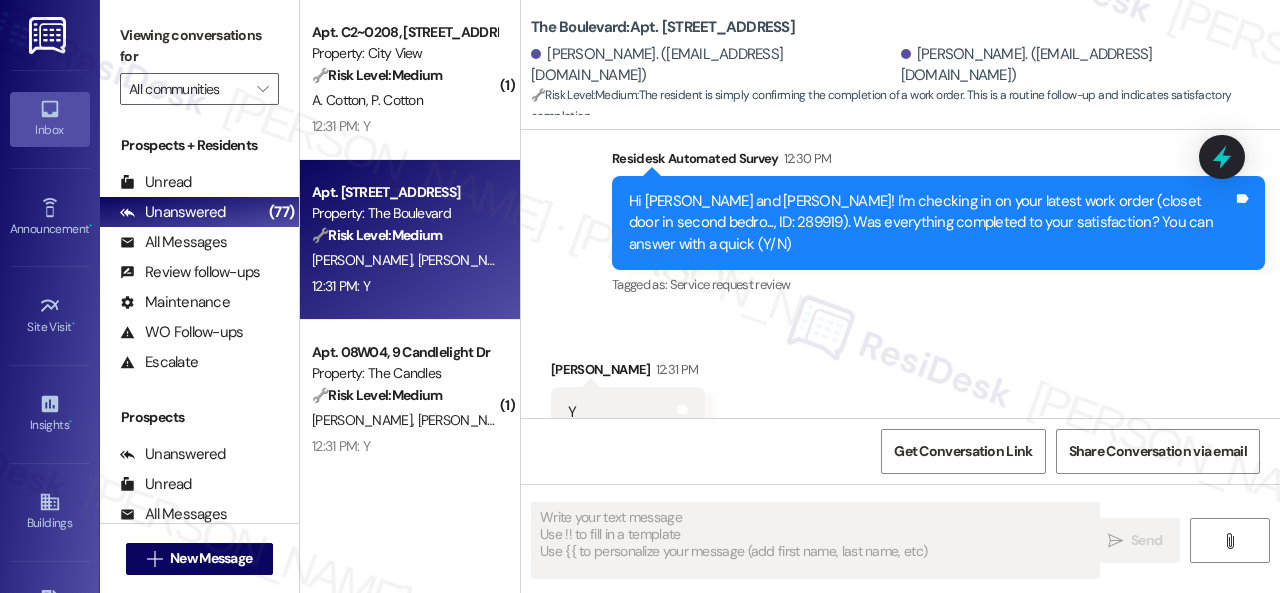 scroll, scrollTop: 1600, scrollLeft: 0, axis: vertical 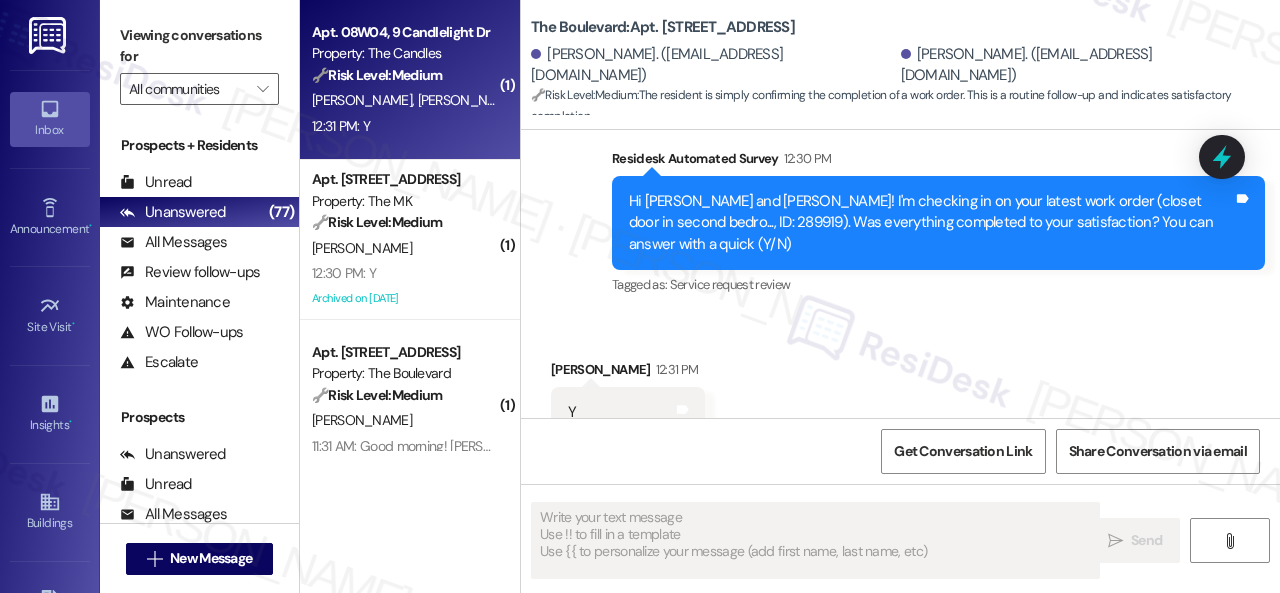 click on "12:31 PM: Y 12:31 PM: Y" at bounding box center (404, 126) 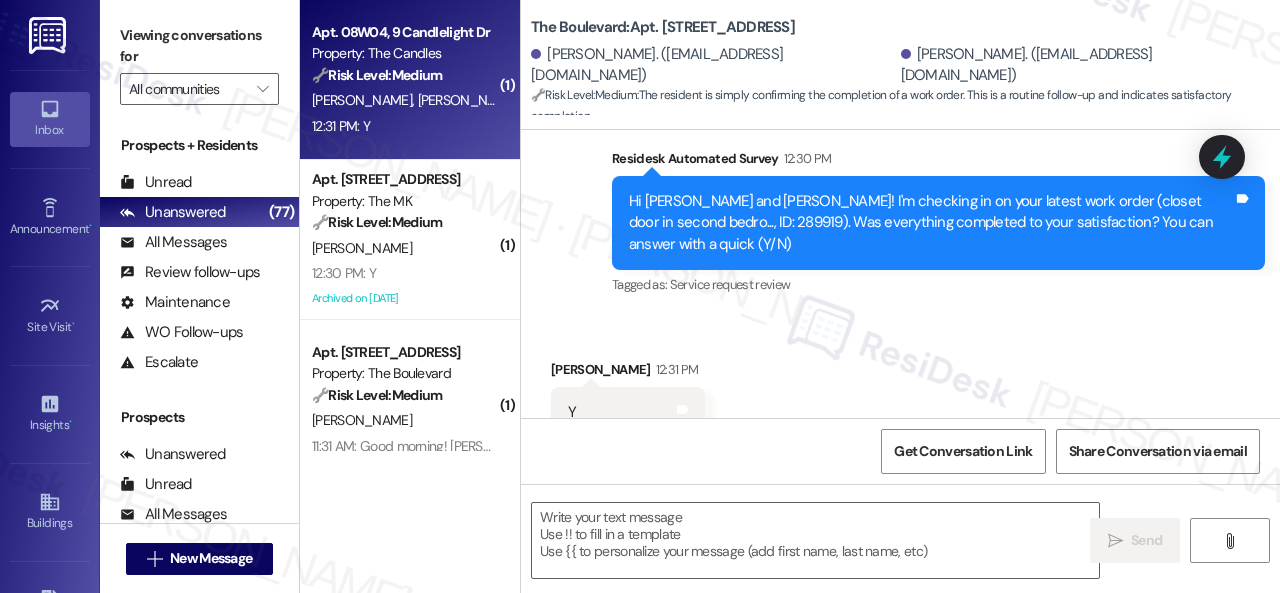 type on "Fetching suggested responses. Please feel free to read through the conversation in the meantime." 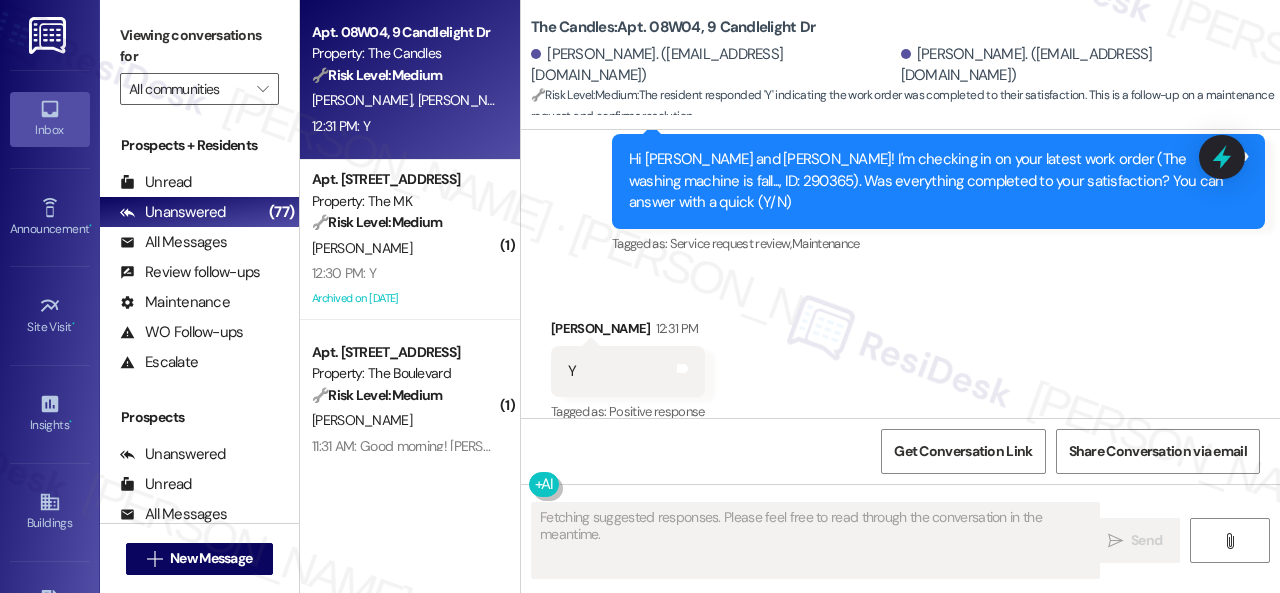 scroll, scrollTop: 7650, scrollLeft: 0, axis: vertical 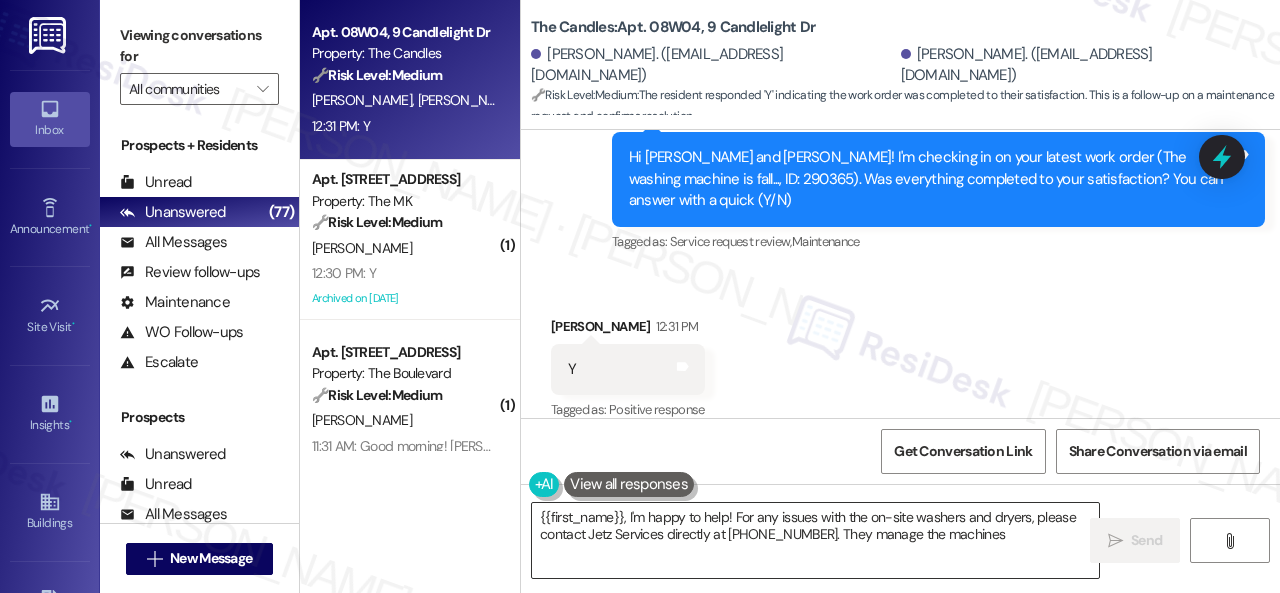 type on "{{first_name}}, I'm happy to help! For any issues with the on-site washers and dryers, please contact Jetz Services directly at 773-283-5300. They manage the machines." 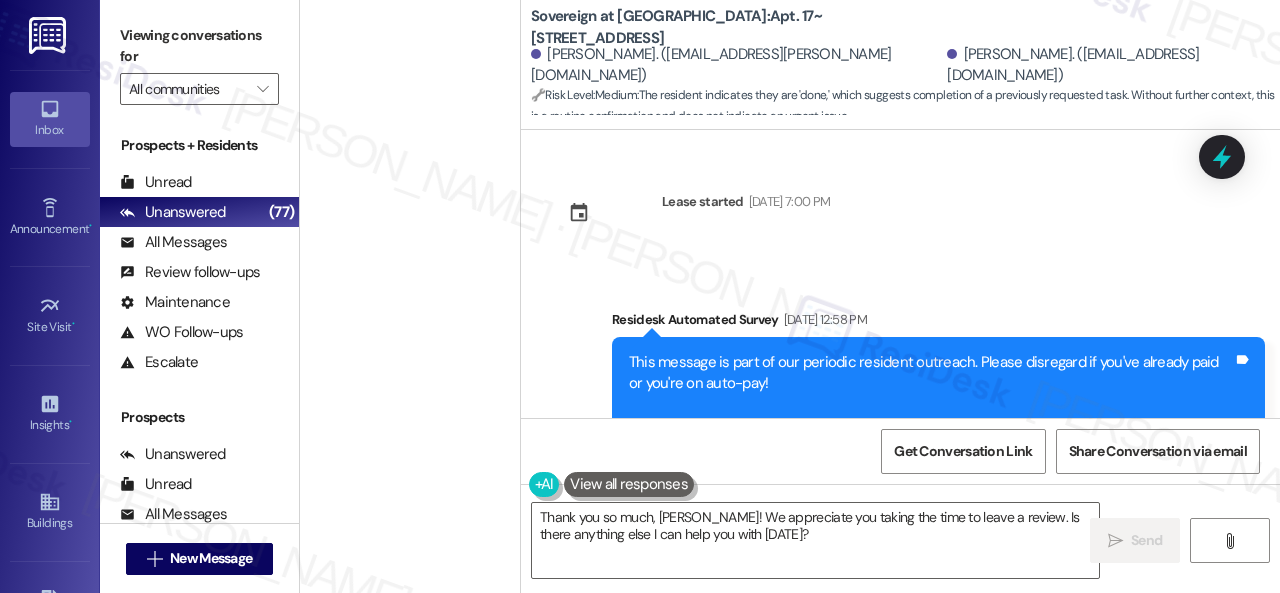 scroll, scrollTop: 0, scrollLeft: 0, axis: both 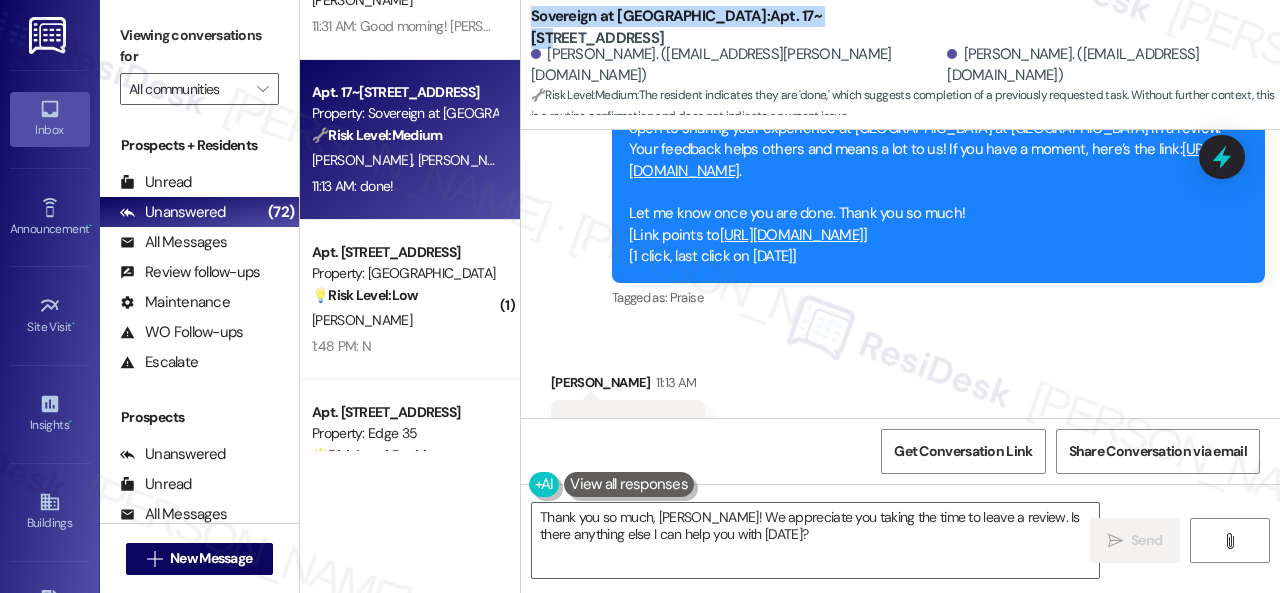 drag, startPoint x: 530, startPoint y: 27, endPoint x: 782, endPoint y: 24, distance: 252.01785 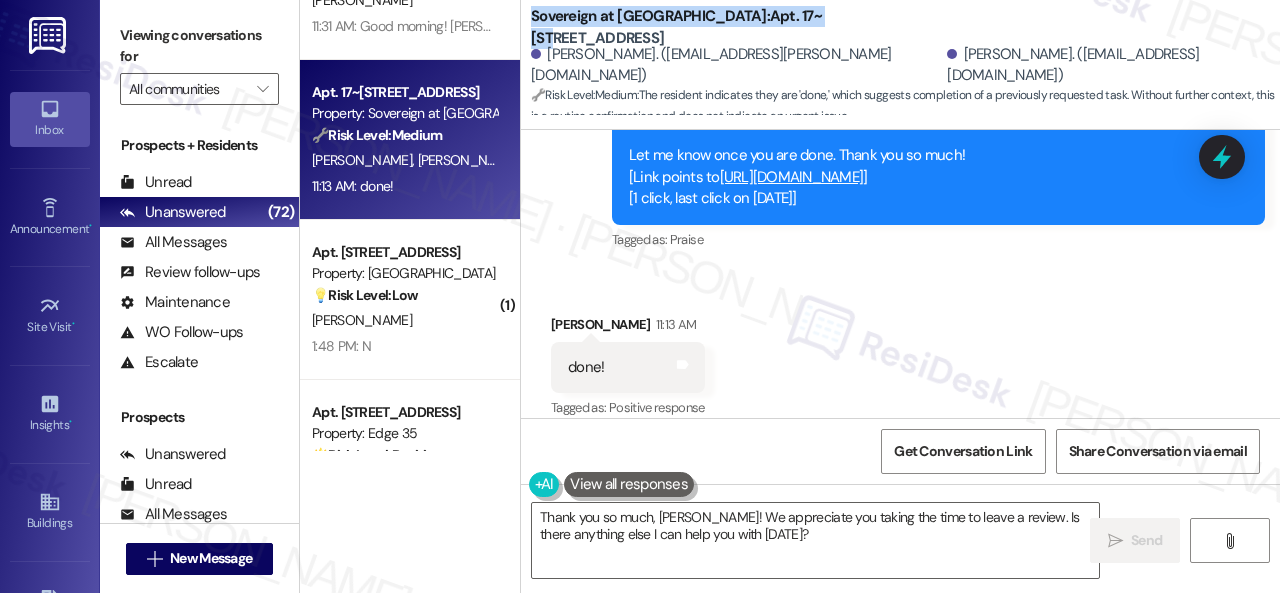 scroll, scrollTop: 4598, scrollLeft: 0, axis: vertical 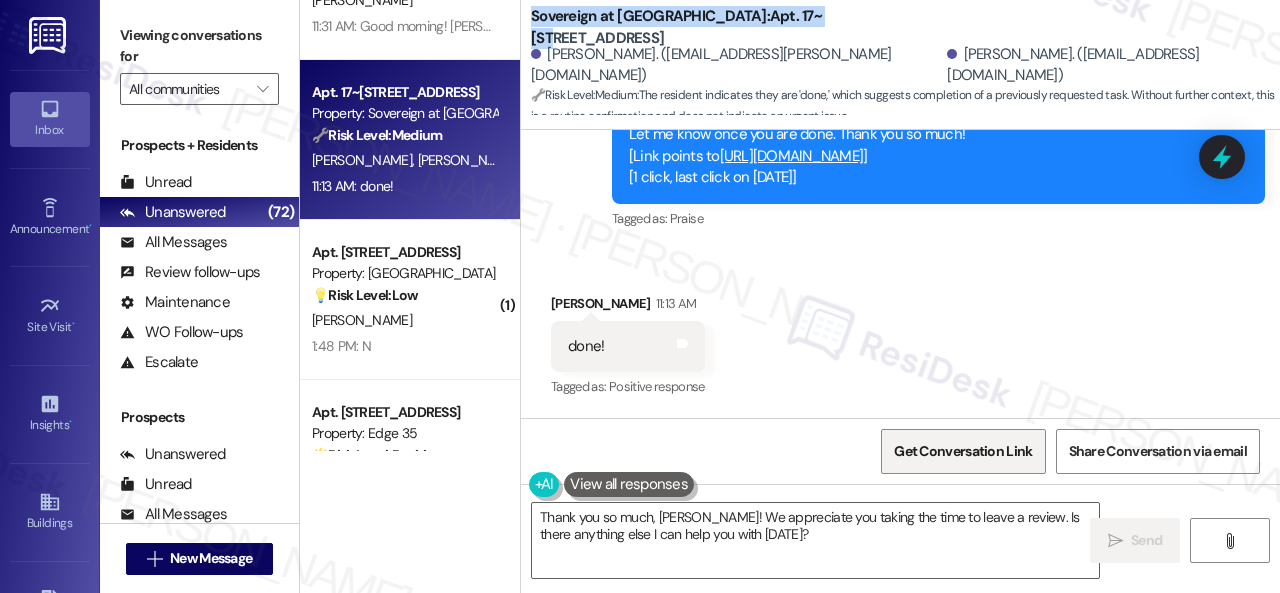 click on "Get Conversation Link" at bounding box center [963, 451] 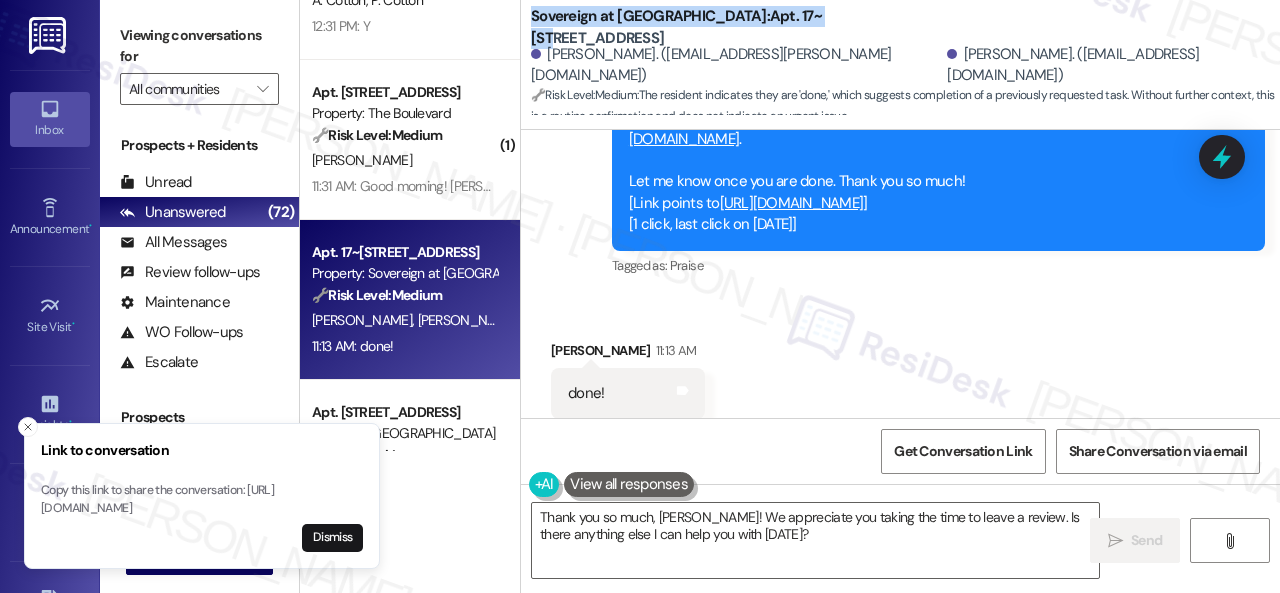 scroll, scrollTop: 4498, scrollLeft: 0, axis: vertical 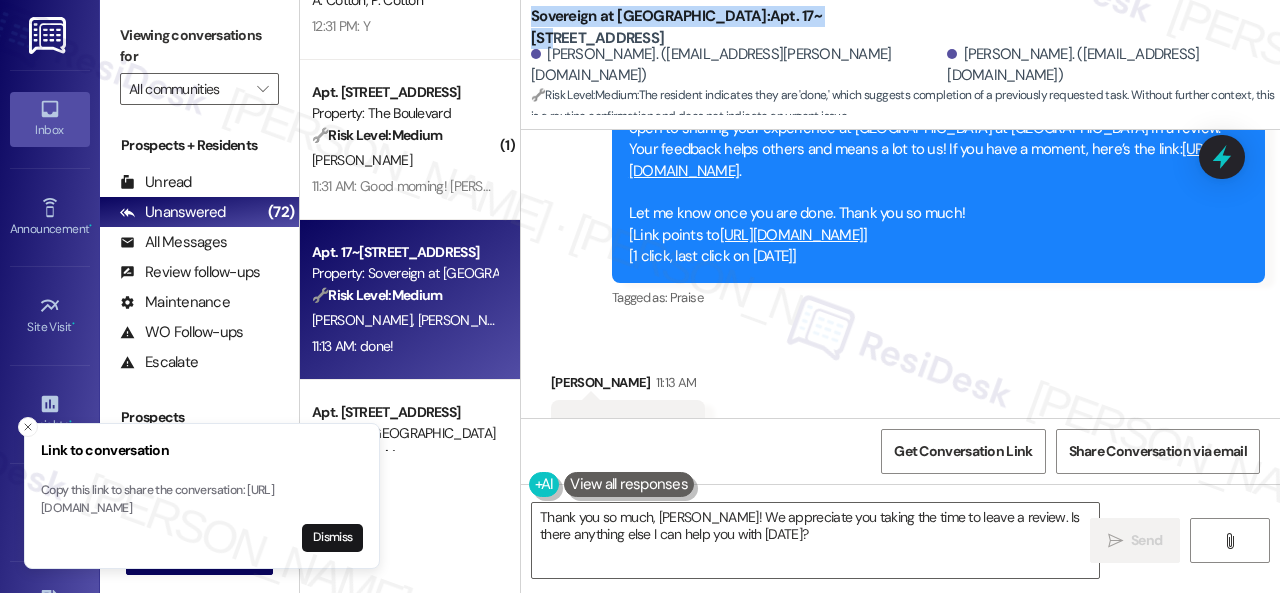 click on "https://www.theresidesk.com/links/review-AtUF3jAPE" at bounding box center [922, 159] 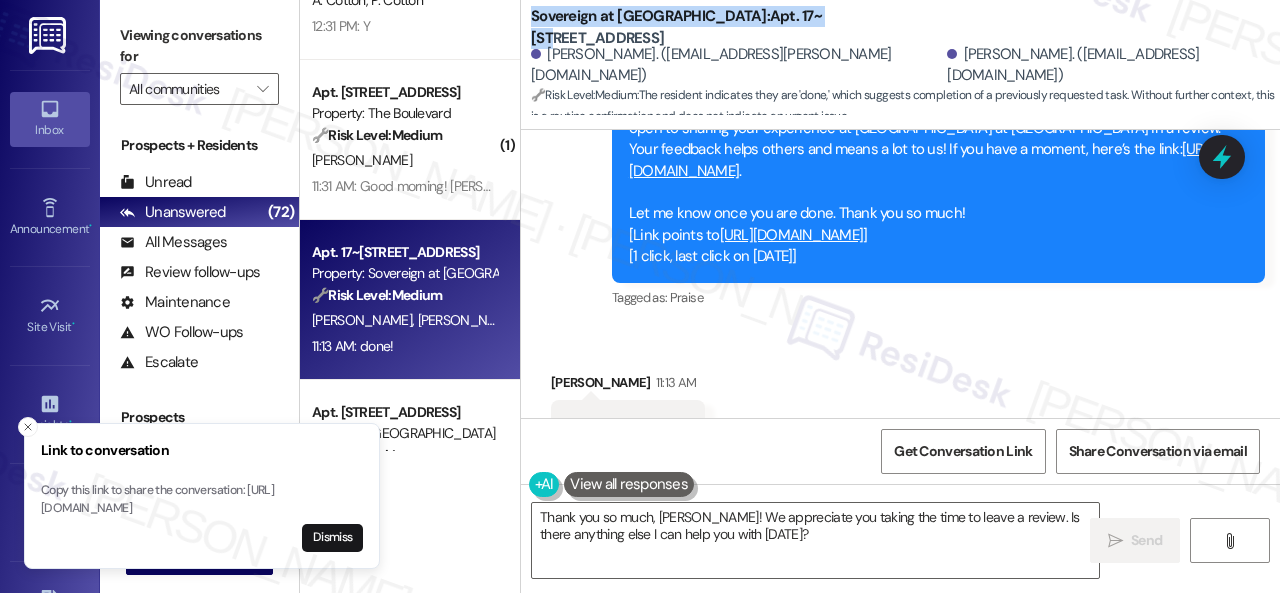 scroll, scrollTop: 4598, scrollLeft: 0, axis: vertical 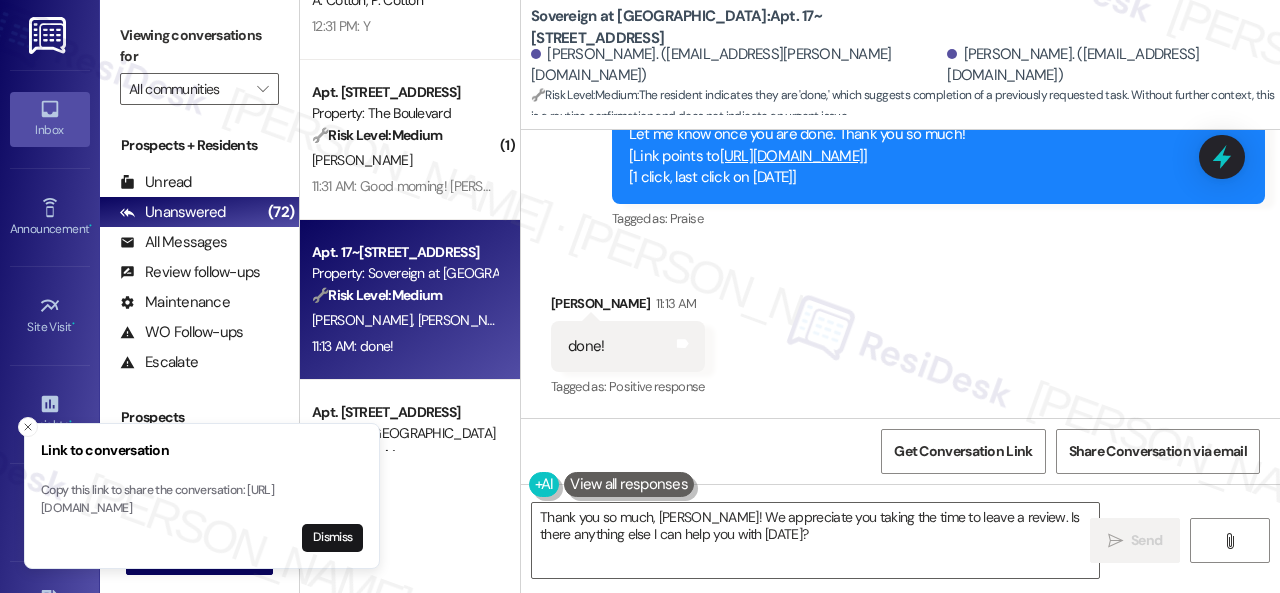 click on "Received via SMS Danielle Barry 11:13 AM done! Tags and notes Tagged as:   Positive response Click to highlight conversations about Positive response" at bounding box center (900, 332) 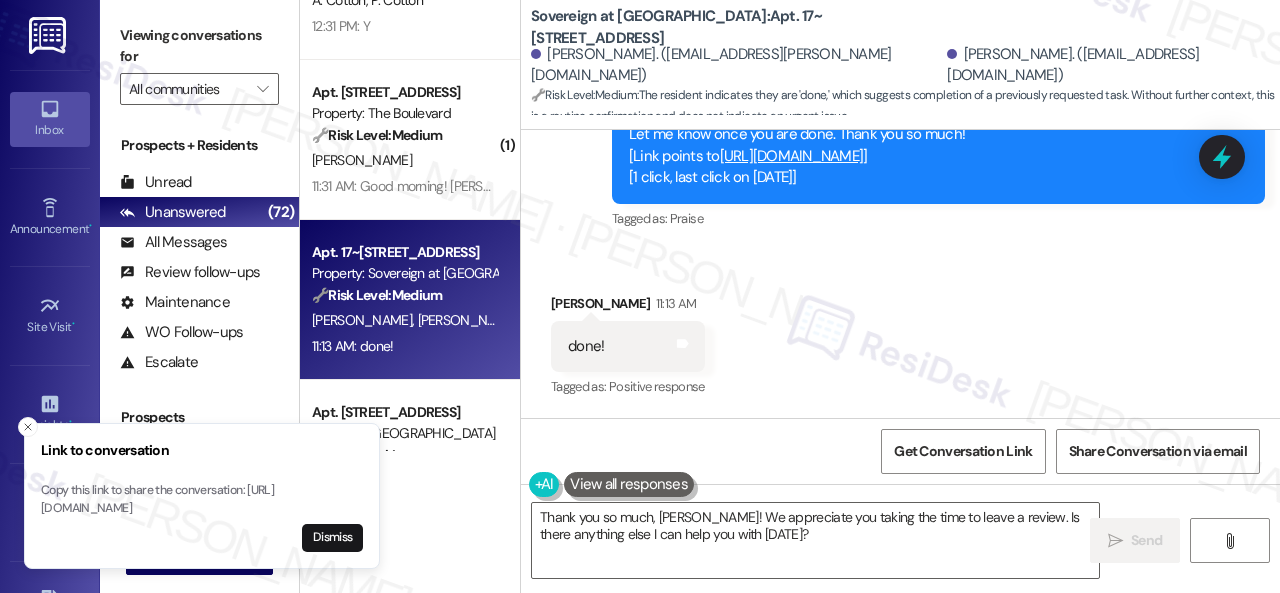 drag, startPoint x: 24, startPoint y: 411, endPoint x: 33, endPoint y: 371, distance: 41 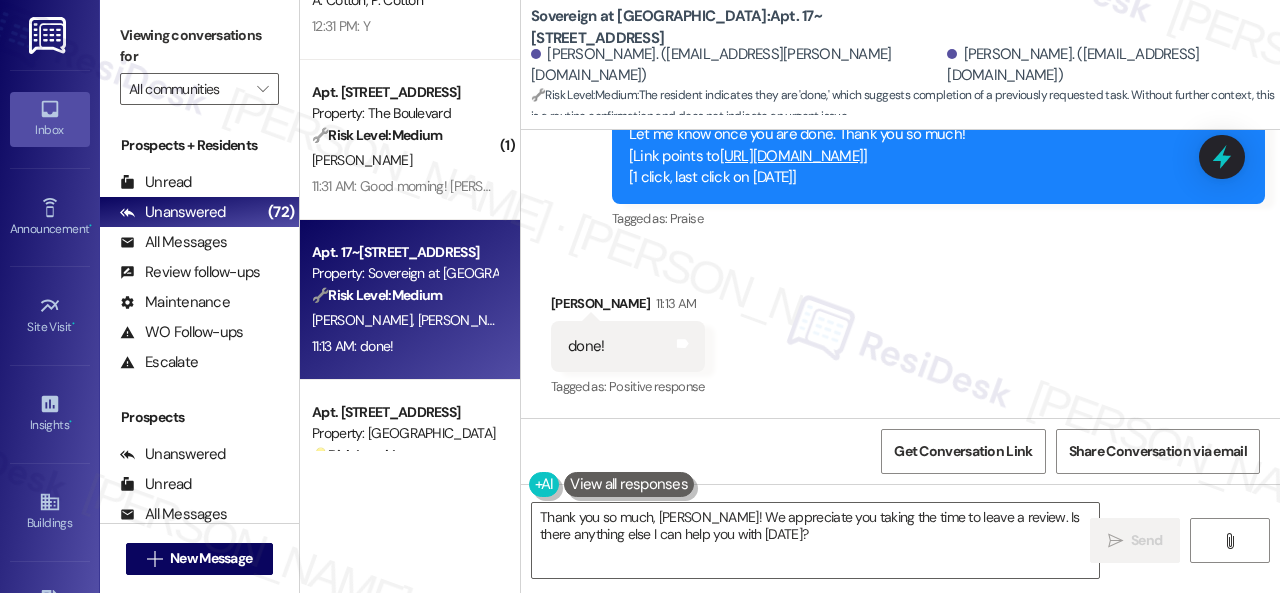 click on "Sent via SMS Sarah   (ResiDesk) Jul 23, 2025 at 3:09 PM Hello Danielle! I hope you're doing well! I wanted to follow up and see if you’d still be open to sharing your experience at Sovereign at Overland Park in a review. Your feedback helps others and means a lot to us! If you have a moment, here’s the link:  https://www.theresidesk.com/links/review-AtUF3jAPE .
Let me know once you are done. Thank you so much!
[Link points to  https://search.google.com/local/writereview?placeid=ChIJIxpl9yLAwIcRKcvDRyC8tX4 ]
[1 click, last click on 07/28/2025] Tags and notes Tagged as:   Praise Click to highlight conversations about Praise" at bounding box center (938, 103) 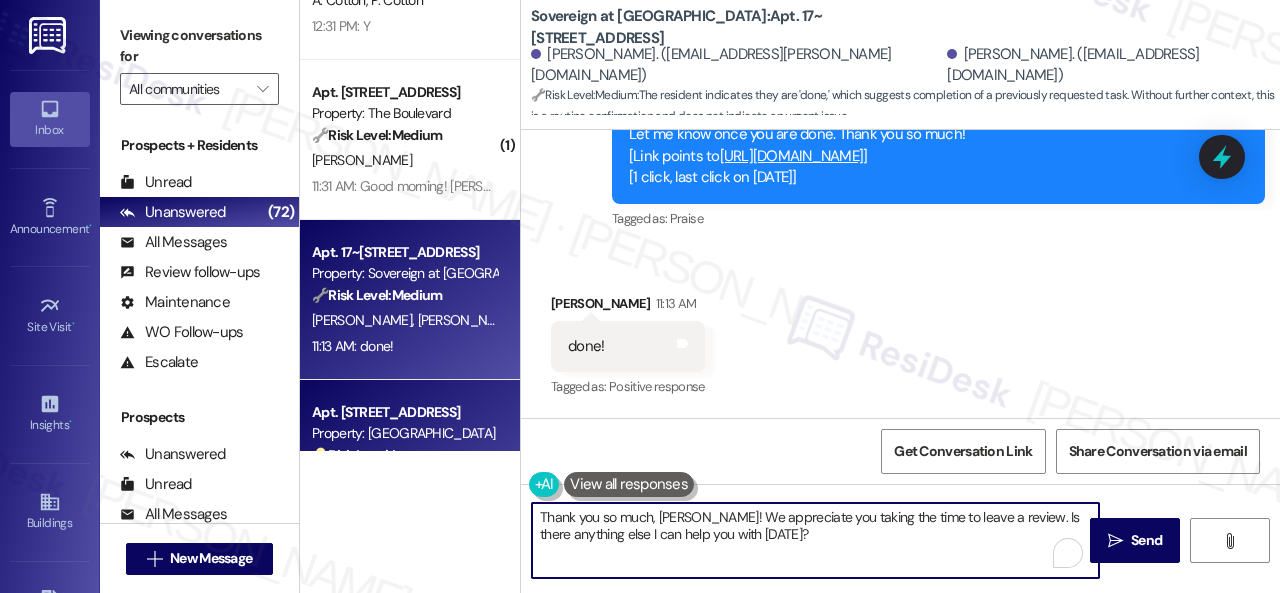 drag, startPoint x: 502, startPoint y: 483, endPoint x: 383, endPoint y: 449, distance: 123.76187 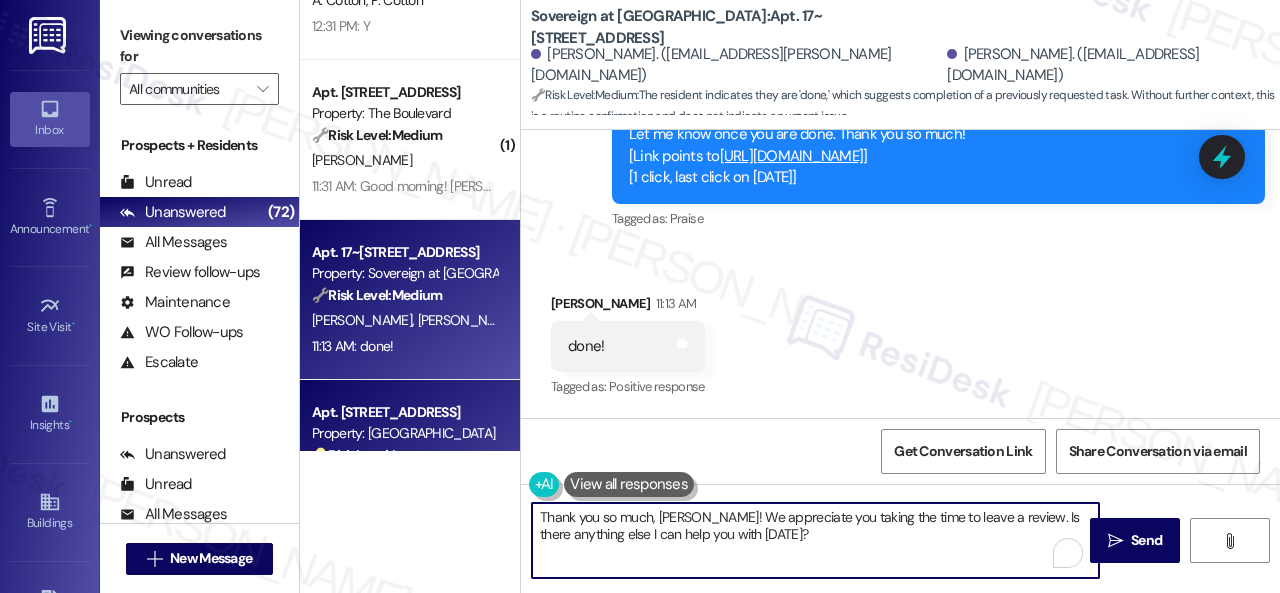 click on "( 5 ) Apt. 16105, 6855 S Mason Rd Property: Waterstone at Cinco Ranch 🔧  Risk Level:  Medium The resident is providing proof of a noise complaint that required them to call the emergency number. While disruptive, this does not indicate an immediate threat or lease violation, but it does represent a quality-of-life concern that warrants attention. B. De Sanudo H. Sanudo 12:33 PM: I just wanted to give you proof of that 12:33 PM: I just wanted to give you proof of that ( 1 ) Apt. 1106, 1805 S Egret Bay Blvd Property: Tuscan Lakes II 🔧  Risk Level:  Medium The resident is responding to a check-in regarding a completed work order. They are indicating they were out of town and will follow up later. This is a standard follow-up and does not indicate any urgent issues or dissatisfaction at this time. D. Moore M. Moore L. Moore 12:32 PM: We have been out of town will return 7/31 and let you know at that time
Thanks 12:32 PM: We have been out of town will return 7/31 and let you know at that time
Thanks ( 1" at bounding box center [790, 296] 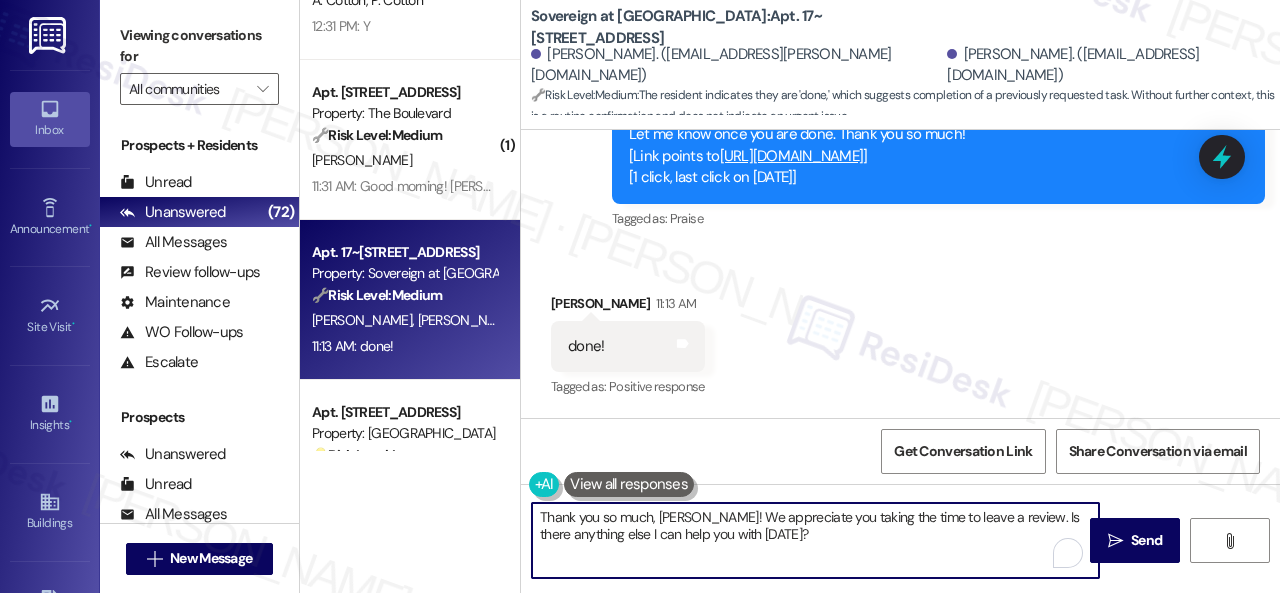 paste on "for the kind words, {{first_name}}! We truly appreciate you taking the time to share your experience. Enjoy your day!" 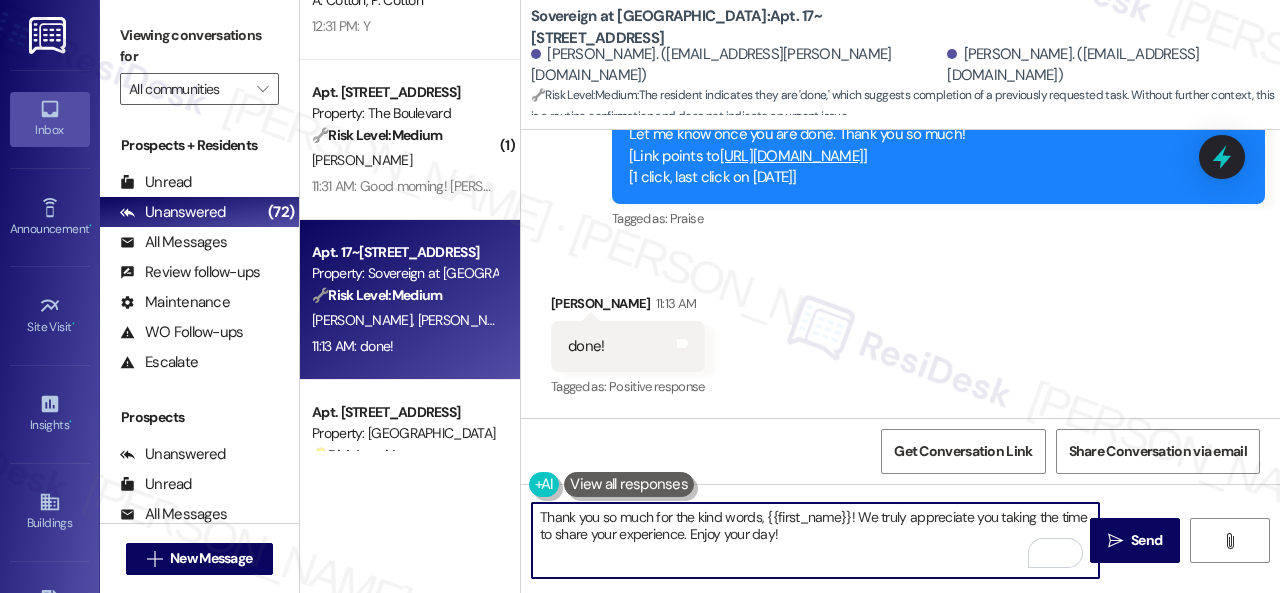 drag, startPoint x: 767, startPoint y: 515, endPoint x: 853, endPoint y: 517, distance: 86.023254 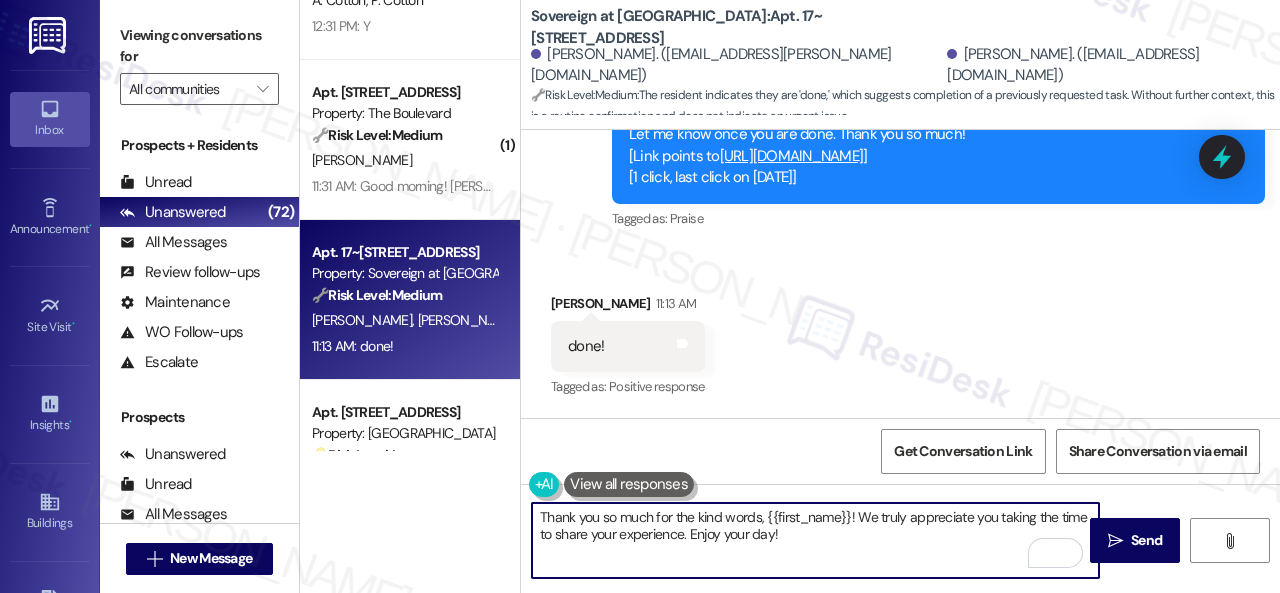 click on "Thank you so much for the kind words, {{first_name}}! We truly appreciate you taking the time to share your experience. Enjoy your day!" at bounding box center [815, 540] 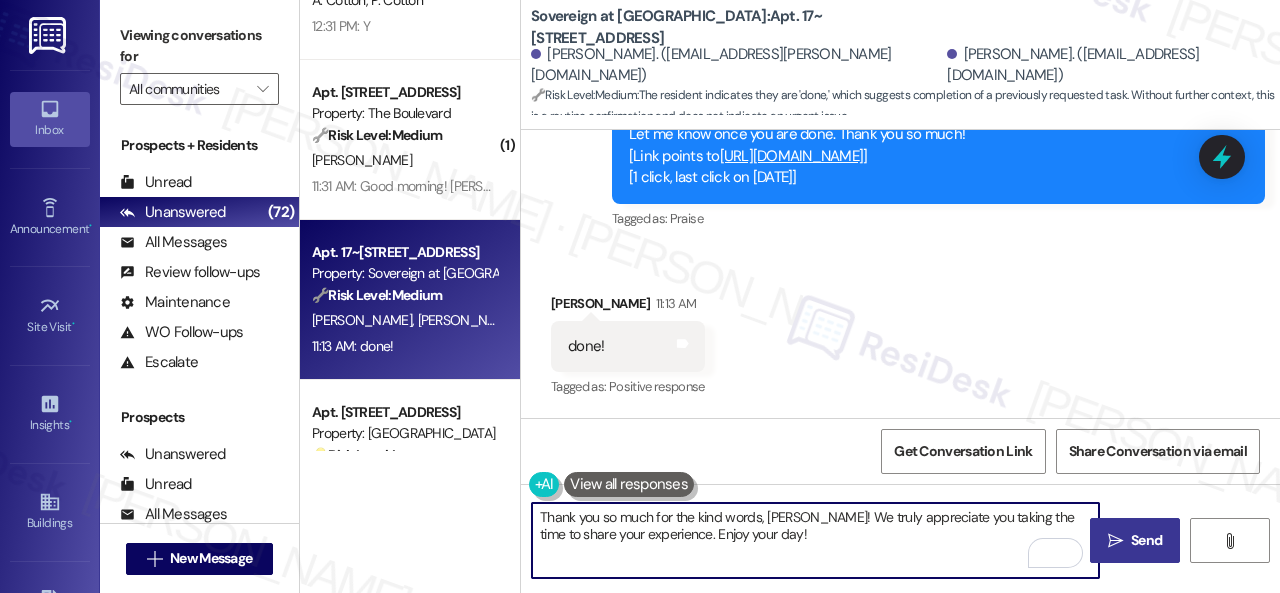 type on "Thank you so much for the kind words, Dani! We truly appreciate you taking the time to share your experience. Enjoy your day!" 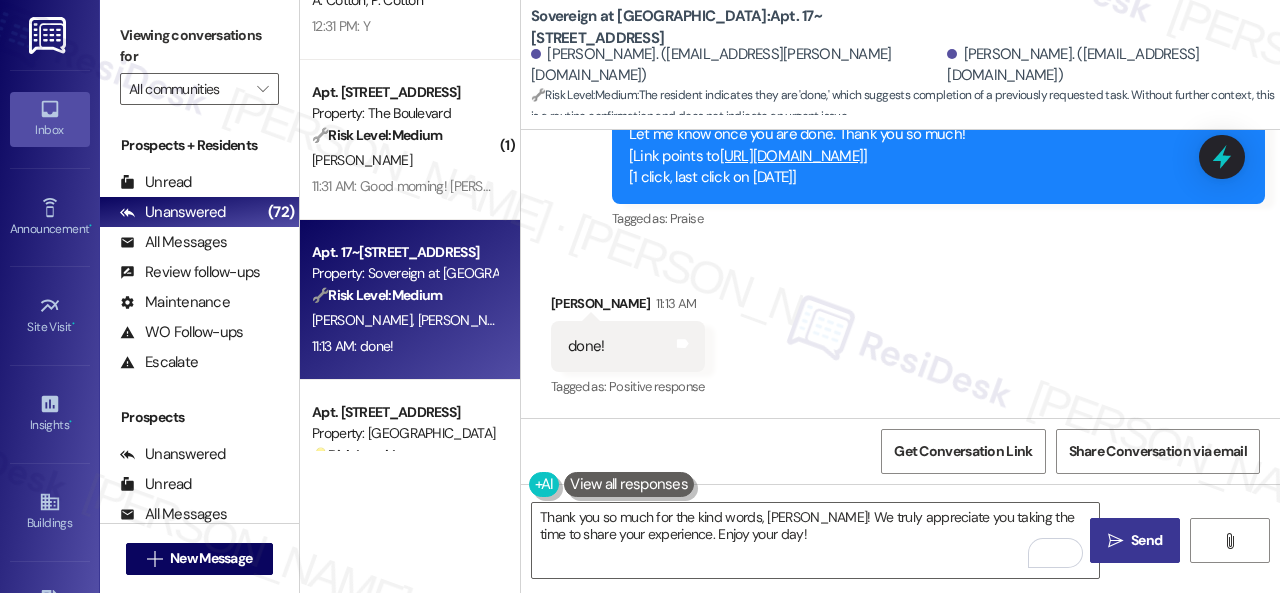 click on "Send" at bounding box center (1146, 540) 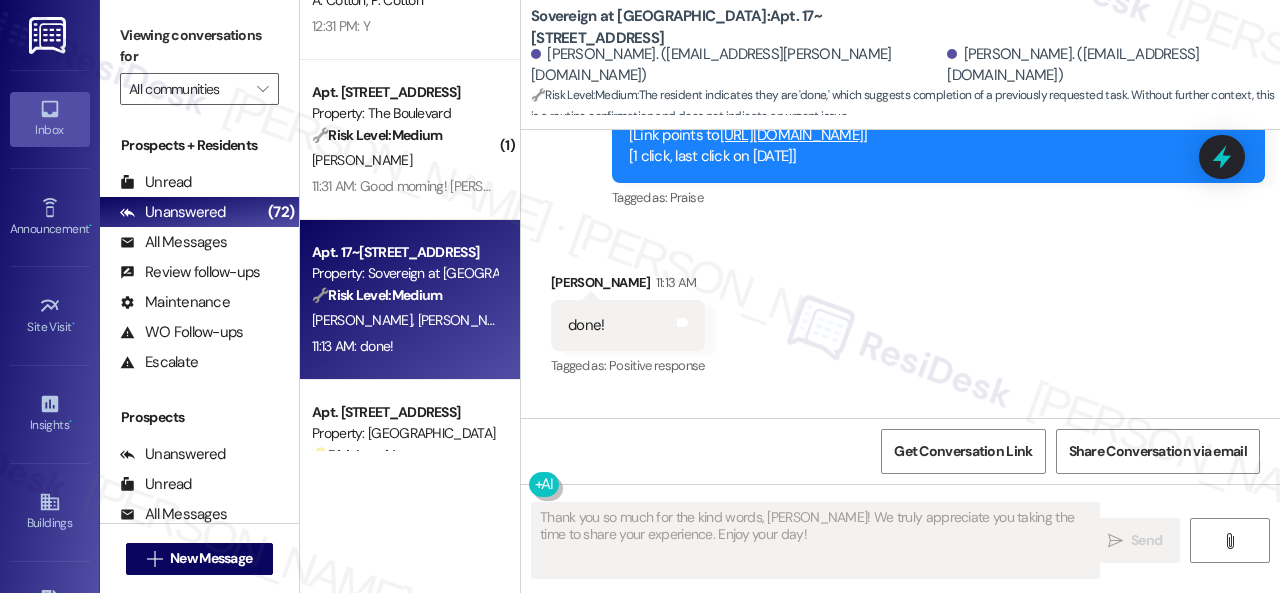 scroll, scrollTop: 4597, scrollLeft: 0, axis: vertical 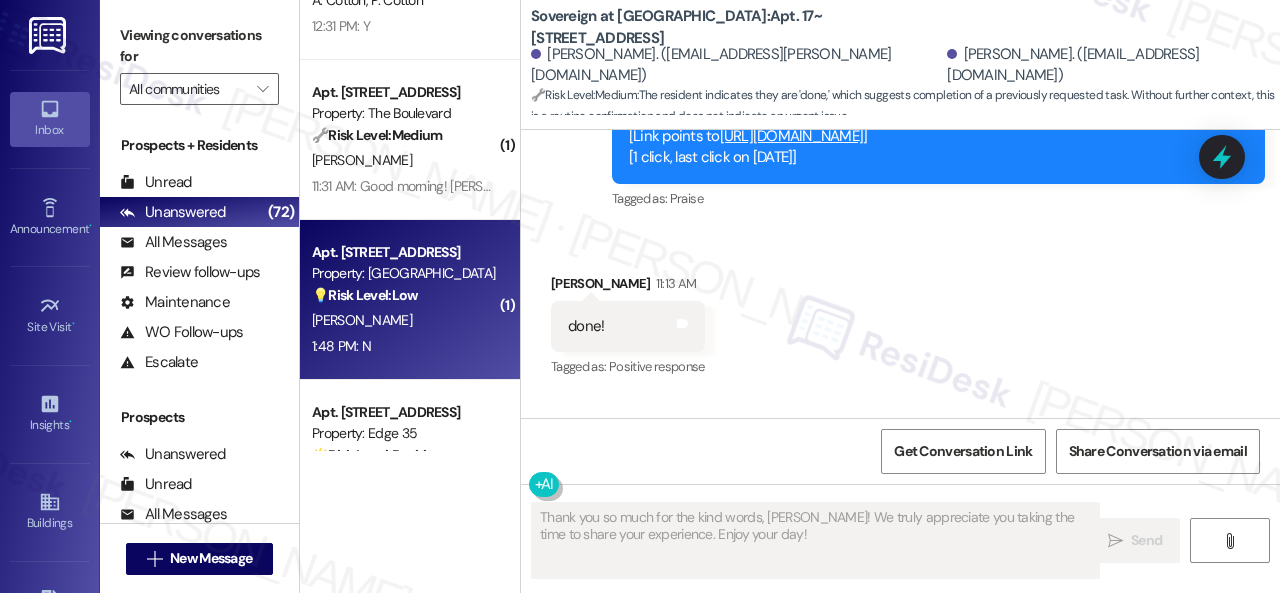 click on "[PERSON_NAME]" at bounding box center [404, 320] 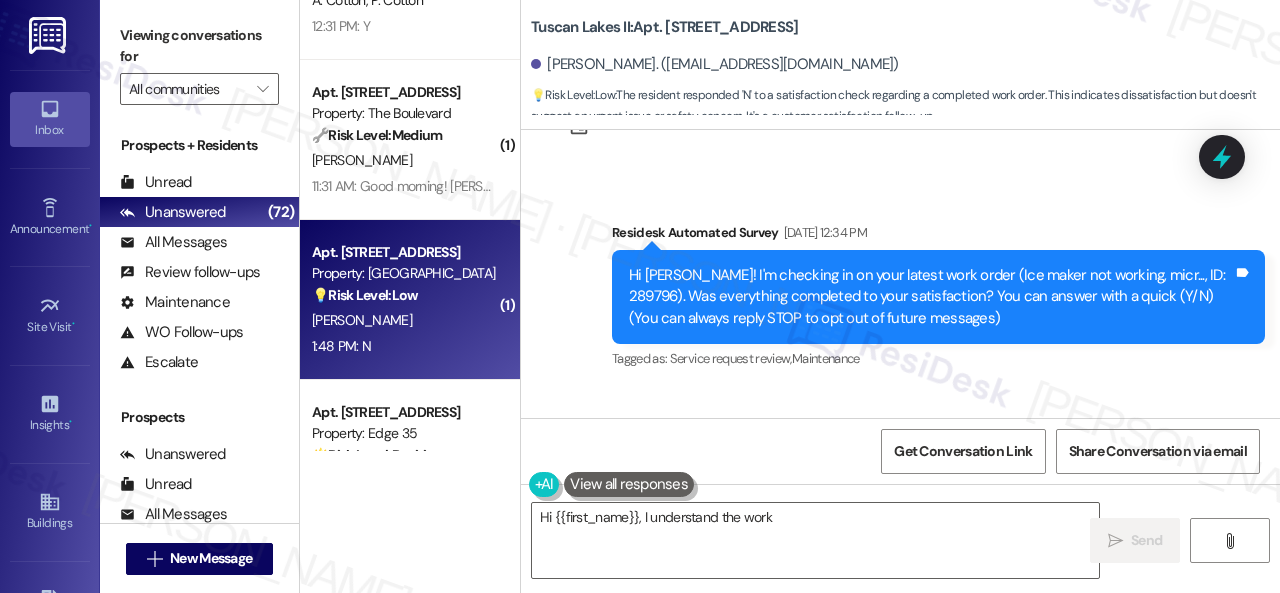 scroll, scrollTop: 226, scrollLeft: 0, axis: vertical 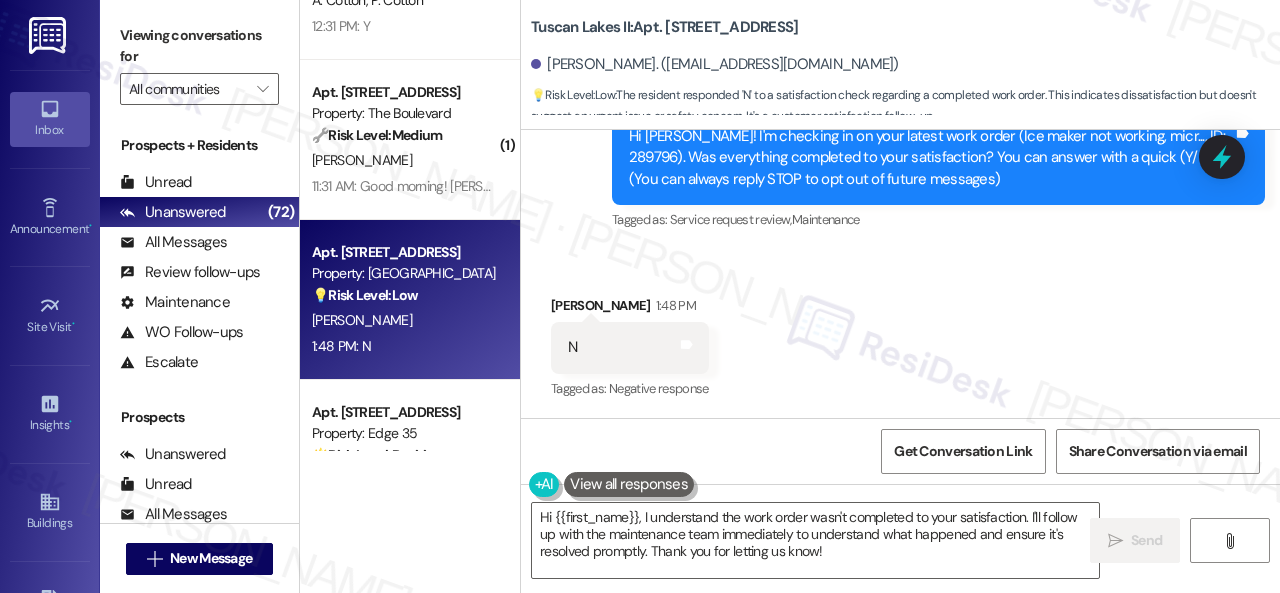click on "Survey, sent via SMS Residesk Automated Survey Jul 25, 2025 at 12:34 PM Hi Sharon! I'm checking in on your latest work order (Ice maker not working, micr..., ID: 289796). Was everything completed to your satisfaction? You can answer with a quick (Y/N) (You can always reply STOP to opt out of future messages) Tags and notes Tagged as:   Service request review ,  Click to highlight conversations about Service request review Maintenance Click to highlight conversations about Maintenance" at bounding box center [900, 144] 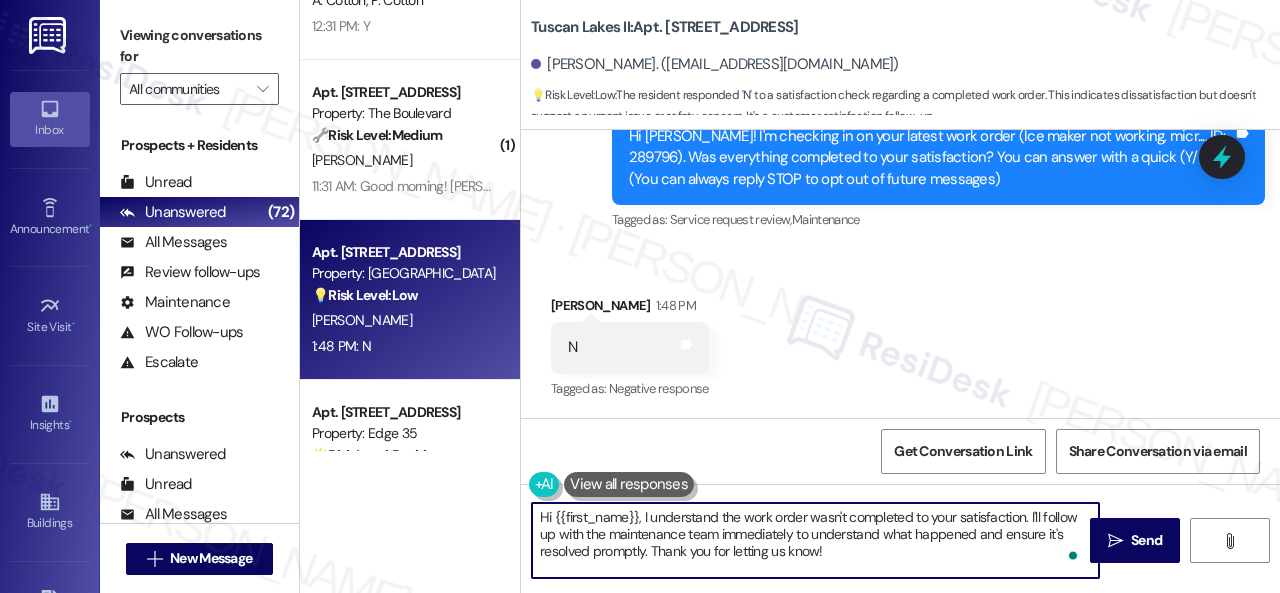 drag, startPoint x: 759, startPoint y: 533, endPoint x: 425, endPoint y: 469, distance: 340.07648 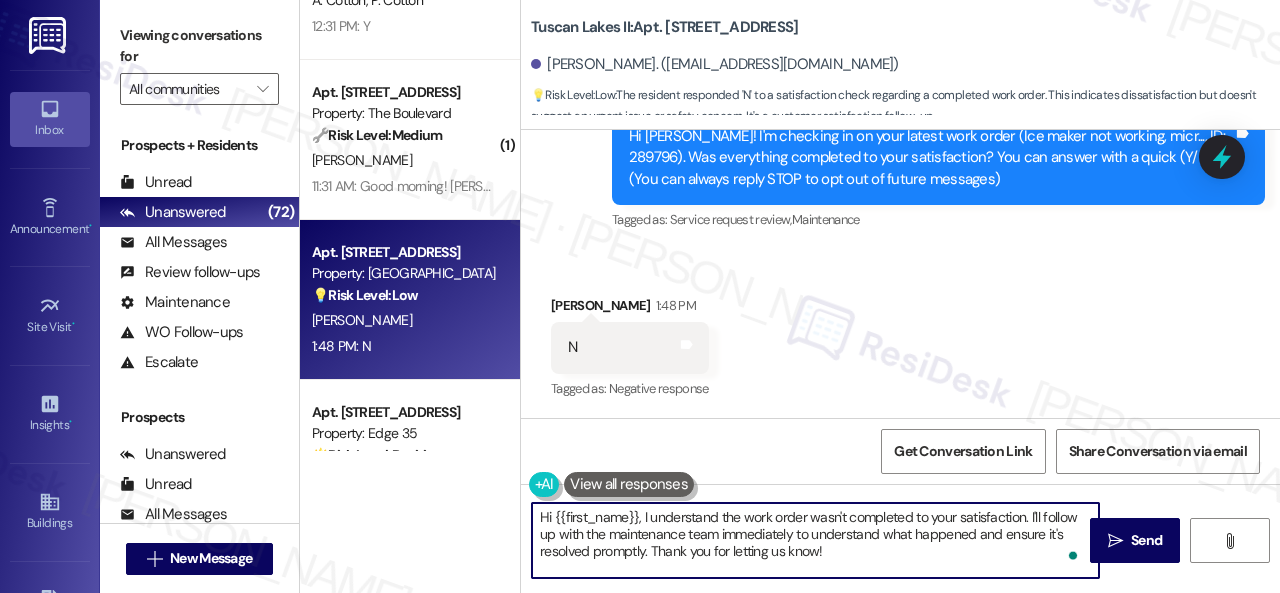 click on "( 5 ) Apt. 16105, 6855 S Mason Rd Property: Waterstone at Cinco Ranch 🔧  Risk Level:  Medium The resident is providing proof of a noise complaint that required them to call the emergency number. While disruptive, this does not indicate an immediate threat or lease violation, but it does represent a quality-of-life concern that warrants attention. B. De Sanudo H. Sanudo 12:33 PM: I just wanted to give you proof of that 12:33 PM: I just wanted to give you proof of that ( 1 ) Apt. 1106, 1805 S Egret Bay Blvd Property: Tuscan Lakes II 🔧  Risk Level:  Medium The resident is responding to a check-in regarding a completed work order. They are indicating they were out of town and will follow up later. This is a standard follow-up and does not indicate any urgent issues or dissatisfaction at this time. D. Moore M. Moore L. Moore 12:32 PM: We have been out of town will return 7/31 and let you know at that time
Thanks 12:32 PM: We have been out of town will return 7/31 and let you know at that time
Thanks ( 1" at bounding box center (790, 296) 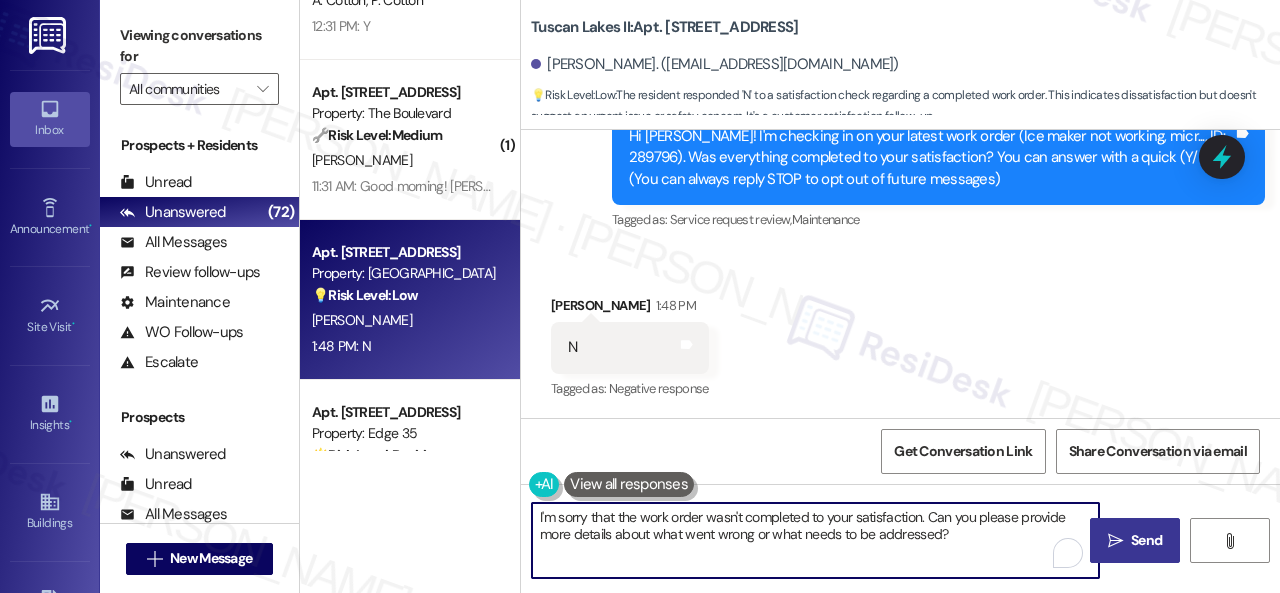 type on "I'm sorry that the work order wasn't completed to your satisfaction. Can you please provide more details about what went wrong or what needs to be addressed?" 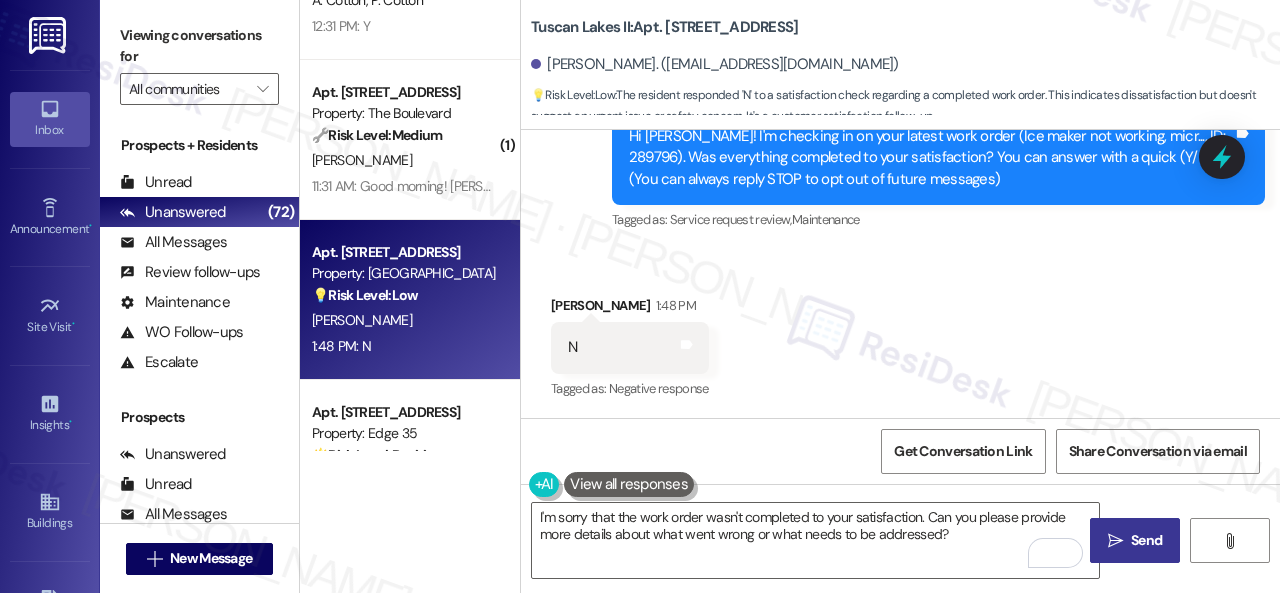click on "Send" at bounding box center (1146, 540) 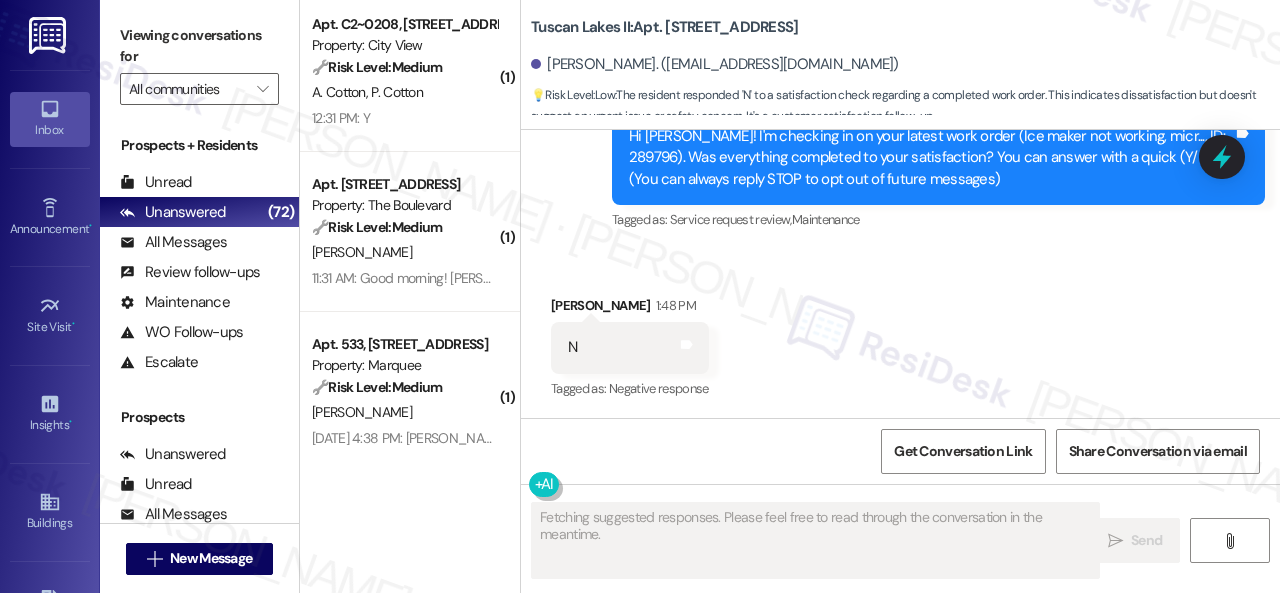 scroll, scrollTop: 1500, scrollLeft: 0, axis: vertical 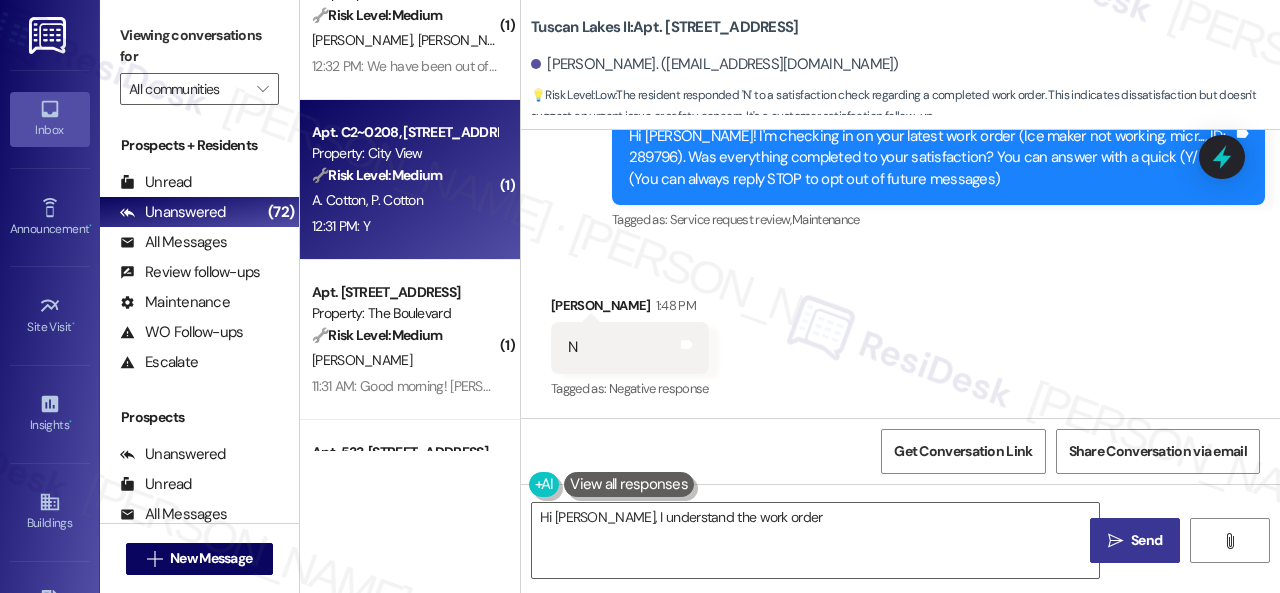 type on "Hi Sharon, I understand the work order" 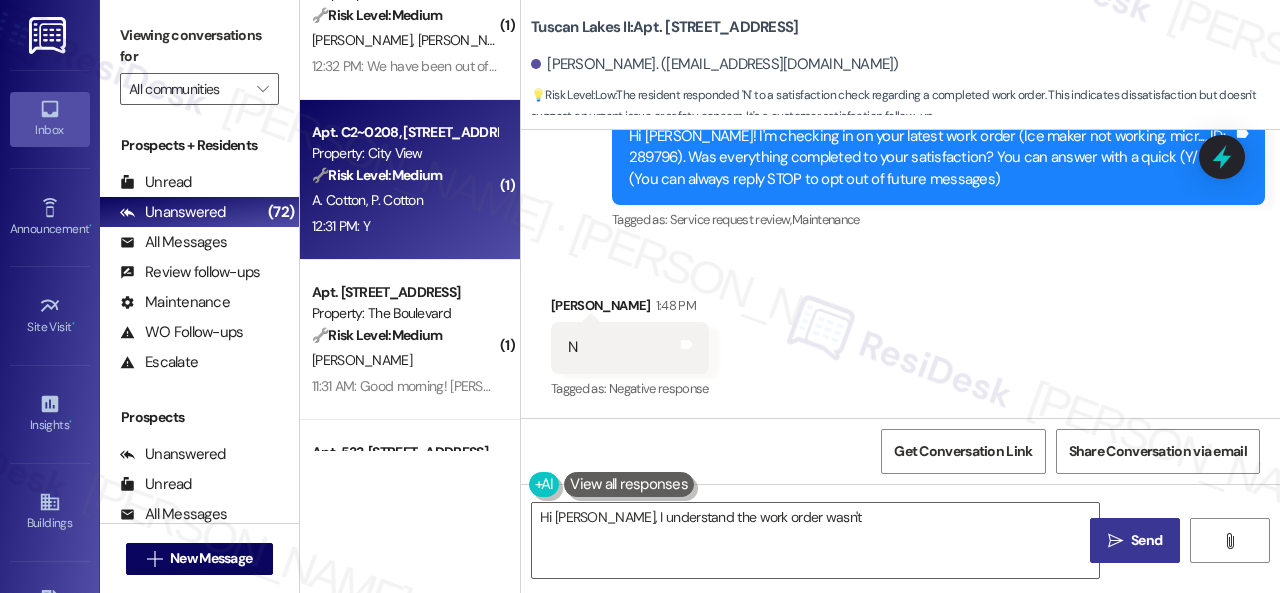 click on "12:31 PM: Y 12:31 PM: Y" at bounding box center (404, 226) 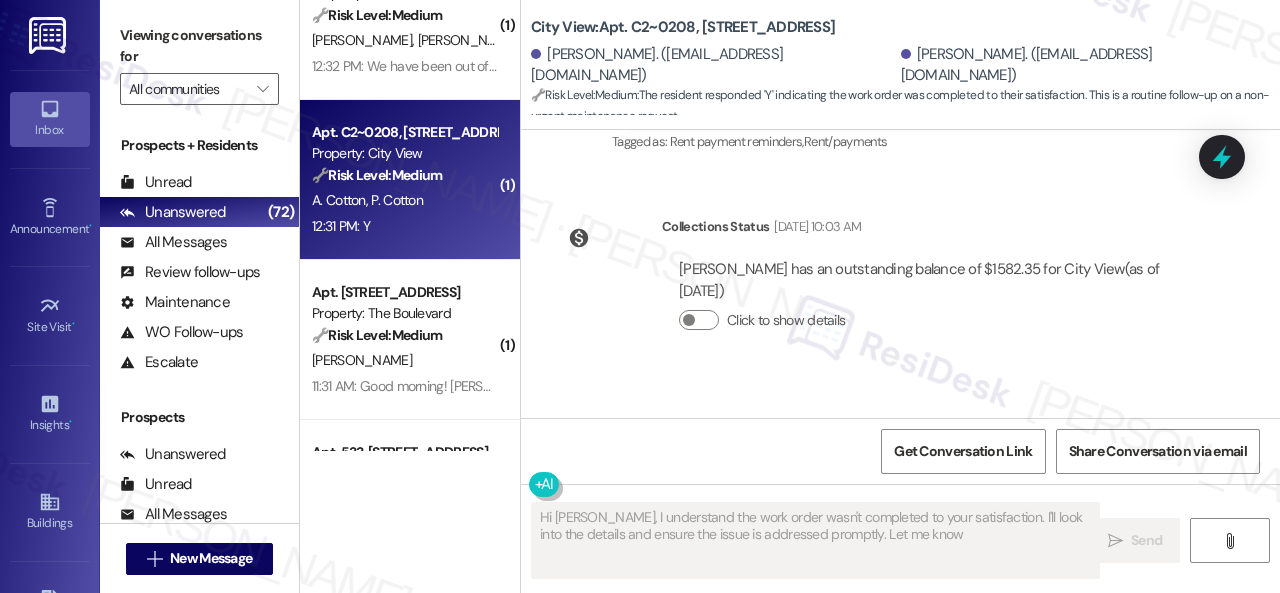 type on "Hi Sharon, I understand the work order wasn't completed to your satisfaction. I'll look into the details and ensure the issue is addressed promptly. Let me know" 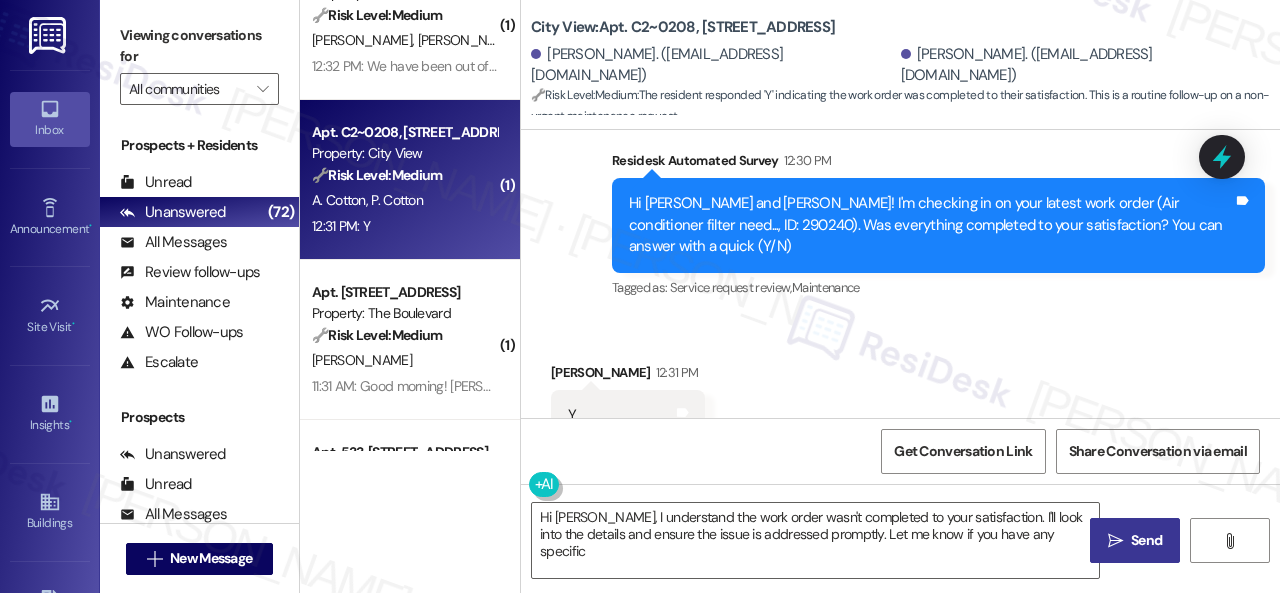scroll, scrollTop: 1802, scrollLeft: 0, axis: vertical 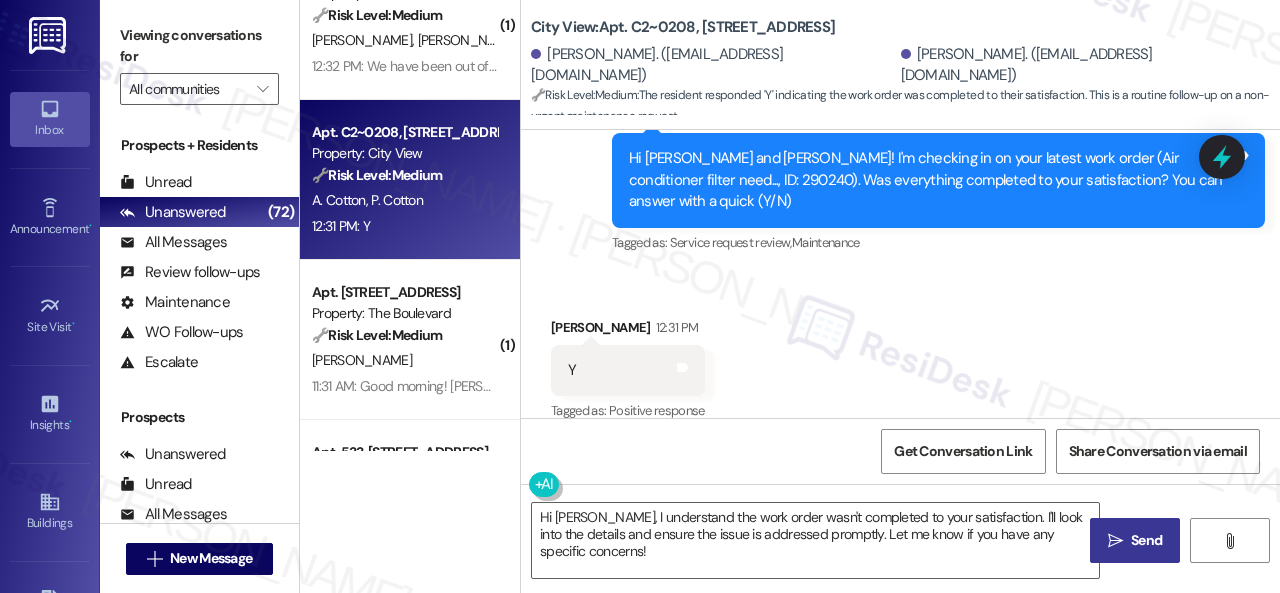 drag, startPoint x: 580, startPoint y: 202, endPoint x: 688, endPoint y: 319, distance: 159.22626 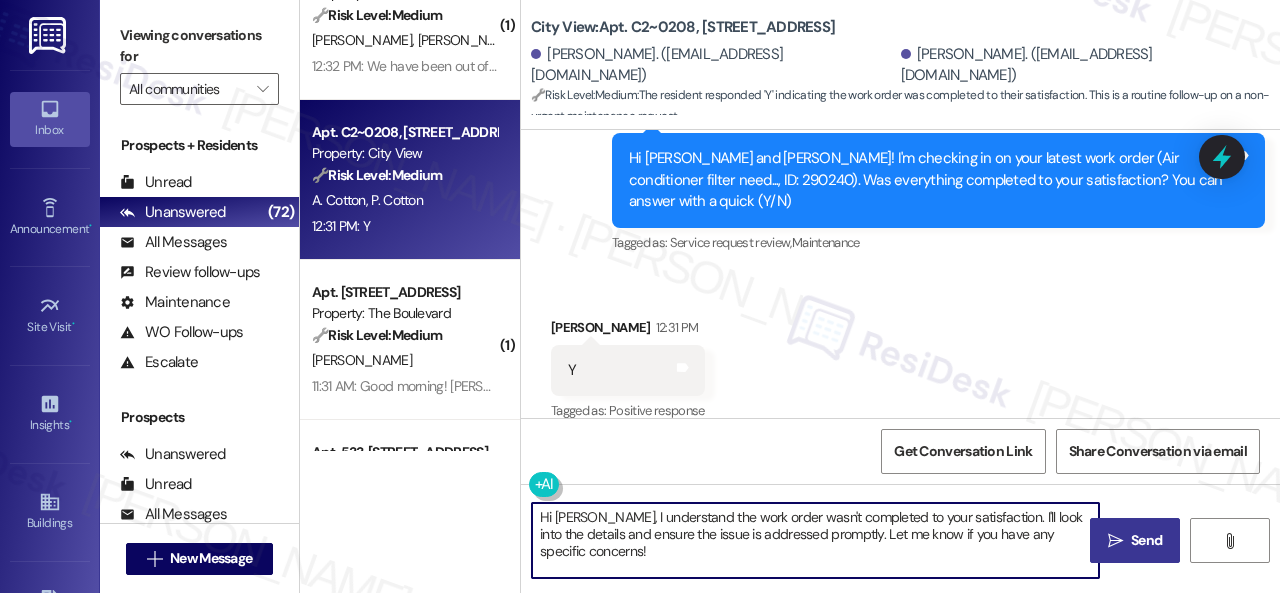drag, startPoint x: 624, startPoint y: 559, endPoint x: 472, endPoint y: 485, distance: 169.0562 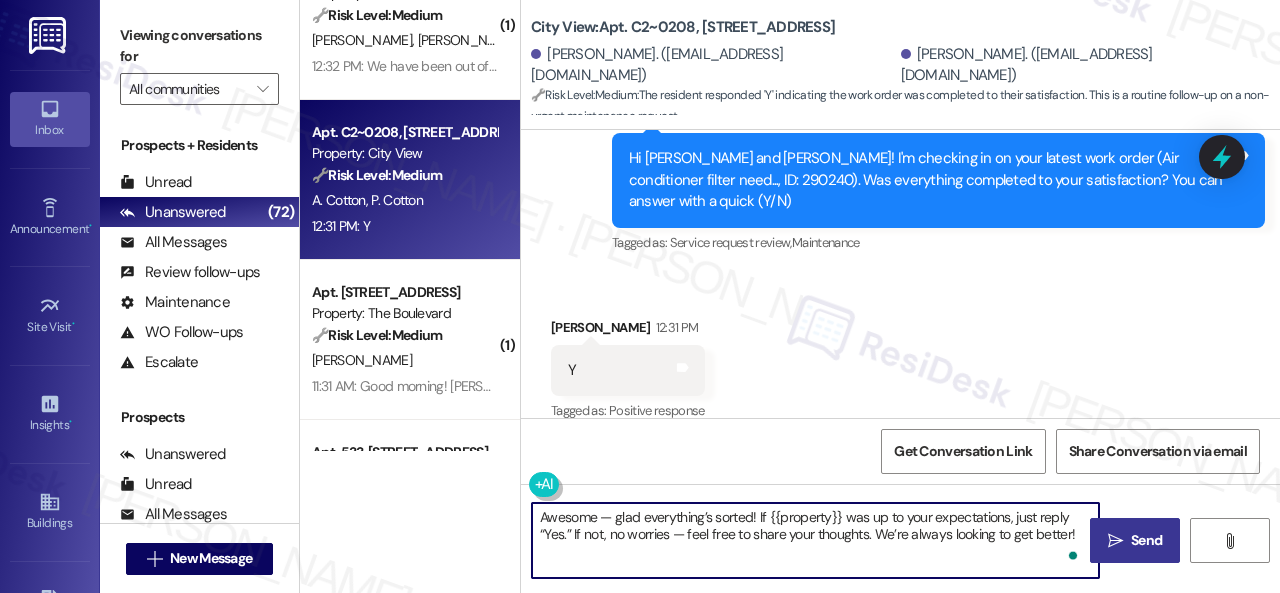 type on "Awesome — glad everything’s sorted! If {{property}} was up to your expectations, just reply “Yes.” If not, no worries — feel free to share your thoughts. We’re always looking to get better!" 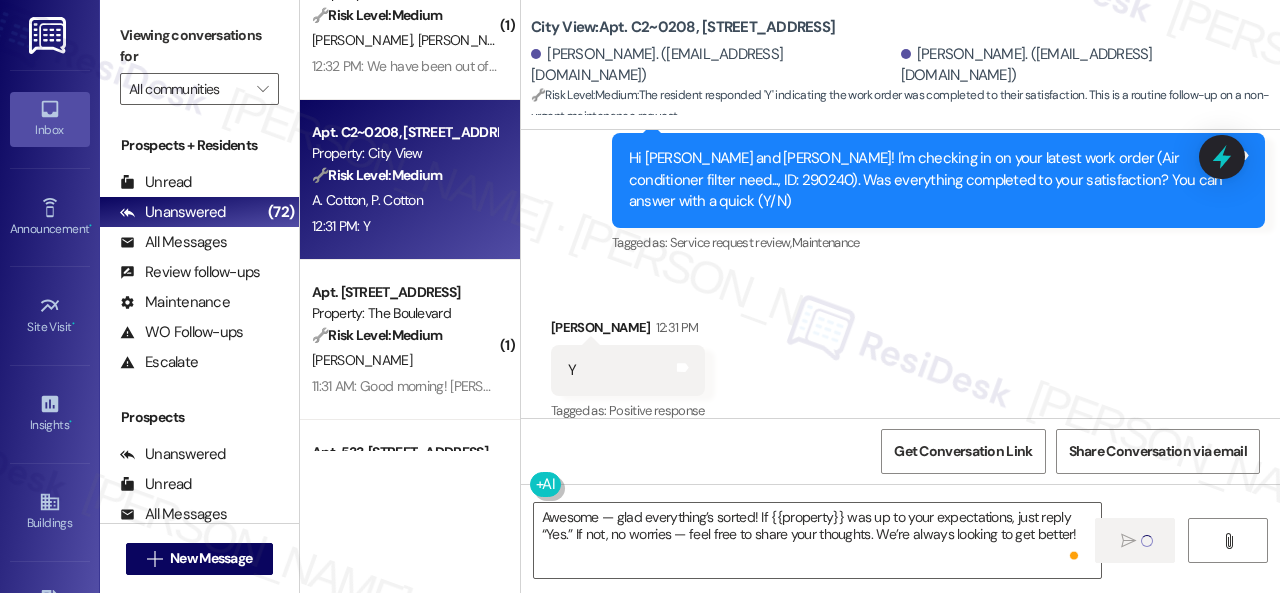 type 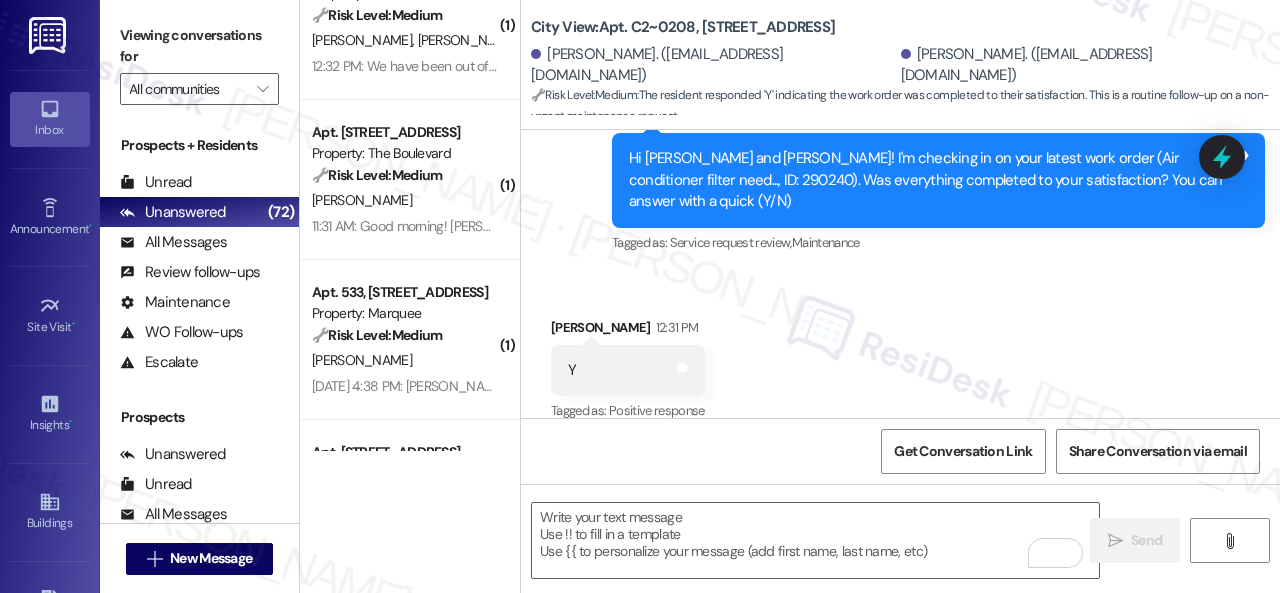 scroll, scrollTop: 1964, scrollLeft: 0, axis: vertical 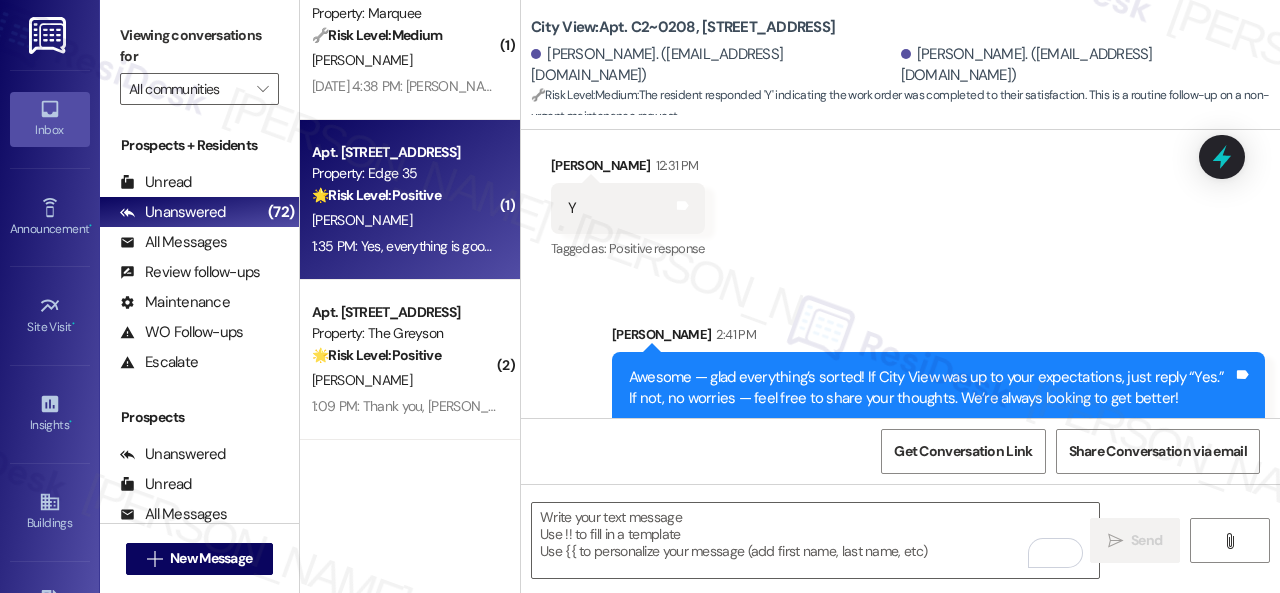 click on "A. Fulton" at bounding box center (404, 220) 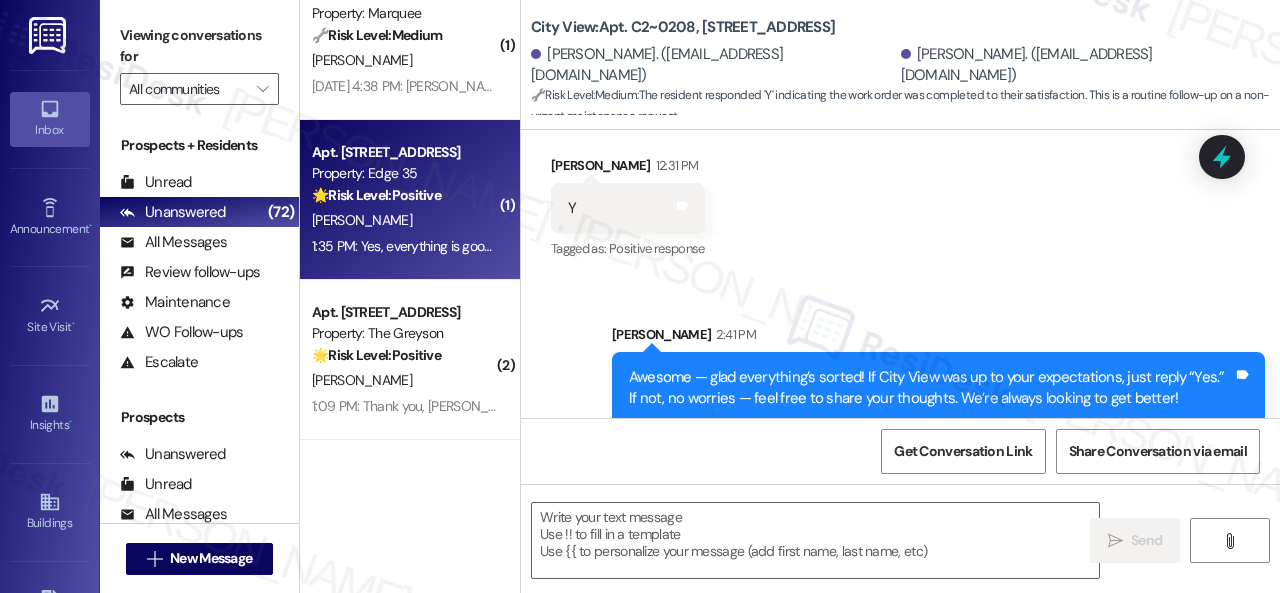 type on "Fetching suggested responses. Please feel free to read through the conversation in the meantime." 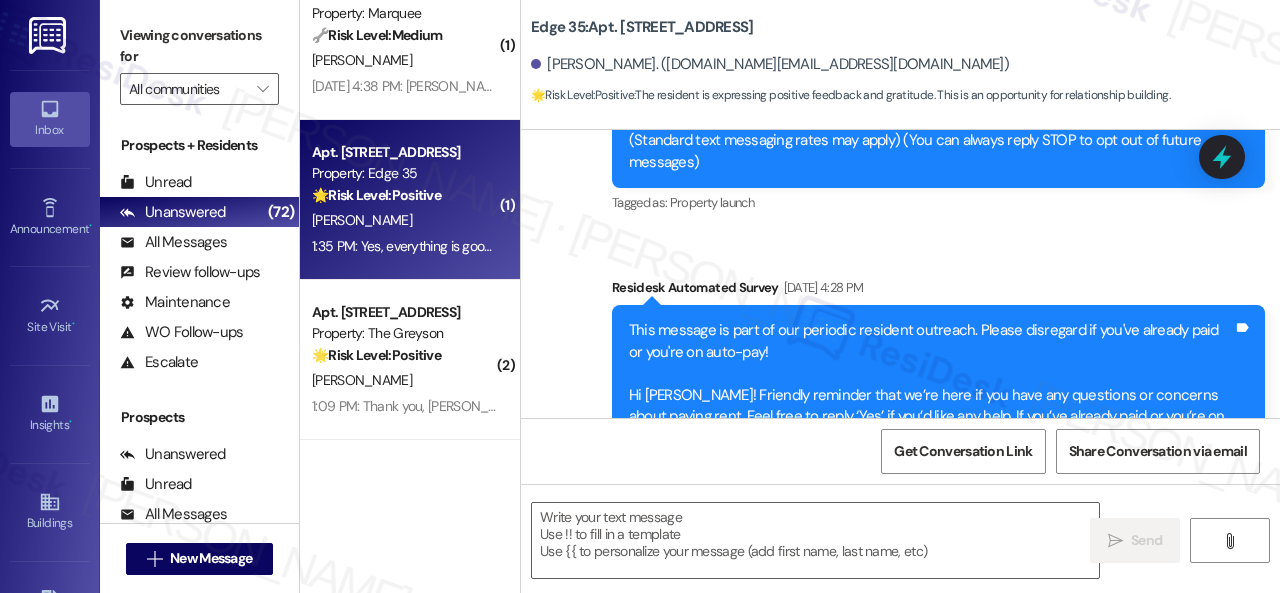 type on "Fetching suggested responses. Please feel free to read through the conversation in the meantime." 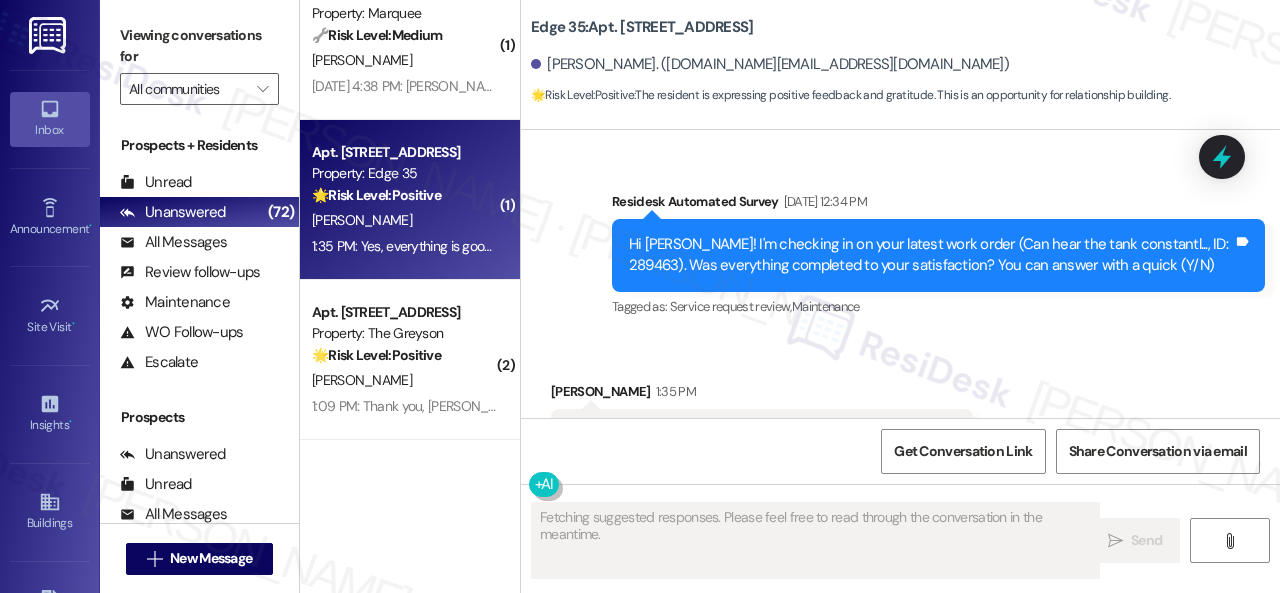 scroll, scrollTop: 2283, scrollLeft: 0, axis: vertical 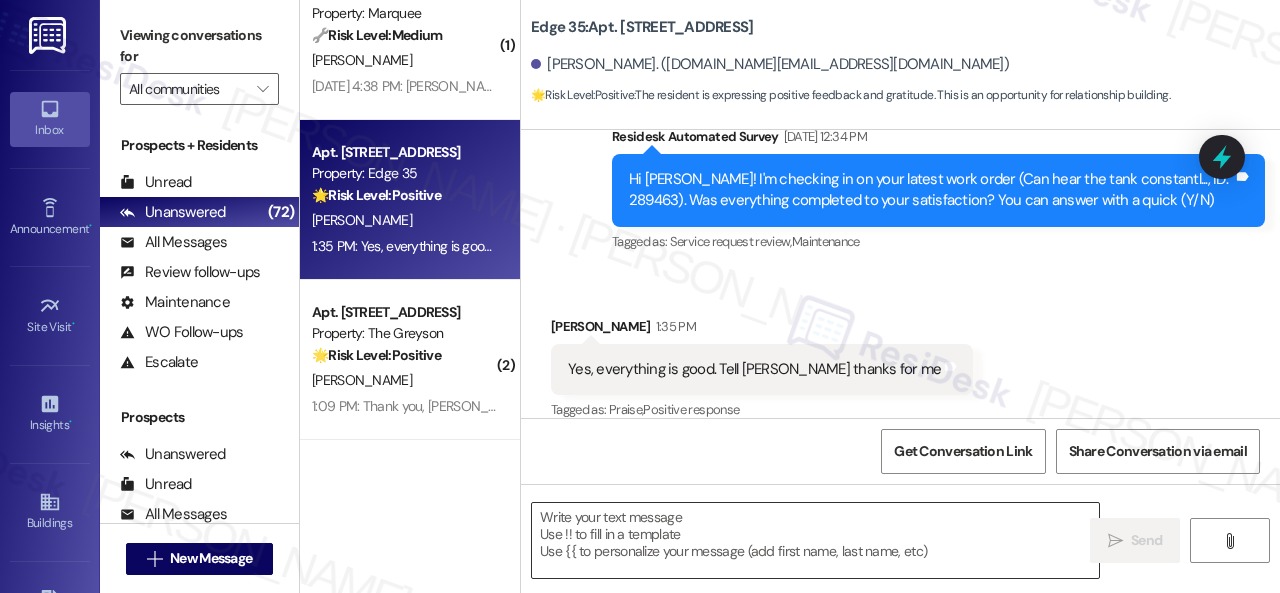 click at bounding box center (815, 540) 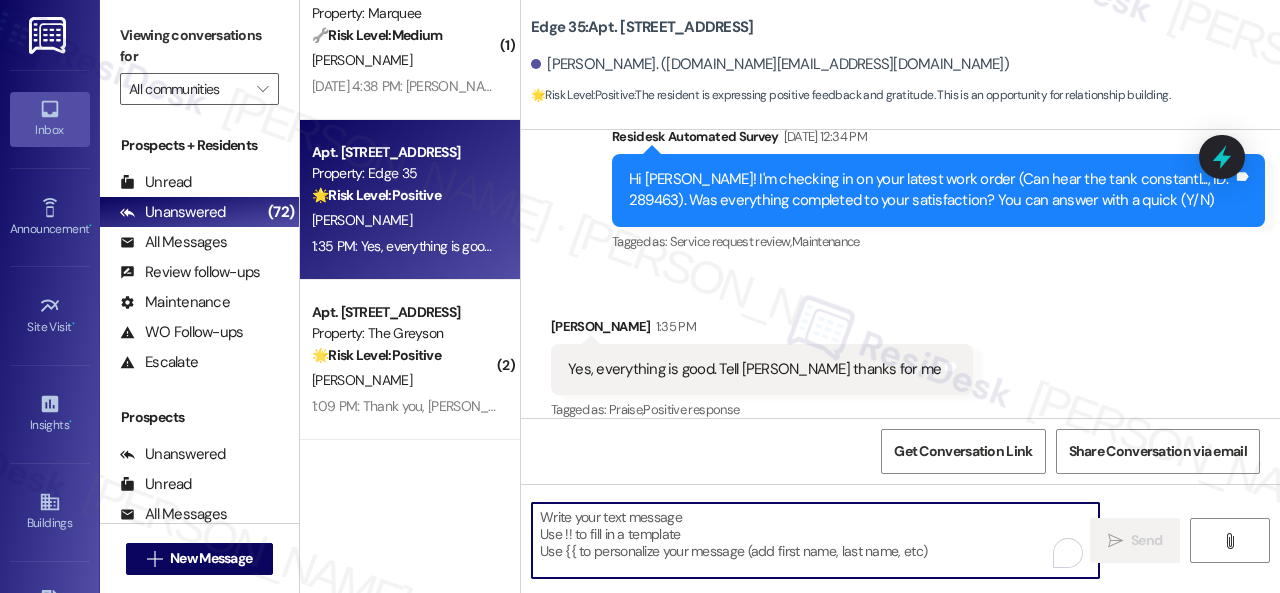 paste on "Awesome — glad everything’s sorted! If {{property}} was up to your expectations, just reply “Yes.” If not, no worries — feel free to share your thoughts. We’re always looking to get better!" 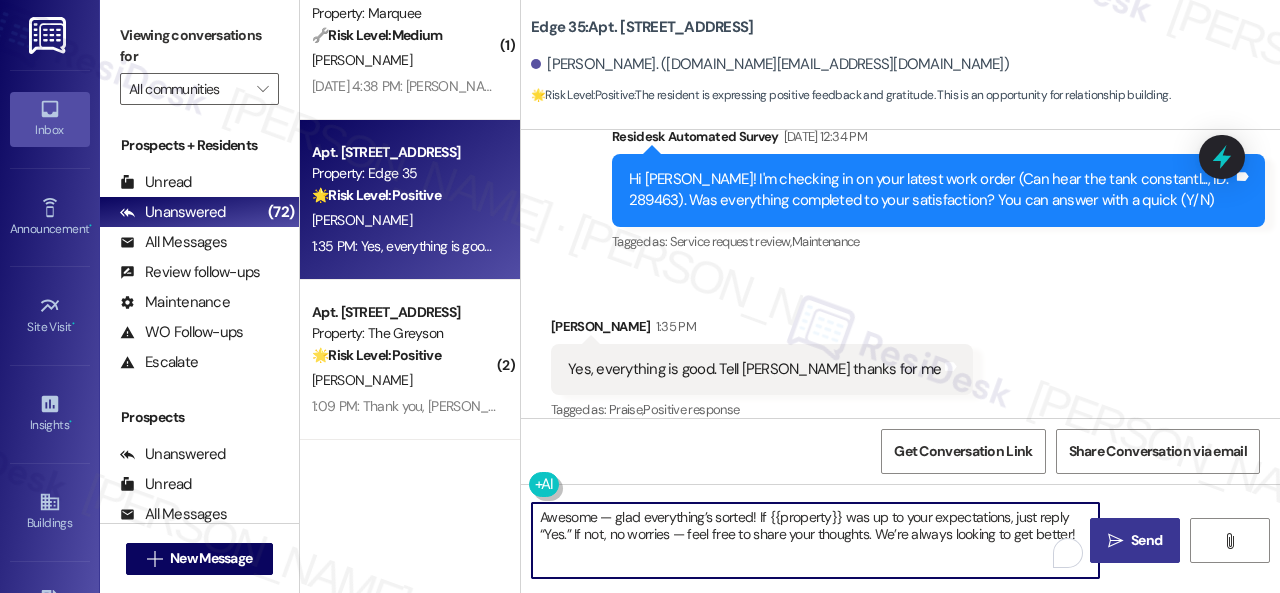 type on "Awesome — glad everything’s sorted! If {{property}} was up to your expectations, just reply “Yes.” If not, no worries — feel free to share your thoughts. We’re always looking to get better!" 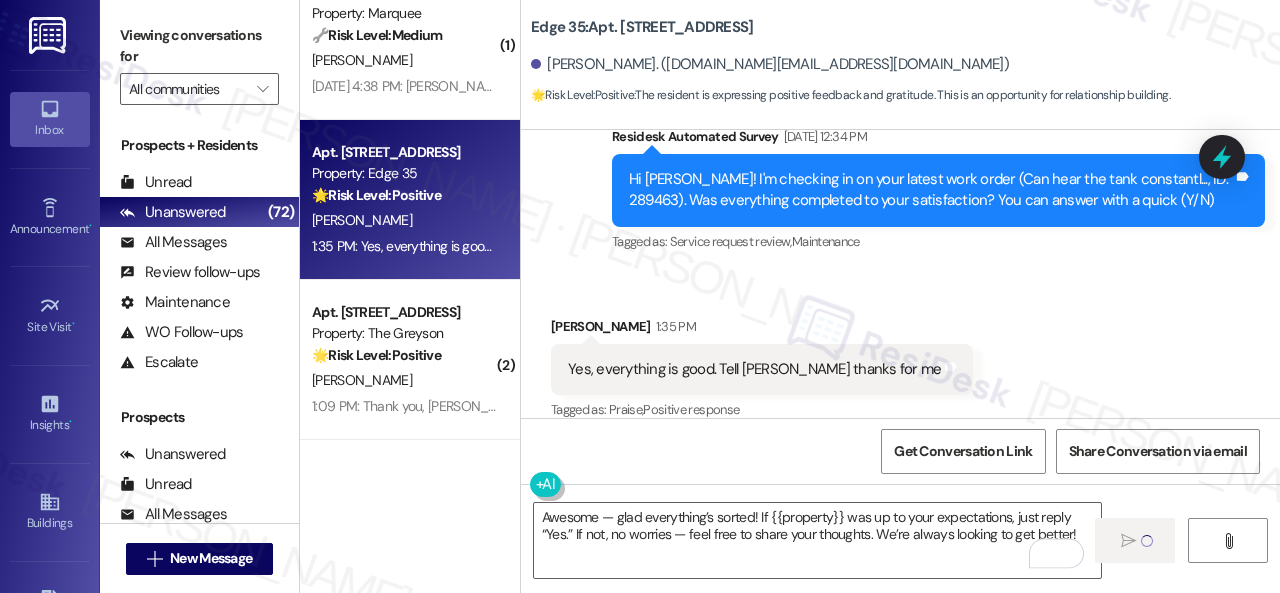 type 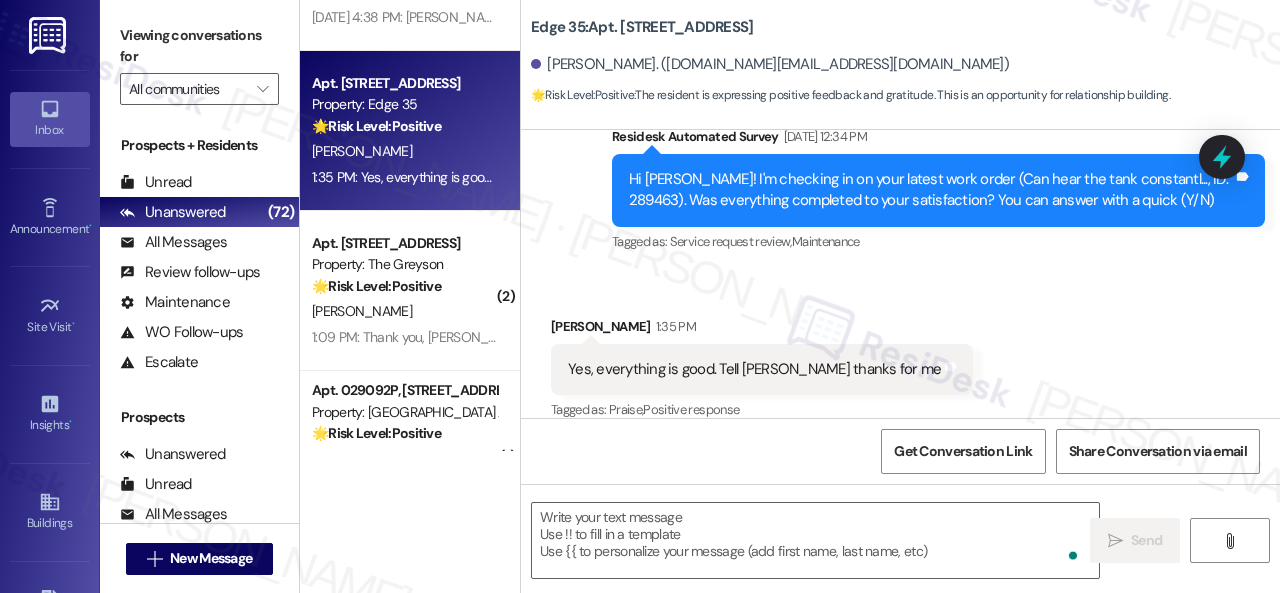 scroll, scrollTop: 2000, scrollLeft: 0, axis: vertical 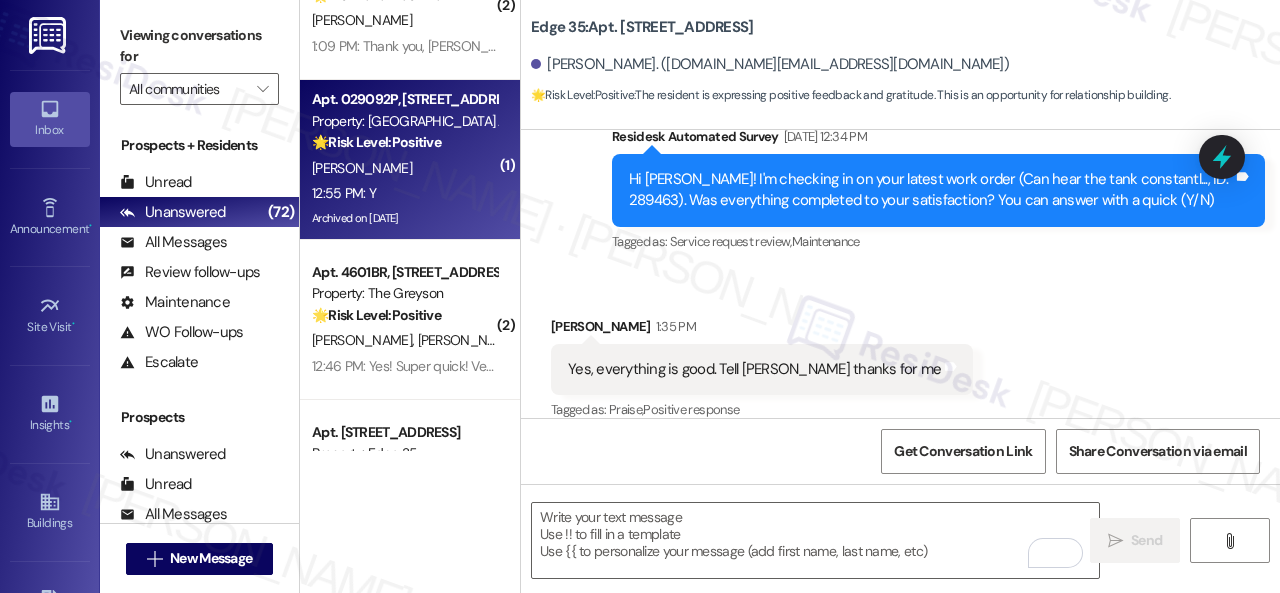 click on "K. Young" at bounding box center [404, 168] 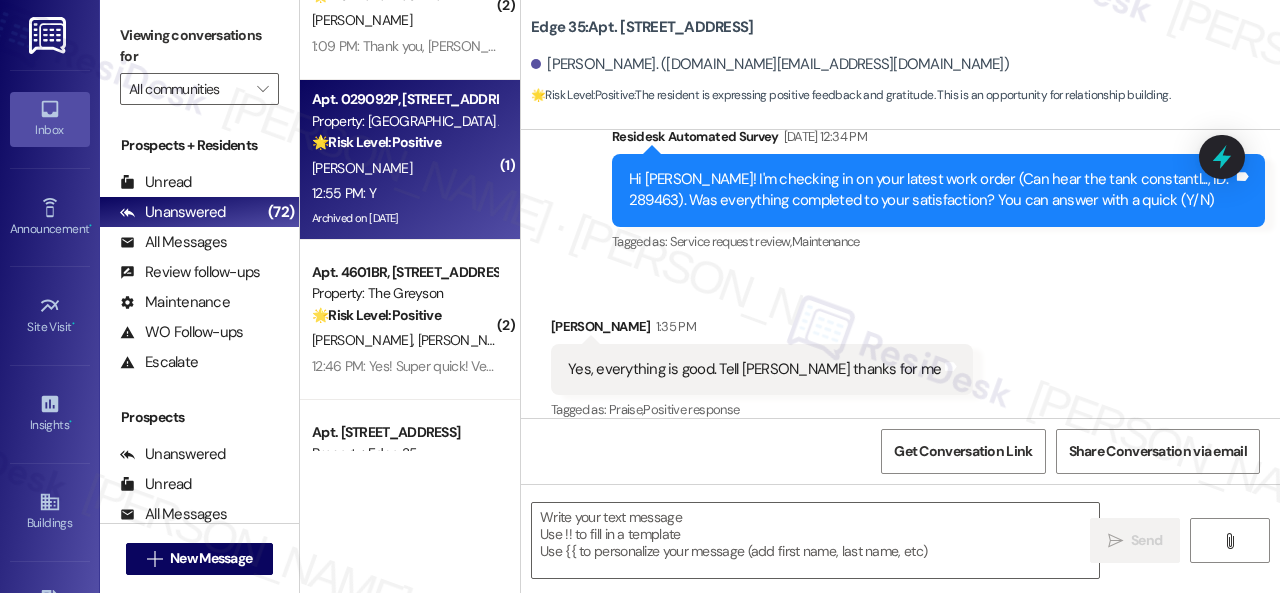 type on "Fetching suggested responses. Please feel free to read through the conversation in the meantime." 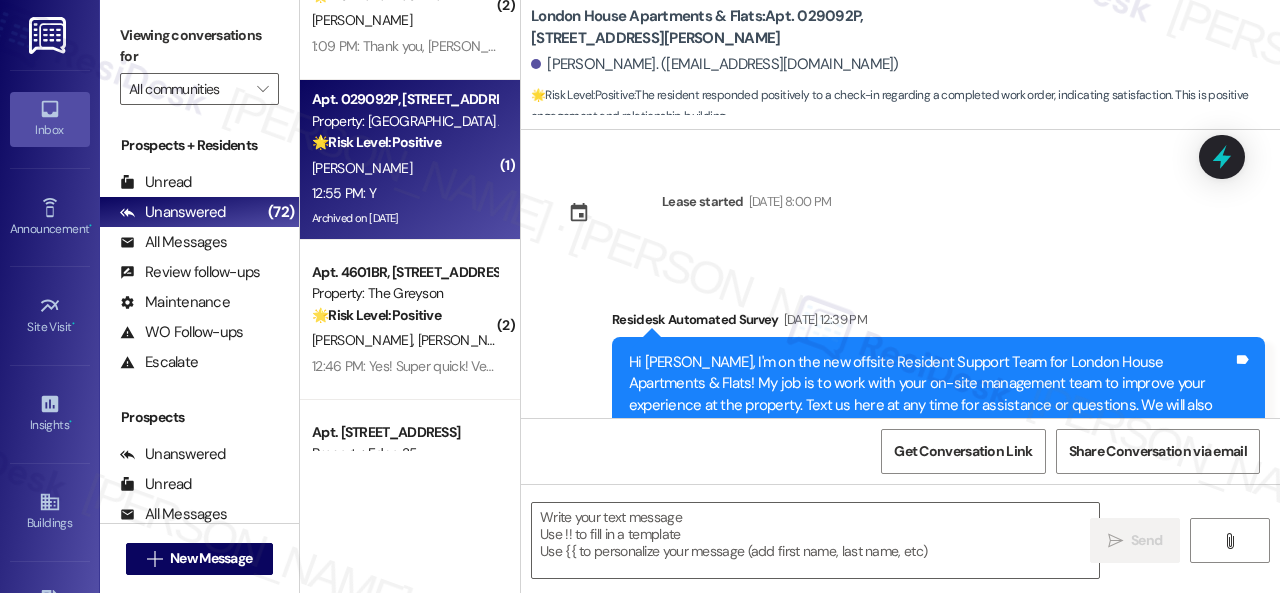 type on "Fetching suggested responses. Please feel free to read through the conversation in the meantime." 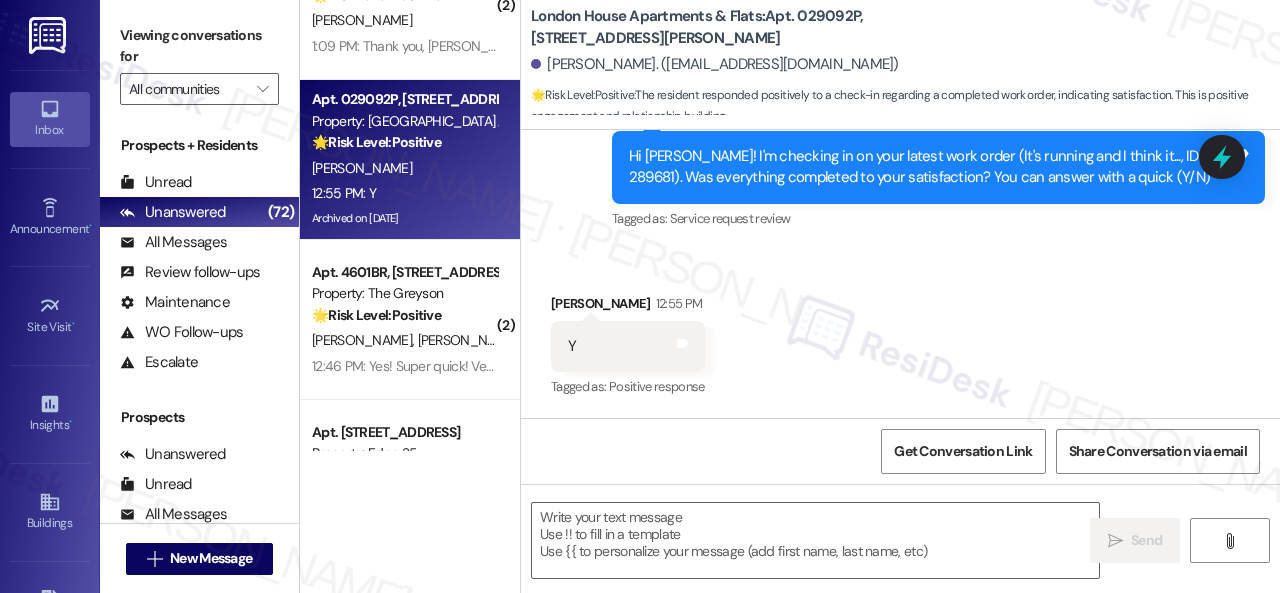 scroll, scrollTop: 14378, scrollLeft: 0, axis: vertical 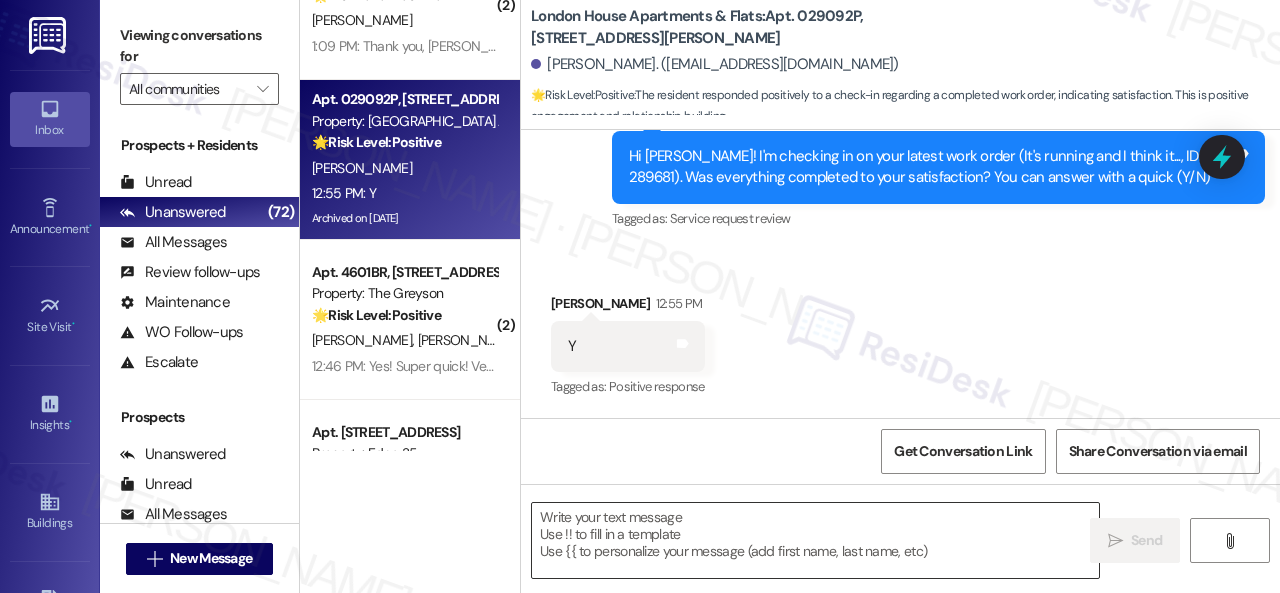 click at bounding box center (815, 540) 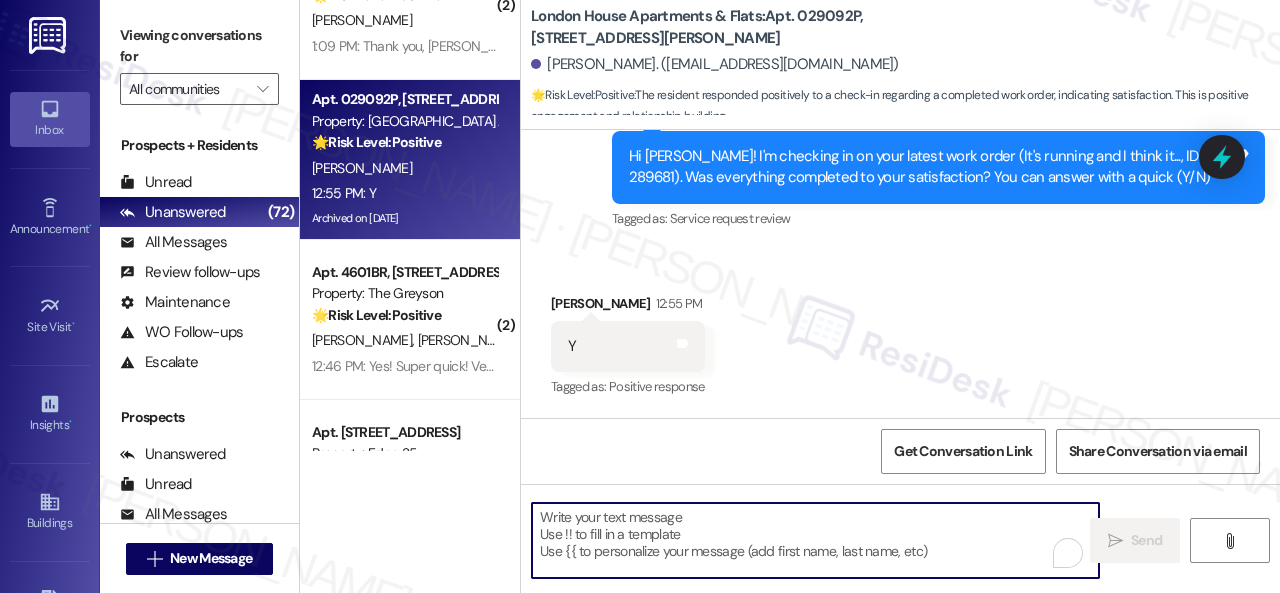 paste on "Awesome — glad everything’s sorted! If {{property}} was up to your expectations, just reply “Yes.” If not, no worries — feel free to share your thoughts. We’re always looking to get better!" 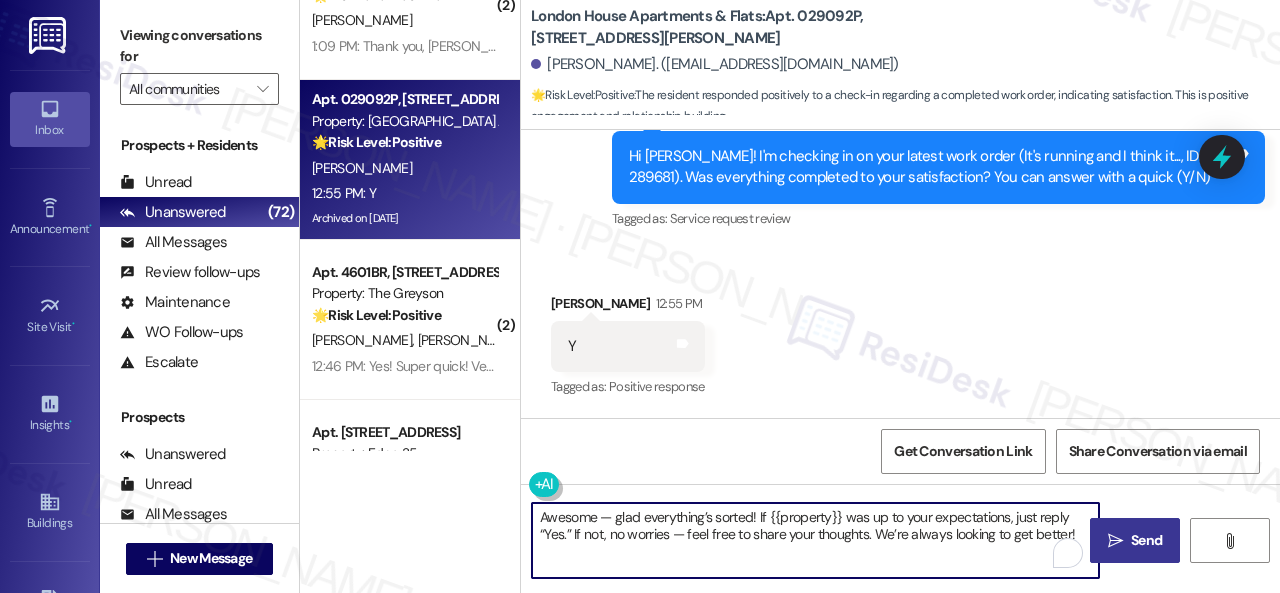 type on "Awesome — glad everything’s sorted! If {{property}} was up to your expectations, just reply “Yes.” If not, no worries — feel free to share your thoughts. We’re always looking to get better!" 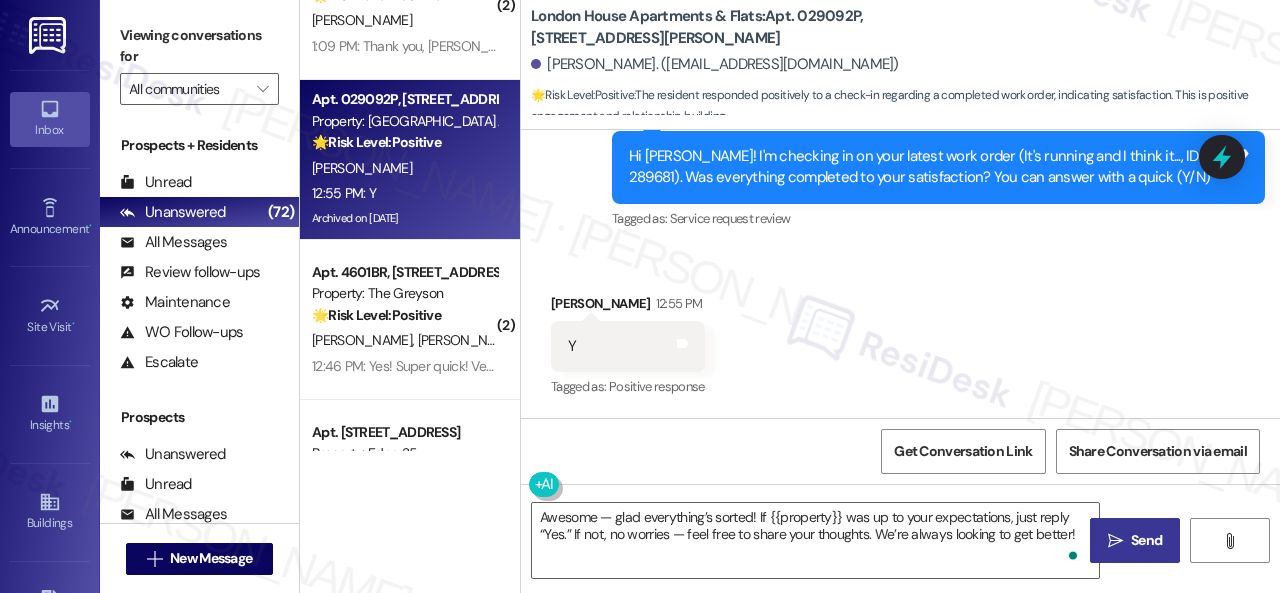 click on "Send" at bounding box center (1146, 540) 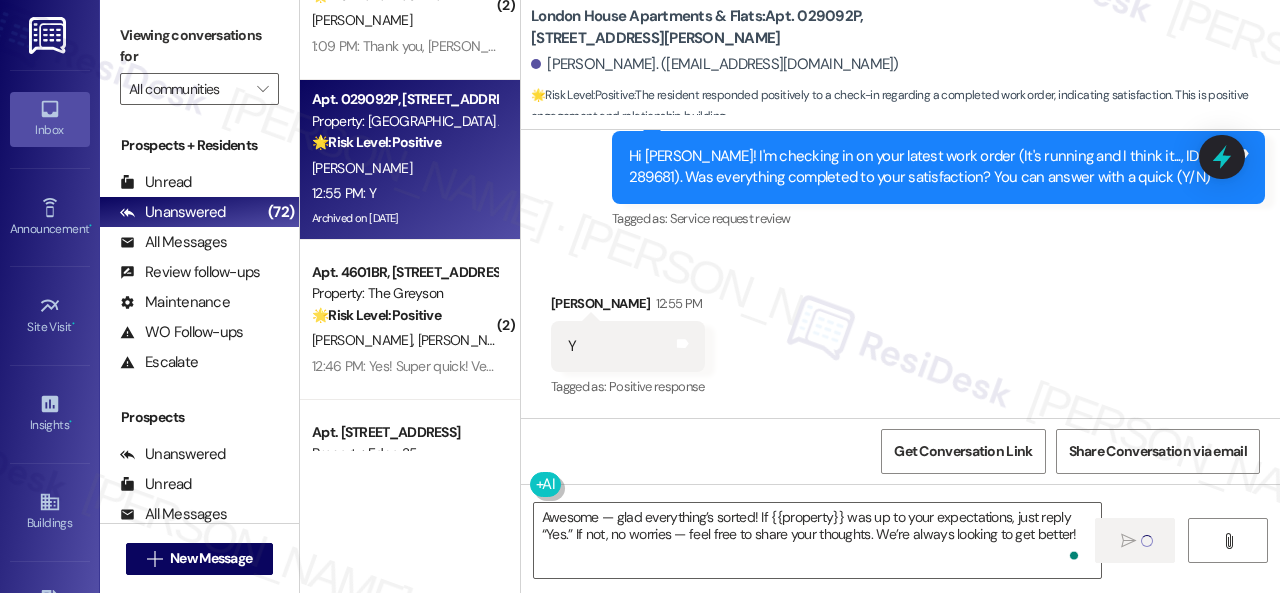 type 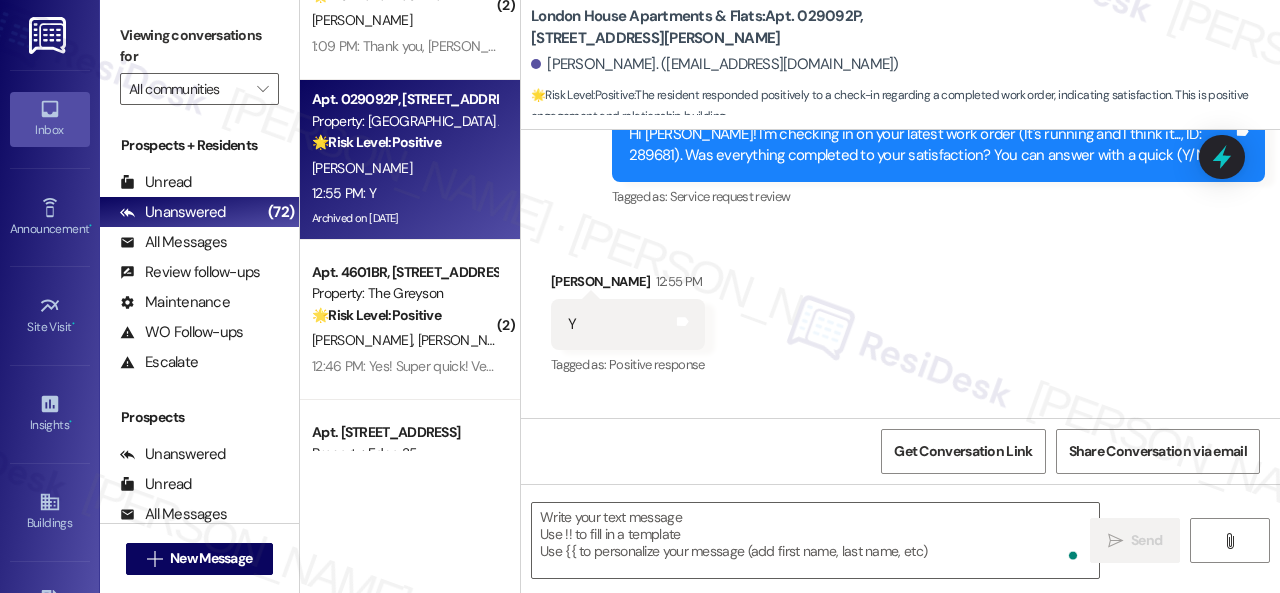 scroll, scrollTop: 14377, scrollLeft: 0, axis: vertical 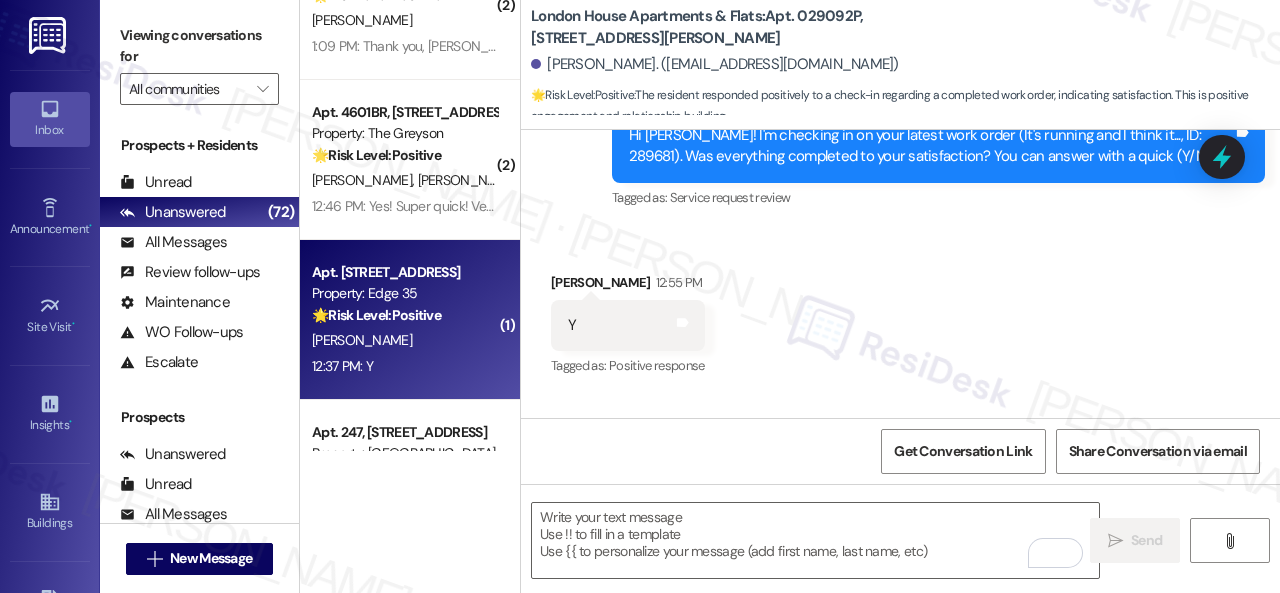 click on "S. Eckerle" at bounding box center (404, 340) 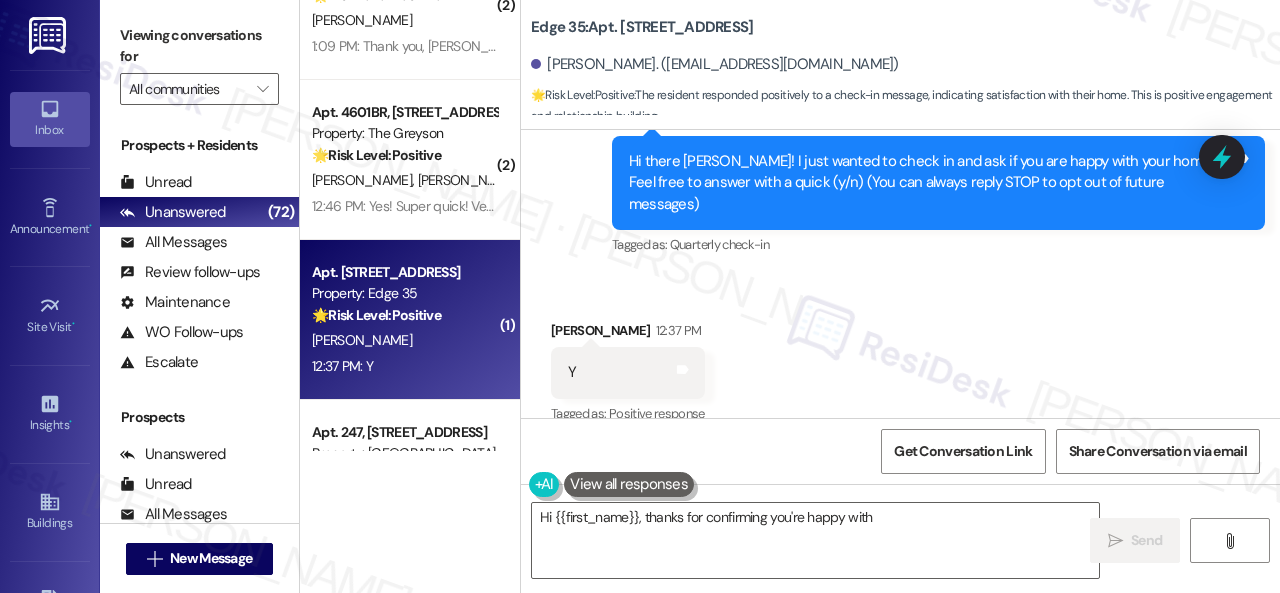 scroll, scrollTop: 204, scrollLeft: 0, axis: vertical 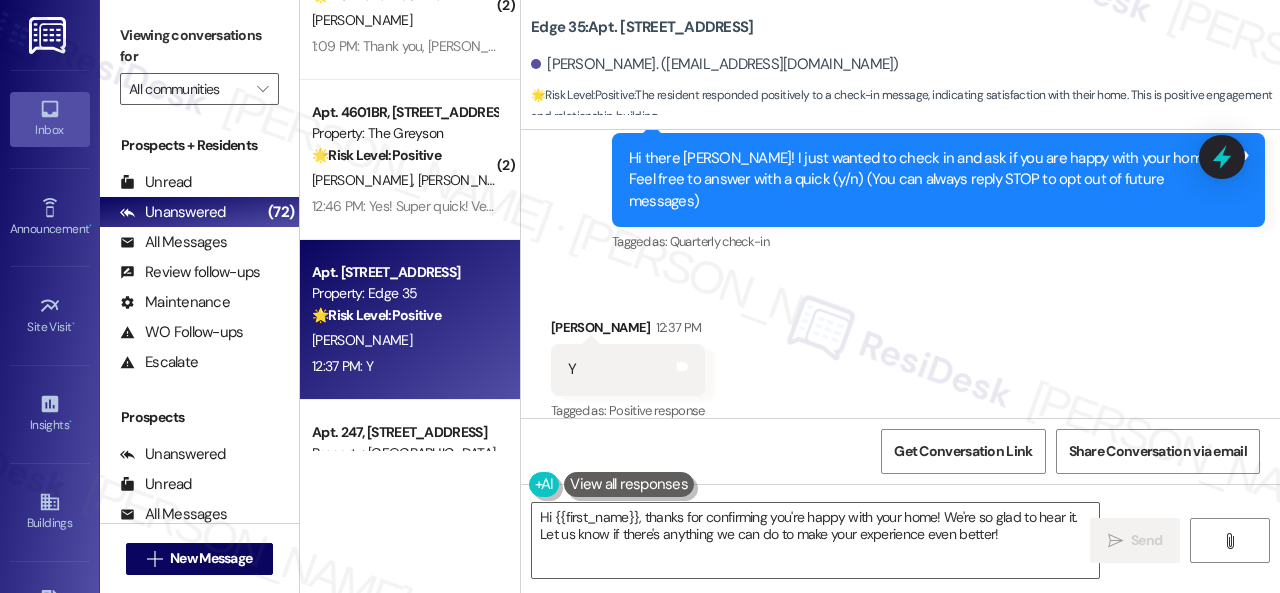 click on "Received via SMS Serenidy Eckerle 12:37 PM Y Tags and notes Tagged as:   Positive response Click to highlight conversations about Positive response" at bounding box center [900, 356] 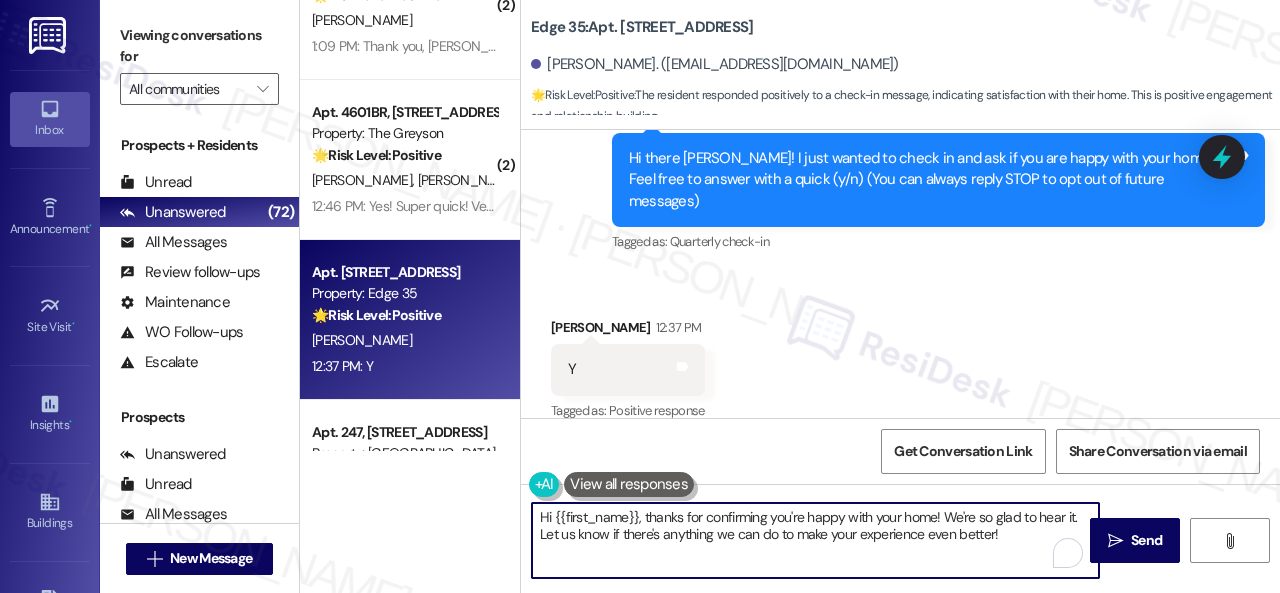 drag, startPoint x: 820, startPoint y: 509, endPoint x: 282, endPoint y: 399, distance: 549.13025 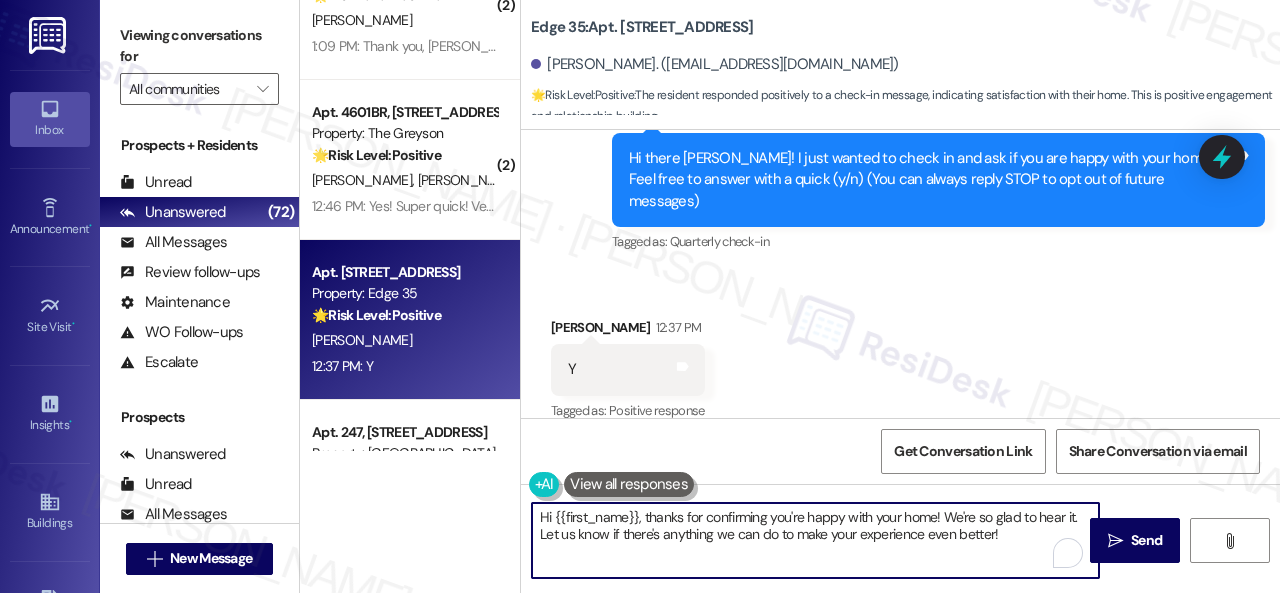 click on "Viewing conversations for All communities  Prospects + Residents Unread (0) Unread: Any message you haven't read yet will show up here Unanswered (72) Unanswered: ResiDesk identifies open questions and unanswered conversations so you can respond to them. All Messages (undefined) All Messages: This is your inbox. All of your tenant messages will show up here. Review follow-ups (undefined) Review follow-ups: ResiDesk identifies open review candidates and conversations so you can respond to them. Maintenance (undefined) Maintenance: ResiDesk identifies conversations around maintenance or work orders from the last 14 days so you can respond to them. WO Follow-ups (undefined) WO Follow-ups: ResiDesk identifies follow-ups around maintenance or work orders from the last 7 days so you can respond to them. Escalate (undefined) Escalate: ResiDesk identifies conversations that need to be escalated to the site team from the last 5 days so you can respond to them. Prospects Unanswered (0) Unread (0) All Messages (0) (" at bounding box center (690, 296) 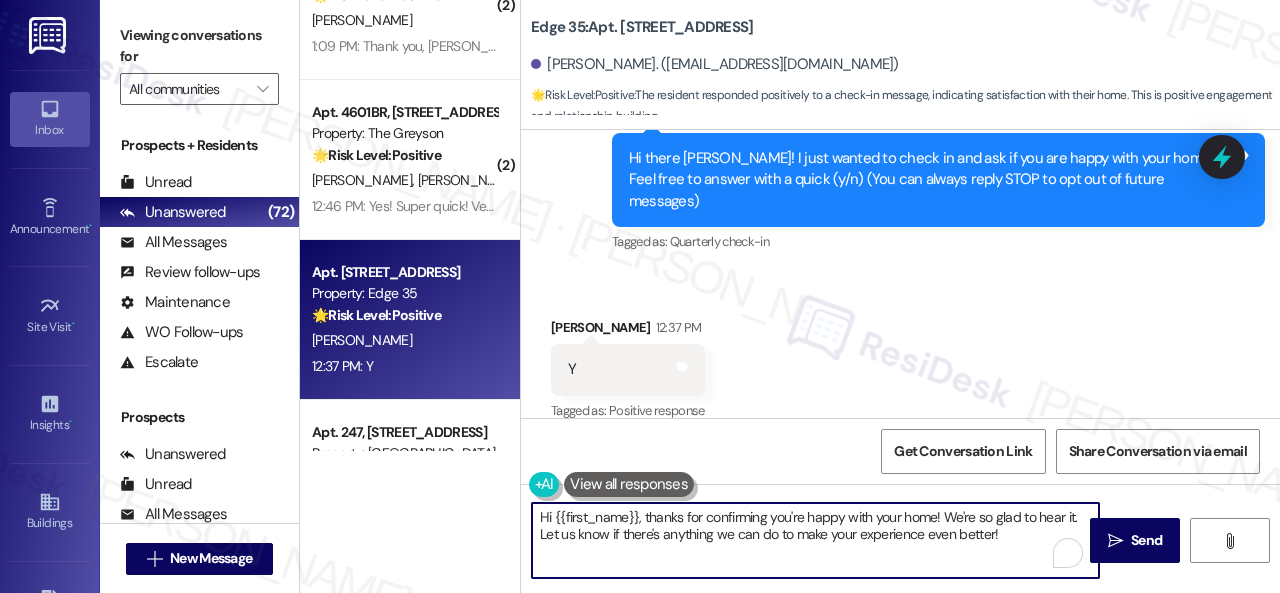 paste on "I'm glad you are satisfied with your home. Have you written a review for us before? If not, can I ask a quick favor? Would you mind writing one for us? I'll give you the link if you are willing.
If you've already done it or couldn't this time, no worries at all—no action is required. Thanks" 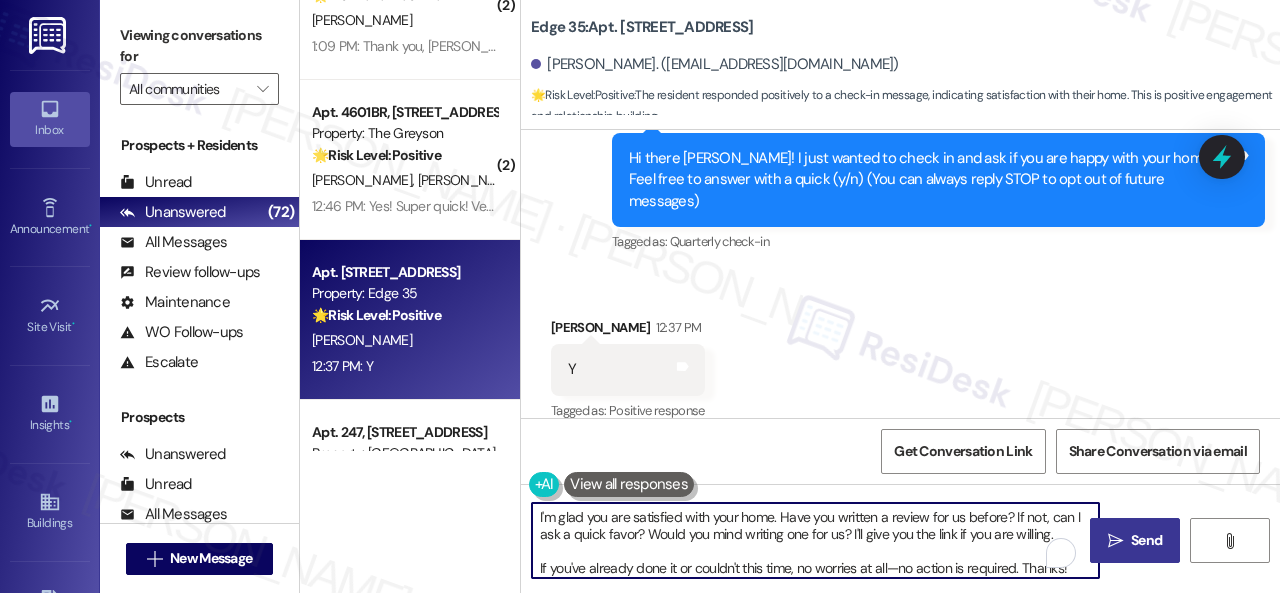 type on "I'm glad you are satisfied with your home. Have you written a review for us before? If not, can I ask a quick favor? Would you mind writing one for us? I'll give you the link if you are willing.
If you've already done it or couldn't this time, no worries at all—no action is required. Thanks!" 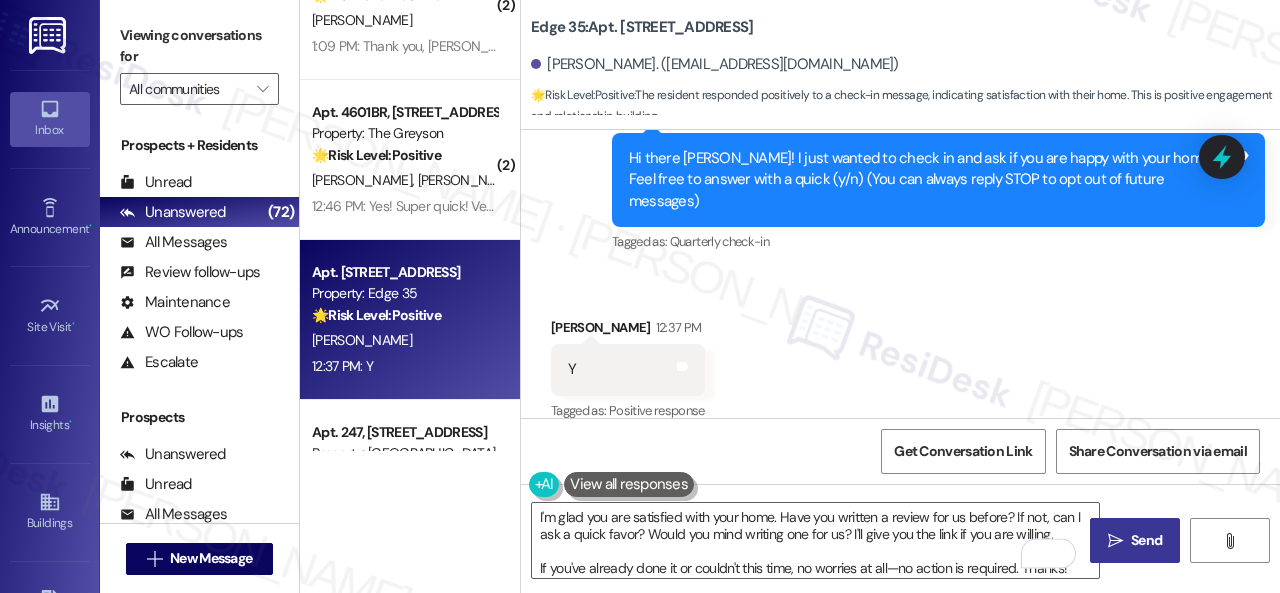 click on "Send" at bounding box center [1146, 540] 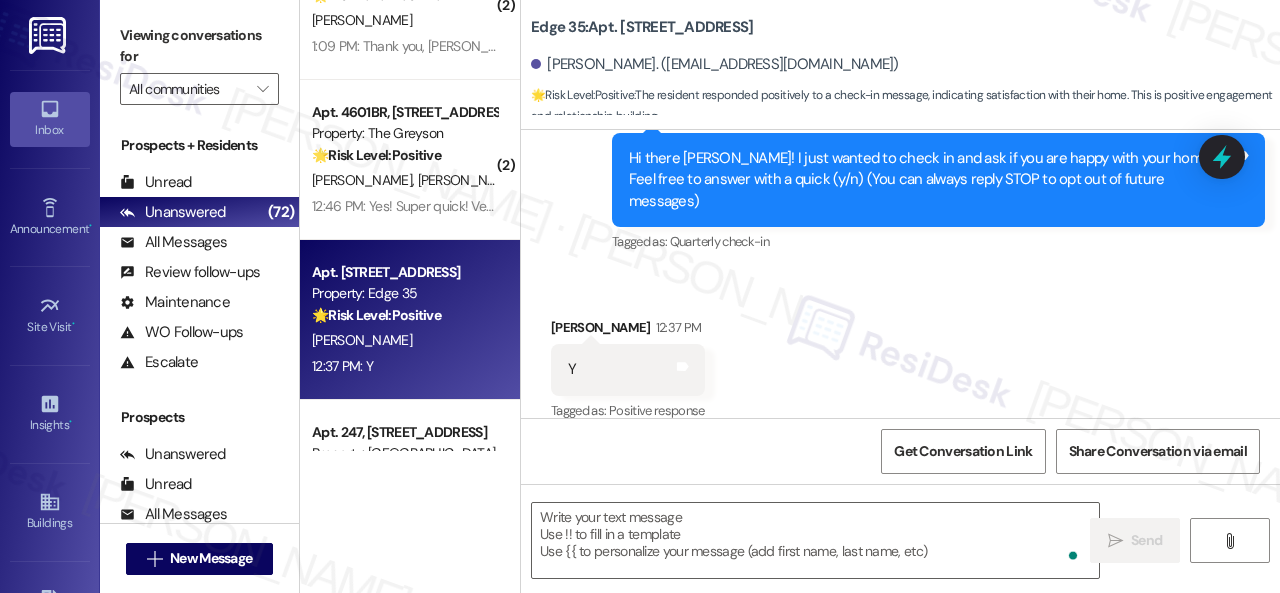 type on "Fetching suggested responses. Please feel free to read through the conversation in the meantime." 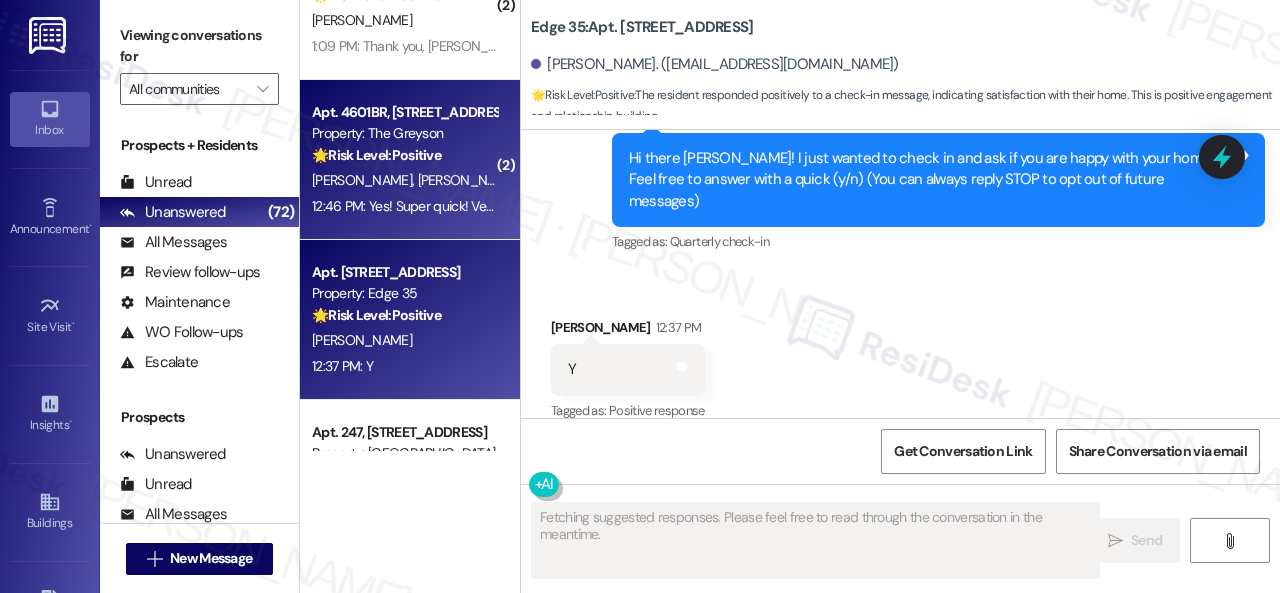 click on "E. Sneller C. Sneller" at bounding box center (404, 180) 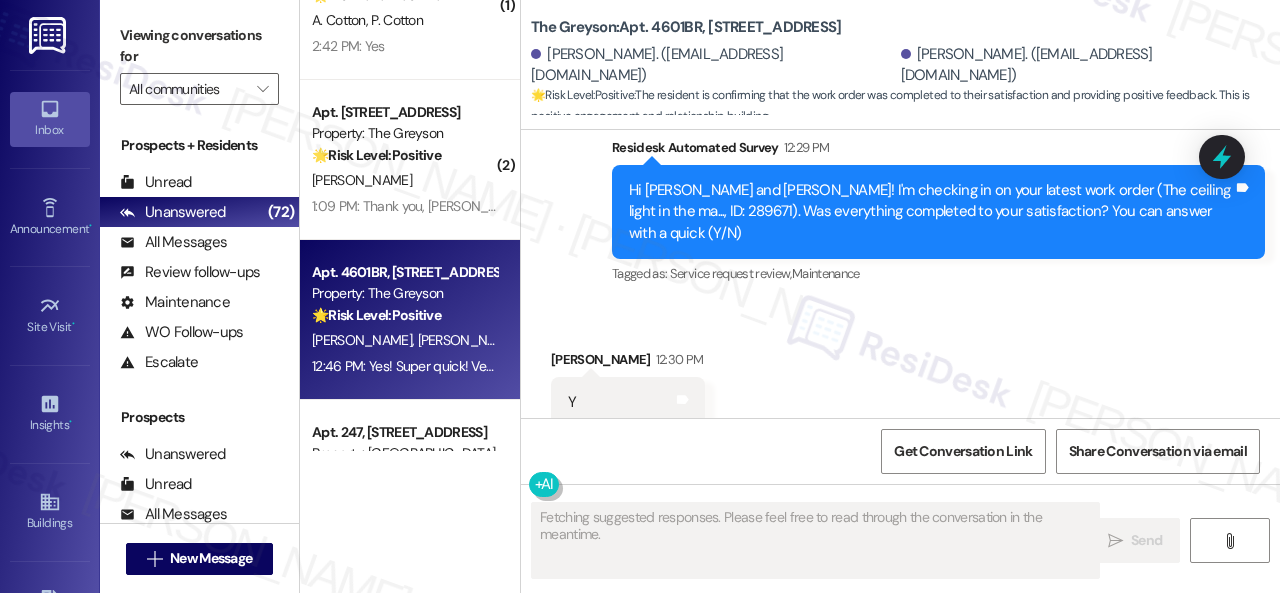 scroll, scrollTop: 7303, scrollLeft: 0, axis: vertical 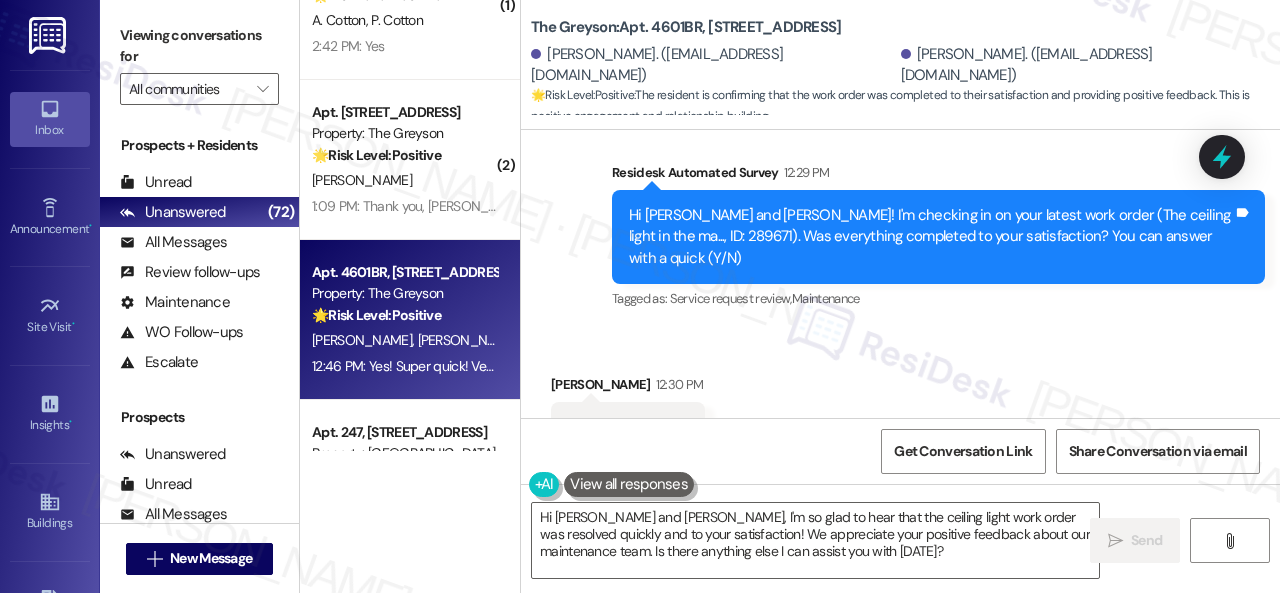 click on "Sent via SMS ResiDesk After Hours Assistant May 16, 2025 at 7:20 PM Thank you for your message. Our offices are currently closed, but we will contact you when we resume operations. For emergencies, please contact your emergency number 614-253-4600 Option # 03. Tags and notes Tagged as:   Call request Click to highlight conversations about Call request Sent via SMS Sarah   (ResiDesk) May 16, 2025 at 7:38 PM Thank you! Your feedback means a lot to us. If you had a great experience, we’d love for you to share your thoughts!
If you haven’t left a review yet, please take a moment here:
https://www.theresidesk.com/links/review-0ZLQFVvwZ
We truly appreciate your support! Let me know once you're done!
[Link points to  https://search.google.com/local/writereview?placeid=ChIJgVgnXseTOIgRwQB9g0ohxrw ]
[No clicks yet] Tags and notes Tagged as:   Praise Click to highlight conversations about Praise Survey, sent via SMS Residesk Automated Survey May 30, 2025 at 1:45 PM
Tags and notes Tagged as:   ," at bounding box center (900, -202) 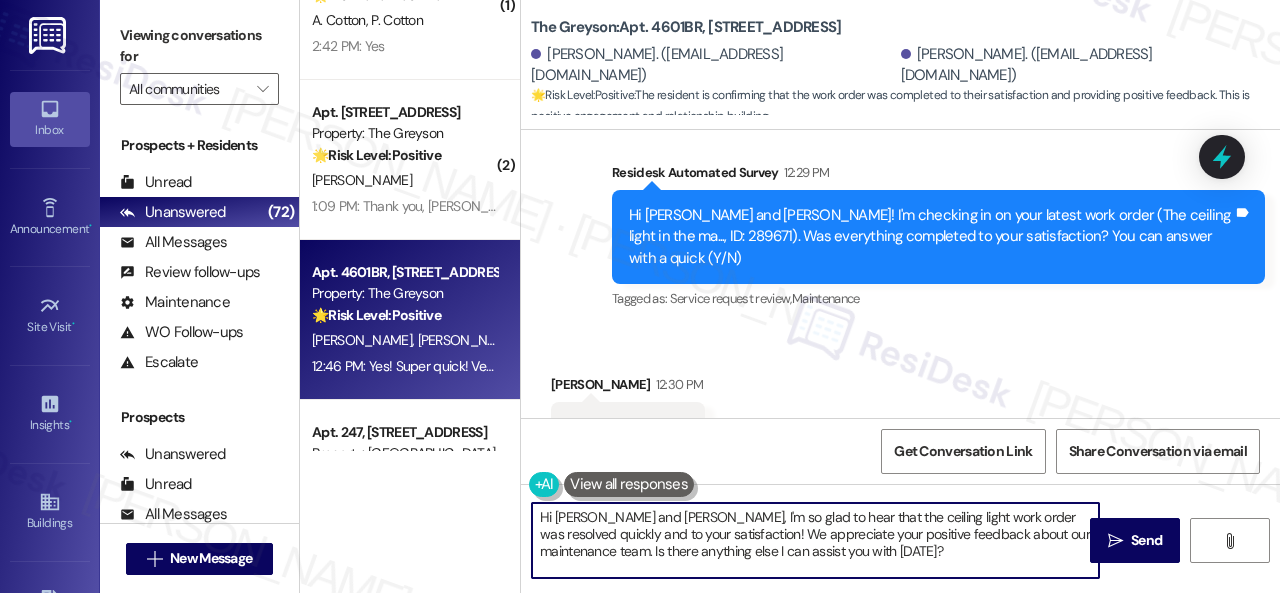 drag, startPoint x: 865, startPoint y: 557, endPoint x: 806, endPoint y: 527, distance: 66.189125 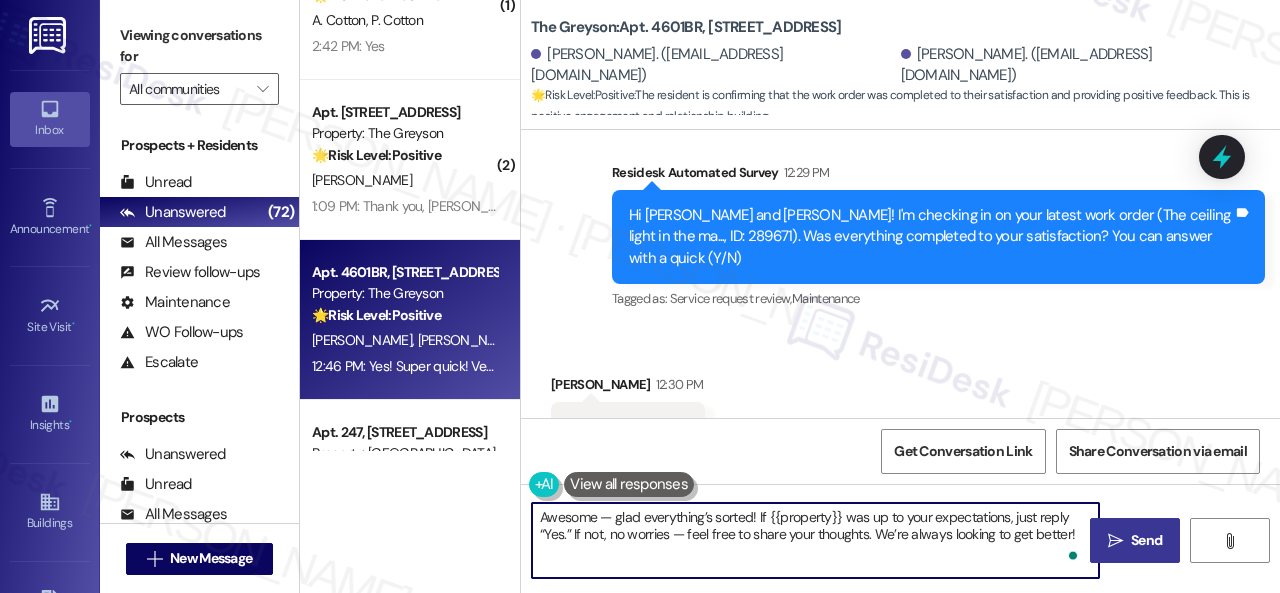 type on "Awesome — glad everything’s sorted! If {{property}} was up to your expectations, just reply “Yes.” If not, no worries — feel free to share your thoughts. We’re always looking to get better!" 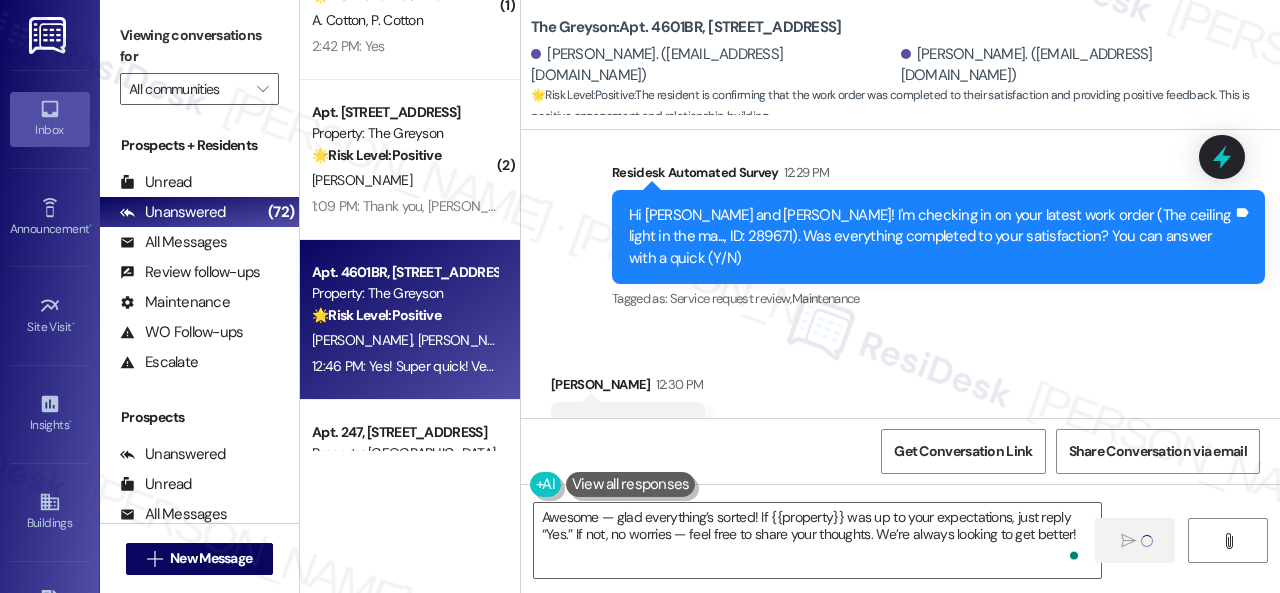 type 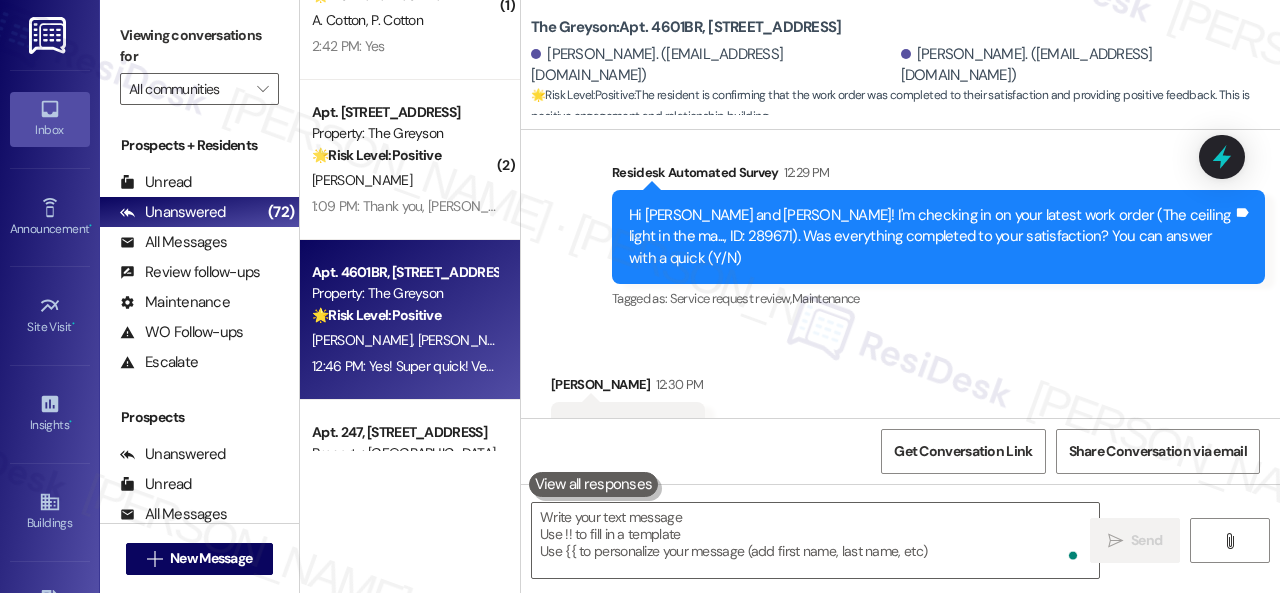 scroll, scrollTop: 7503, scrollLeft: 0, axis: vertical 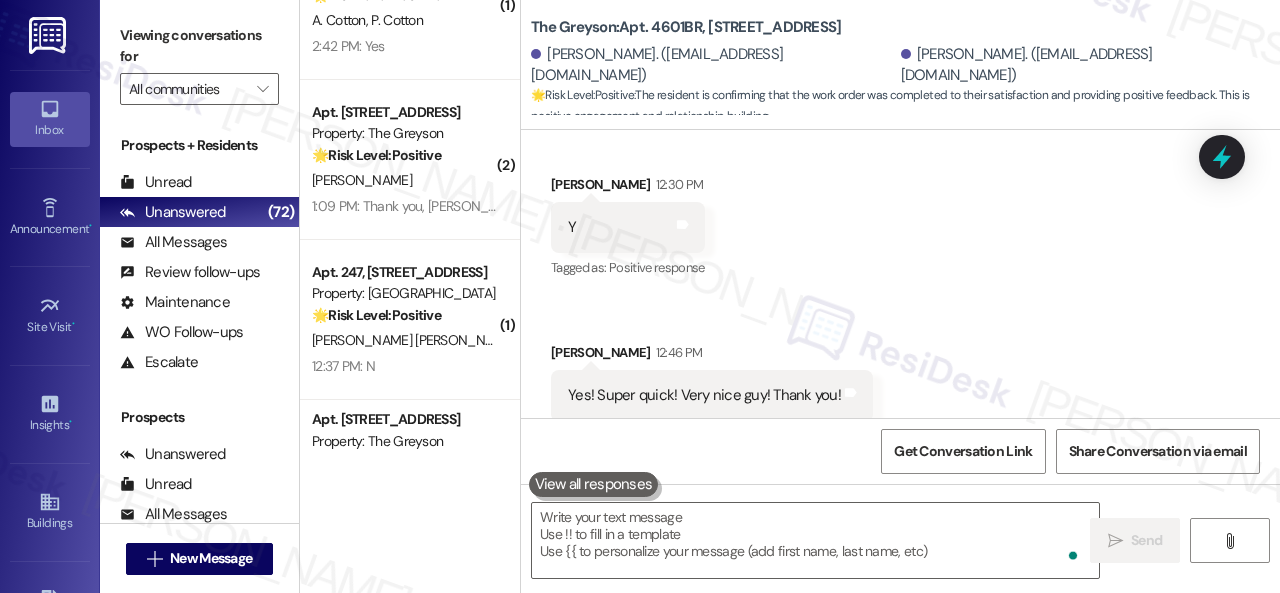 click on "A. Cotton P. Cotton" at bounding box center (404, 20) 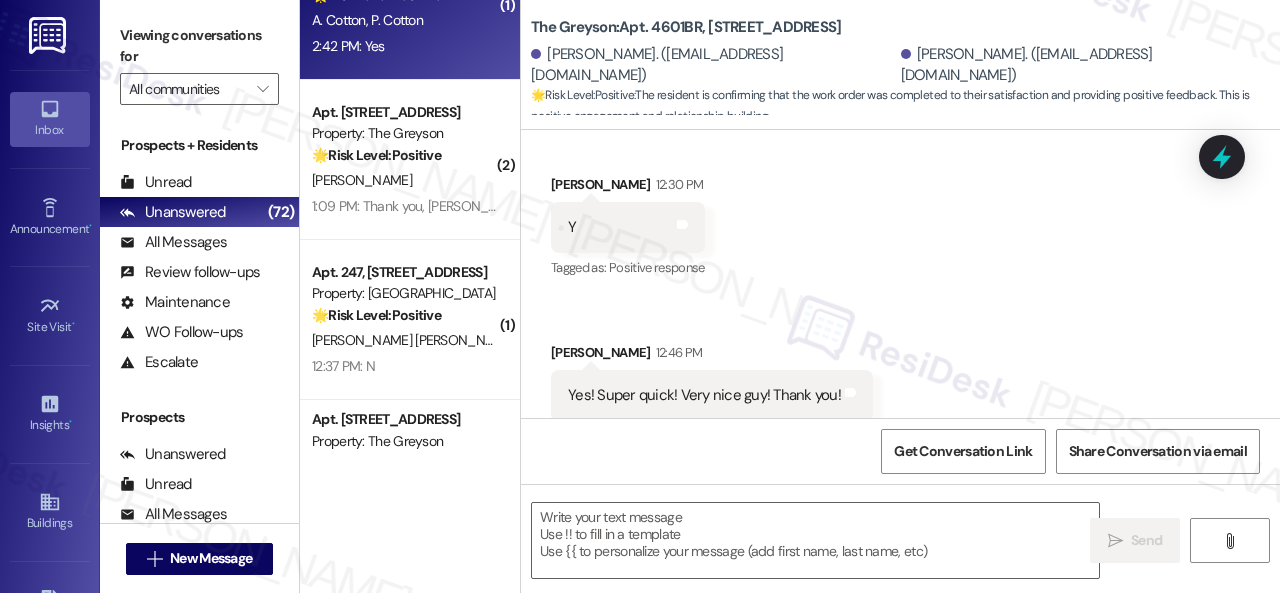 type on "Fetching suggested responses. Please feel free to read through the conversation in the meantime." 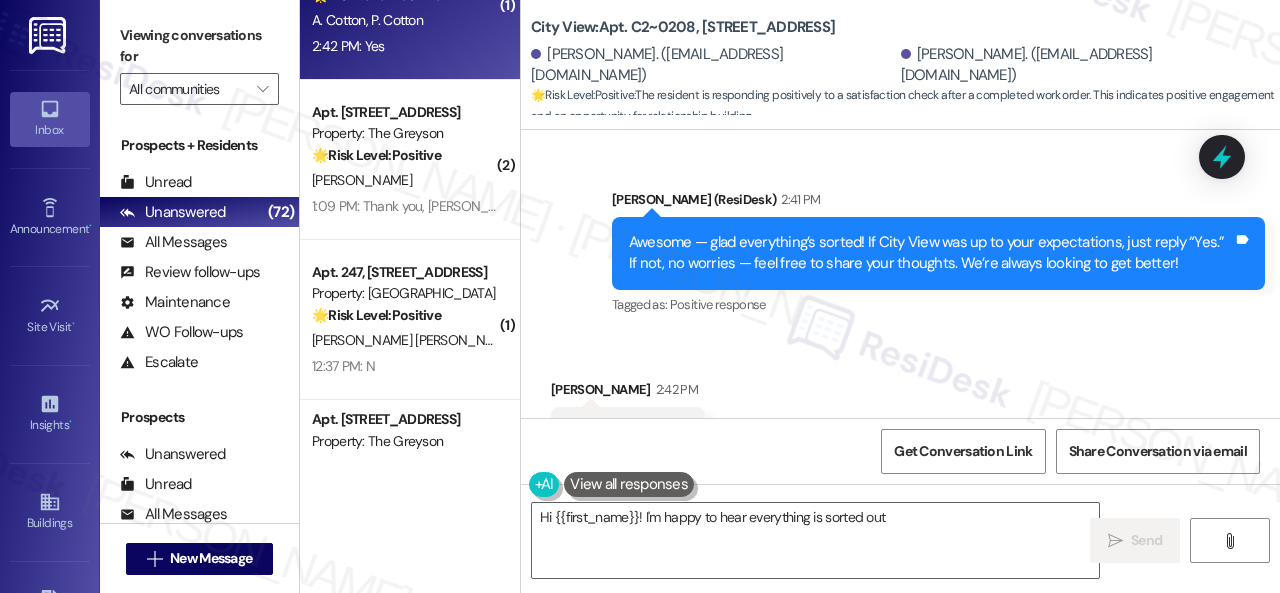 scroll, scrollTop: 2161, scrollLeft: 0, axis: vertical 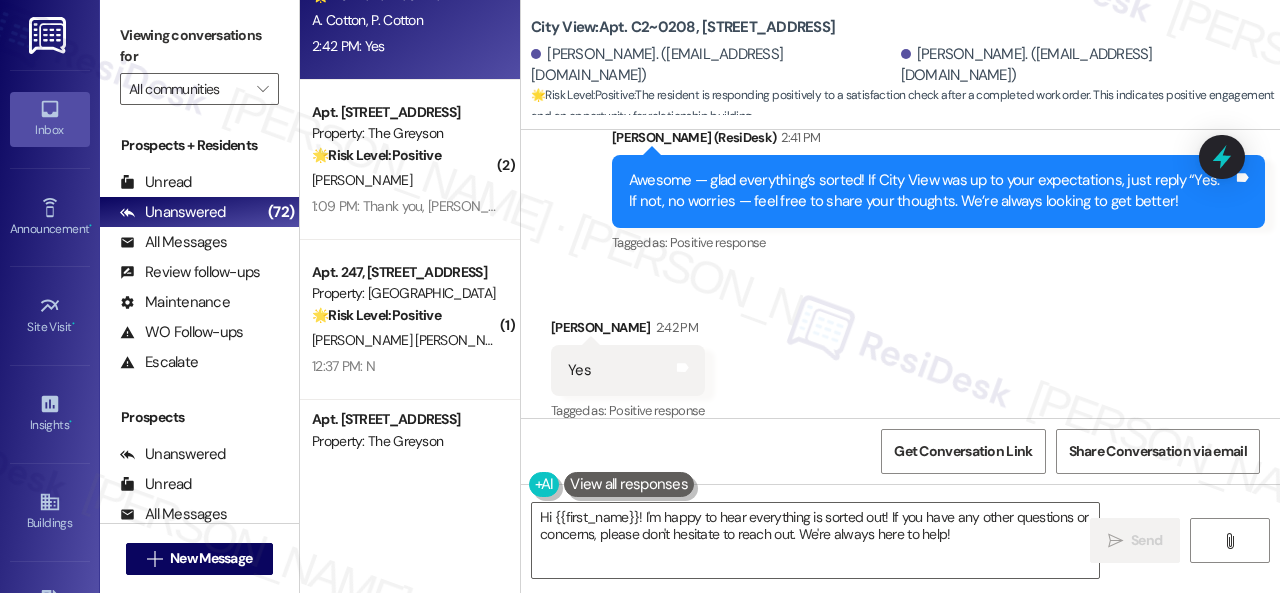 click on "Received via SMS Patrick Cotton 2:42 PM Yes Tags and notes Tagged as:   Positive response Click to highlight conversations about Positive response" at bounding box center (628, 371) 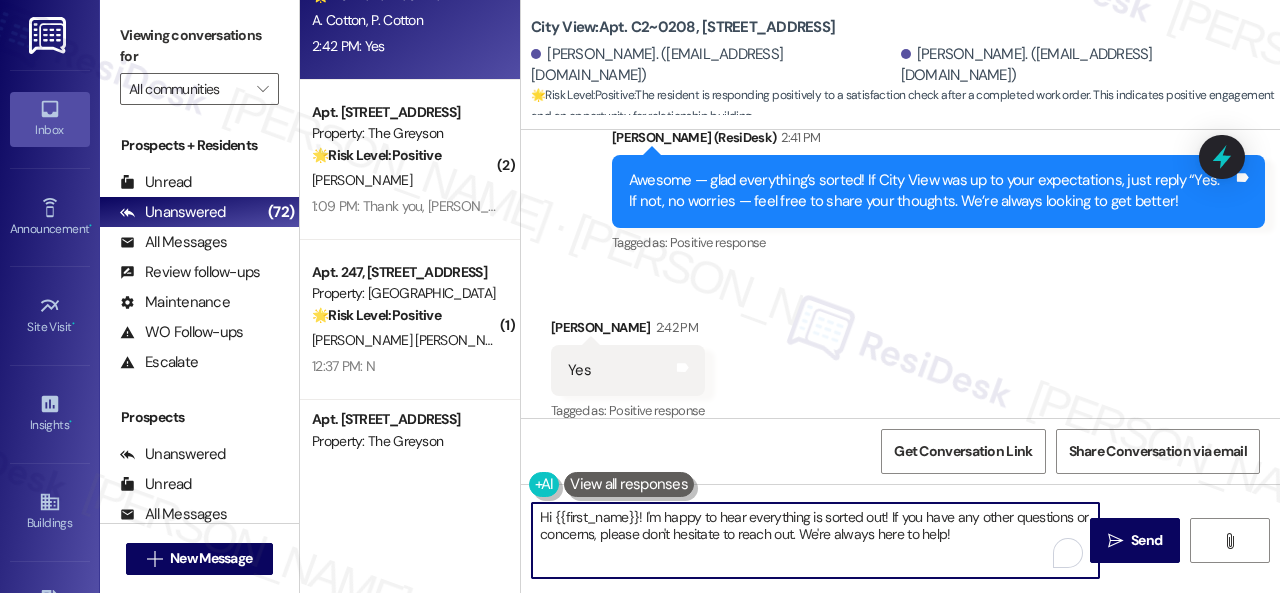 drag, startPoint x: 944, startPoint y: 535, endPoint x: 515, endPoint y: 459, distance: 435.67993 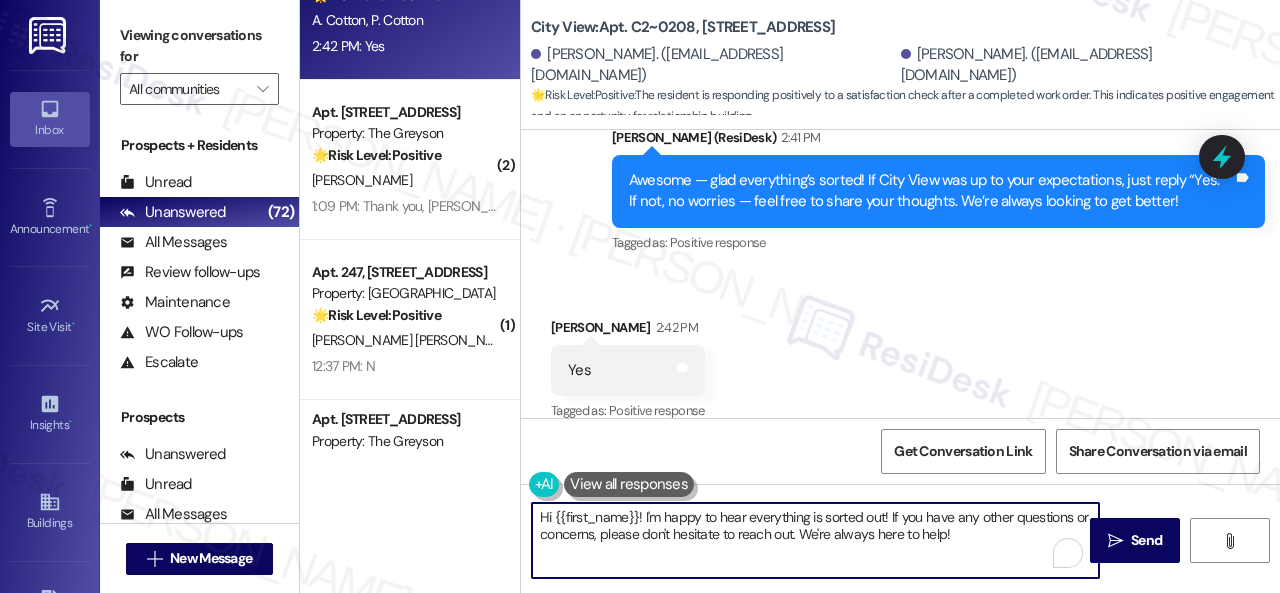 click on "( 1 ) Apt. 4986, 4800 Skyline Dr Property: The Boulevard 🔧  Risk Level:  Medium The resident is confirming that maintenance can pick up a floor fan, as previously arranged. This is a routine follow-up to a maintenance request and does not indicate any urgent issues or risks. C. Jones 11:31 AM: Good morning!  Walter in maintenance called and asked me to let you know if he can pick up the floor fan in my apartment.   Tell him yes he can and thank you.  Have a great day! 11:31 AM: Good morning!  Walter in maintenance called and asked me to let you know if he can pick up the floor fan in my apartment.   Tell him yes he can and thank you.  Have a great day! ( 1 ) Apt. 533, 1400 Nicollet Ave Property: Marquee 🔧  Risk Level:  Medium The message reports cosmetic damage (scuffs, indents) to the floors in a newly moved-in apartment. This is a non-urgent maintenance issue related to asset preservation. T. Clark Apt. C2~0208, 2600 Cityview Drive Property: City View 🌟  Risk Level:  Positive A. Cotton P. Cotton (" at bounding box center (790, 296) 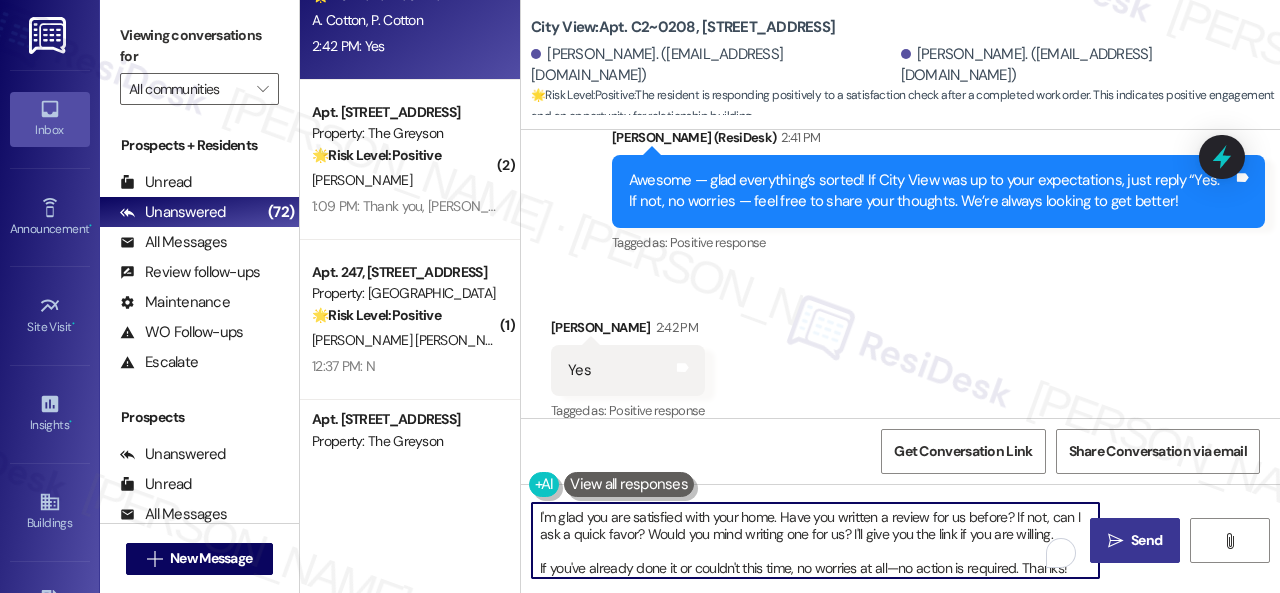 type on "I'm glad you are satisfied with your home. Have you written a review for us before? If not, can I ask a quick favor? Would you mind writing one for us? I'll give you the link if you are willing.
If you've already done it or couldn't this time, no worries at all—no action is required. Thanks!" 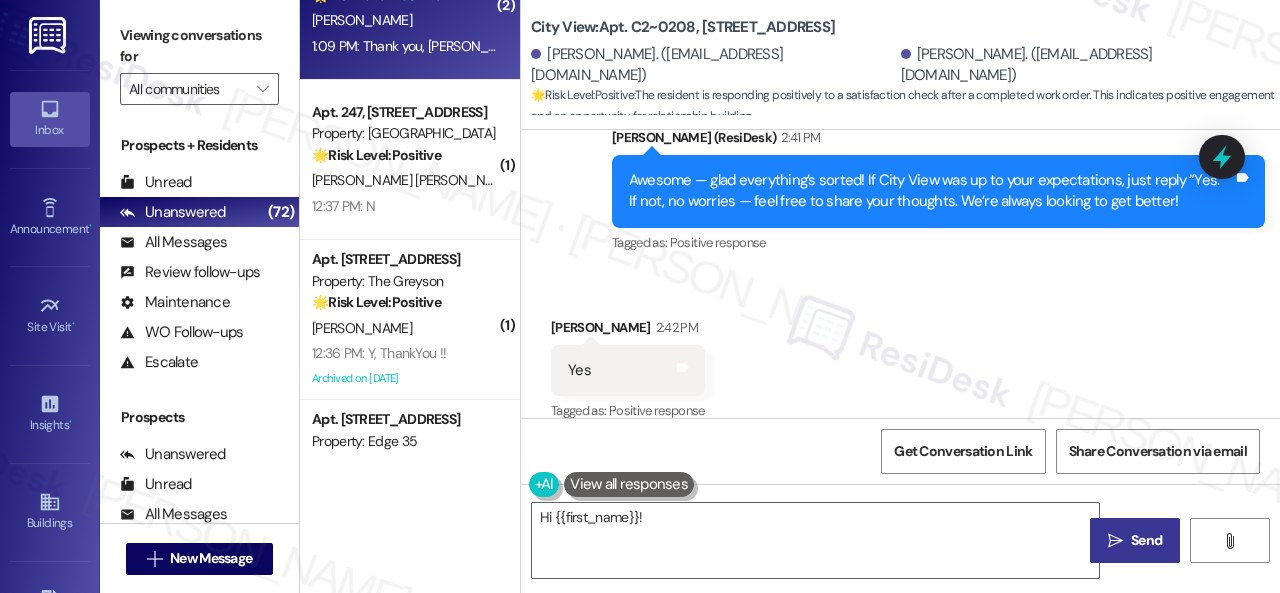 type on "Hi {{first_name}}! I'm" 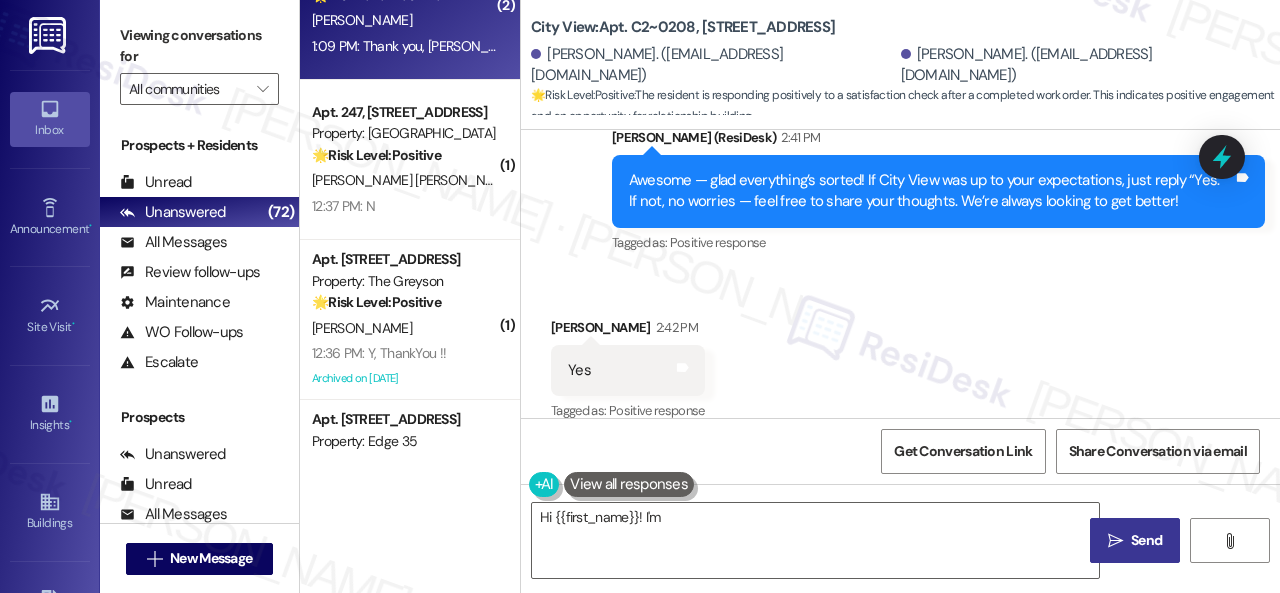 click on "1:09 PM: Thank you, Sarah! 1:09 PM: Thank you, Sarah!" at bounding box center (421, 46) 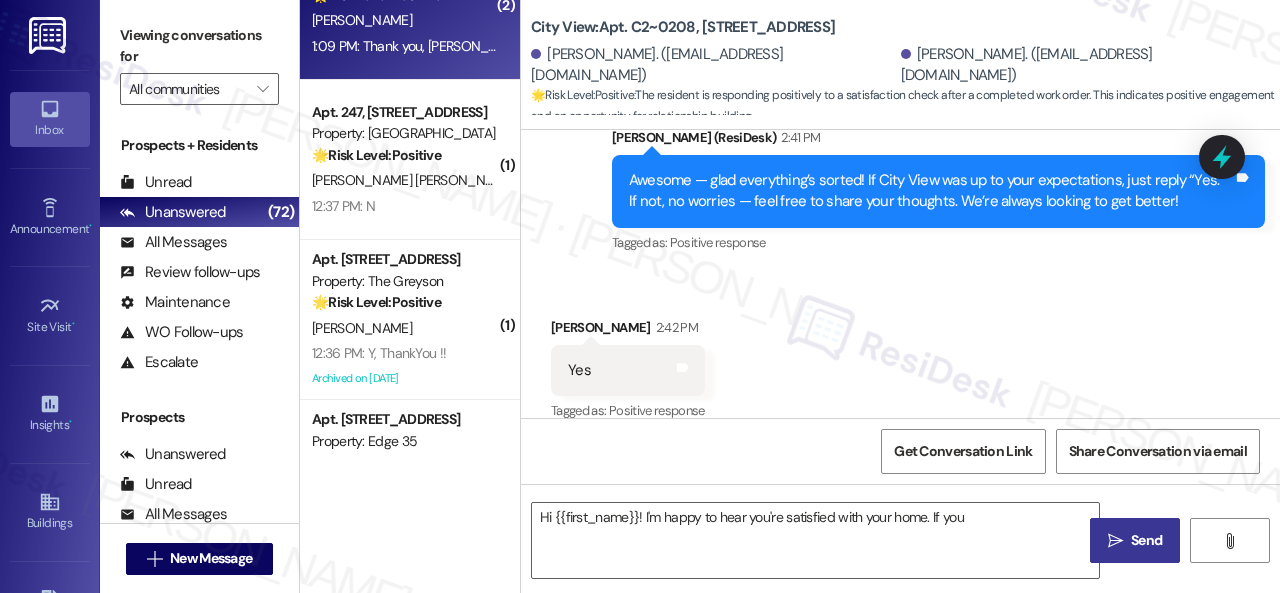 type on "Hi {{first_name}}! I'm happy to hear you're satisfied with your home. If you haven't" 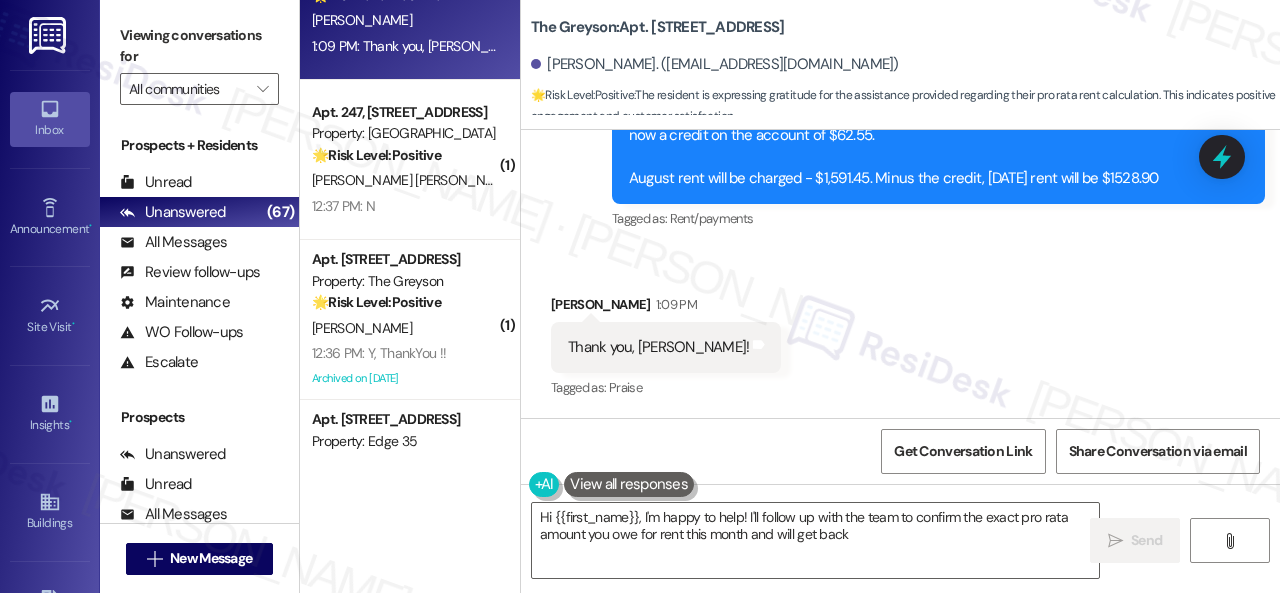 scroll, scrollTop: 20550, scrollLeft: 0, axis: vertical 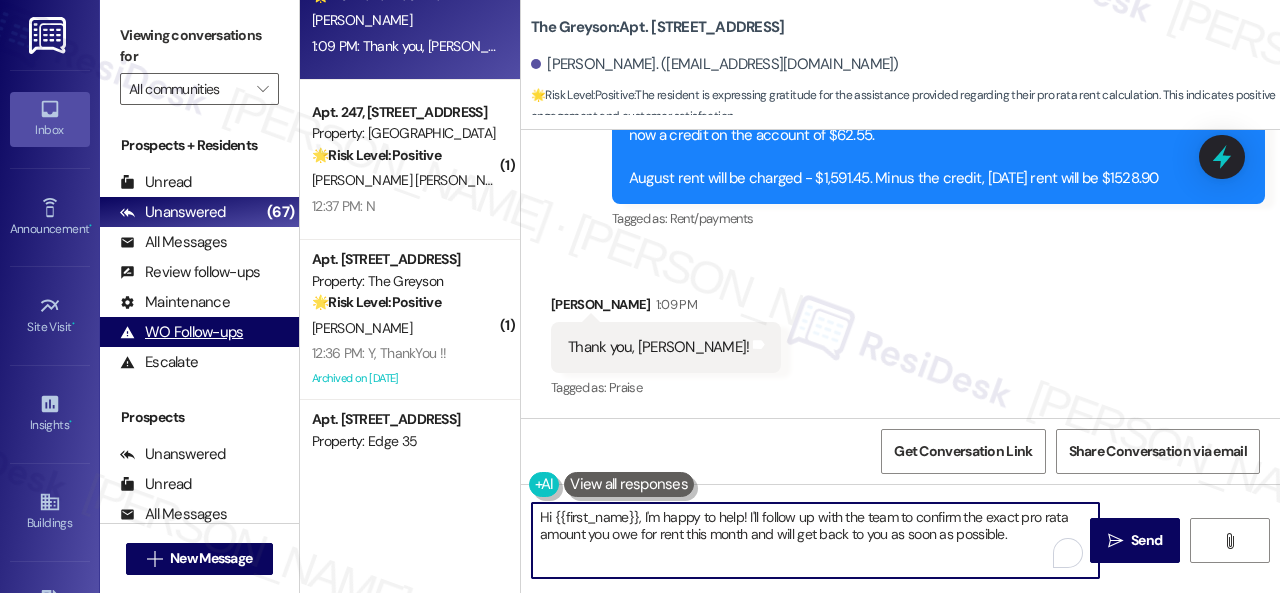 drag, startPoint x: 647, startPoint y: 475, endPoint x: 212, endPoint y: 343, distance: 454.58664 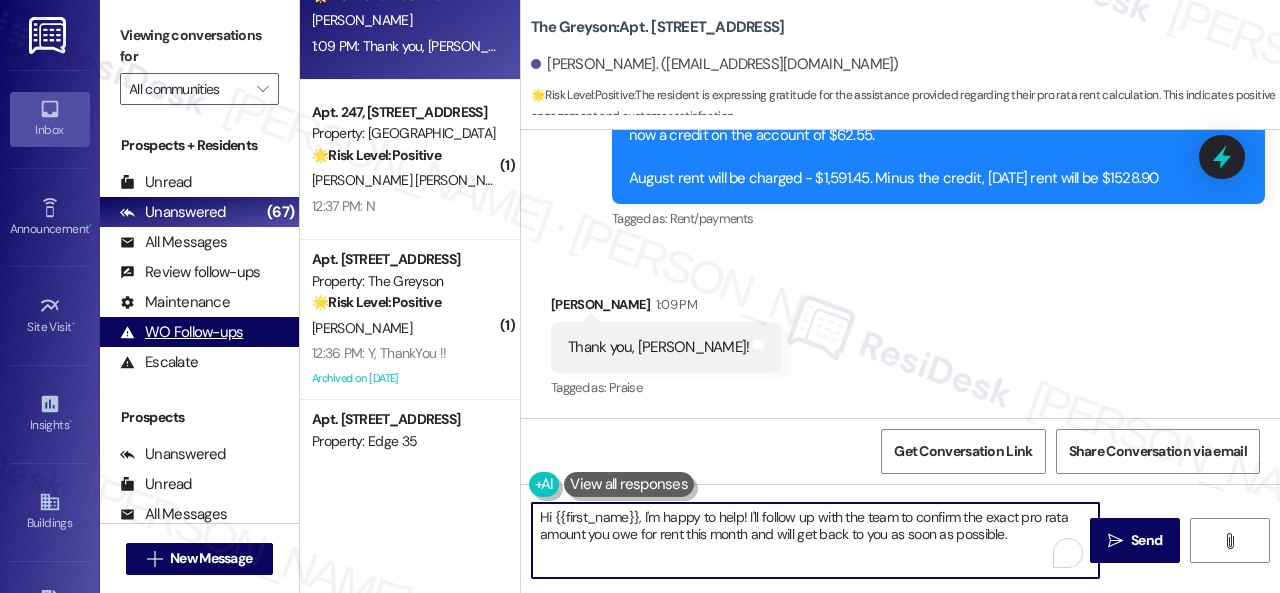 click on "Viewing conversations for All communities  Prospects + Residents Unread (0) Unread: Any message you haven't read yet will show up here Unanswered (67) Unanswered: ResiDesk identifies open questions and unanswered conversations so you can respond to them. All Messages (undefined) All Messages: This is your inbox. All of your tenant messages will show up here. Review follow-ups (undefined) Review follow-ups: ResiDesk identifies open review candidates and conversations so you can respond to them. Maintenance (undefined) Maintenance: ResiDesk identifies conversations around maintenance or work orders from the last 14 days so you can respond to them. WO Follow-ups (undefined) WO Follow-ups: ResiDesk identifies follow-ups around maintenance or work orders from the last 7 days so you can respond to them. Escalate (undefined) Escalate: ResiDesk identifies conversations that need to be escalated to the site team from the last 5 days so you can respond to them. Prospects Unanswered (0) Unread (0) All Messages (0) (" at bounding box center (690, 296) 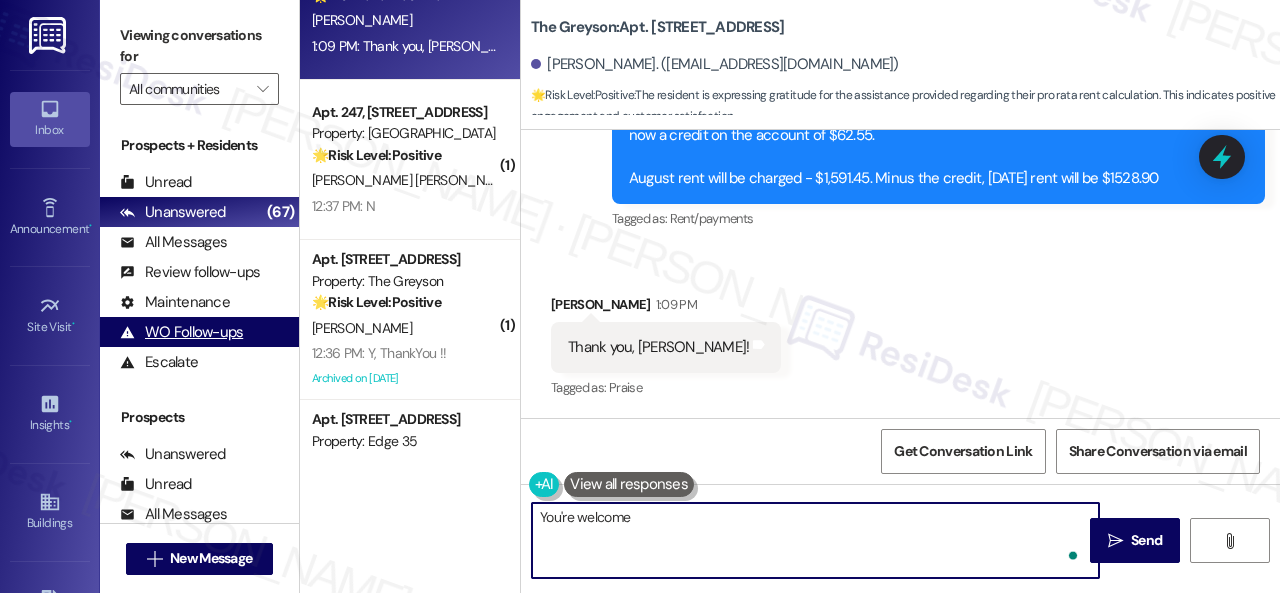type on "You're welcome!" 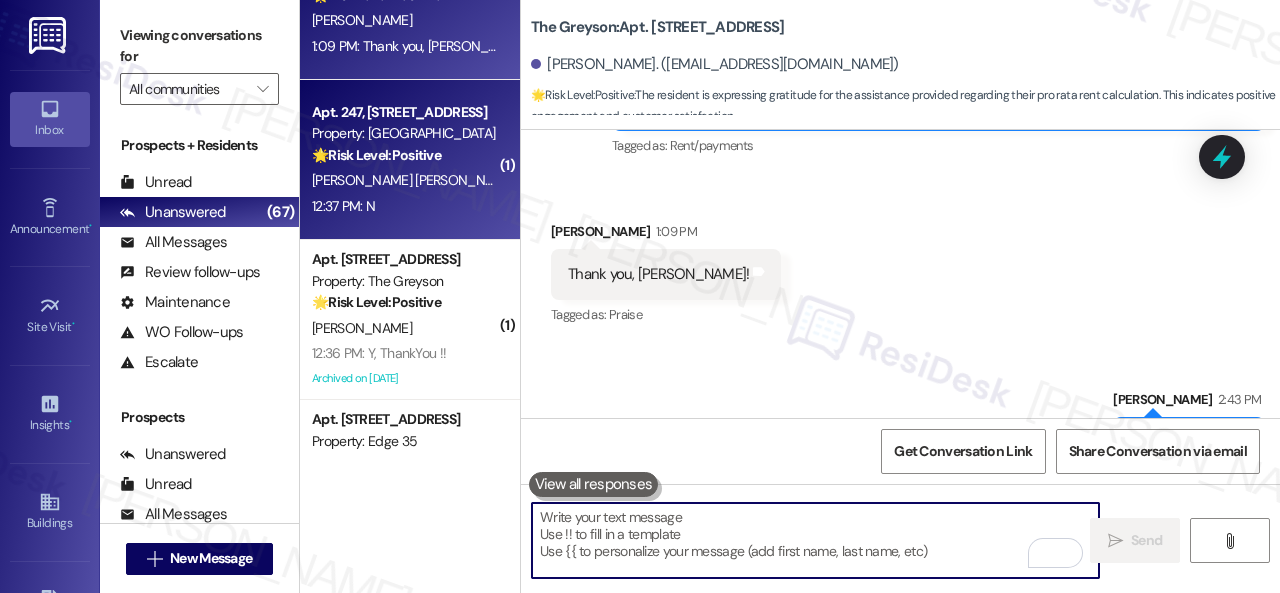 scroll, scrollTop: 20548, scrollLeft: 0, axis: vertical 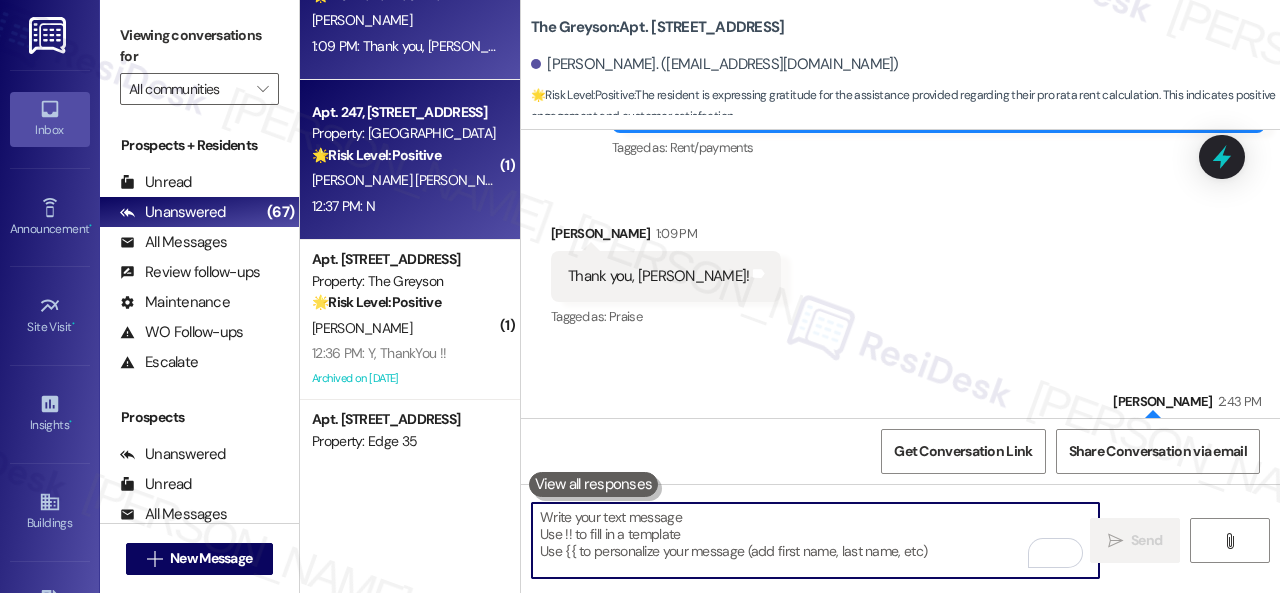 type 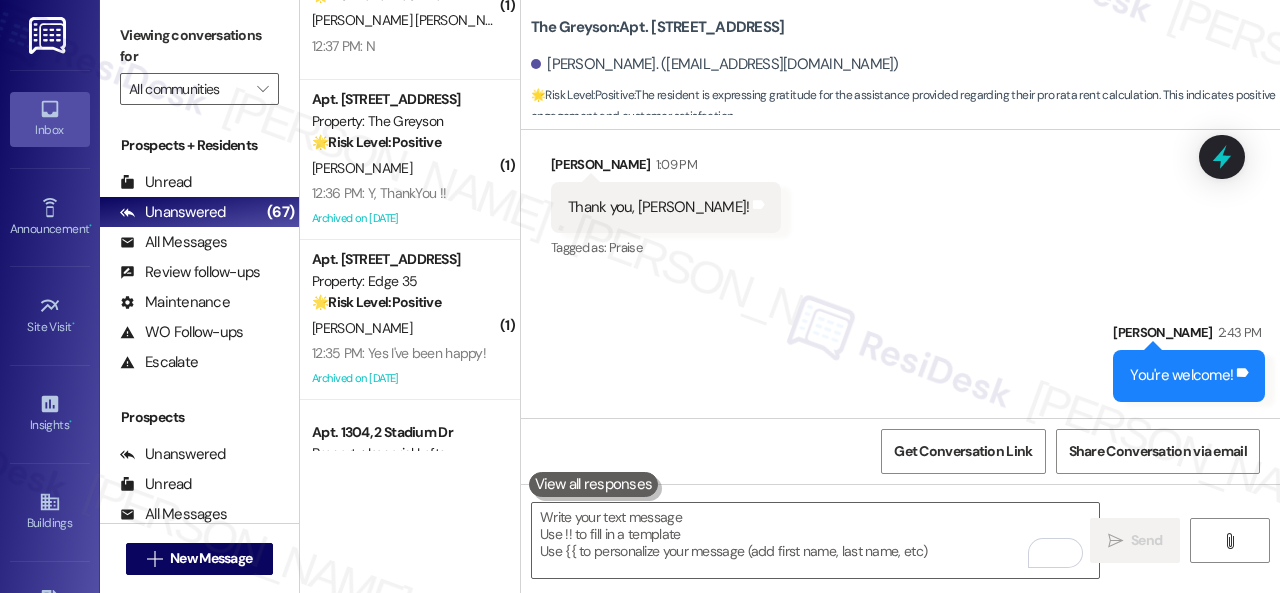 scroll, scrollTop: 20689, scrollLeft: 0, axis: vertical 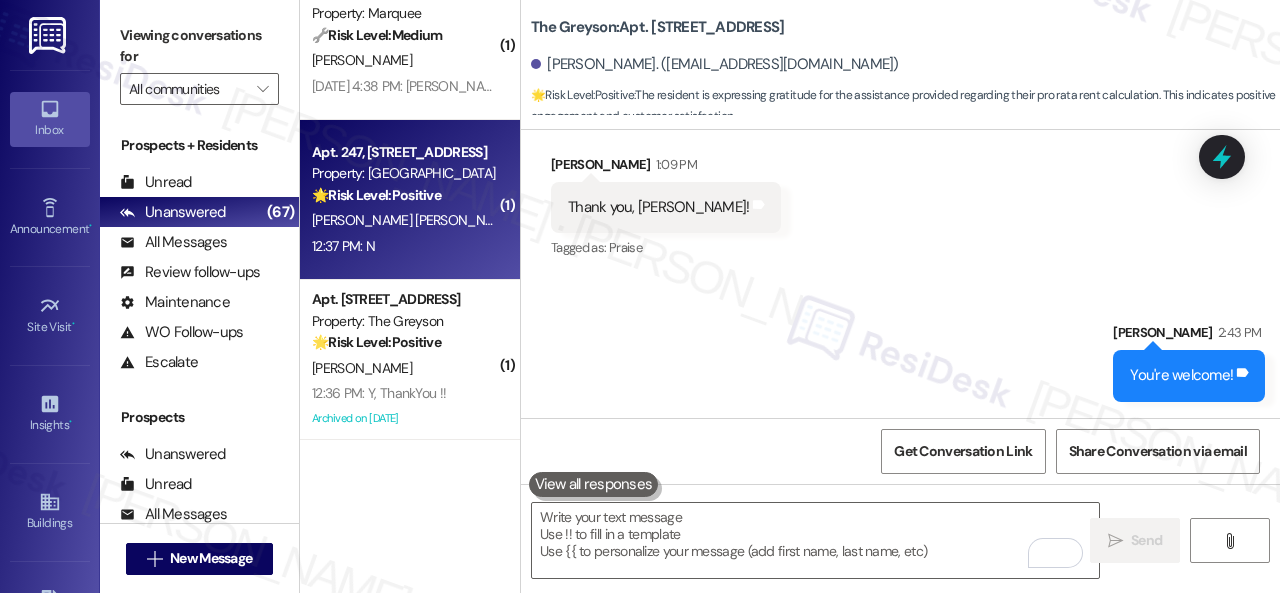 click on "S. Rivera Gonzalez" at bounding box center (404, 220) 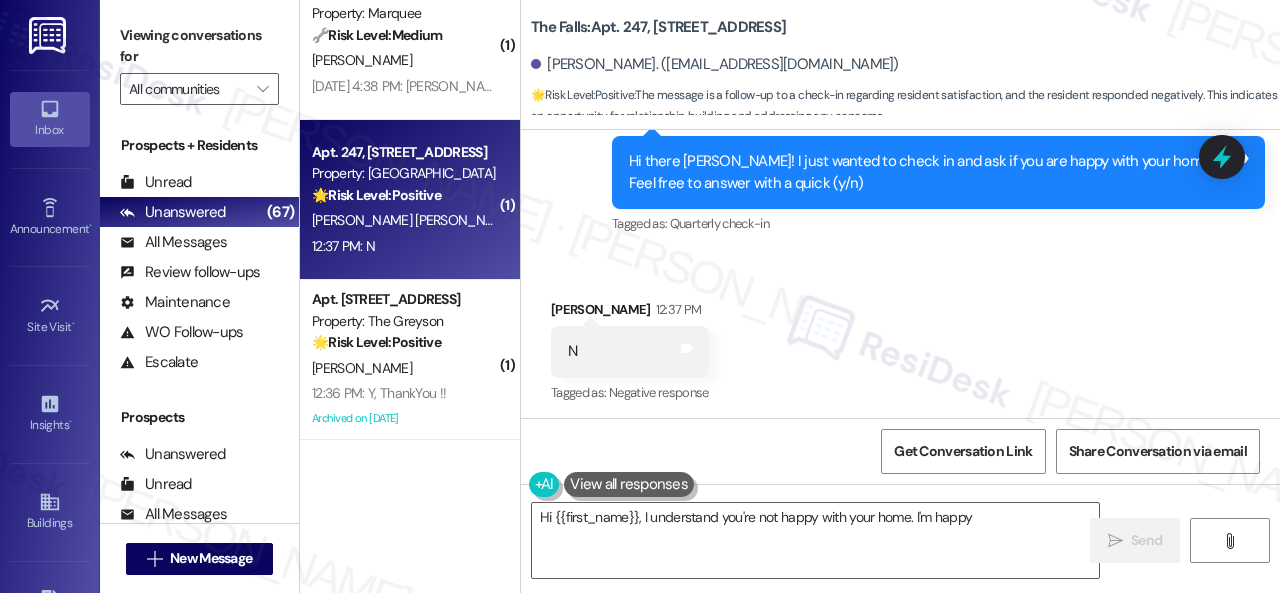 scroll, scrollTop: 2100, scrollLeft: 0, axis: vertical 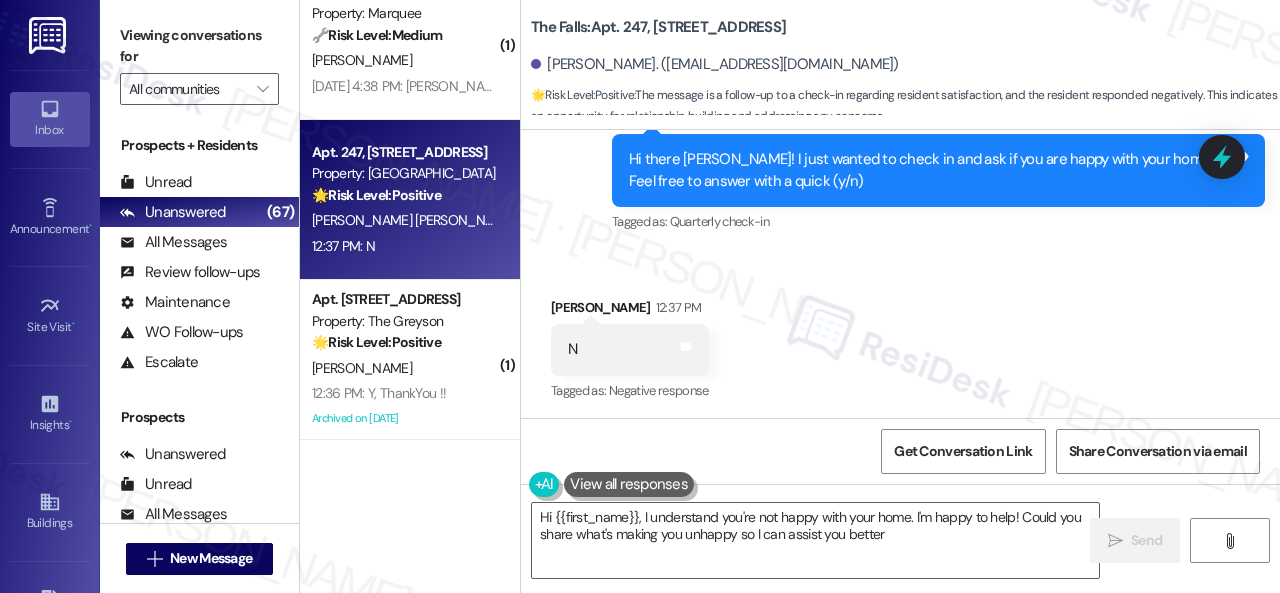 type on "Hi {{first_name}}, I understand you're not happy with your home. I'm happy to help! Could you share what's making you unhappy so I can assist you better?" 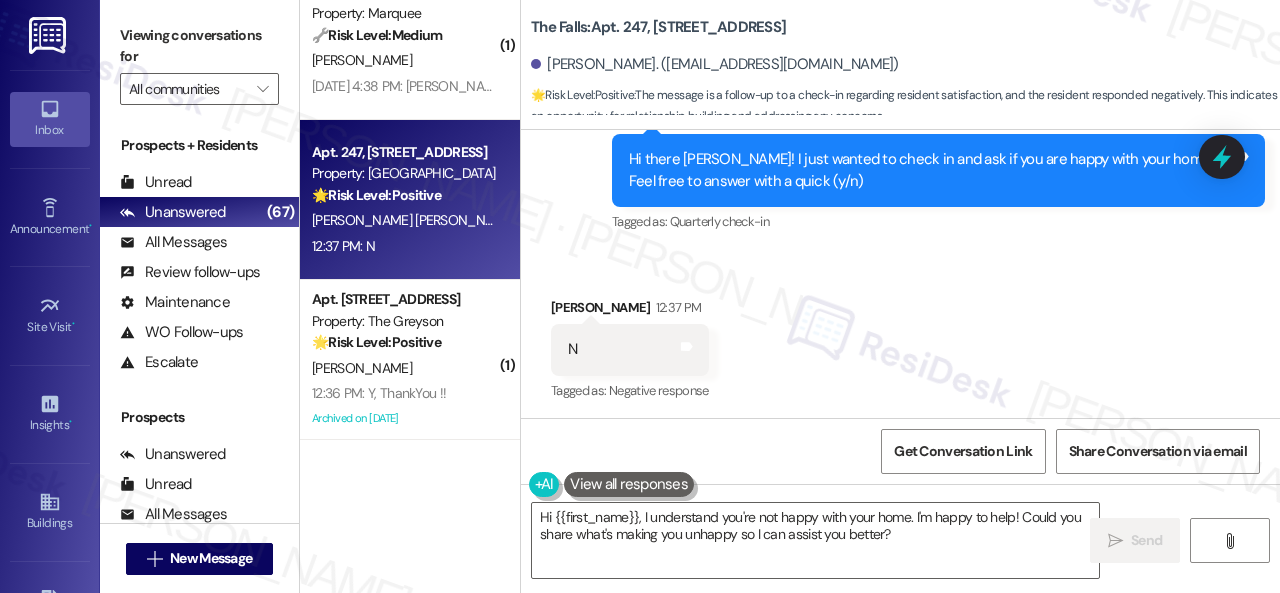 click on "Received via SMS Sofia Rivera Gonzalez 12:37 PM N Tags and notes Tagged as:   Negative response Click to highlight conversations about Negative response" at bounding box center [900, 336] 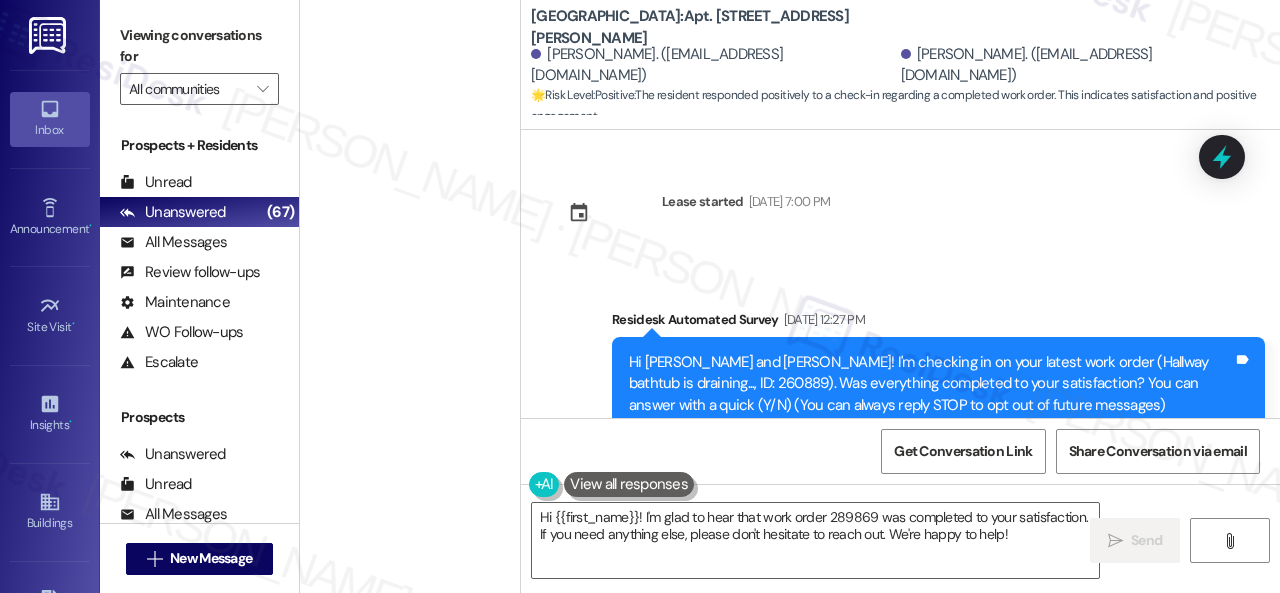 scroll, scrollTop: 0, scrollLeft: 0, axis: both 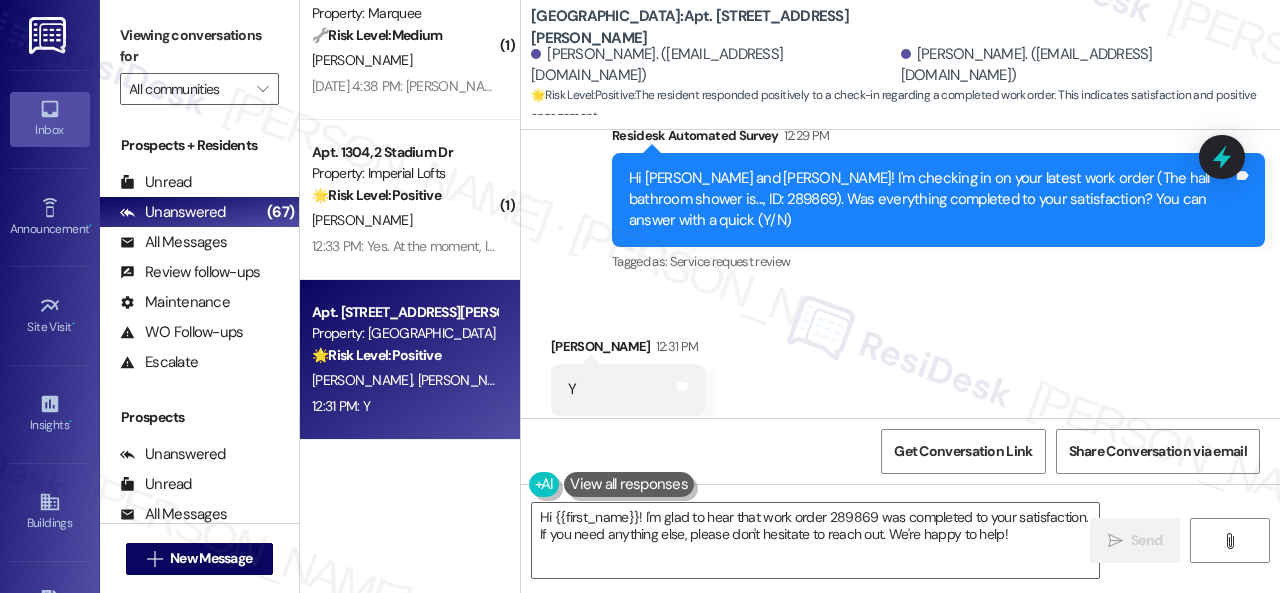 drag, startPoint x: 582, startPoint y: 257, endPoint x: 602, endPoint y: 286, distance: 35.22783 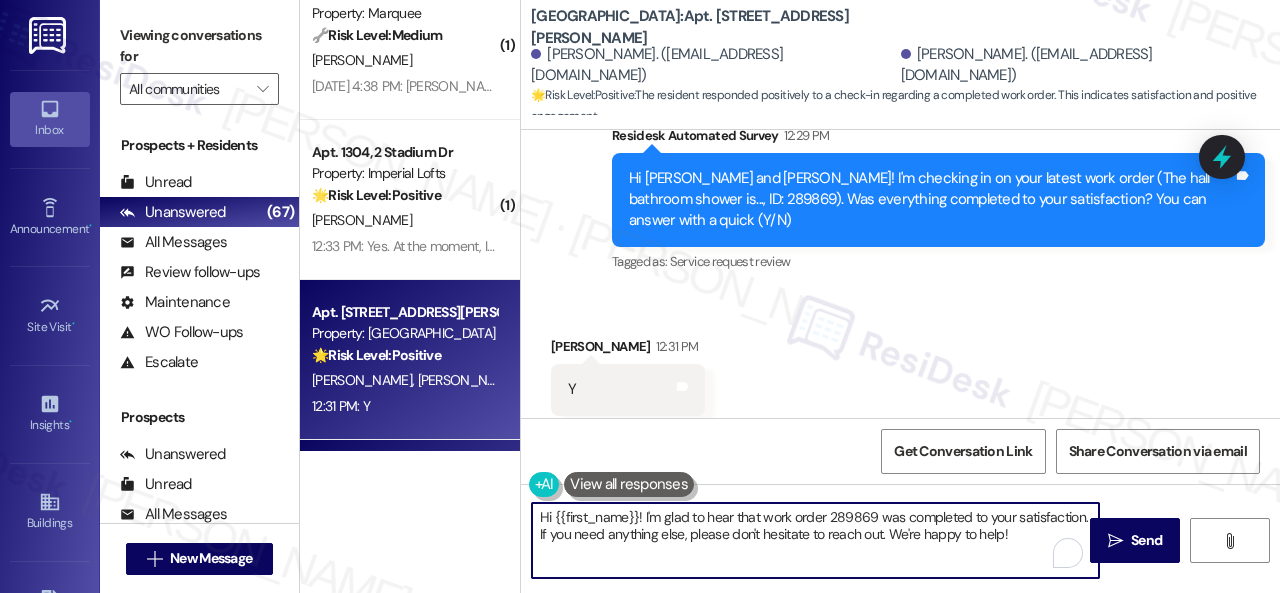 drag, startPoint x: 947, startPoint y: 525, endPoint x: 434, endPoint y: 447, distance: 518.89594 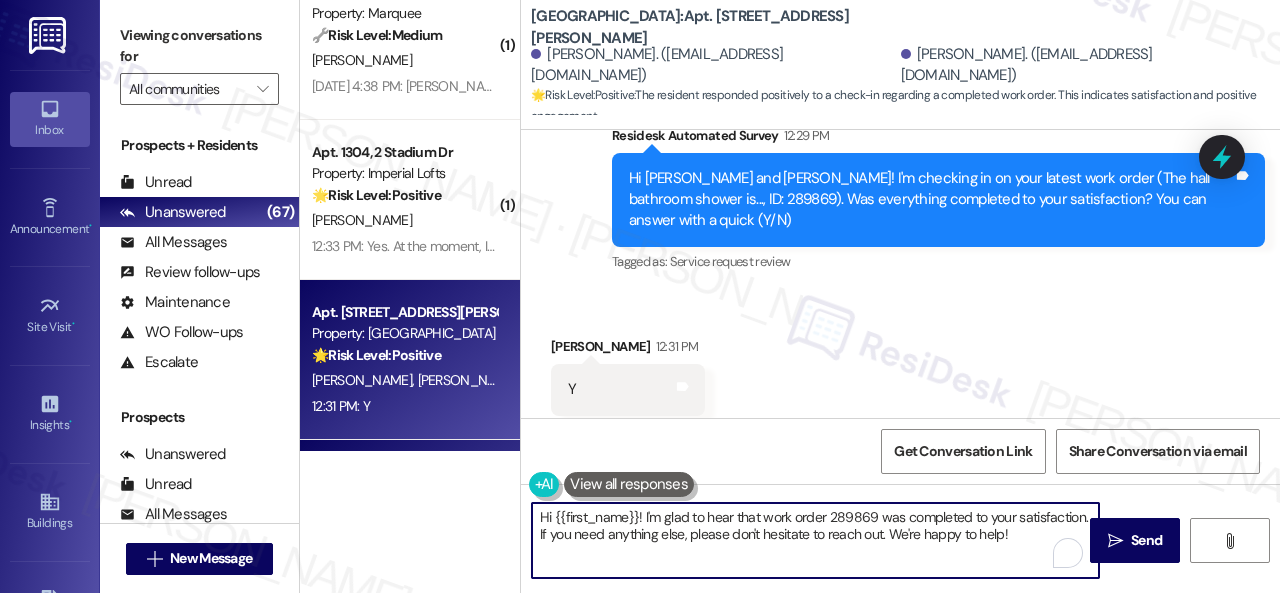 click on "( 1 ) Apt. 1106, 1805 S Egret Bay Blvd Property: Tuscan Lakes II 🔧  Risk Level:  Medium The resident is responding to a check-in regarding a completed work order. They are indicating they were out of town and will follow up later. This is a standard follow-up and does not indicate any urgent issues or dissatisfaction at this time. D. Moore M. Moore L. Moore 12:32 PM: We have been out of town will return 7/31 and let you know at that time
Thanks 12:32 PM: We have been out of town will return 7/31 and let you know at that time
Thanks ( 1 ) Apt. 4986, 4800 Skyline Dr Property: The Boulevard 🔧  Risk Level:  Medium The resident is confirming that maintenance can pick up a floor fan, as previously arranged. This is a routine follow-up to a maintenance request and does not indicate any urgent issues or risks. C. Jones 11:31 AM: Good morning!  Walter in maintenance called and asked me to let you know if he can pick up the floor fan in my apartment.   Tell him yes he can and thank you.  Have a great day! ( 1" at bounding box center [790, 296] 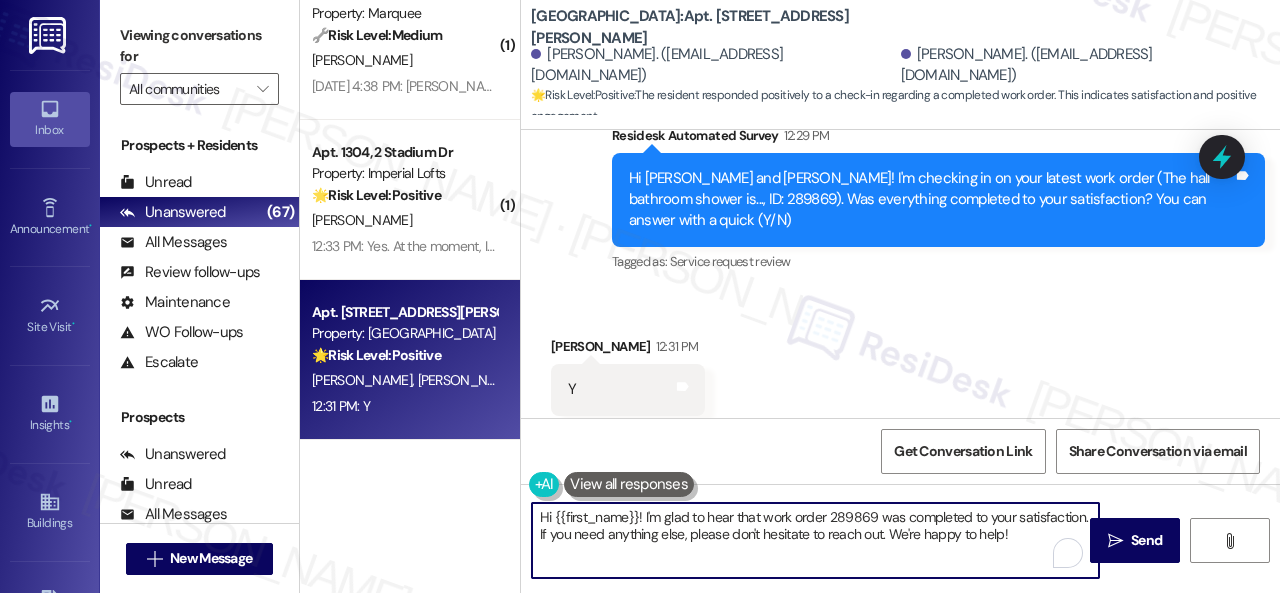 paste on "Awesome — glad everything’s sorted! If {{property}} was up to your expectations, just reply “Yes.” If not, no worries — feel free to share your thoughts. We’re always looking to get better" 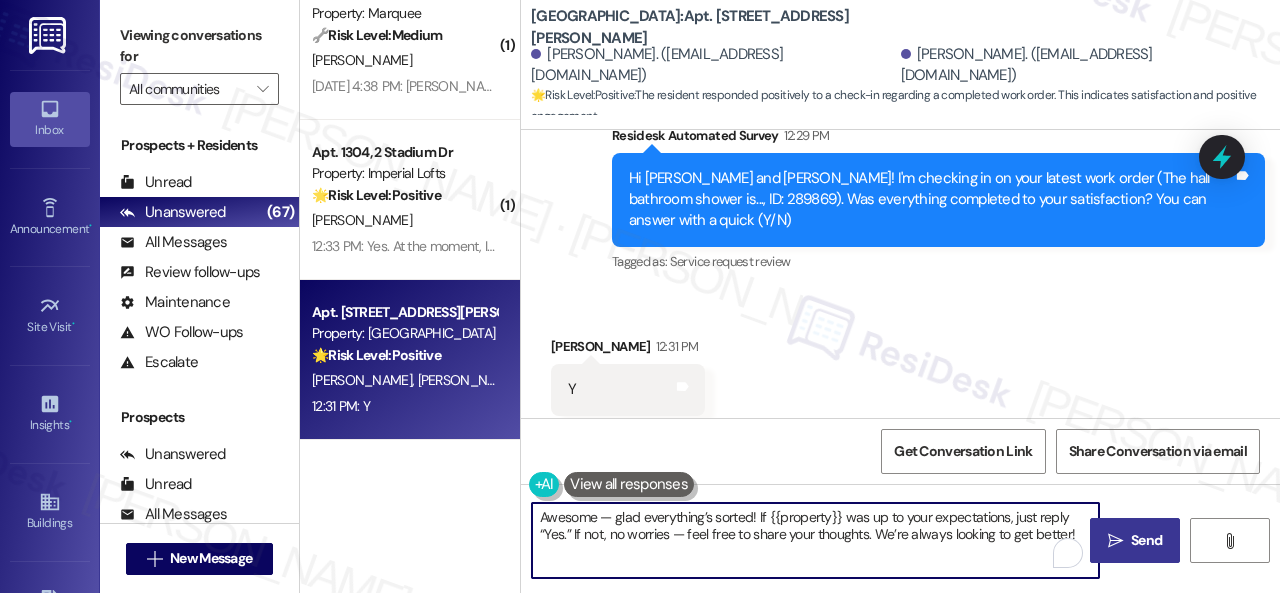 type on "Awesome — glad everything’s sorted! If {{property}} was up to your expectations, just reply “Yes.” If not, no worries — feel free to share your thoughts. We’re always looking to get better!" 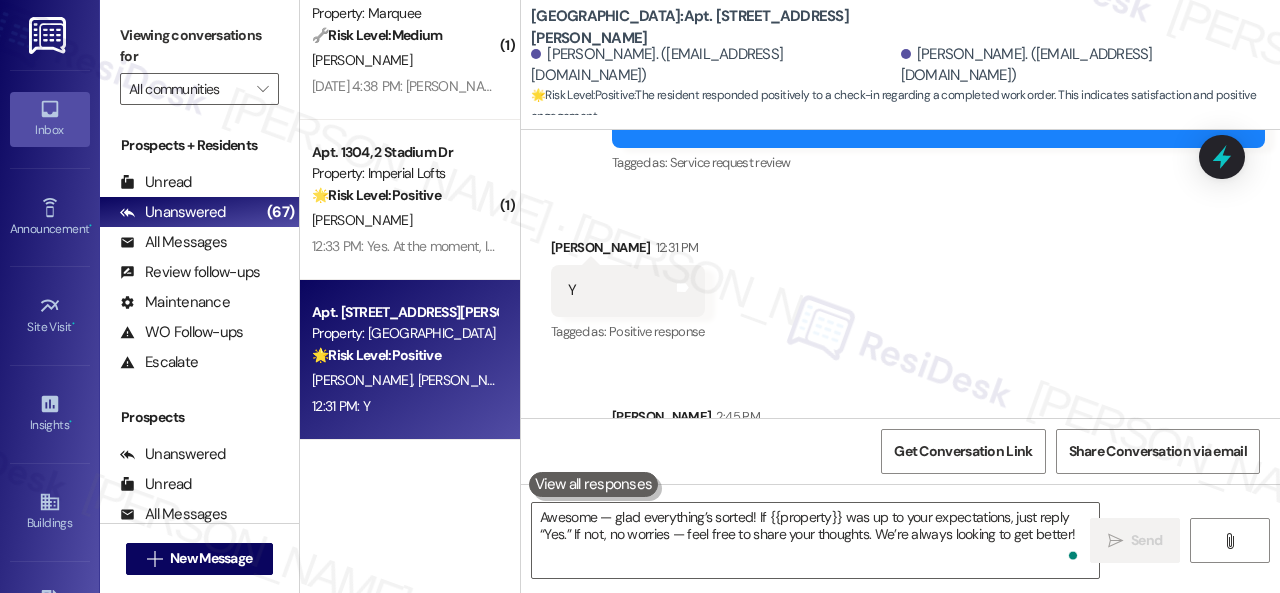 scroll, scrollTop: 2952, scrollLeft: 0, axis: vertical 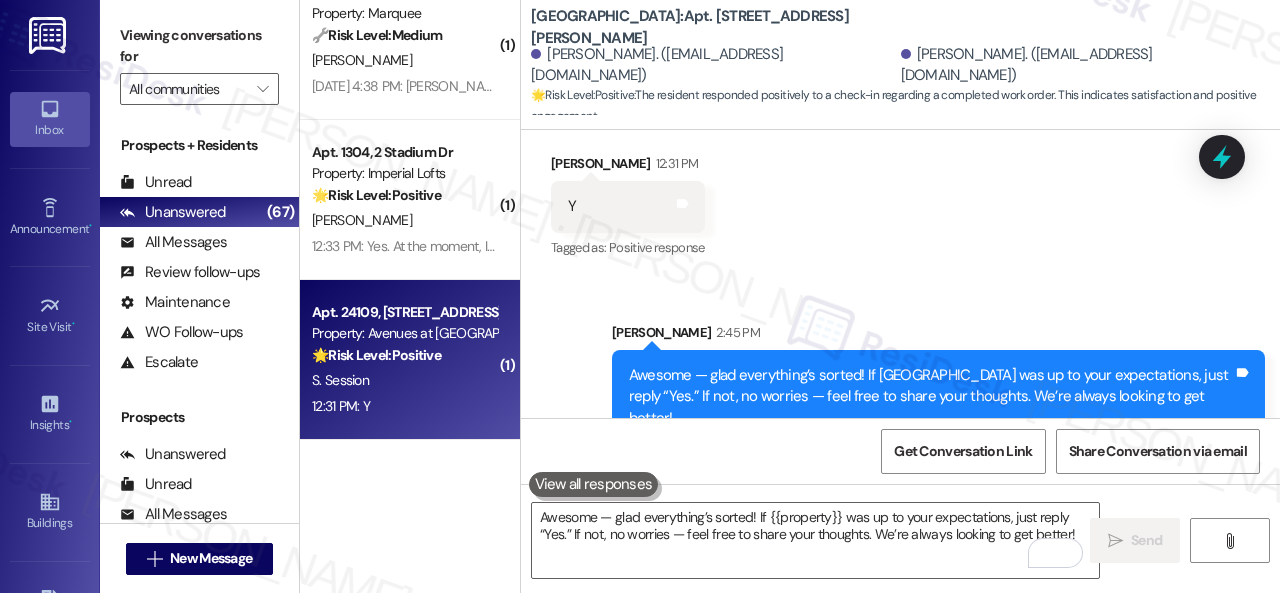 click on "S. Session" at bounding box center (404, 380) 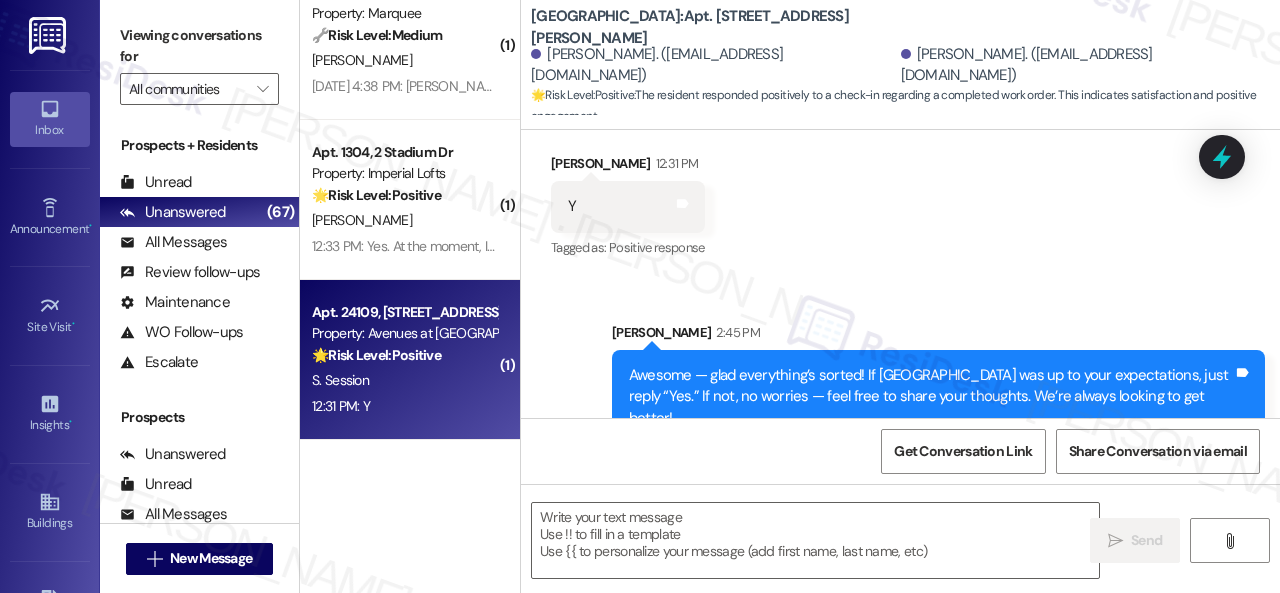 type on "Fetching suggested responses. Please feel free to read through the conversation in the meantime." 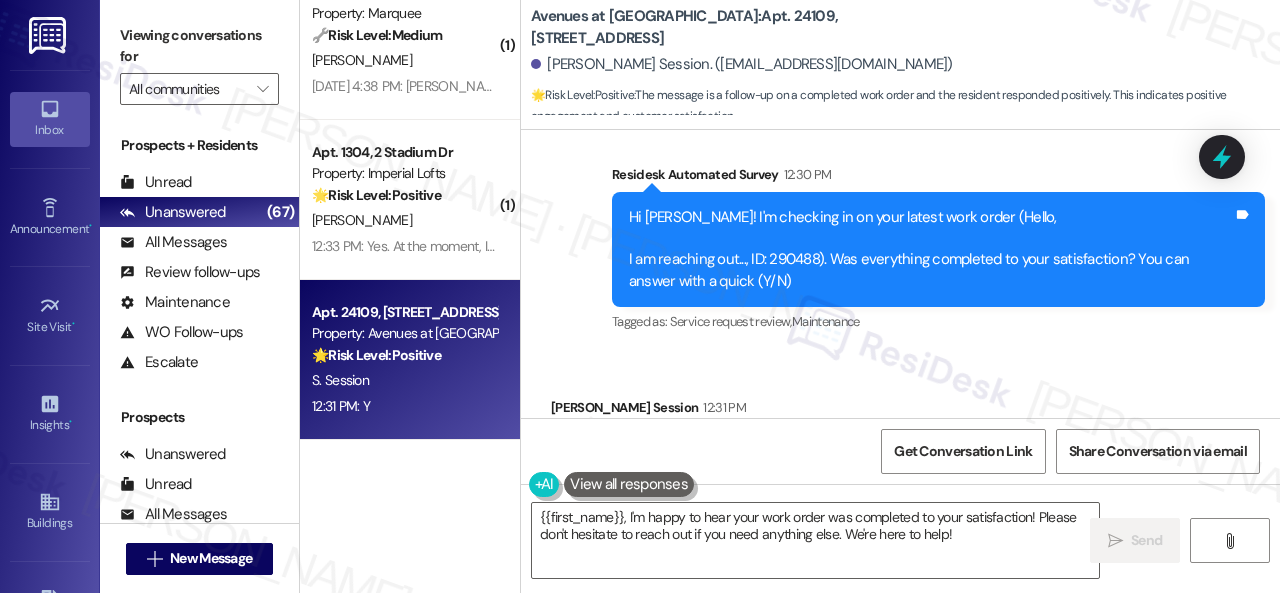 scroll, scrollTop: 8174, scrollLeft: 0, axis: vertical 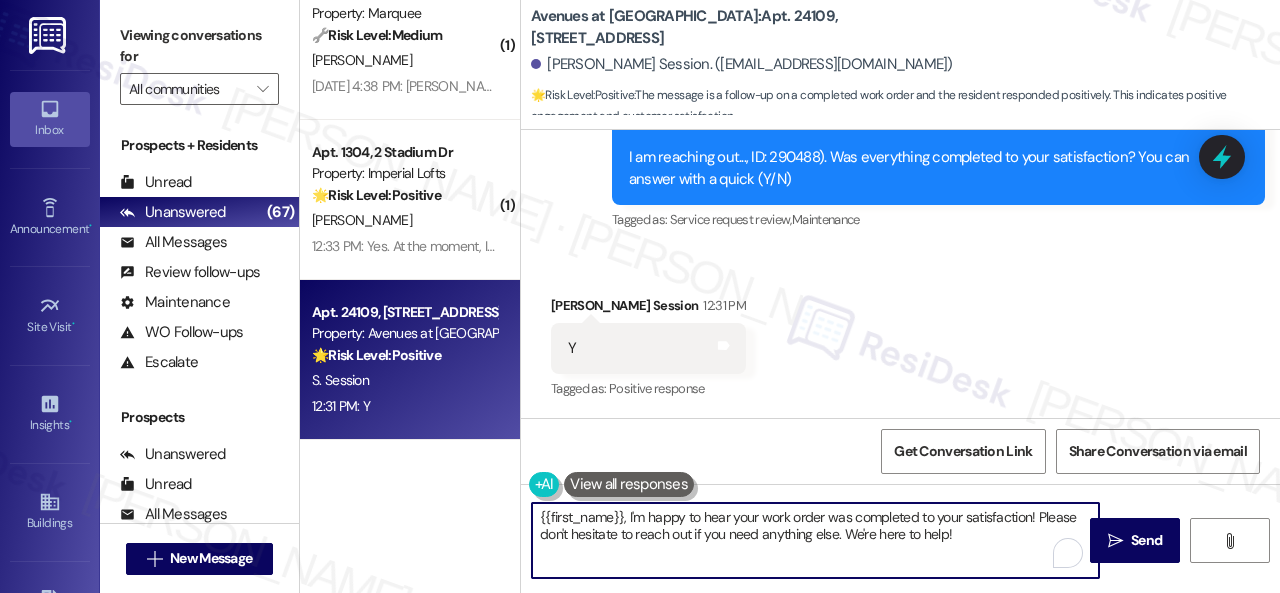 drag, startPoint x: 971, startPoint y: 539, endPoint x: 464, endPoint y: 481, distance: 510.30676 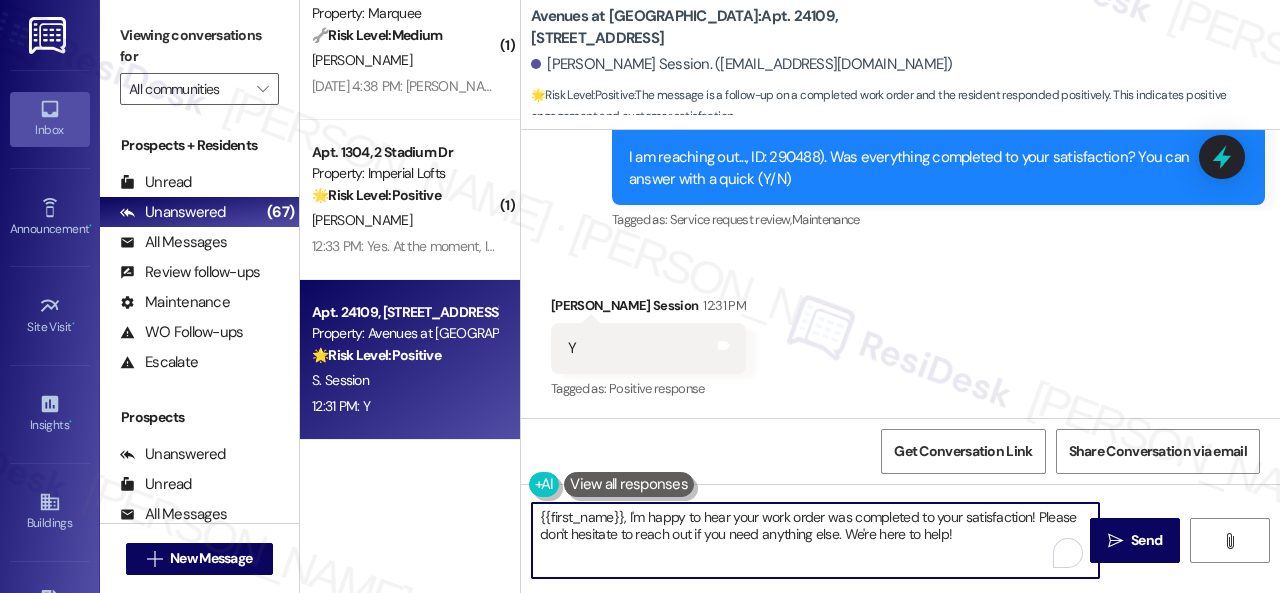 click on "( 1 ) Apt. 1106, 1805 S Egret Bay Blvd Property: Tuscan Lakes II 🔧  Risk Level:  Medium The resident is responding to a check-in regarding a completed work order. They are indicating they were out of town and will follow up later. This is a standard follow-up and does not indicate any urgent issues or dissatisfaction at this time. D. Moore M. Moore L. Moore 12:32 PM: We have been out of town will return 7/31 and let you know at that time
Thanks 12:32 PM: We have been out of town will return 7/31 and let you know at that time
Thanks ( 1 ) Apt. 4986, 4800 Skyline Dr Property: The Boulevard 🔧  Risk Level:  Medium The resident is confirming that maintenance can pick up a floor fan, as previously arranged. This is a routine follow-up to a maintenance request and does not indicate any urgent issues or risks. C. Jones 11:31 AM: Good morning!  Walter in maintenance called and asked me to let you know if he can pick up the floor fan in my apartment.   Tell him yes he can and thank you.  Have a great day! ( 1" at bounding box center [790, 296] 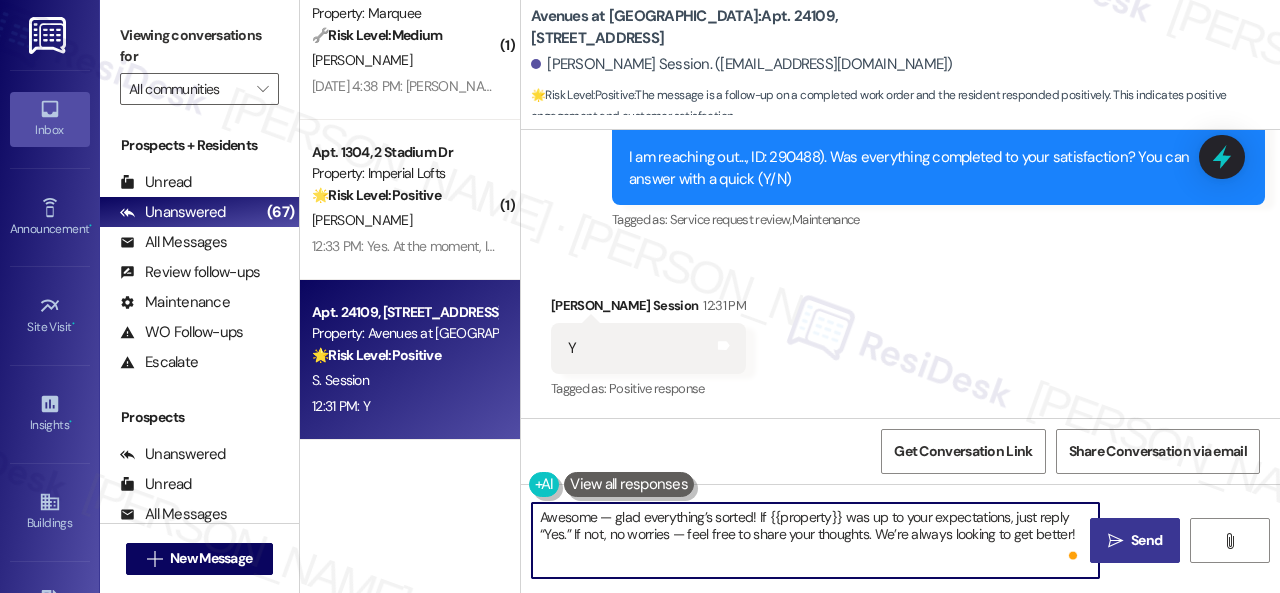 type on "Awesome — glad everything’s sorted! If {{property}} was up to your expectations, just reply “Yes.” If not, no worries — feel free to share your thoughts. We’re always looking to get better!" 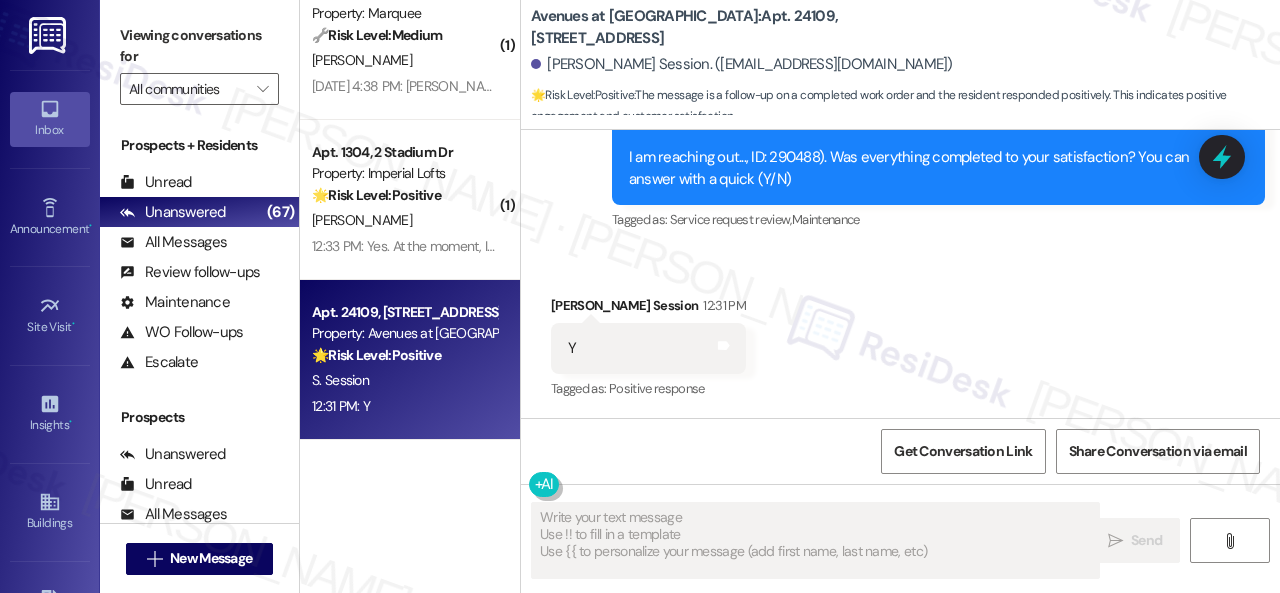 type on "Fetching suggested responses. Please feel free to read through the conversation in the meantime." 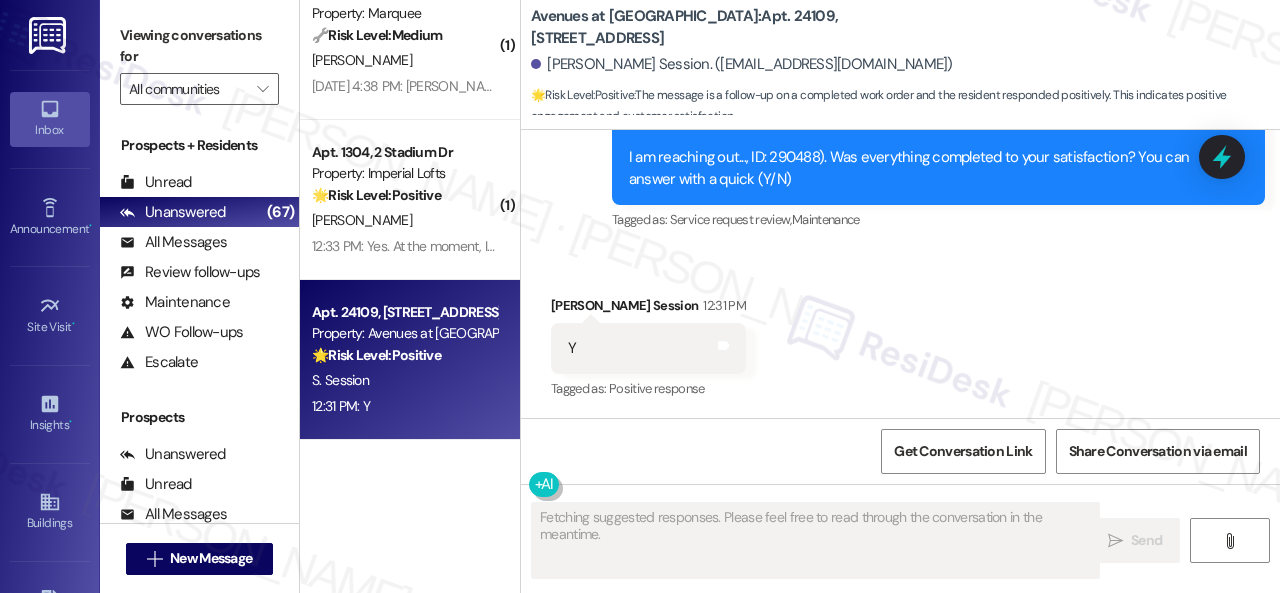 scroll, scrollTop: 8172, scrollLeft: 0, axis: vertical 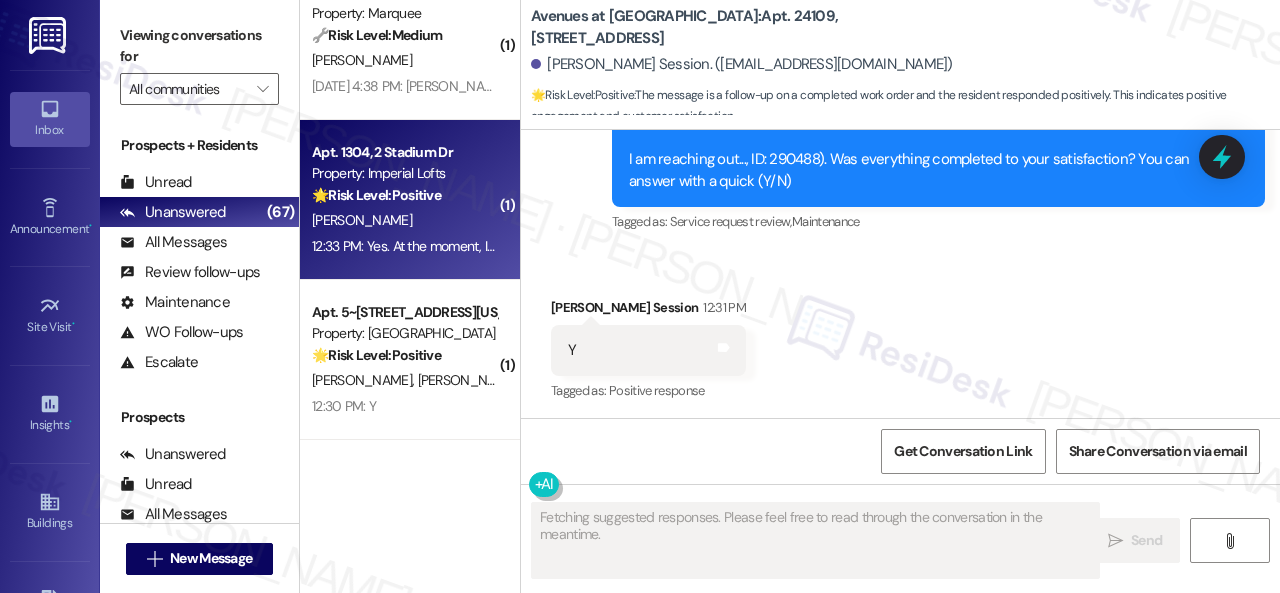click on "J. Reasor" at bounding box center (404, 220) 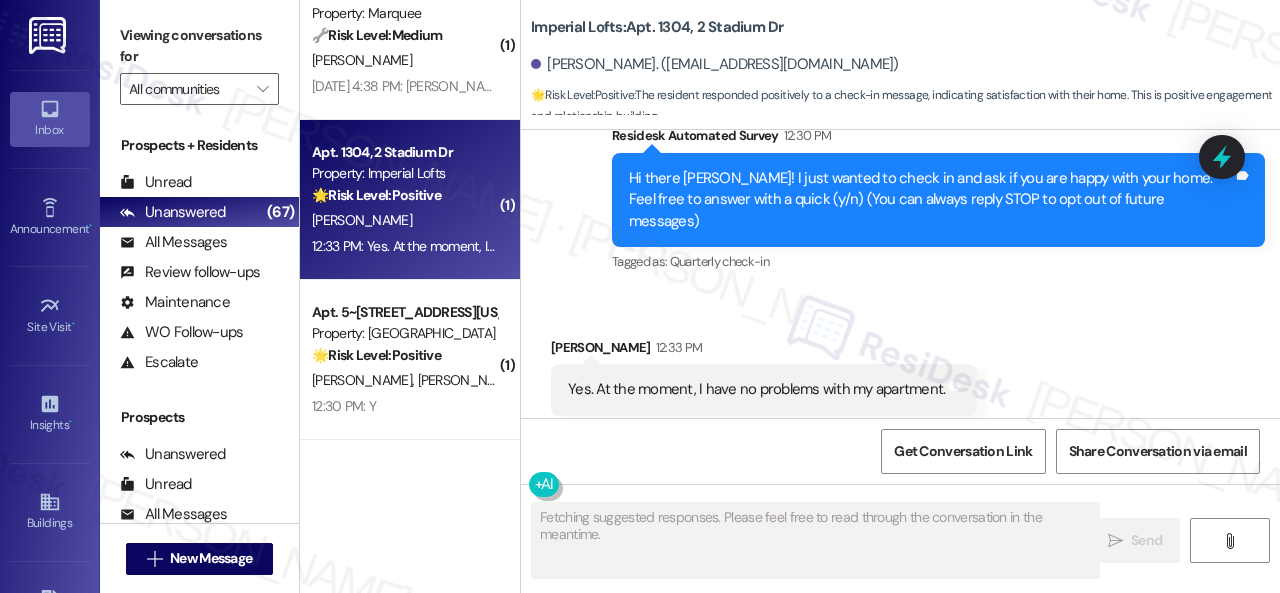 scroll, scrollTop: 206, scrollLeft: 0, axis: vertical 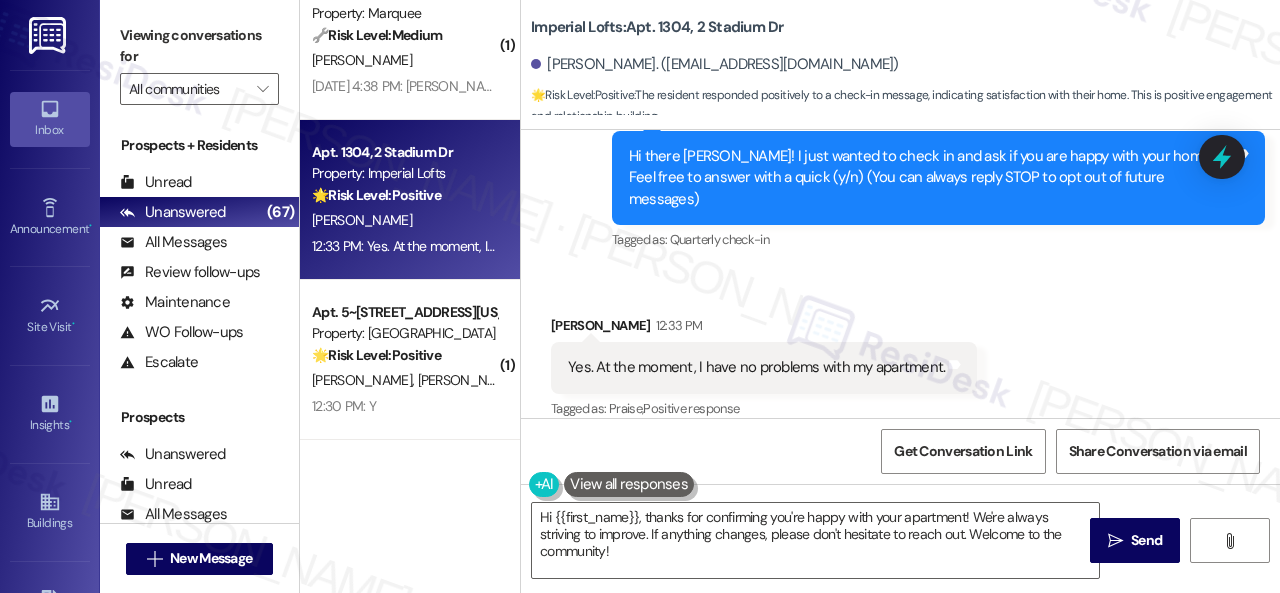 click on "Received via SMS Justin Reasor 12:33 PM Yes. At the moment, I have no problems with my apartment. Tags and notes Tagged as:   Praise ,  Click to highlight conversations about Praise Positive response Click to highlight conversations about Positive response" at bounding box center [764, 369] 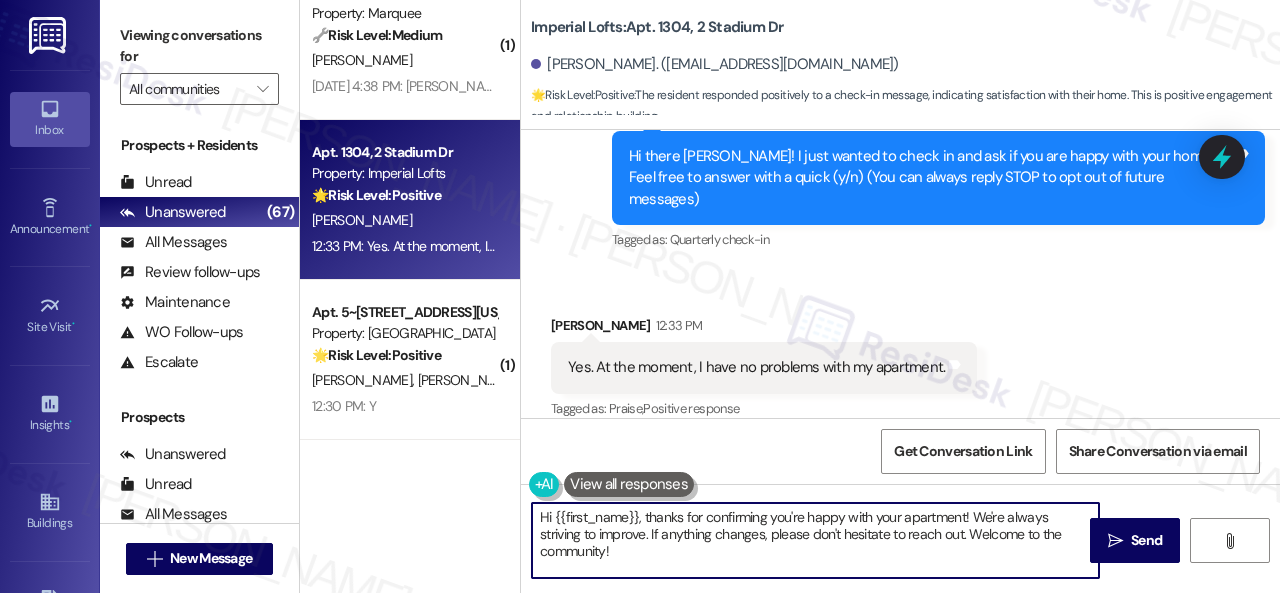 drag, startPoint x: 613, startPoint y: 557, endPoint x: 476, endPoint y: 481, distance: 156.66844 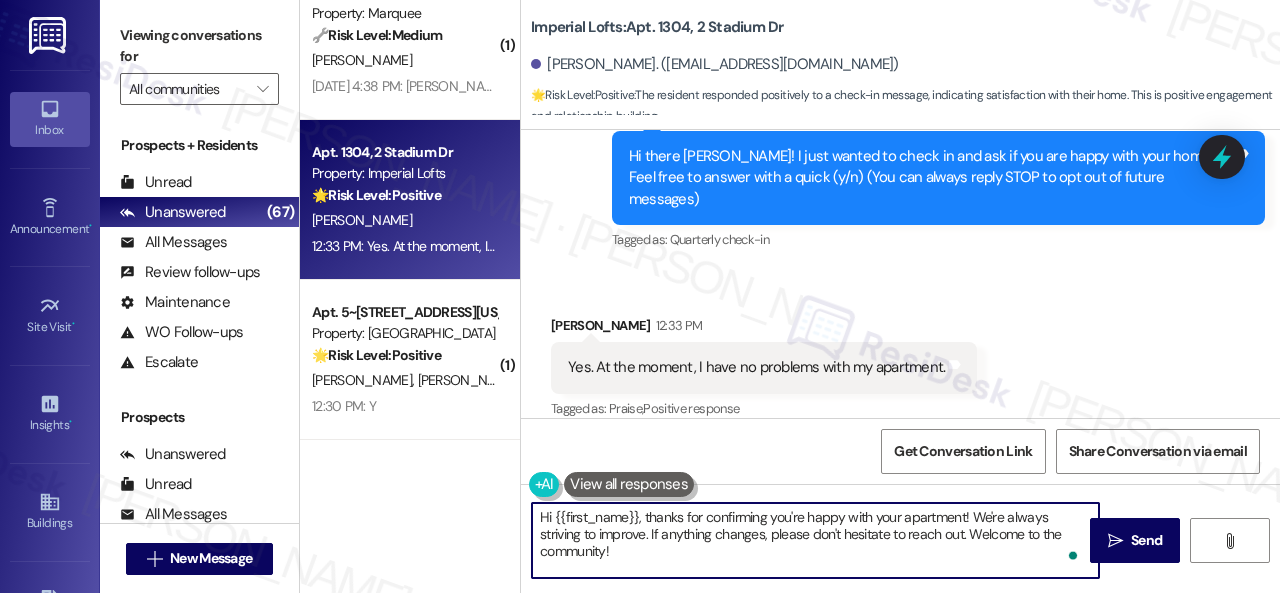 paste on "I'm glad you are satisfied with your home. Have you written a review for us before? If not, can I ask a quick favor? Would you mind writing one for us? I'll give you the link if you are willing.
If you've already done it or couldn't this time, no worries at all—no action is required. Thanks" 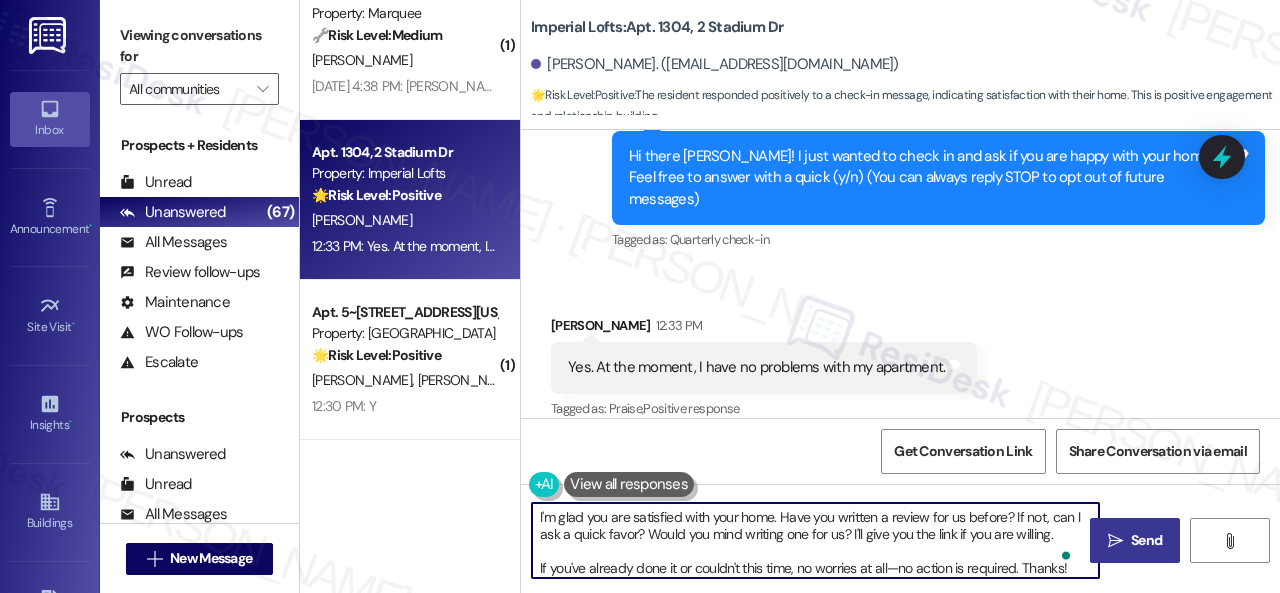type on "I'm glad you are satisfied with your home. Have you written a review for us before? If not, can I ask a quick favor? Would you mind writing one for us? I'll give you the link if you are willing.
If you've already done it or couldn't this time, no worries at all—no action is required. Thanks!" 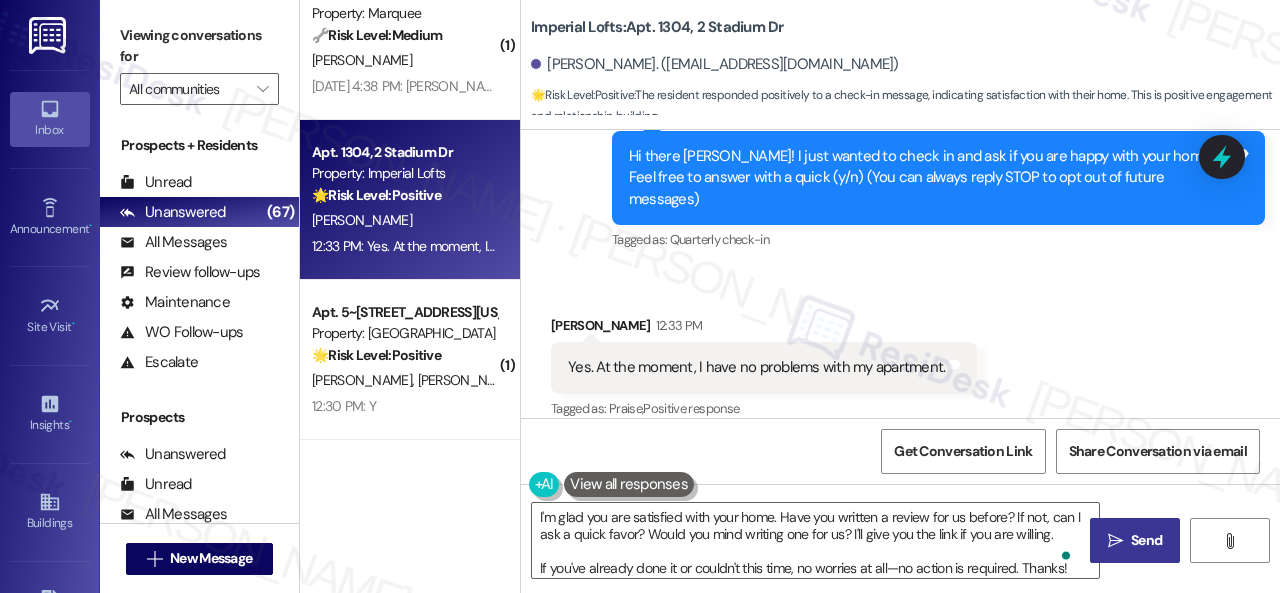 click on " Send" at bounding box center (1135, 540) 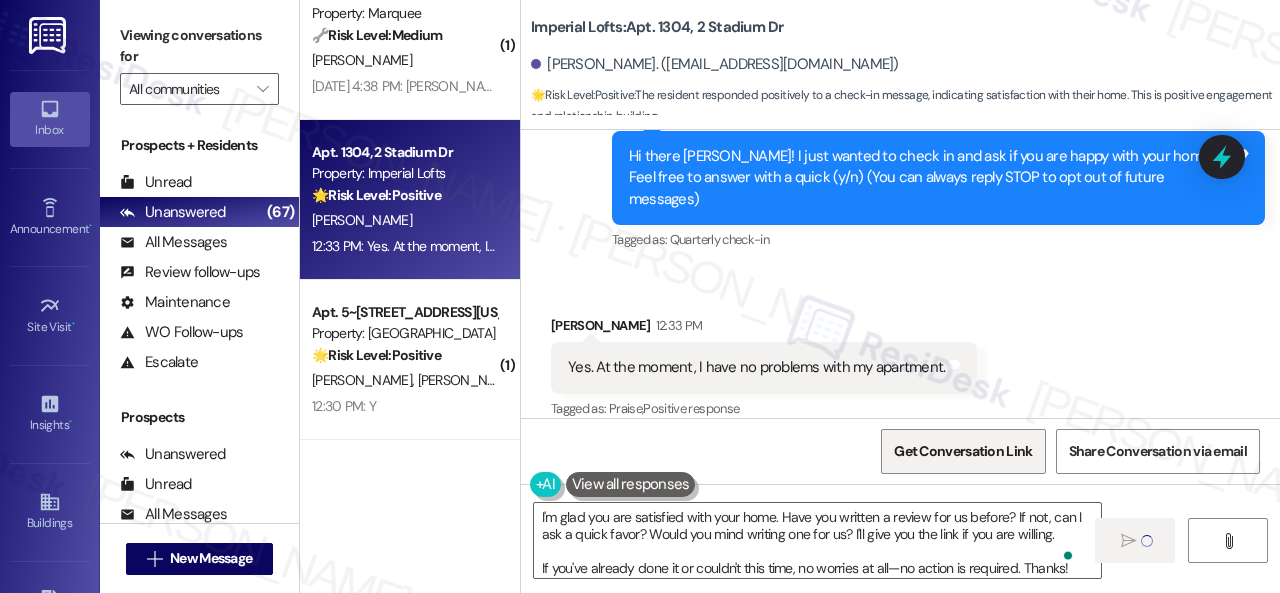 type 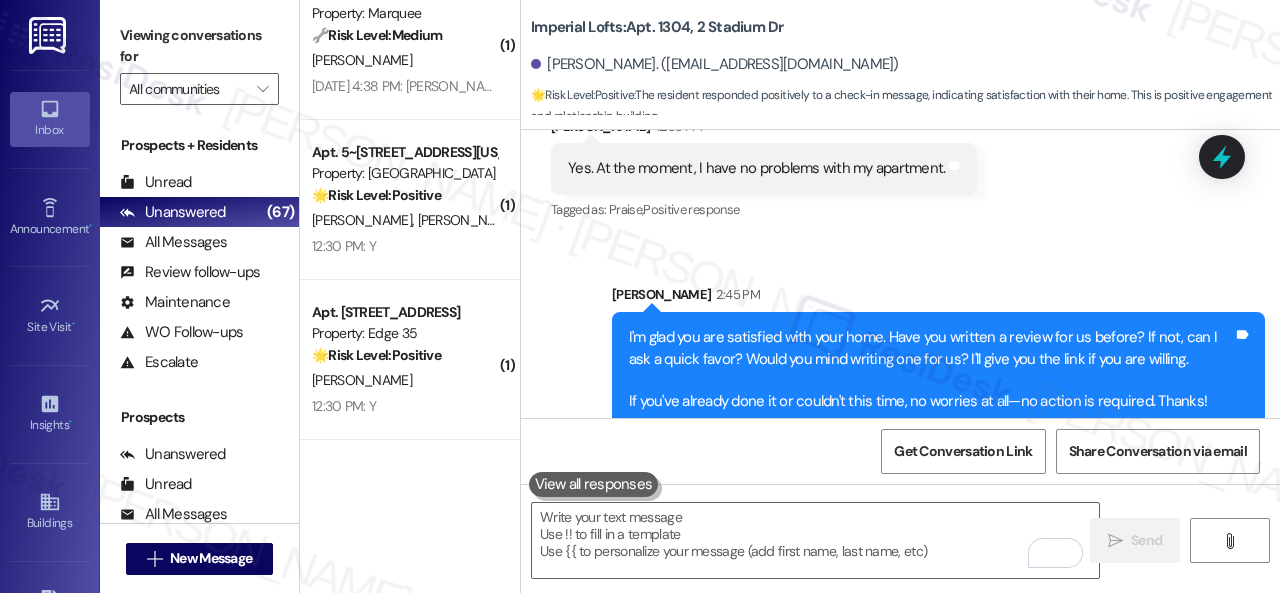 scroll, scrollTop: 409, scrollLeft: 0, axis: vertical 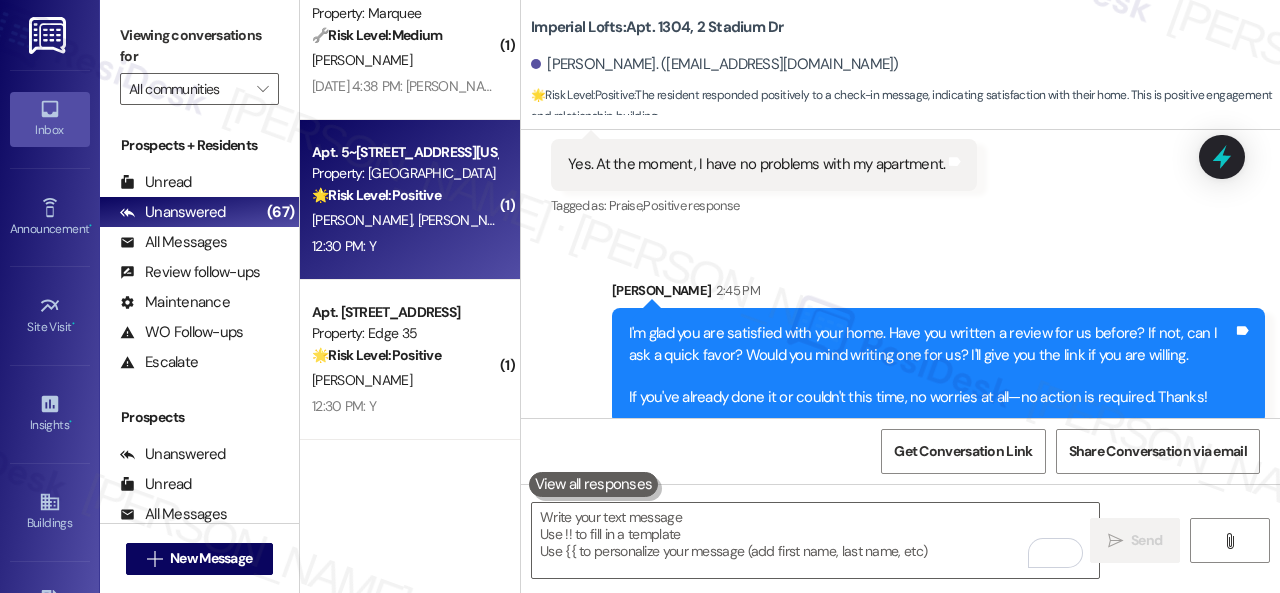 click on "12:30 PM: Y 12:30 PM: Y" at bounding box center (404, 246) 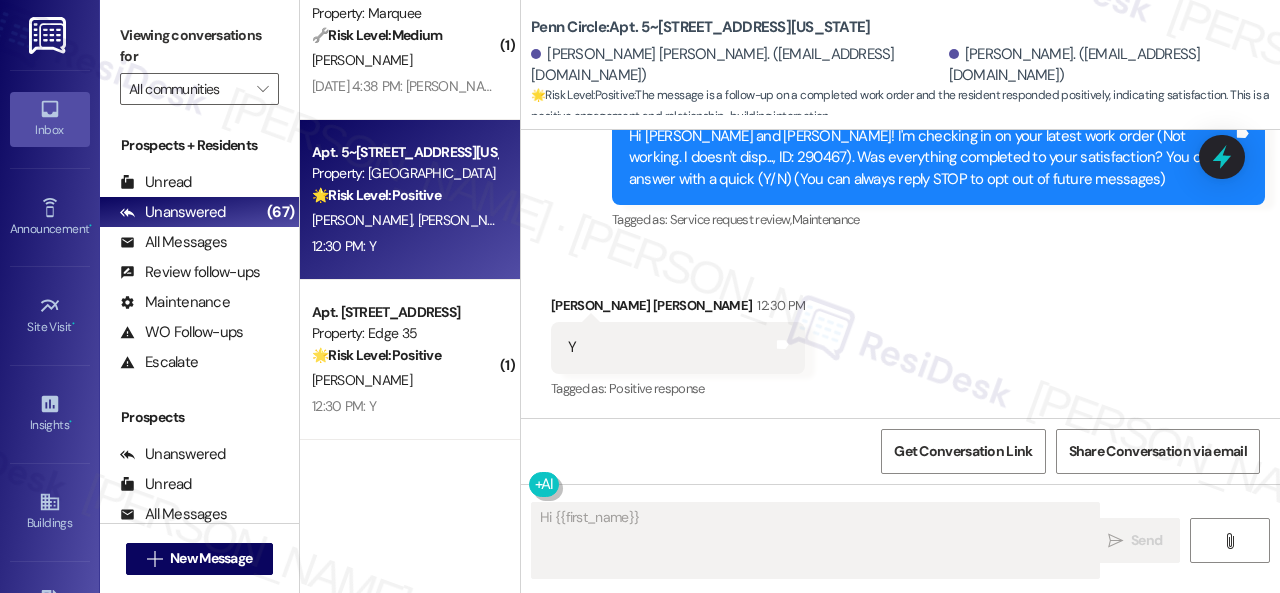 scroll, scrollTop: 227, scrollLeft: 0, axis: vertical 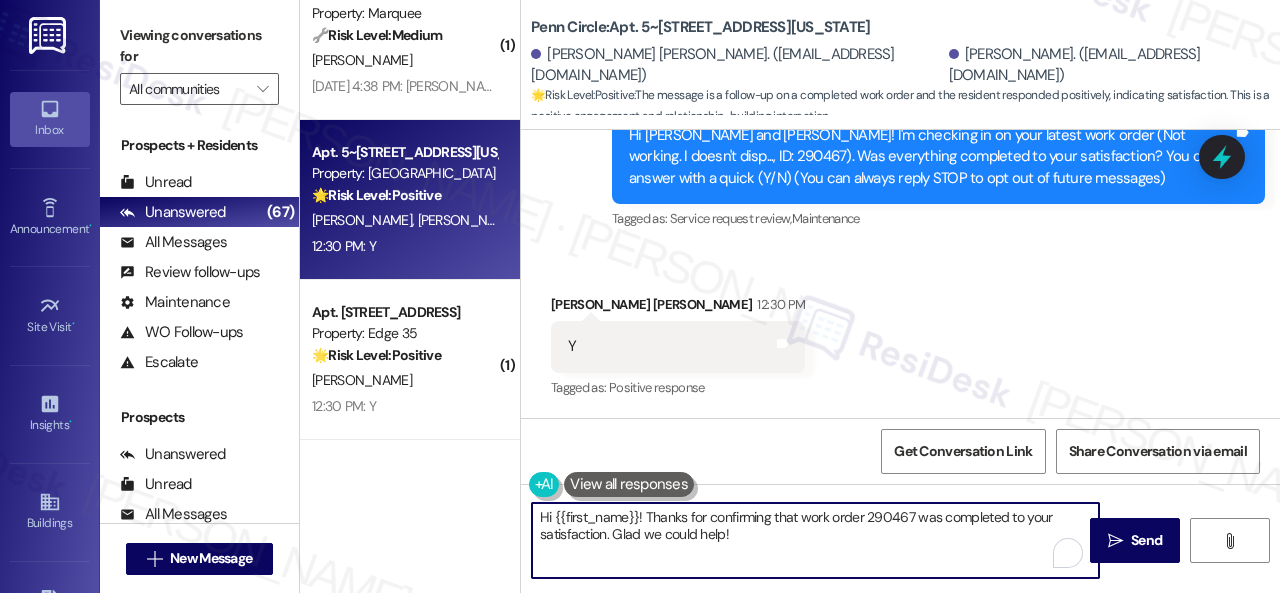 drag, startPoint x: 698, startPoint y: 521, endPoint x: 447, endPoint y: 467, distance: 256.74307 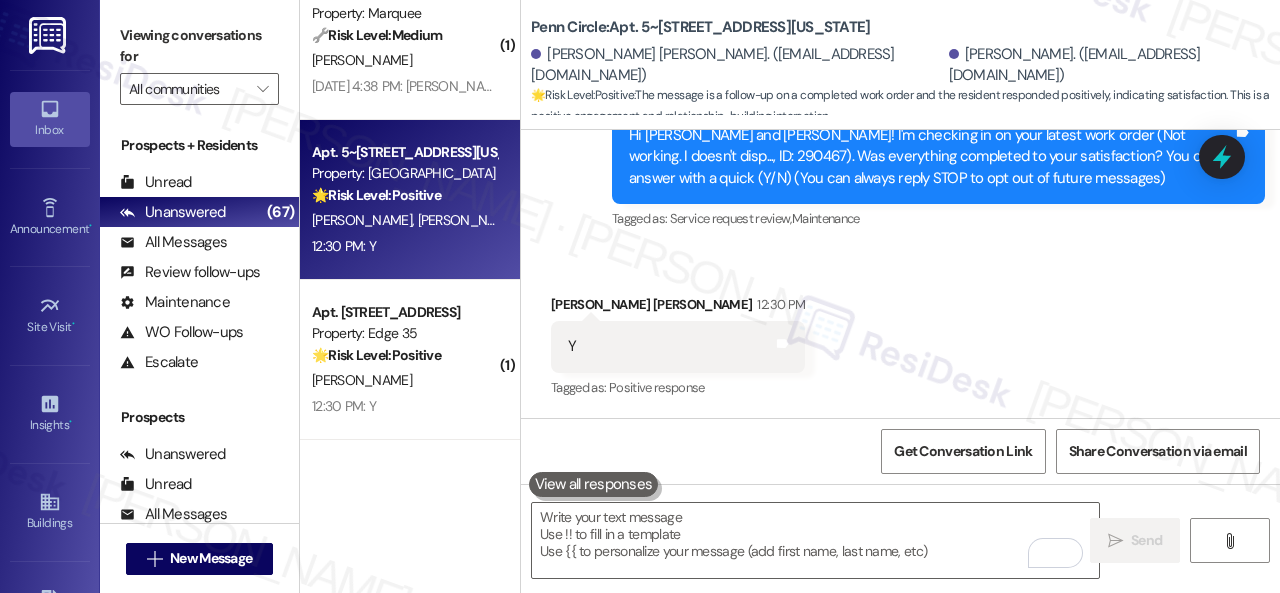 drag, startPoint x: 581, startPoint y: 229, endPoint x: 624, endPoint y: 326, distance: 106.10372 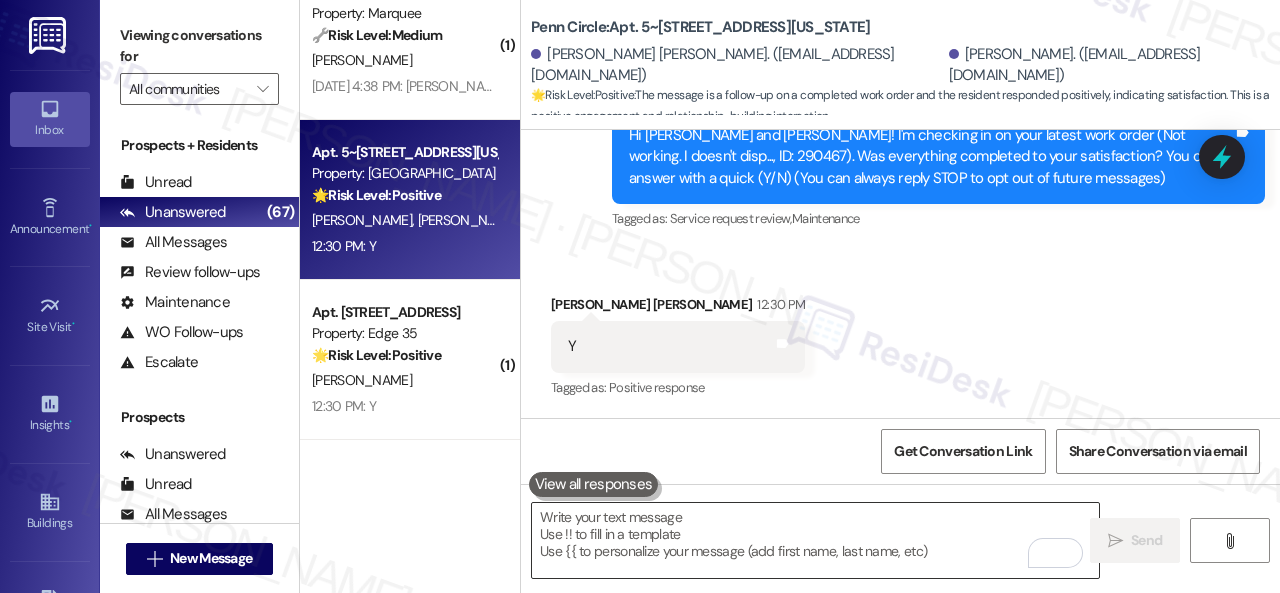 click at bounding box center [815, 540] 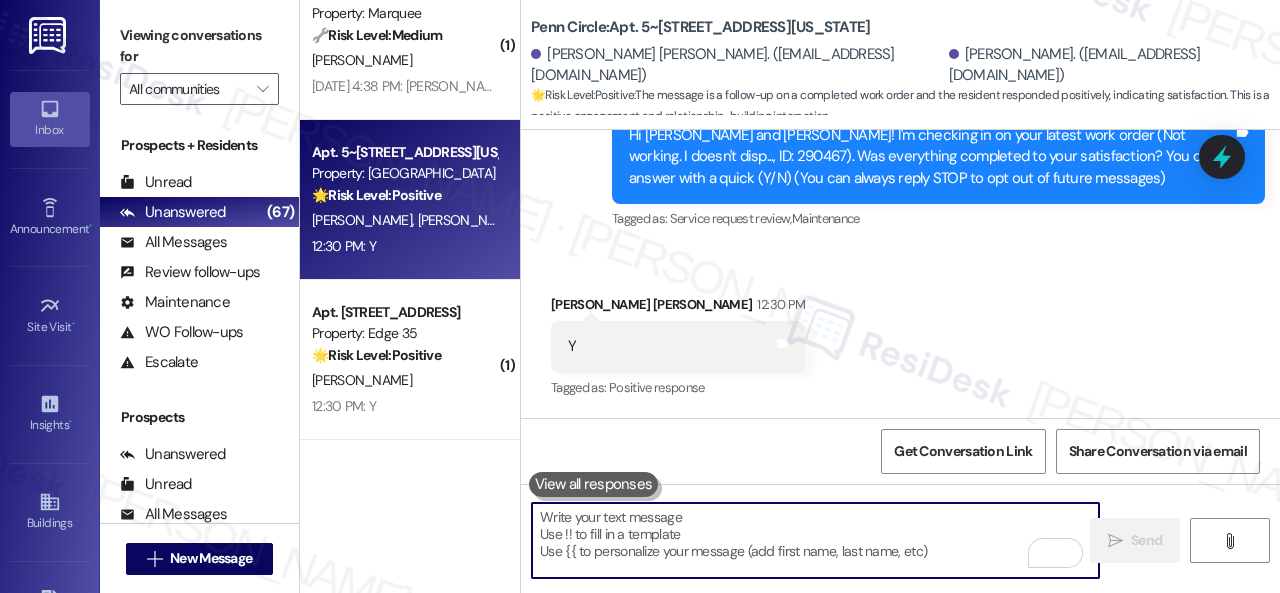 paste on "Awesome — glad everything’s sorted! If {{property}} was up to your expectations, just reply “Yes.” If not, no worries — feel free to share your thoughts. We’re always looking to get better!" 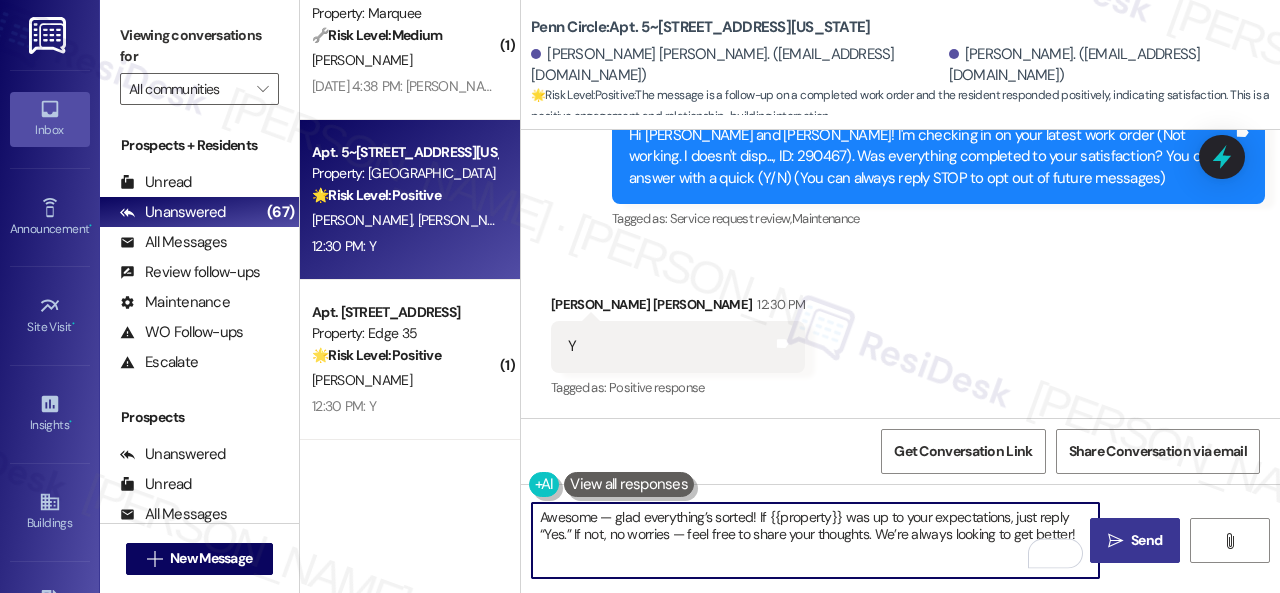 type on "Awesome — glad everything’s sorted! If {{property}} was up to your expectations, just reply “Yes.” If not, no worries — feel free to share your thoughts. We’re always looking to get better!" 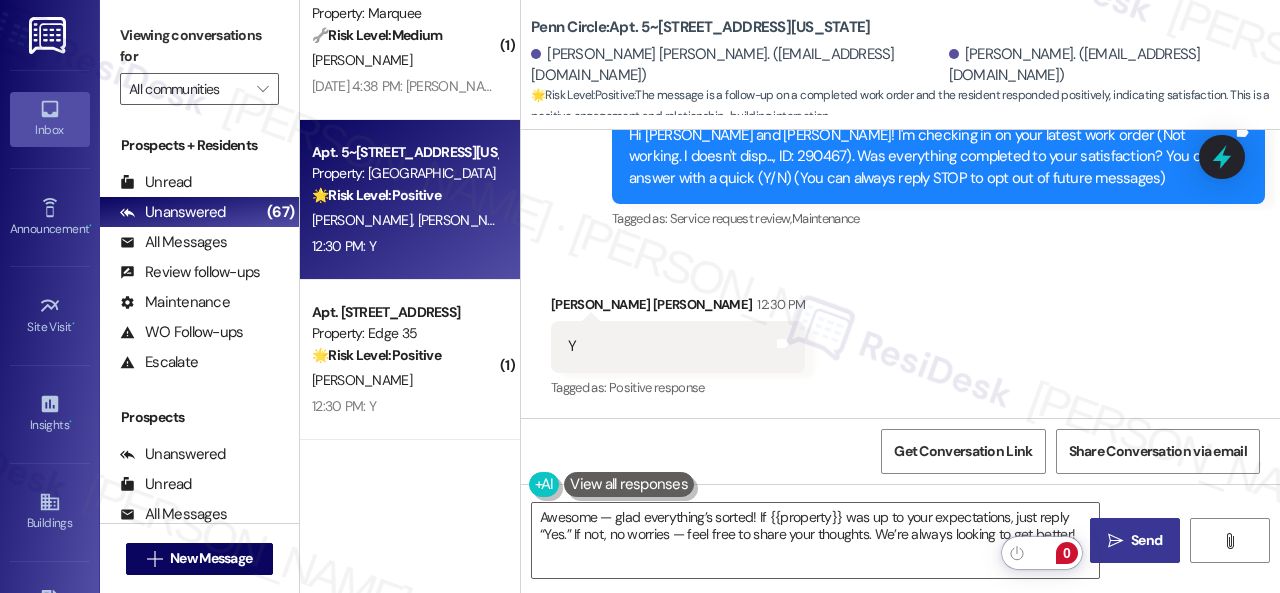 click on " Send" at bounding box center [1135, 540] 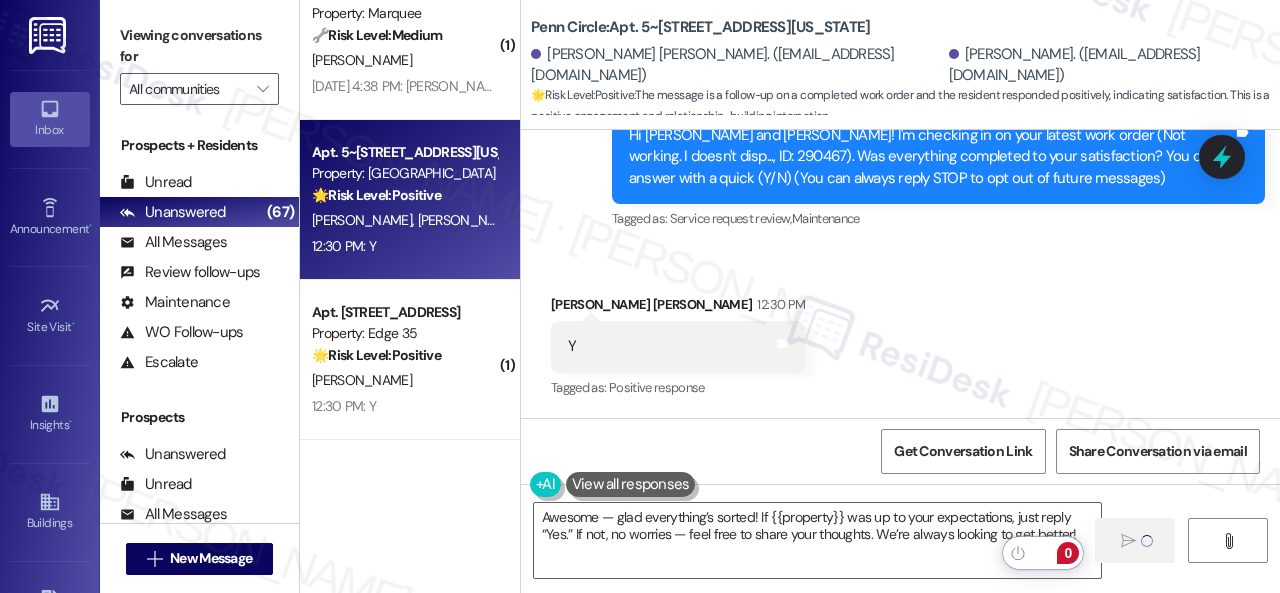 type 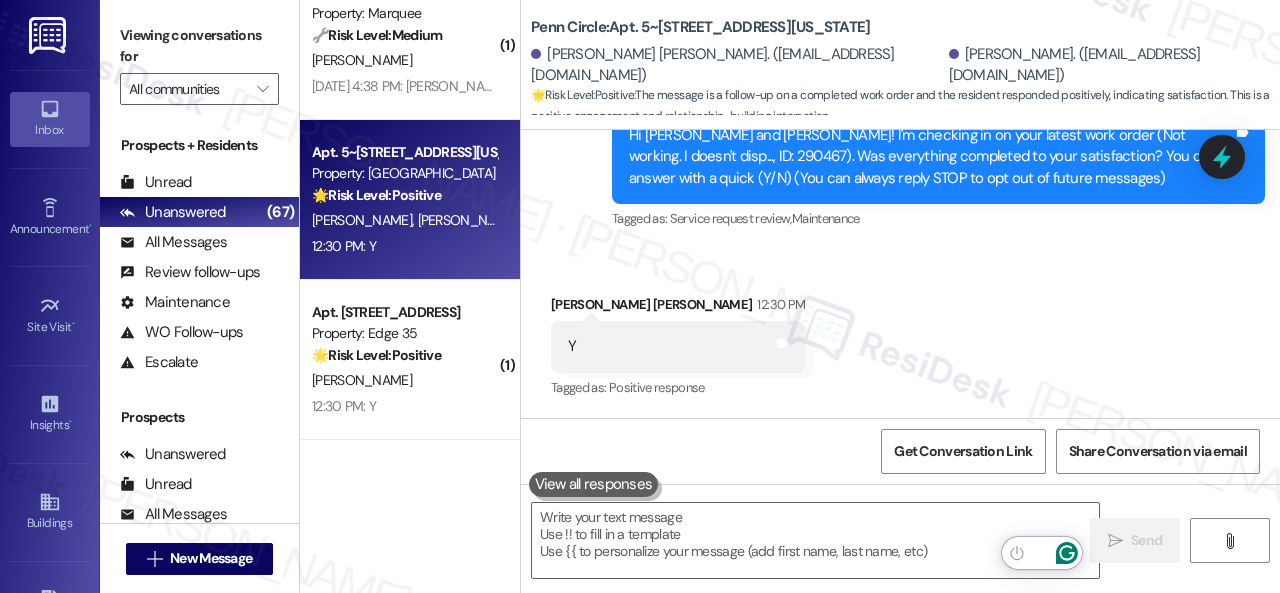 scroll, scrollTop: 226, scrollLeft: 0, axis: vertical 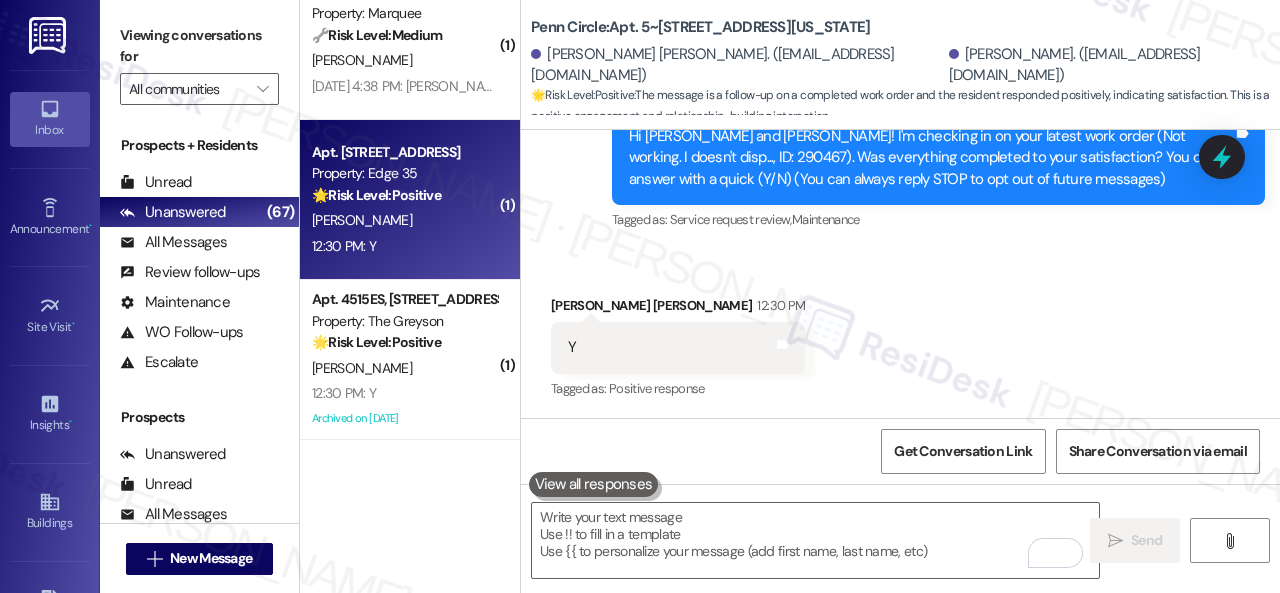 click on "C. Simpson" at bounding box center [404, 220] 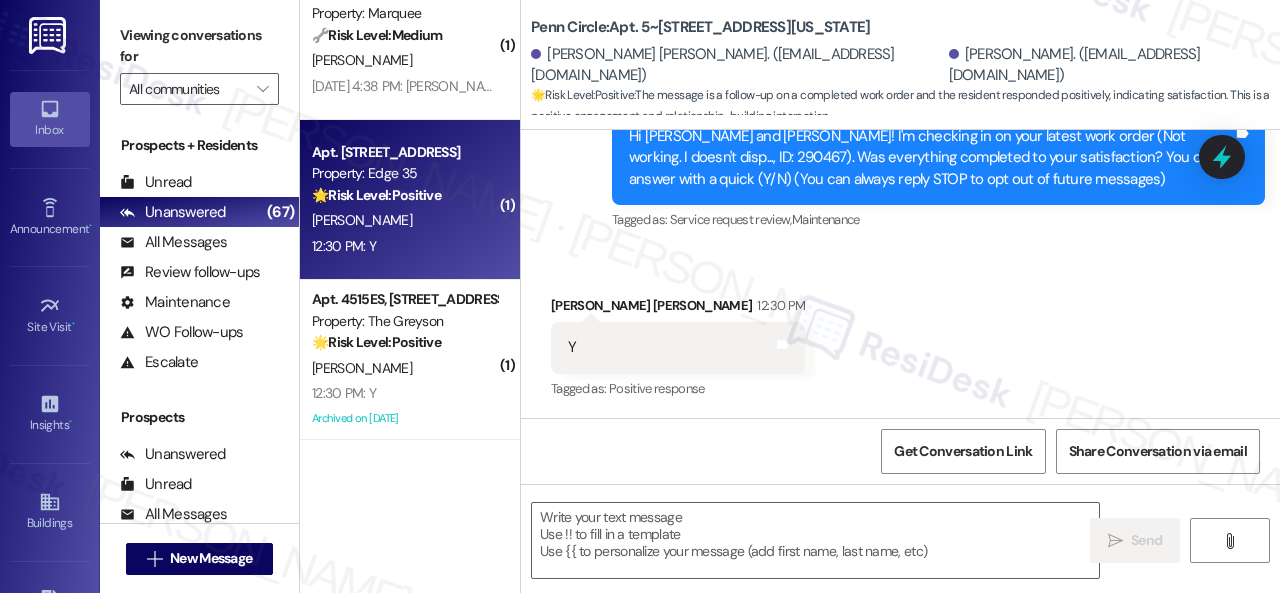 type on "Fetching suggested responses. Please feel free to read through the conversation in the meantime." 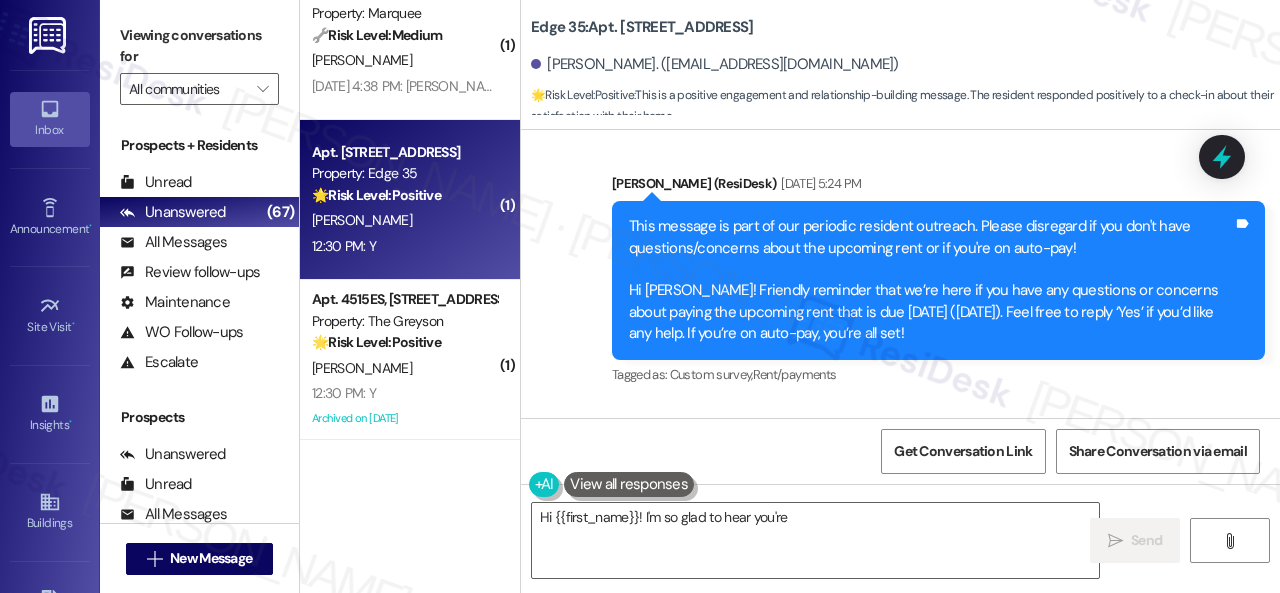 scroll, scrollTop: 3763, scrollLeft: 0, axis: vertical 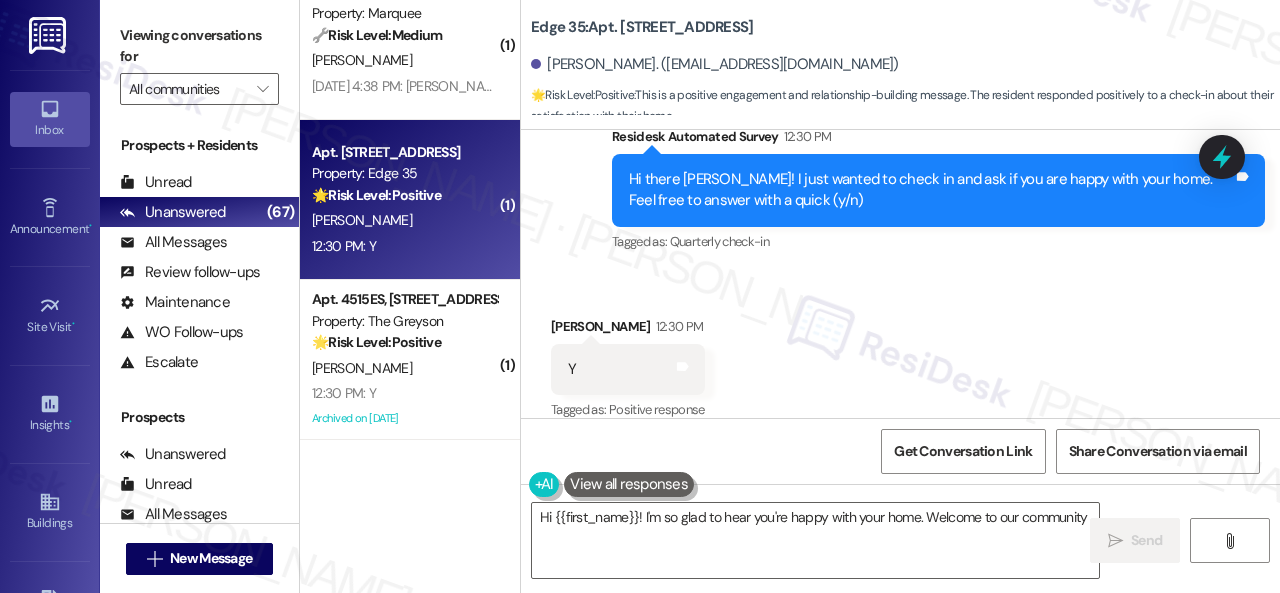 type on "Hi {{first_name}}! I'm so glad to hear you're happy with your home. Welcome to our community!" 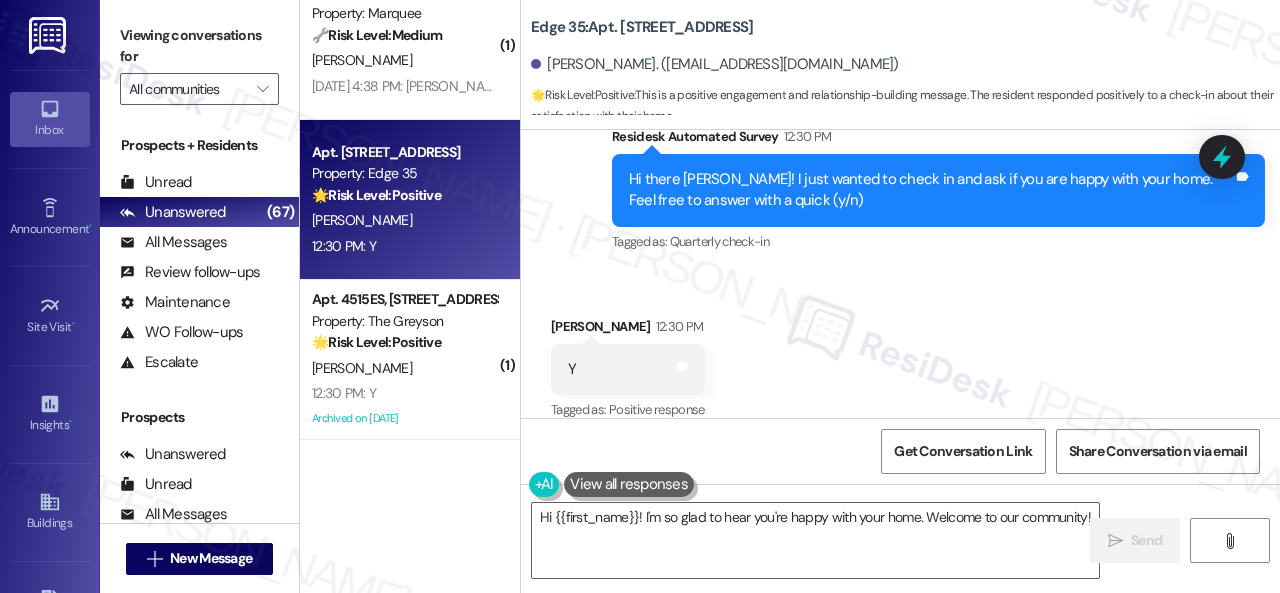 click on "Sent via SMS Sarah   (ResiDesk) Jan 06, 2025 at 3:06 PM I'm happy to hear that the issues have been resolved! If I may ask...has Edge 35 lived up to your expectations (Y/N)? Tags and notes Announcement, sent via SMS Sarah   (ResiDesk) Jan 31, 2025 at 5:24 PM This message is part of our periodic resident outreach. Please disregard if you don't have questions/concerns about the upcoming rent or if you're on auto-pay!
Hi Camille! Friendly reminder that we’re here if you have any questions or concerns about paying the upcoming rent that is due tomorrow (Feb. 1st). Feel free to reply ‘Yes’ if you’d like any help. If you’re on auto-pay, you’re all set! Tags and notes Tagged as:   Custom survey ,  Click to highlight conversations about Custom survey Rent/payments Click to highlight conversations about Rent/payments Survey, sent via SMS Residesk Automated Survey Feb 27, 2025 at 2:49 PM
Tags and notes Tagged as:   Rent payment reminders Survey, sent via SMS Residesk Automated Survey" at bounding box center [900, -318] 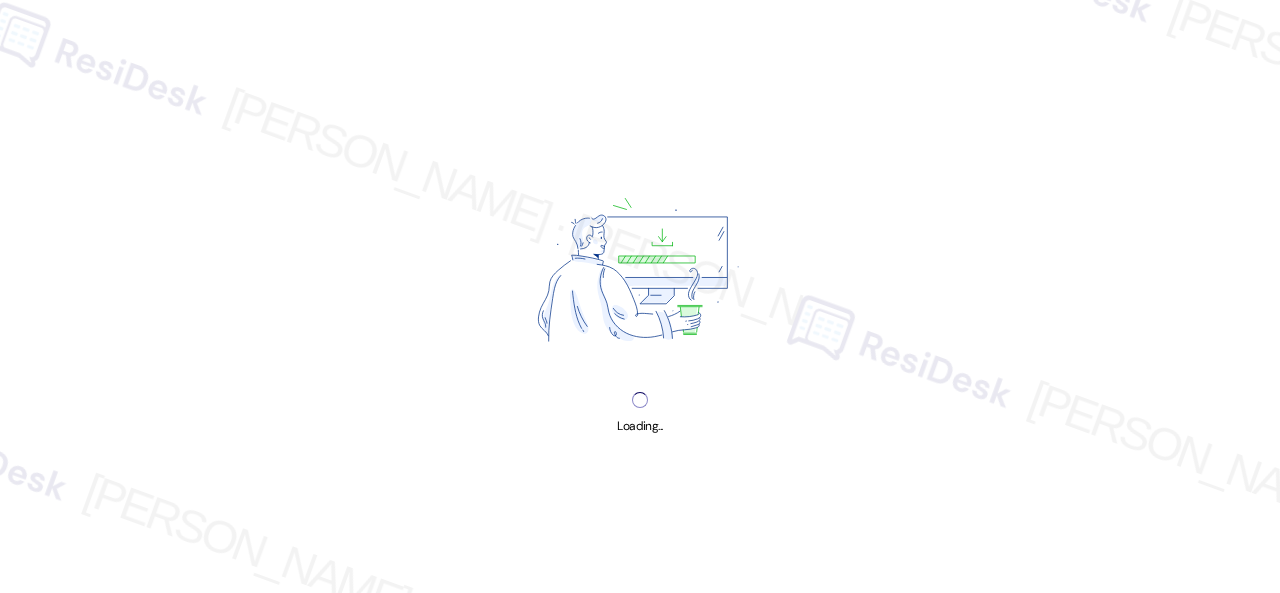 scroll, scrollTop: 0, scrollLeft: 0, axis: both 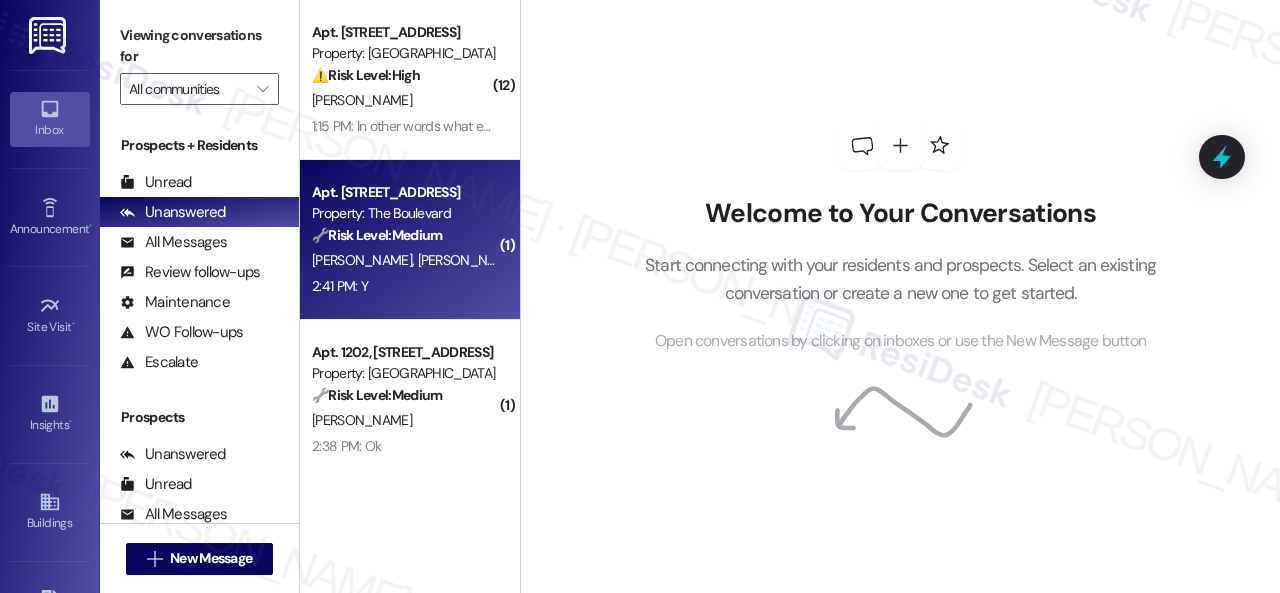 click on "2:41 PM: Y 2:41 PM: Y" at bounding box center [404, 286] 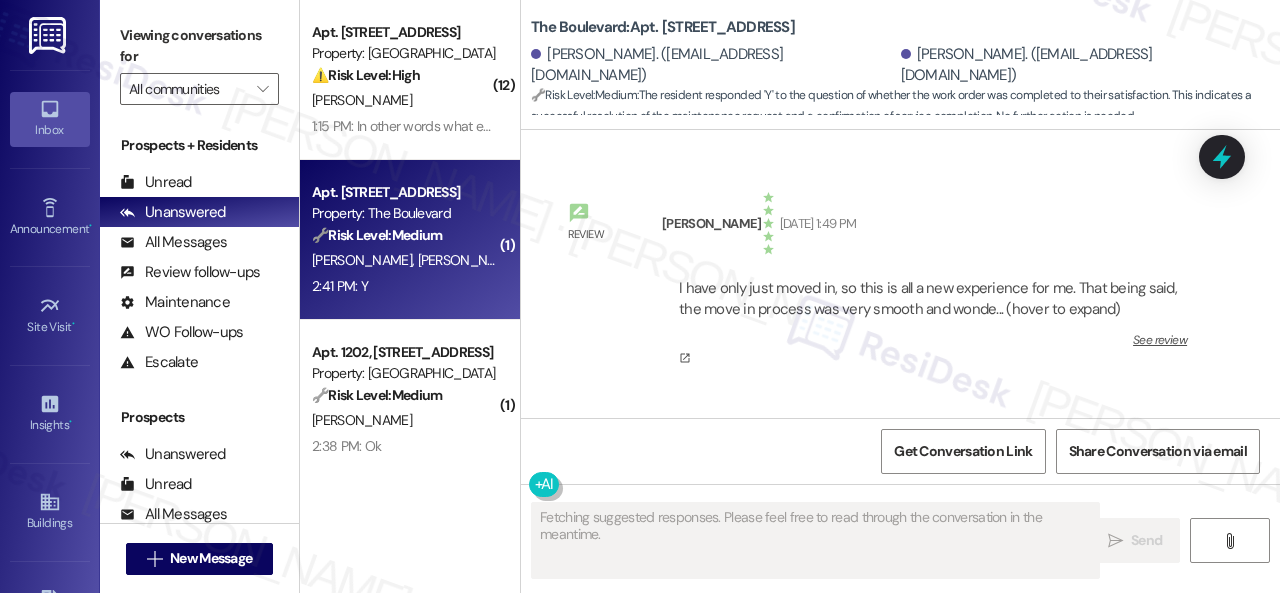 type on "Fetching suggested responses. Please feel free to read through the conversation in the meantime." 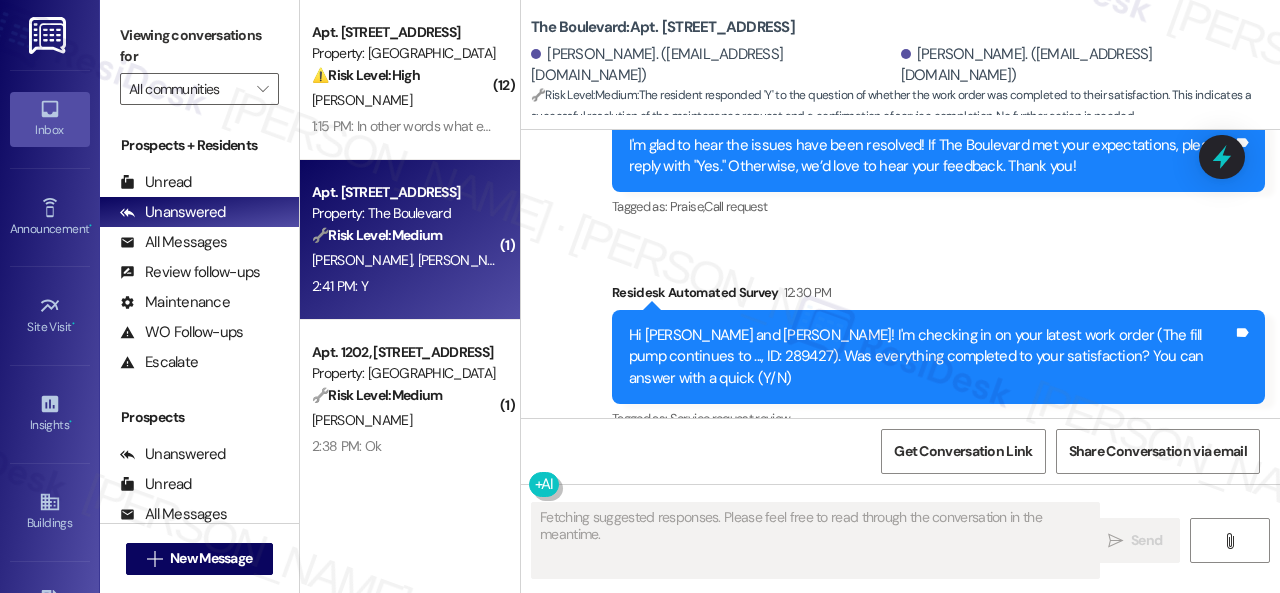 scroll, scrollTop: 6095, scrollLeft: 0, axis: vertical 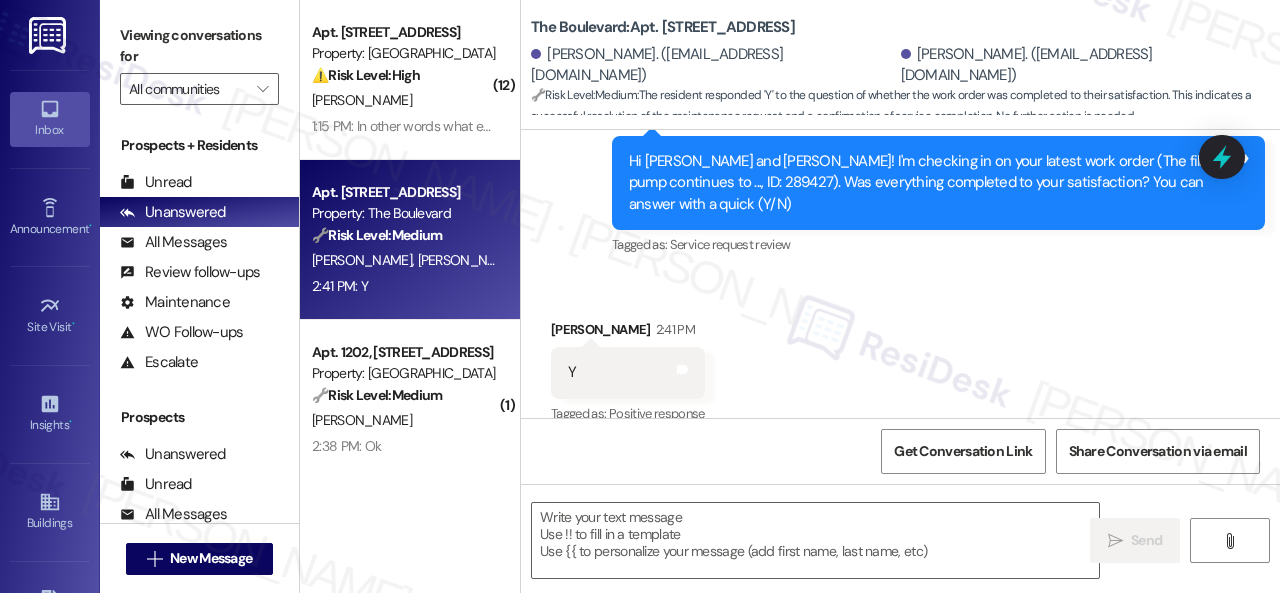 click on "Received via SMS [PERSON_NAME] 2:41 PM Y Tags and notes Tagged as:   Positive response Click to highlight conversations about Positive response" at bounding box center (900, 358) 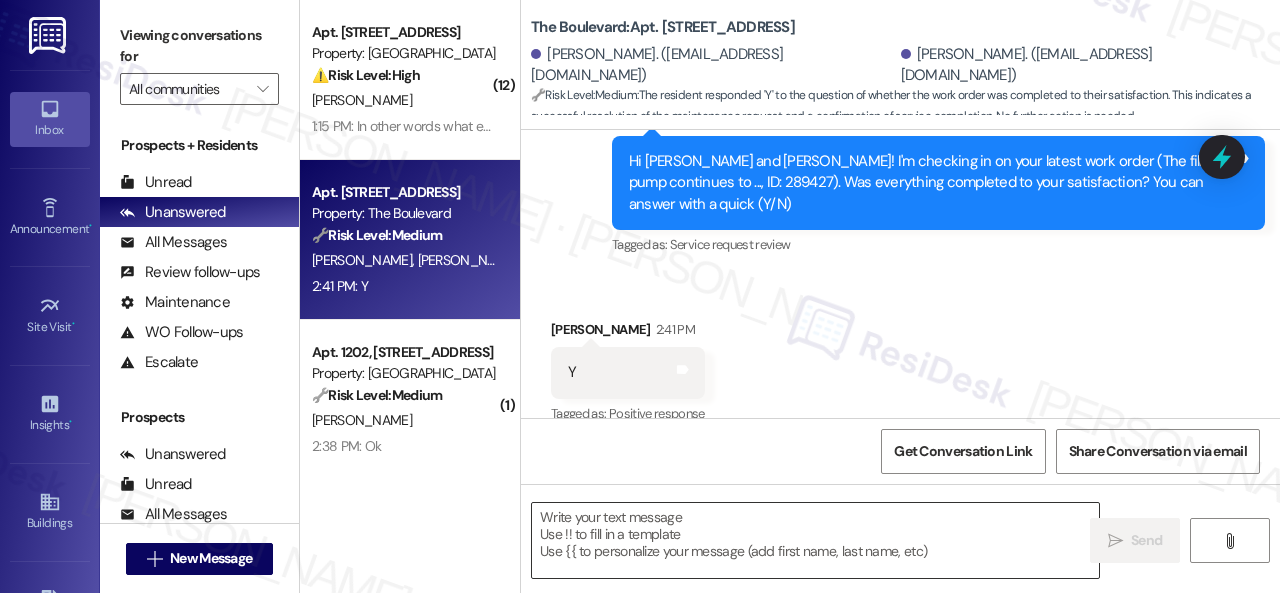 drag, startPoint x: 648, startPoint y: 520, endPoint x: 668, endPoint y: 517, distance: 20.22375 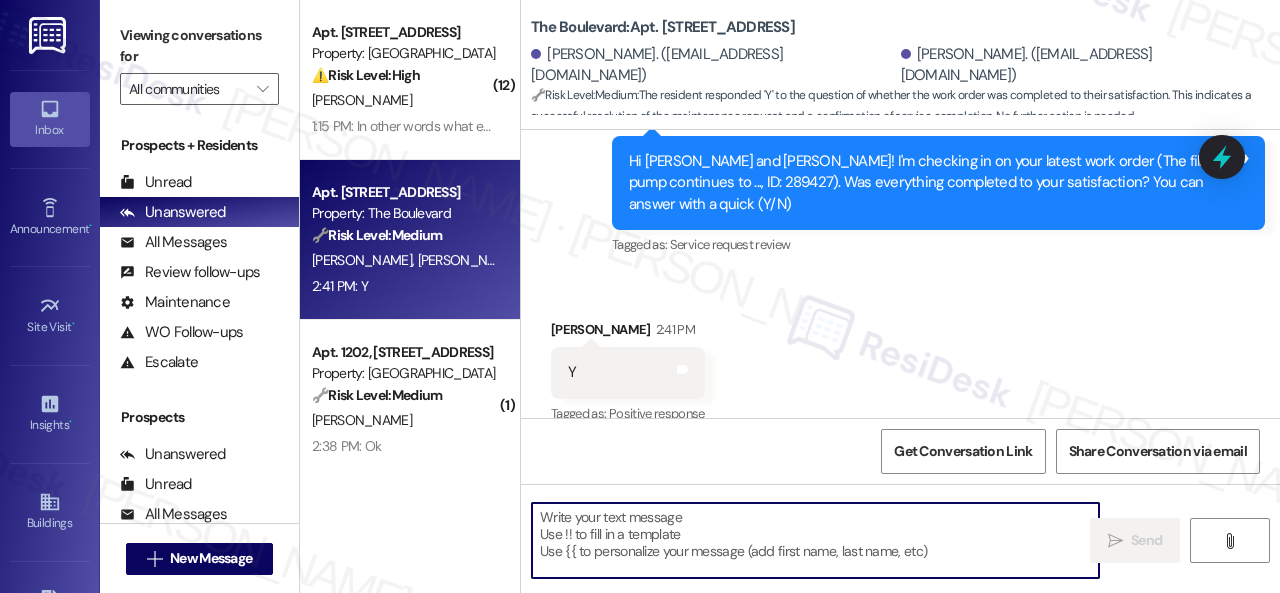 paste on "Awesome — glad everything’s sorted! If {{property}} was up to your expectations, just reply “Yes.” If not, no worries — feel free to share your thoughts. We’re always looking to get better!" 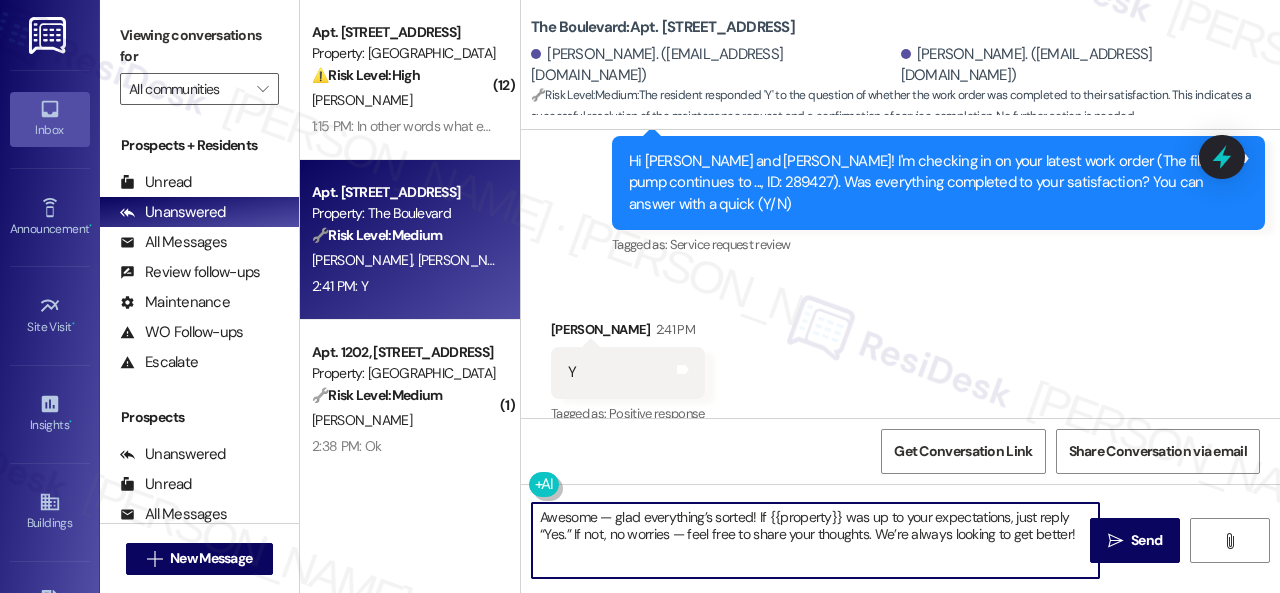 type on "Awesome — glad everything’s sorted! If {{property}} was up to your expectations, just reply “Yes.” If not, no worries — feel free to share your thoughts. We’re always looking to get better!" 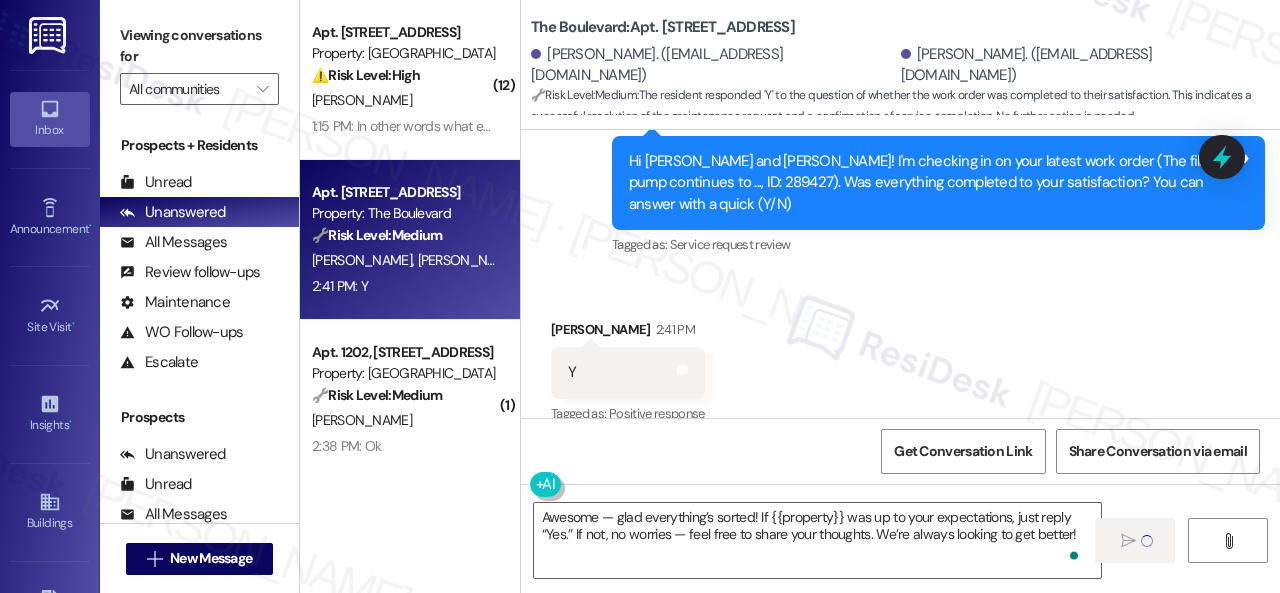 type 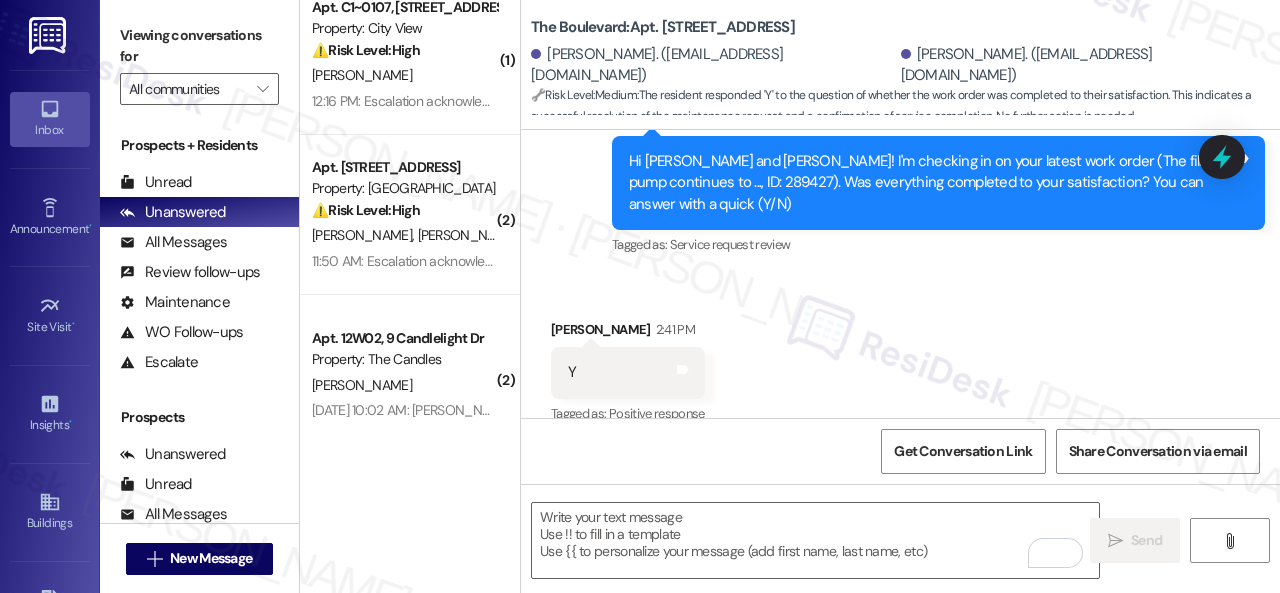 scroll, scrollTop: 7548, scrollLeft: 0, axis: vertical 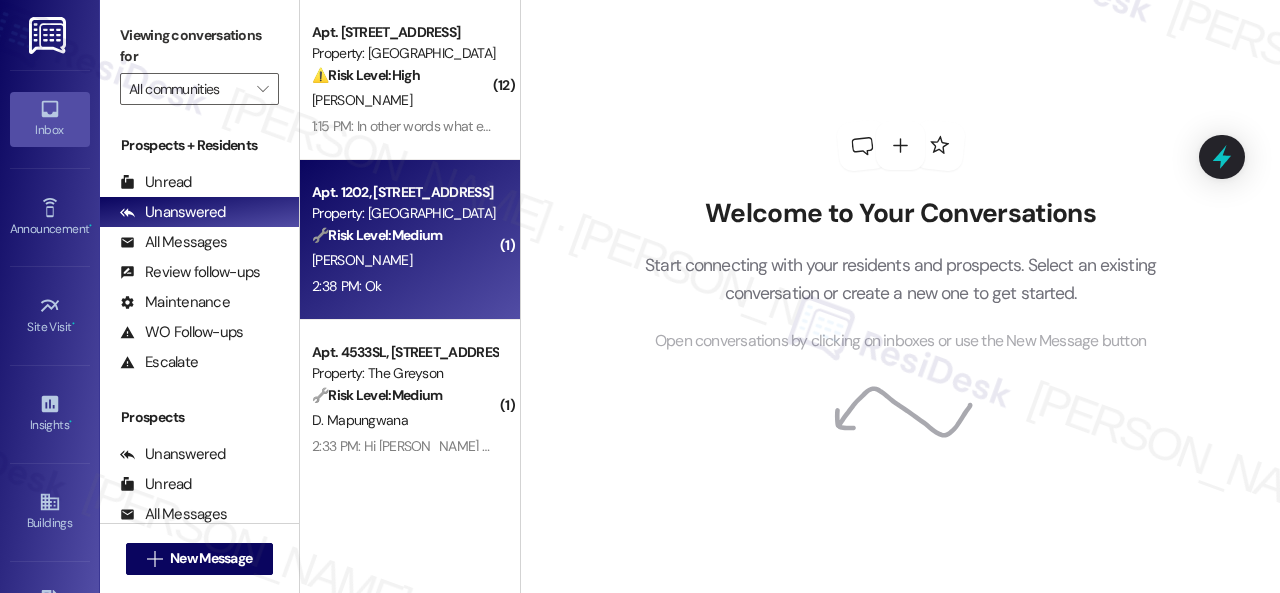 click on "[PERSON_NAME]" at bounding box center (404, 260) 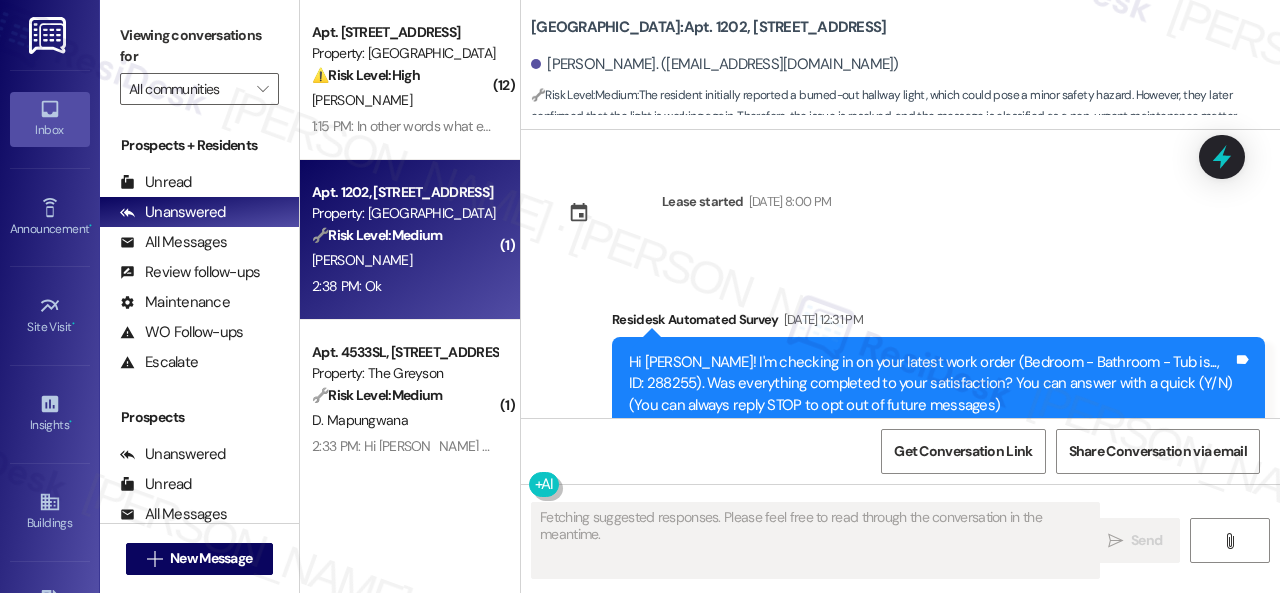 scroll, scrollTop: 6148, scrollLeft: 0, axis: vertical 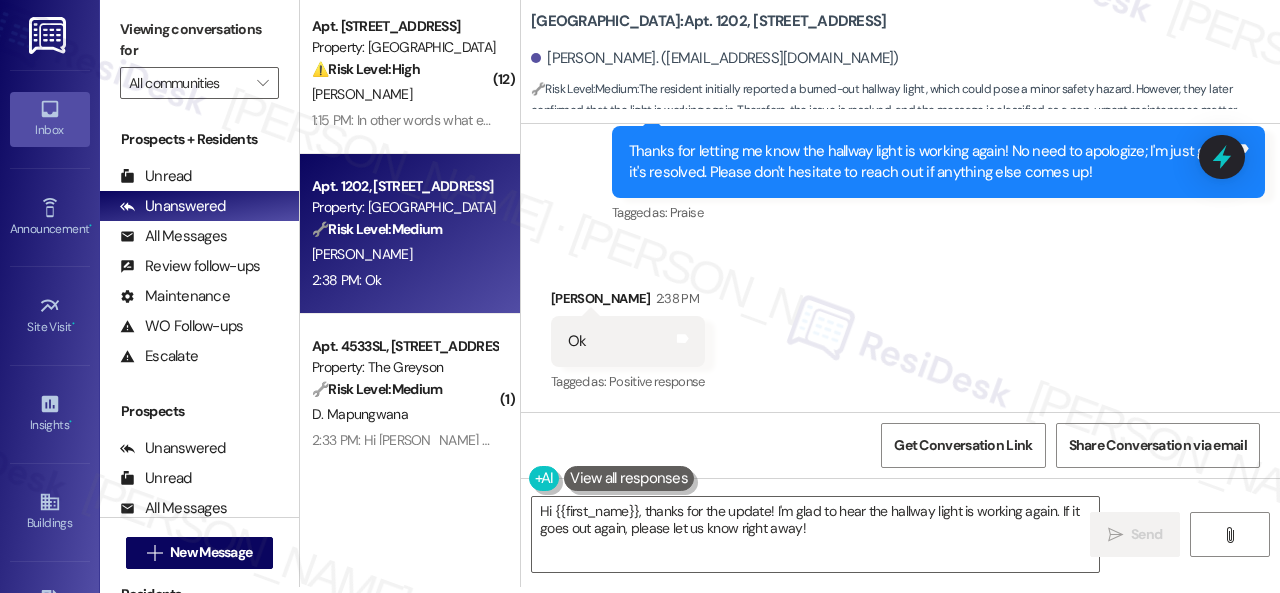 click on "Viewing conversations for All communities  Prospects + Residents Unread (0) Unread: Any message you haven't read yet will show up here Unanswered (0) Unanswered: ResiDesk identifies open questions and unanswered conversations so you can respond to them. All Messages (undefined) All Messages: This is your inbox. All of your tenant messages will show up here. Review follow-ups (undefined) Review follow-ups: [PERSON_NAME] identifies open review candidates and conversations so you can respond to them. Maintenance (undefined) Maintenance: ResiDesk identifies conversations around maintenance or work orders from the last 14 days so you can respond to them. WO Follow-ups (undefined) WO Follow-ups: ResiDesk identifies follow-ups around maintenance or work orders from the last 7 days so you can respond to them. Escalate (undefined) Escalate: ResiDesk identifies conversations that need to be escalated to the site team from the last 5 days so you can respond to them. Prospects Unanswered (0) Unread (0) All Messages (0) (0)" at bounding box center (690, 290) 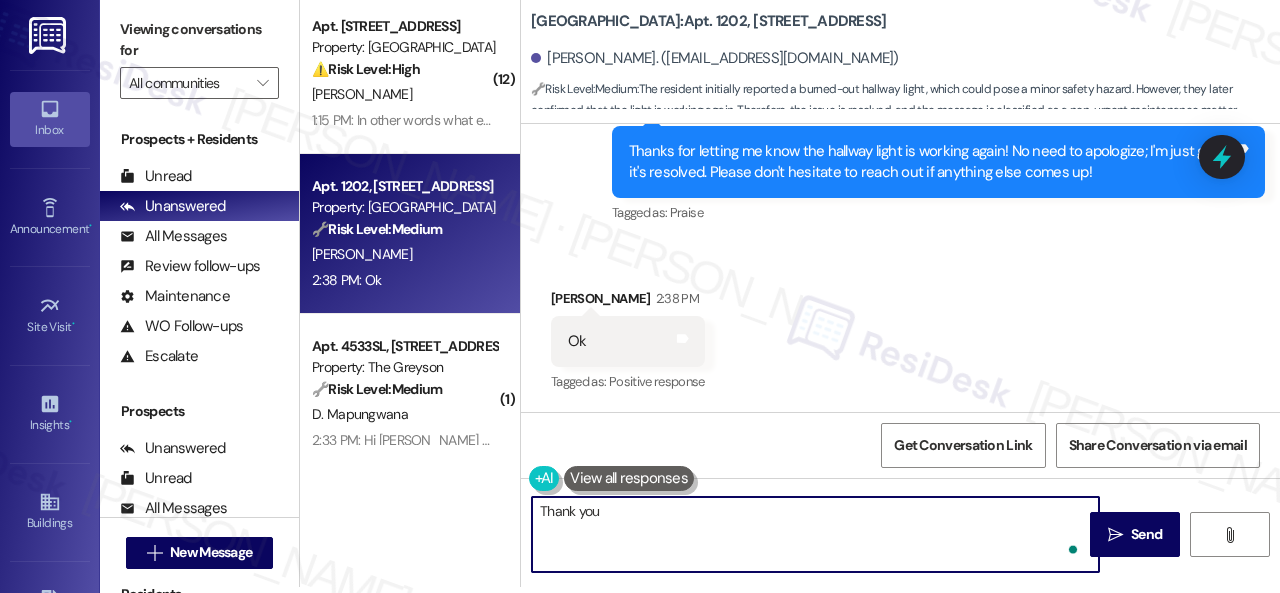type on "Thank you." 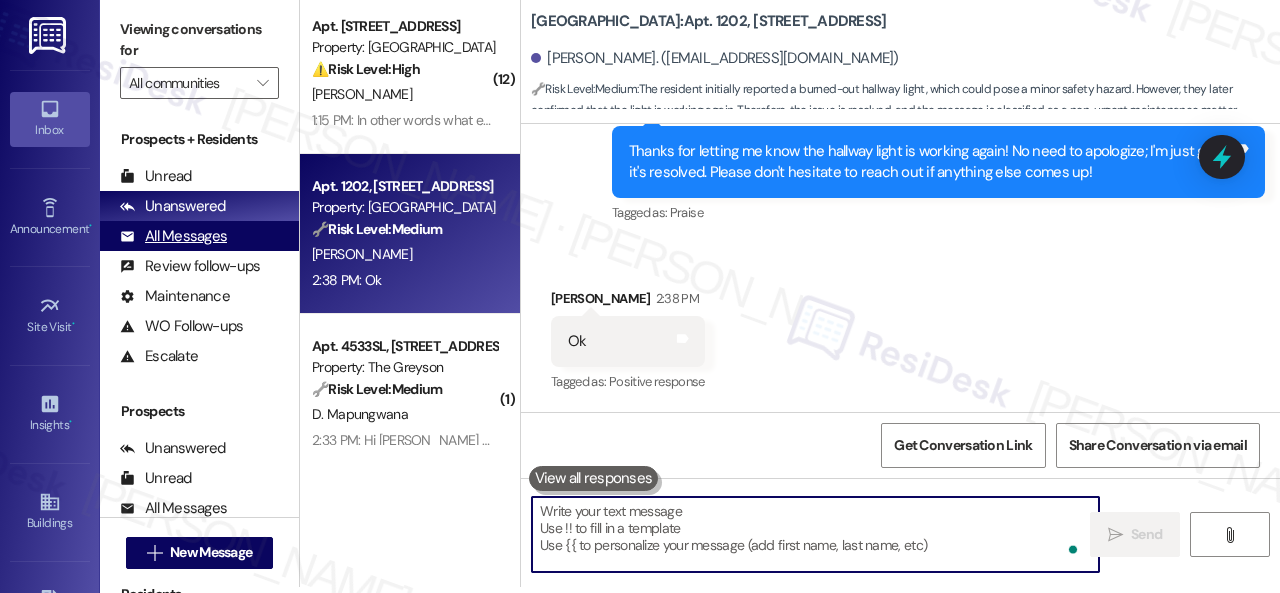scroll, scrollTop: 0, scrollLeft: 0, axis: both 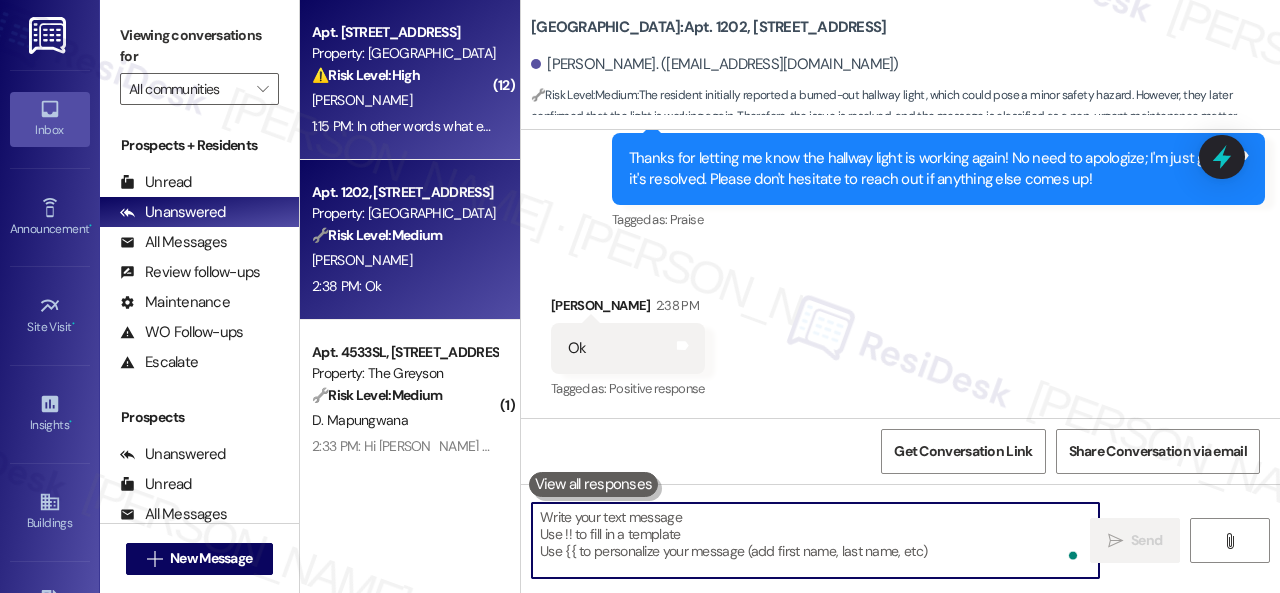 type 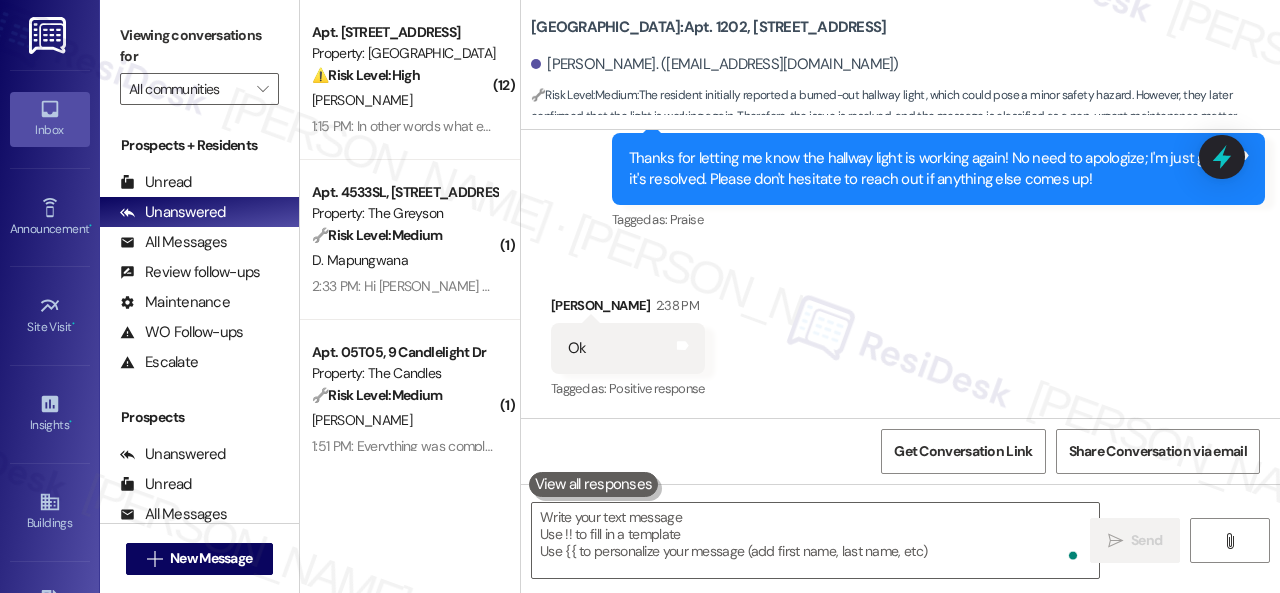 click on "1:15 PM: In other words what exactly was used to clean this mold growth ? 1:15 PM: In other words what exactly was used to clean this mold growth ?" at bounding box center [524, 126] 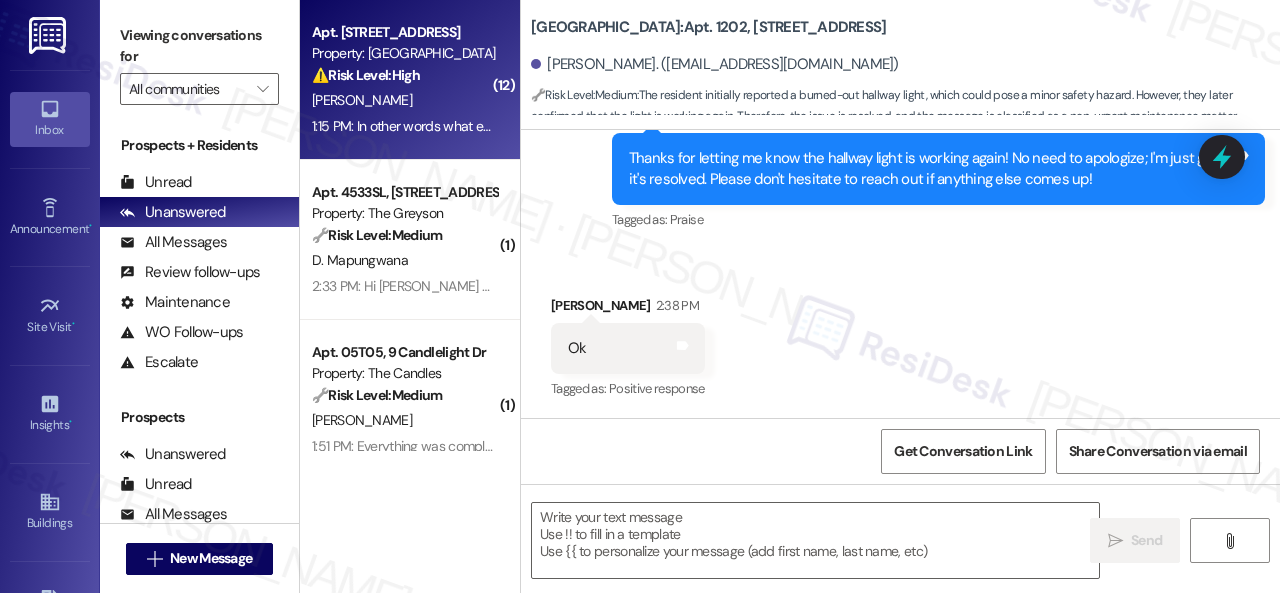 type on "Fetching suggested responses. Please feel free to read through the conversation in the meantime." 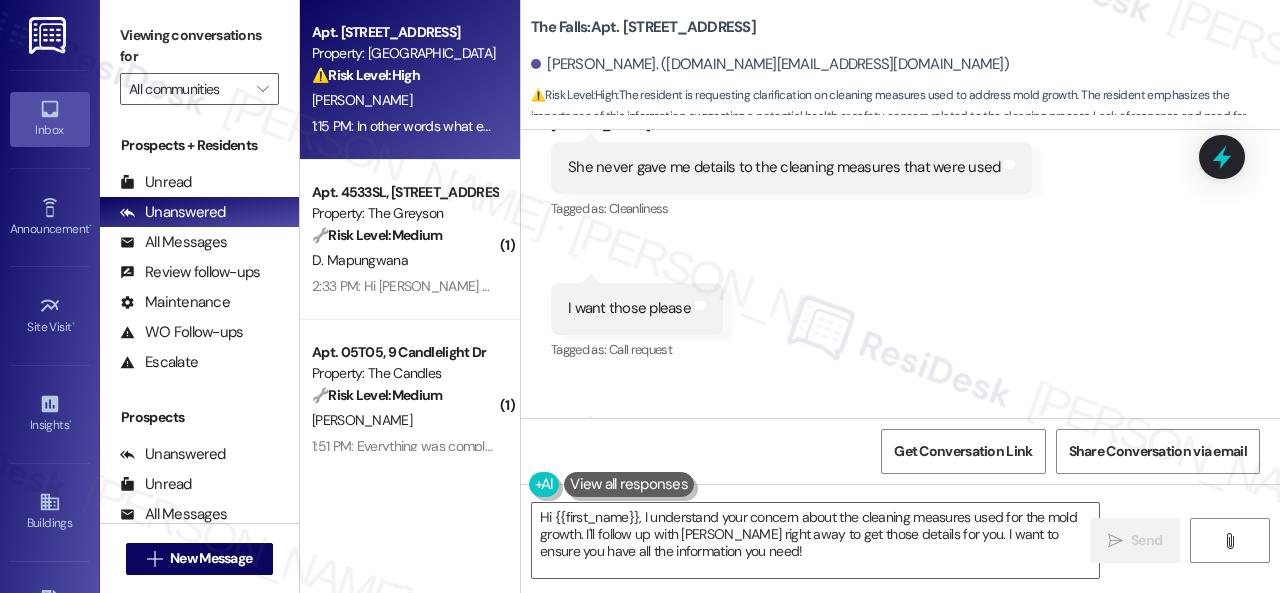 scroll, scrollTop: 6080, scrollLeft: 0, axis: vertical 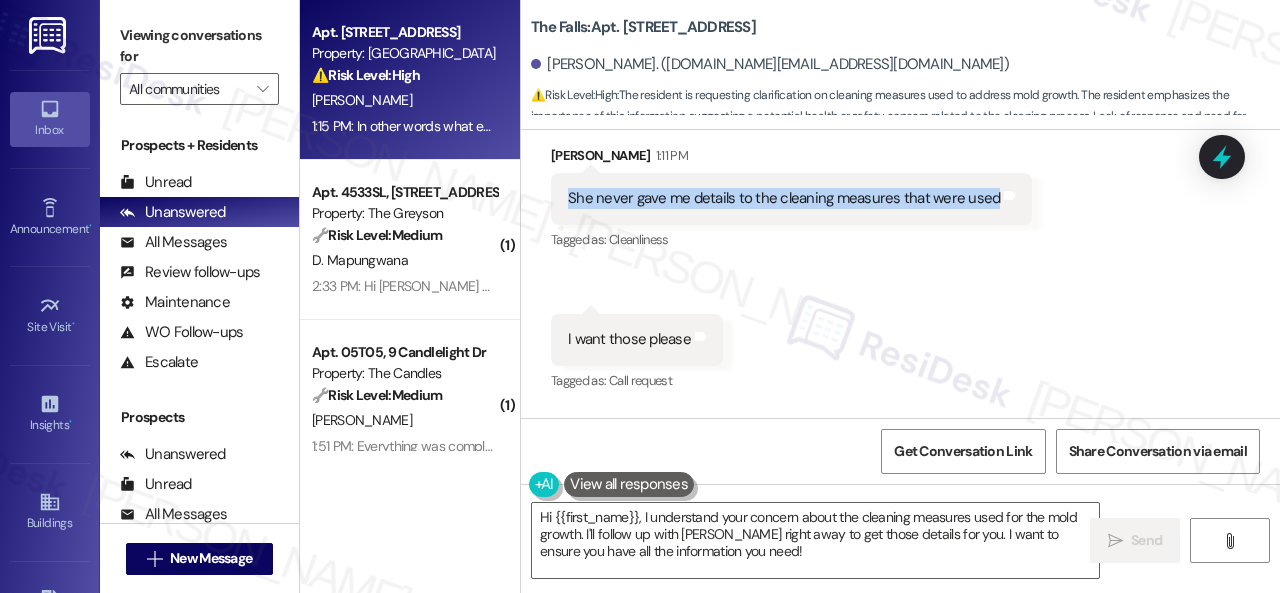 drag, startPoint x: 558, startPoint y: 241, endPoint x: 984, endPoint y: 239, distance: 426.0047 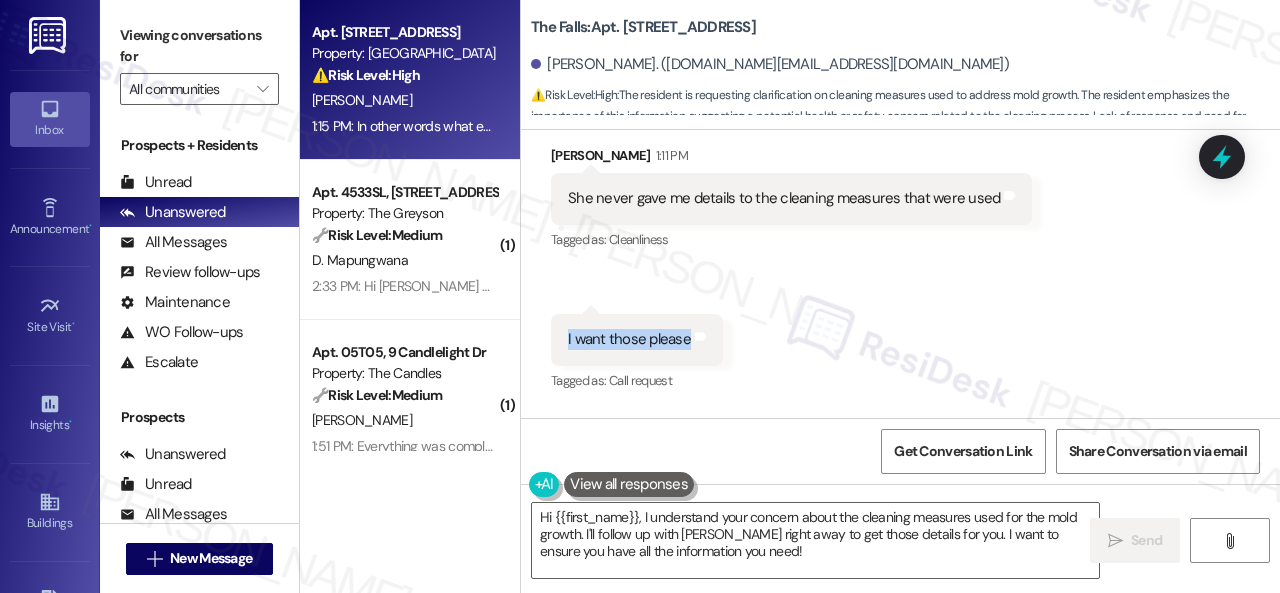 drag, startPoint x: 564, startPoint y: 374, endPoint x: 686, endPoint y: 383, distance: 122.33152 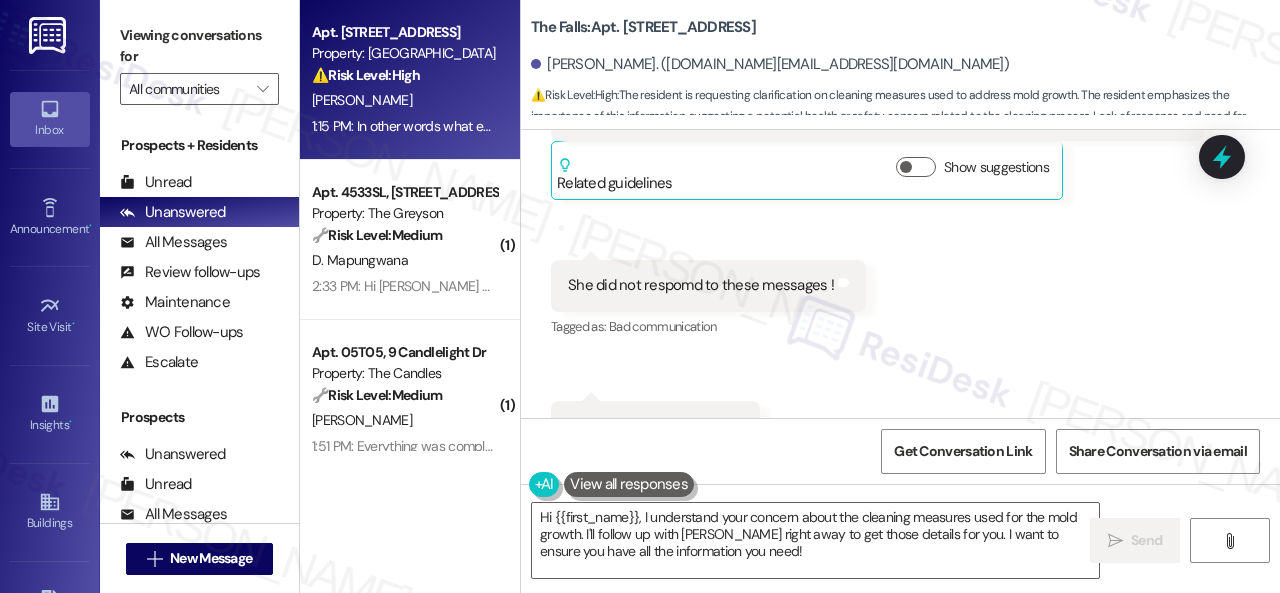 scroll, scrollTop: 6980, scrollLeft: 0, axis: vertical 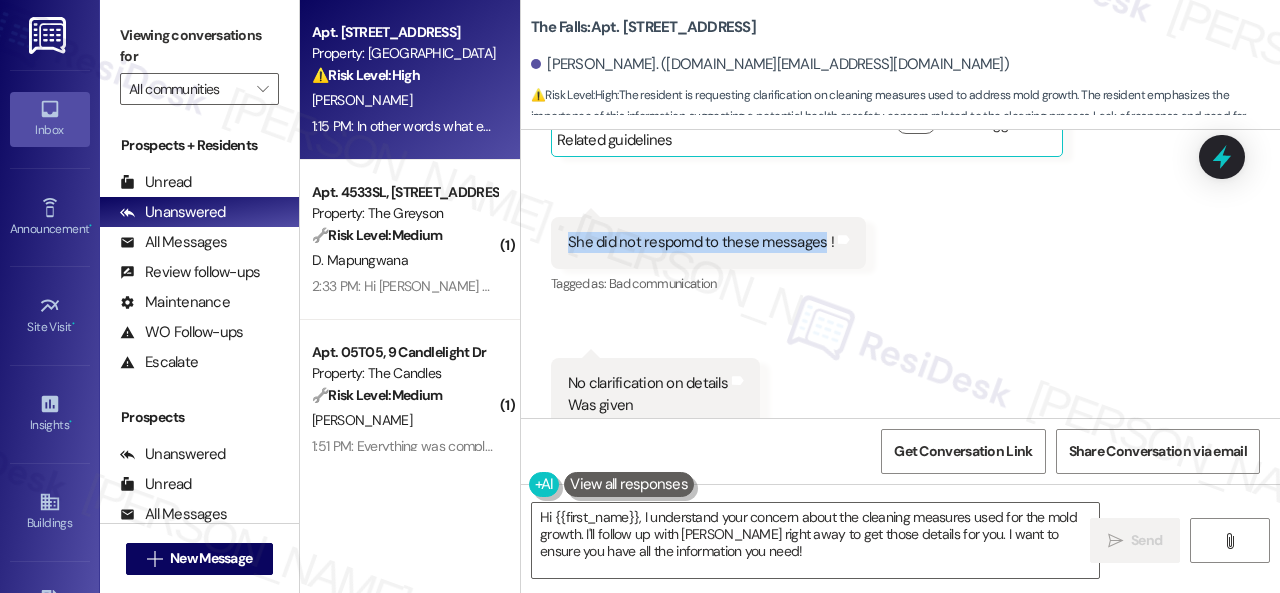 drag, startPoint x: 566, startPoint y: 285, endPoint x: 818, endPoint y: 280, distance: 252.04959 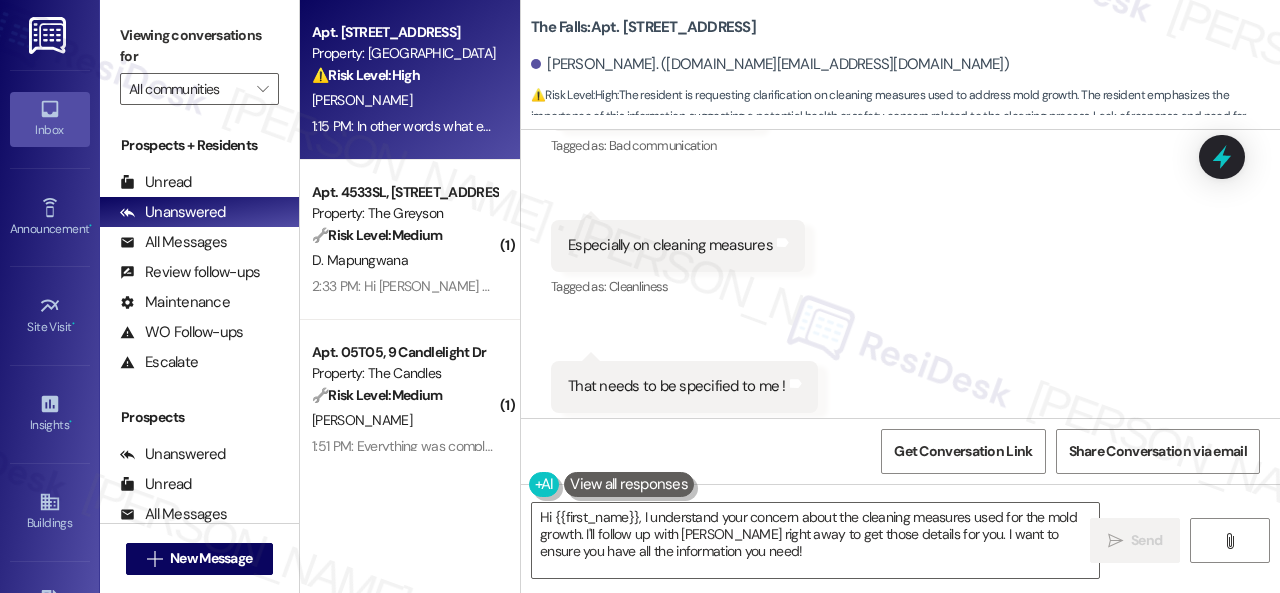scroll, scrollTop: 7180, scrollLeft: 0, axis: vertical 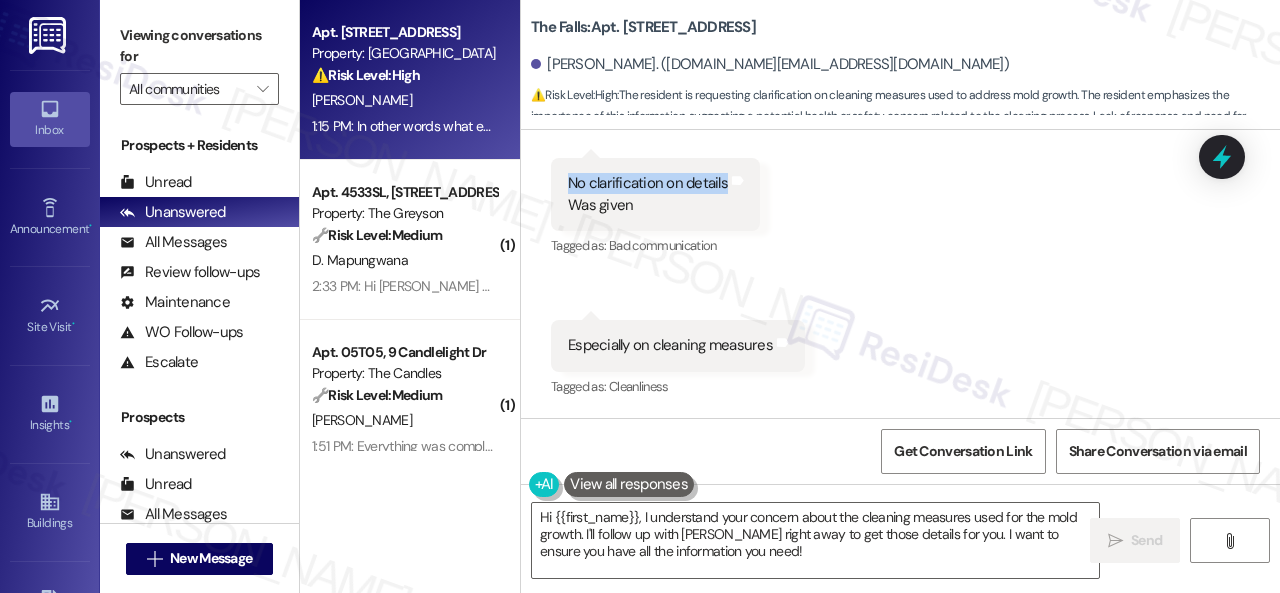 drag, startPoint x: 567, startPoint y: 224, endPoint x: 722, endPoint y: 229, distance: 155.08063 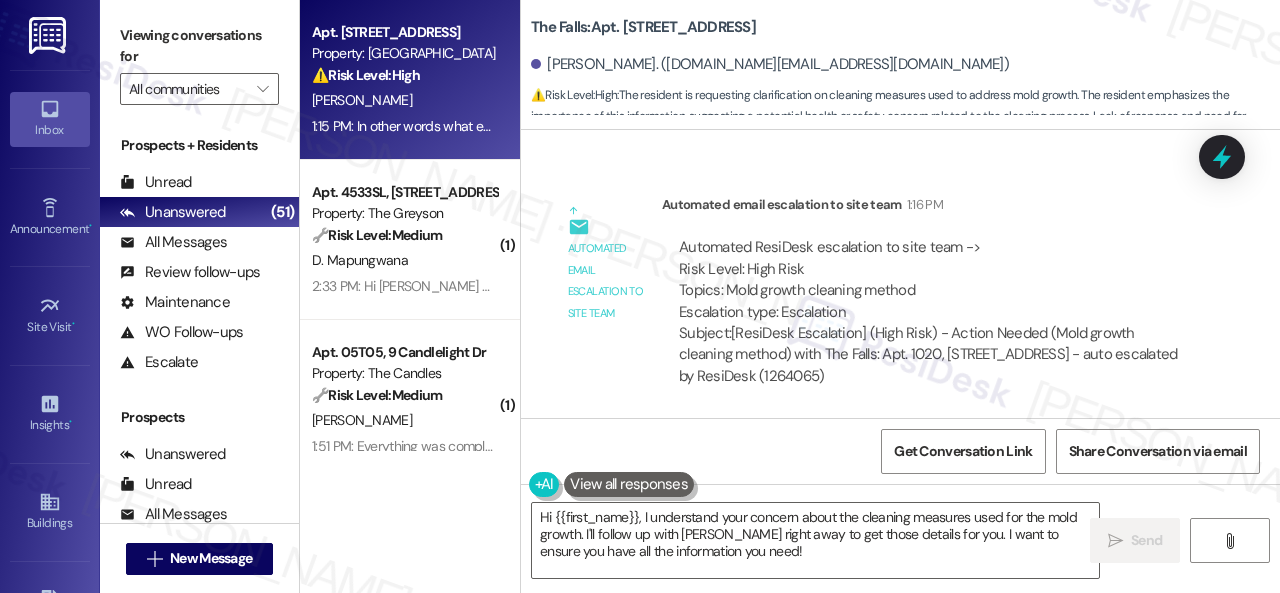 scroll, scrollTop: 7680, scrollLeft: 0, axis: vertical 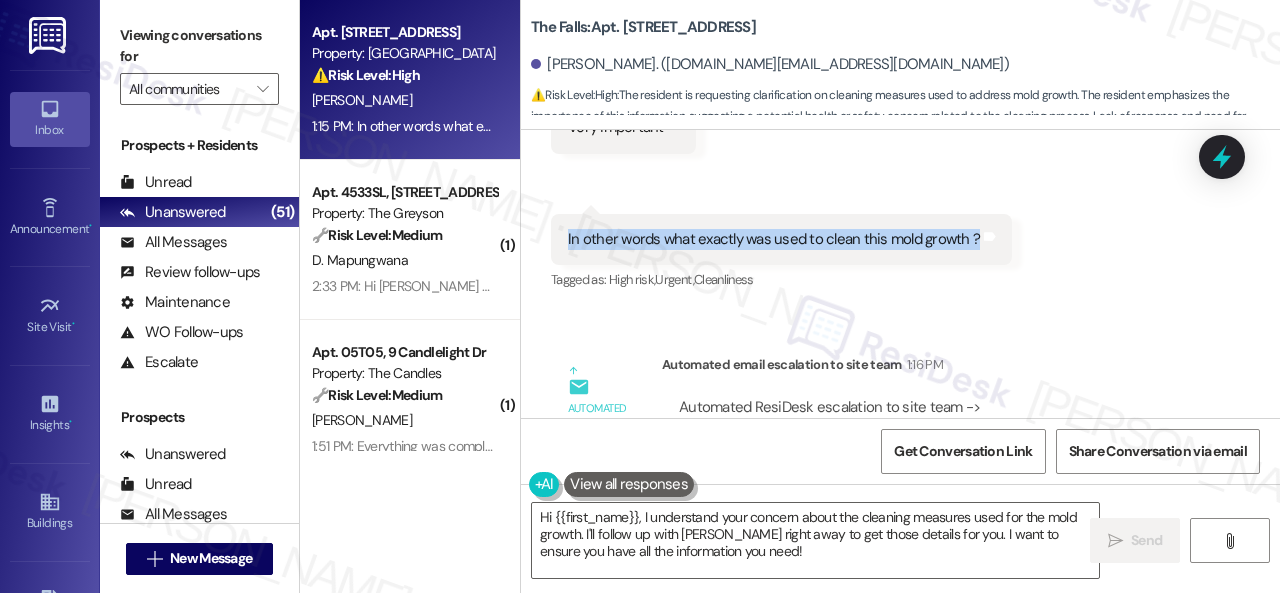 drag, startPoint x: 567, startPoint y: 275, endPoint x: 971, endPoint y: 284, distance: 404.10025 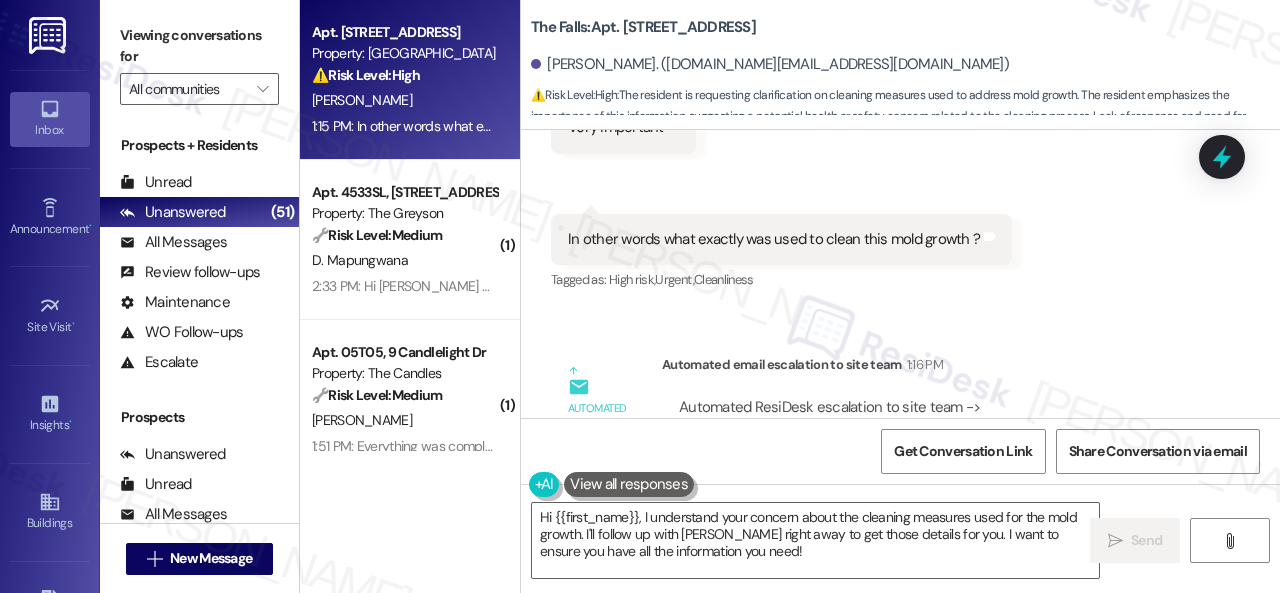 click on "The Falls:  Apt. 1020, [STREET_ADDRESS]" at bounding box center (643, 27) 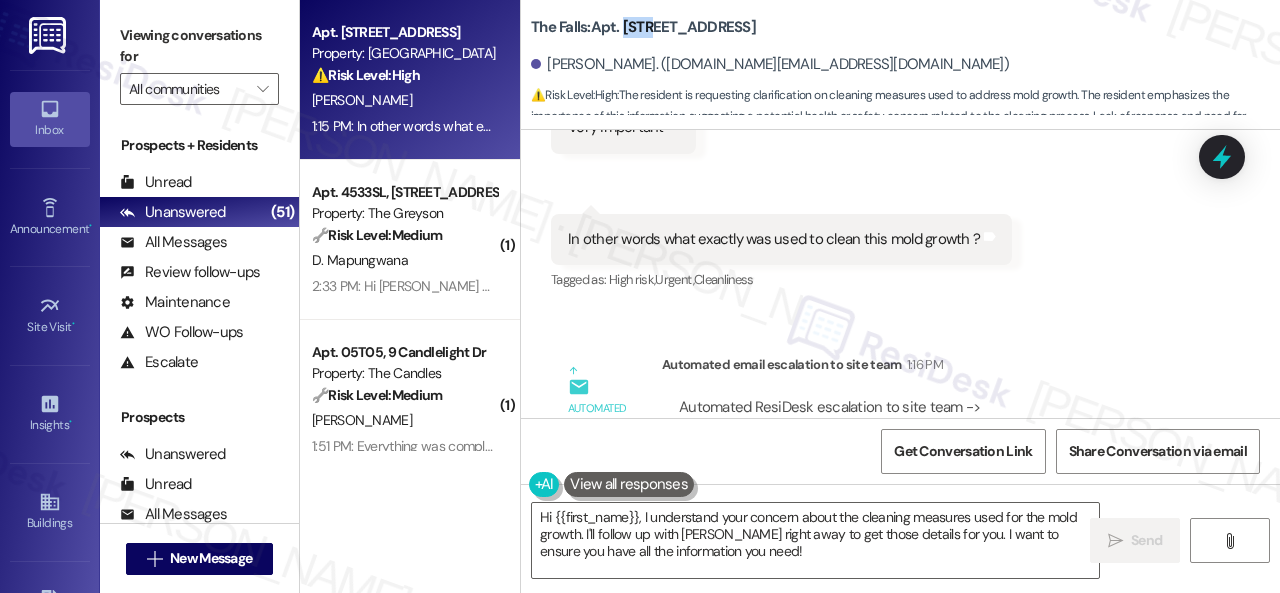 click on "The Falls:  Apt. 1020, [STREET_ADDRESS]" at bounding box center (643, 27) 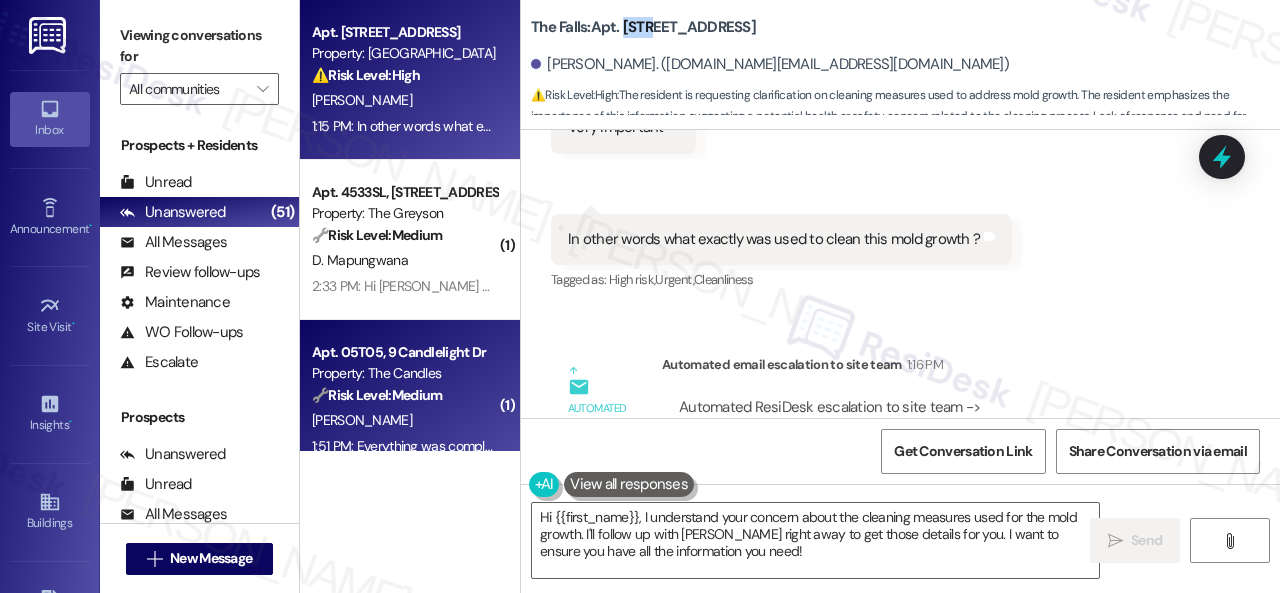 drag, startPoint x: 764, startPoint y: 563, endPoint x: 452, endPoint y: 440, distance: 335.36993 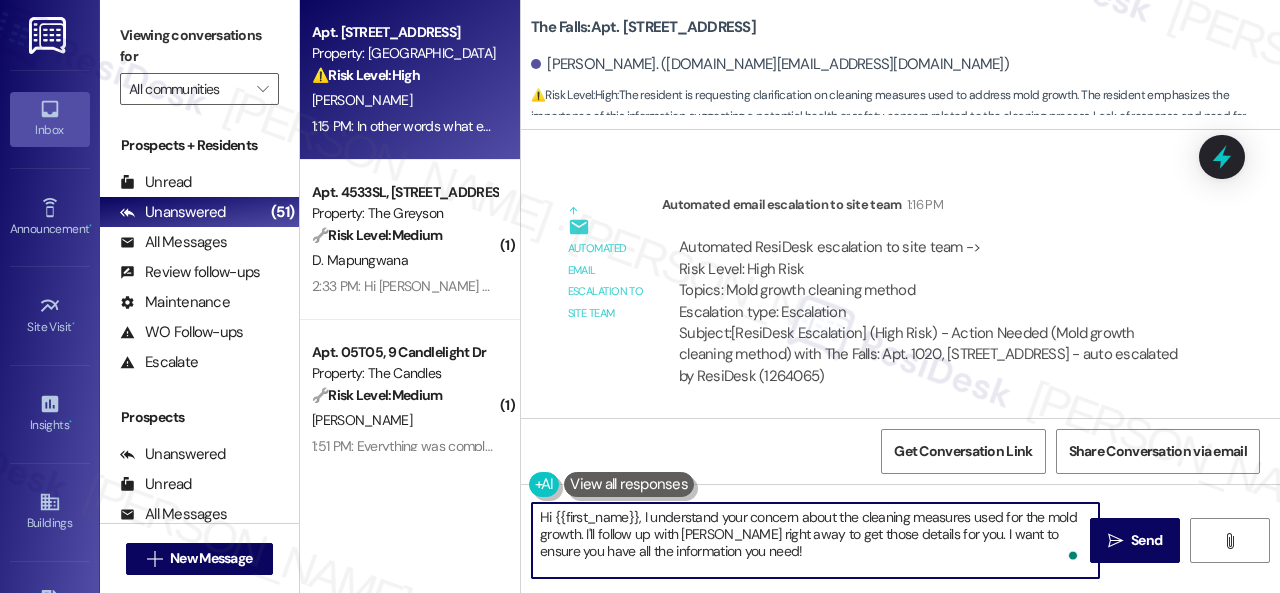 scroll, scrollTop: 7880, scrollLeft: 0, axis: vertical 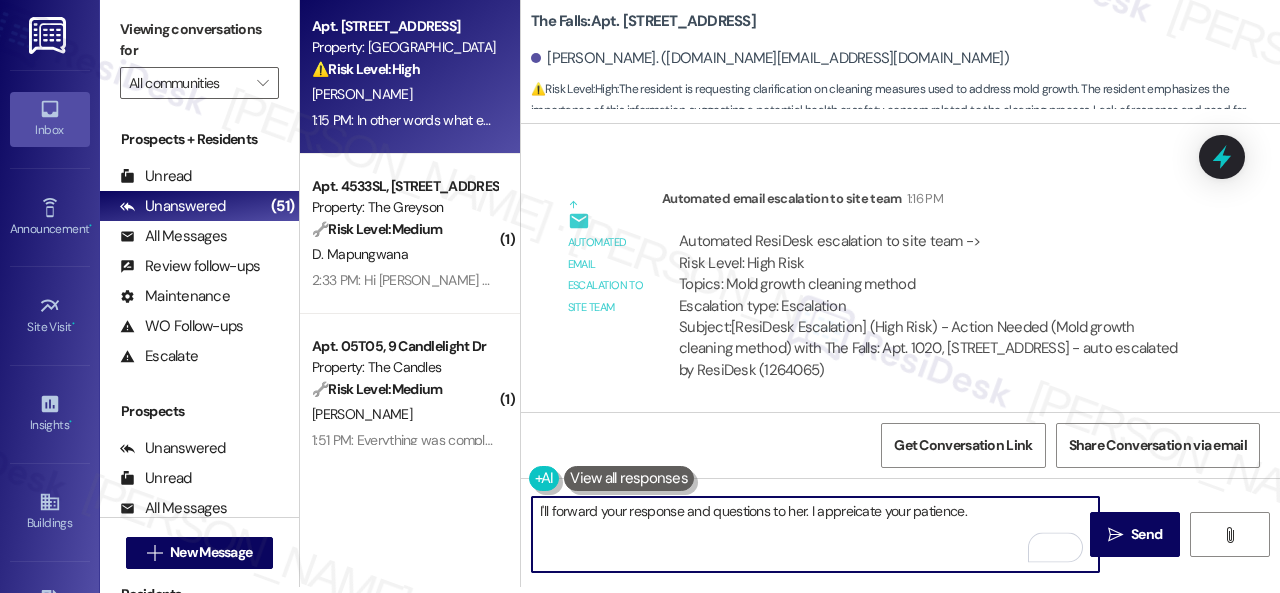 click on "I'll forward your response and questions to her. I appreicate your patience." at bounding box center [815, 534] 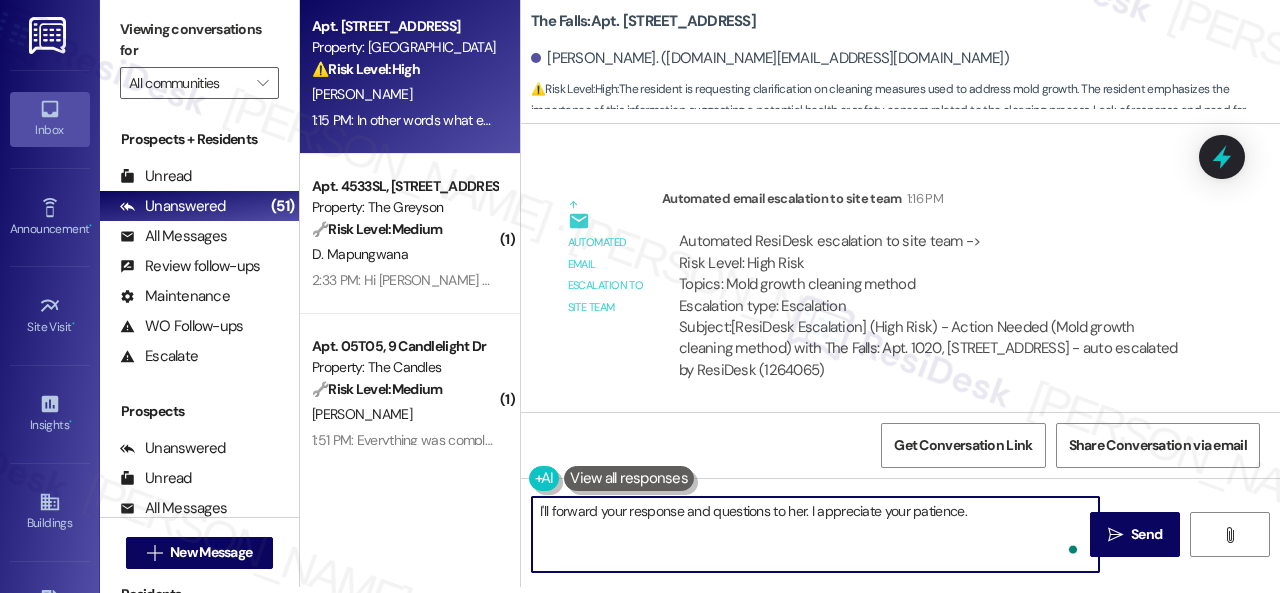 click on "I'll forward your response and questions to her. I appreciate your patience." at bounding box center [815, 534] 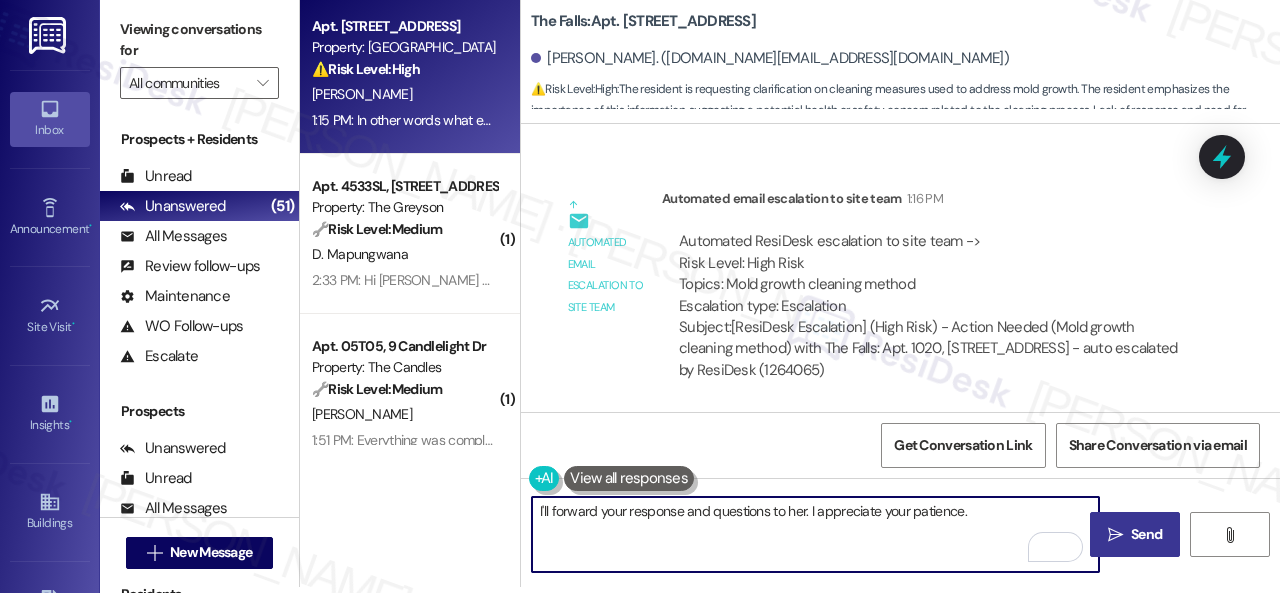 type on "I'll forward your response and questions to her. I appreciate your patience." 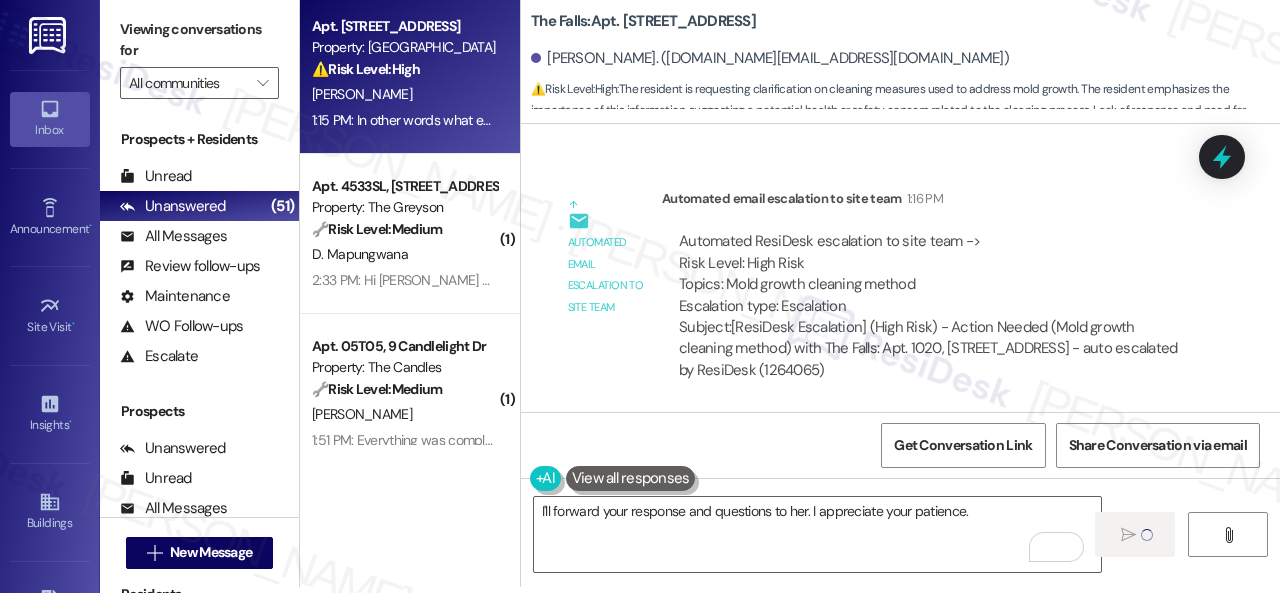 type 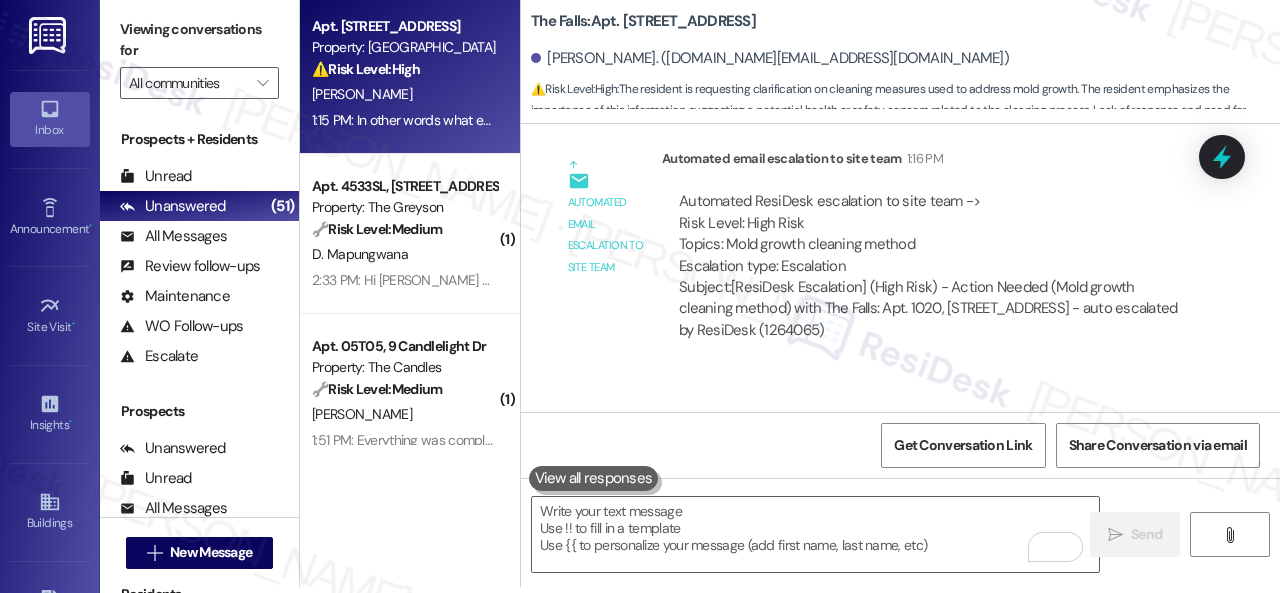 scroll, scrollTop: 0, scrollLeft: 0, axis: both 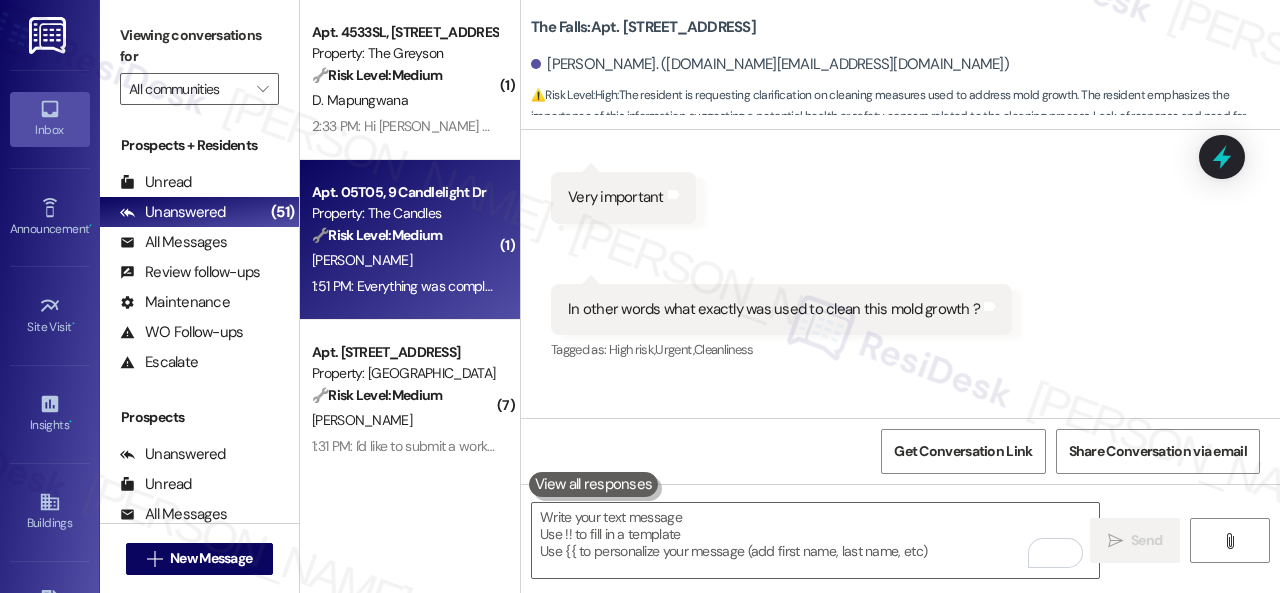 click on "🔧  Risk Level:  Medium The resident confirms the completion of a maintenance request. This is a routine follow-up and does not indicate any urgent issues or dissatisfaction." at bounding box center (404, 235) 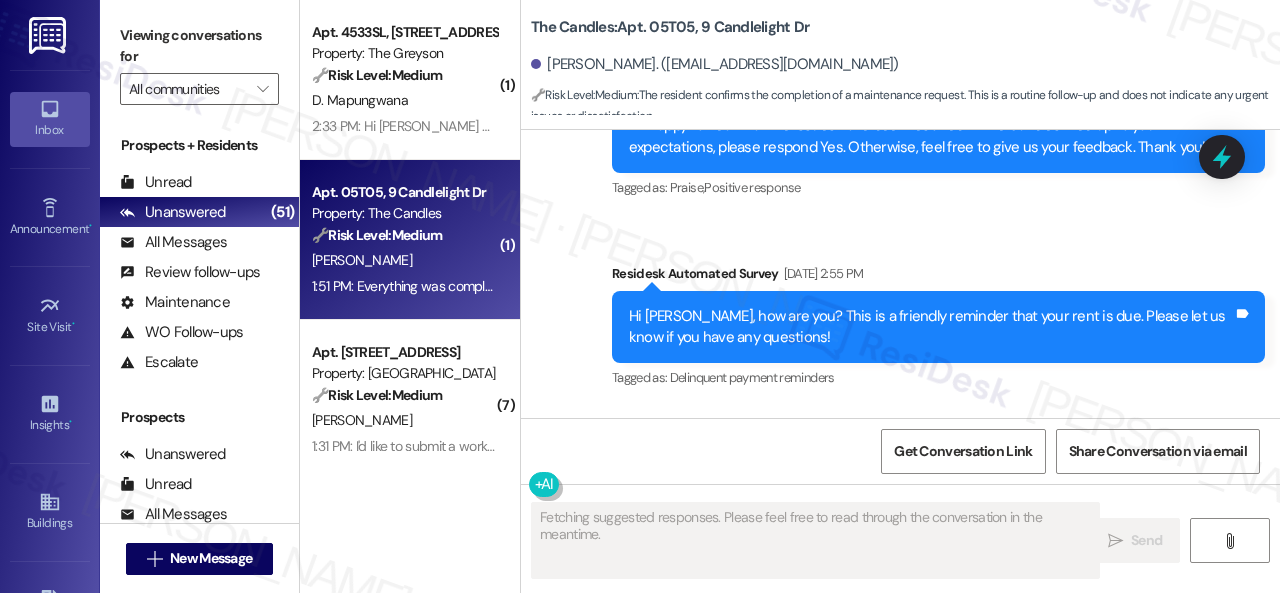 scroll, scrollTop: 5362, scrollLeft: 0, axis: vertical 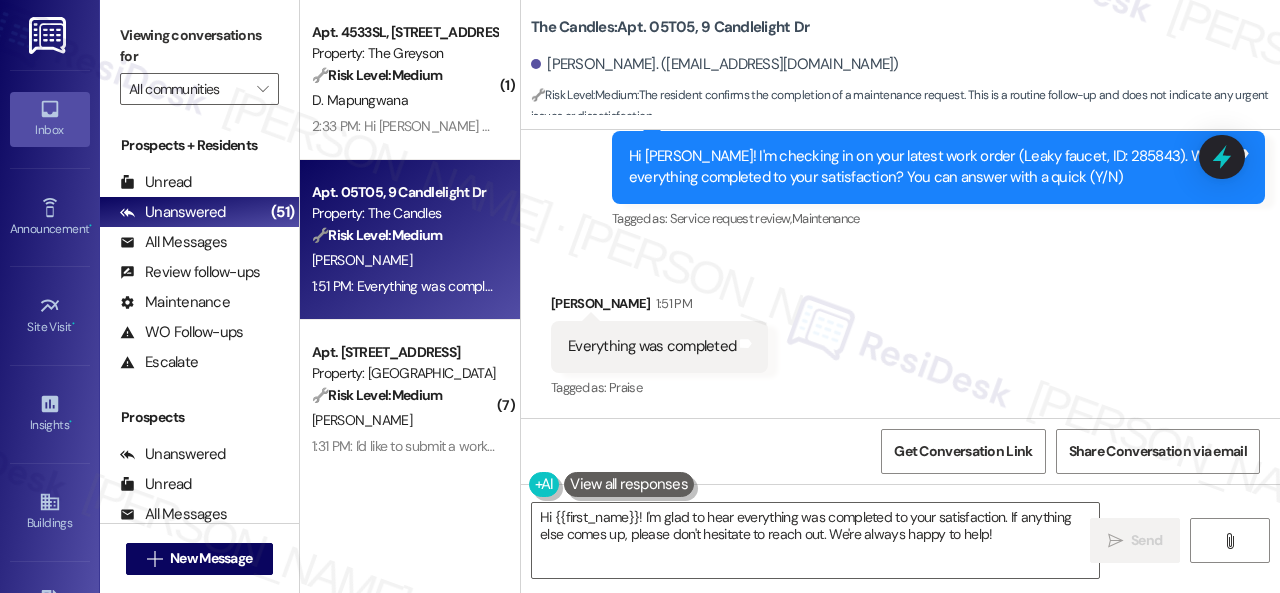 click on "Received via SMS [PERSON_NAME] 1:51 PM Everything was completed  Tags and notes Tagged as:   Praise Click to highlight conversations about Praise" at bounding box center (900, 332) 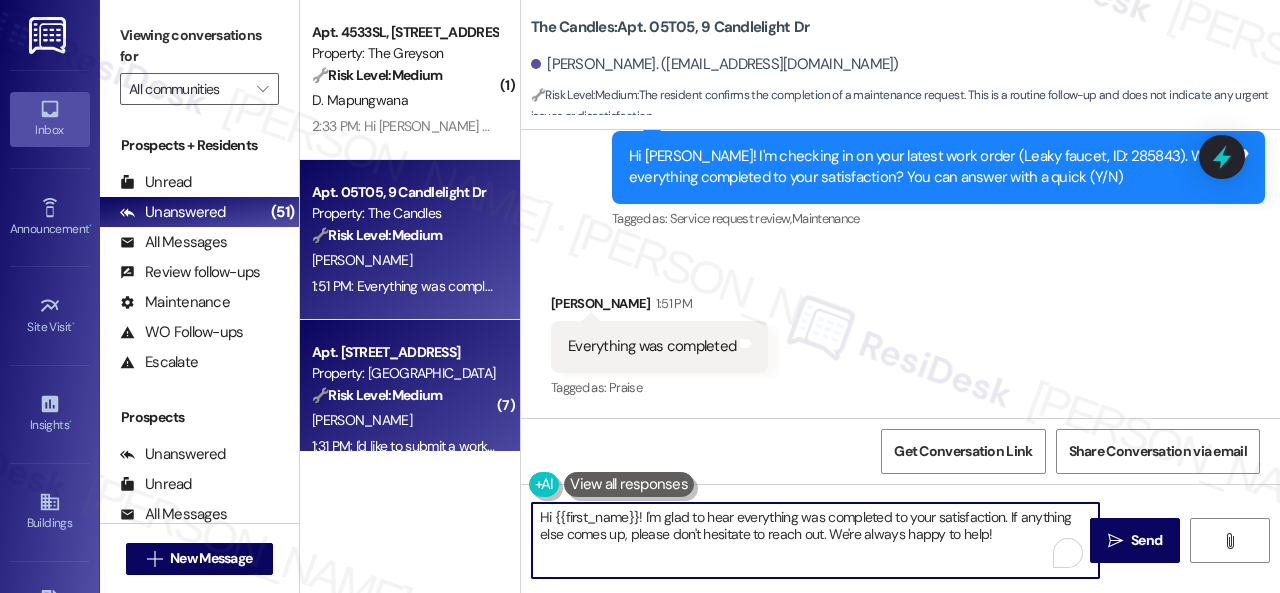 drag, startPoint x: 1016, startPoint y: 535, endPoint x: 440, endPoint y: 441, distance: 583.61975 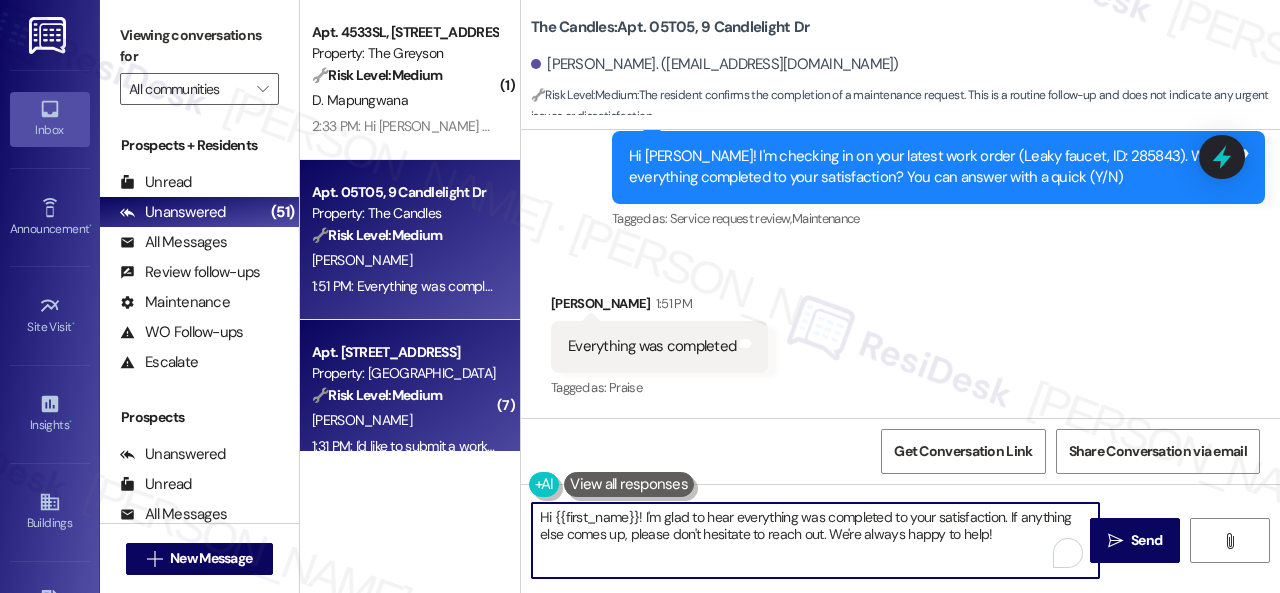click on "( 1 ) Apt. 4533SL, [STREET_ADDRESS] Property: The Greyson 🔧  Risk Level:  Medium The resident reports a malfunctioning stove plate. This is a non-urgent maintenance request affecting a major appliance, but does not pose an immediate safety risk. D. Mapungwana 2:33 PM: Hi [PERSON_NAME] one of my plate stove is not working well and it's the front left plate.Thanks! 2:33 PM: Hi [PERSON_NAME] one of my plate stove is not working well and it's the front left plate.Thanks! Apt. 05T05, 9 Candlelight Dr Property: The Candles 🔧  Risk Level:  Medium The resident confirms the completion of a maintenance request. This is a routine follow-up and does not indicate any urgent issues or dissatisfaction. [PERSON_NAME] 1:51 PM: Everything was completed  1:51 PM: Everything was completed  ( 7 ) Apt. 5780F1, [STREET_ADDRESS] Property: [GEOGRAPHIC_DATA] 🔧  Risk Level:  Medium [PERSON_NAME] ( 2 ) Apt. 5174, [STREET_ADDRESS] Property: The Boulevard 🔧  Risk Level:  Medium [PERSON_NAME][GEOGRAPHIC_DATA][PERSON_NAME] ( 5 ) Apt. 5022, [STREET_ADDRESS] [PERSON_NAME]" at bounding box center [790, 296] 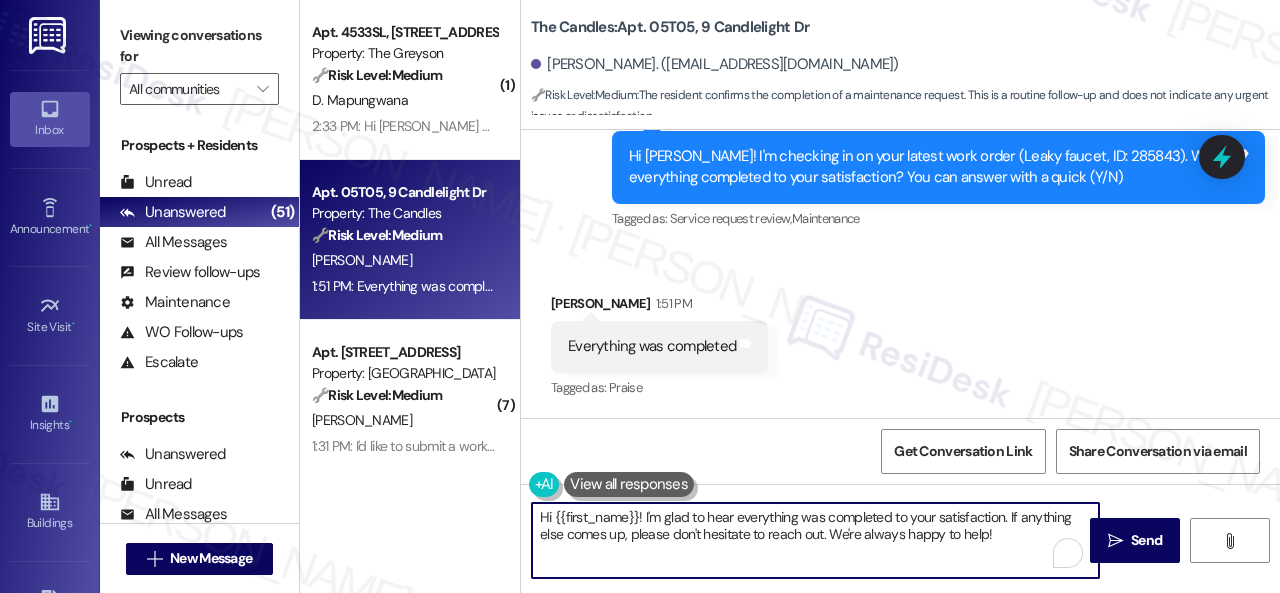 paste on "Awesome — glad everything’s sorted! If {{property}} was up to your expectations, just reply “Yes.” If not, no worries — feel free to share your thoughts. We’re always looking to get better" 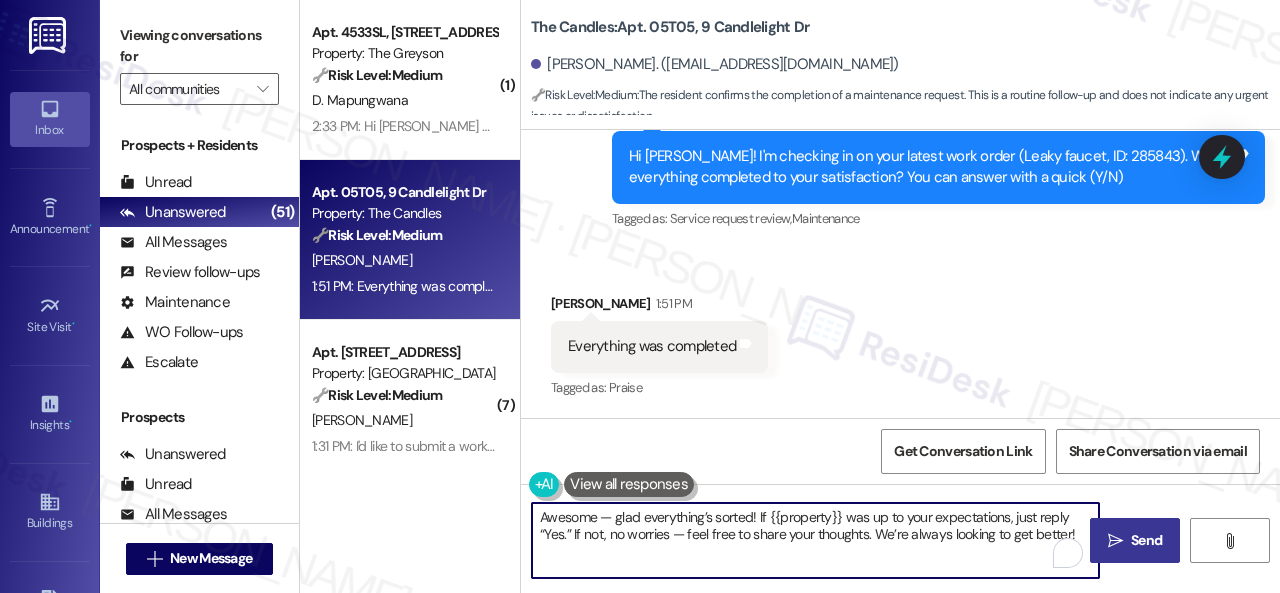 type on "Awesome — glad everything’s sorted! If {{property}} was up to your expectations, just reply “Yes.” If not, no worries — feel free to share your thoughts. We’re always looking to get better!" 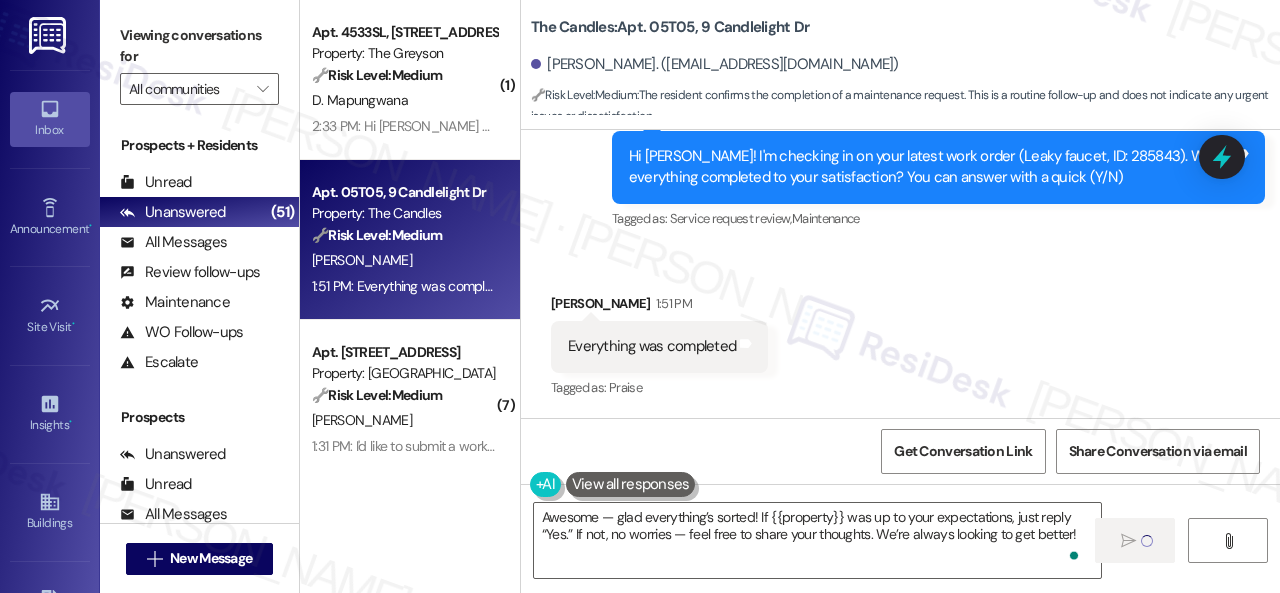 type 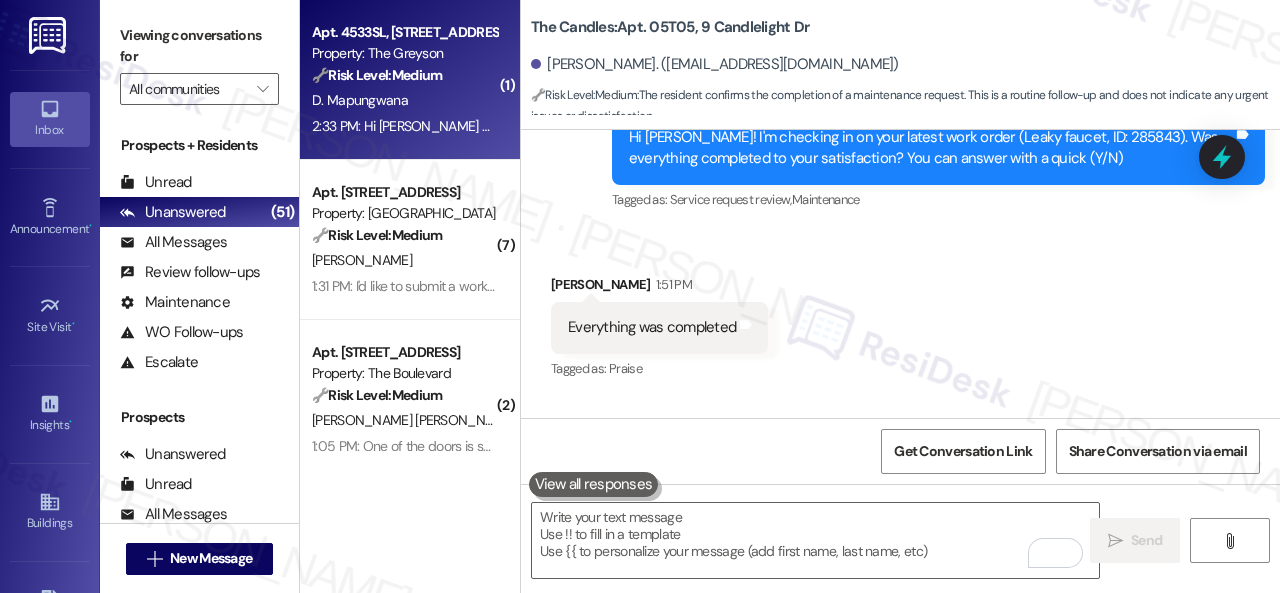 click on "D. Mapungwana" at bounding box center (404, 100) 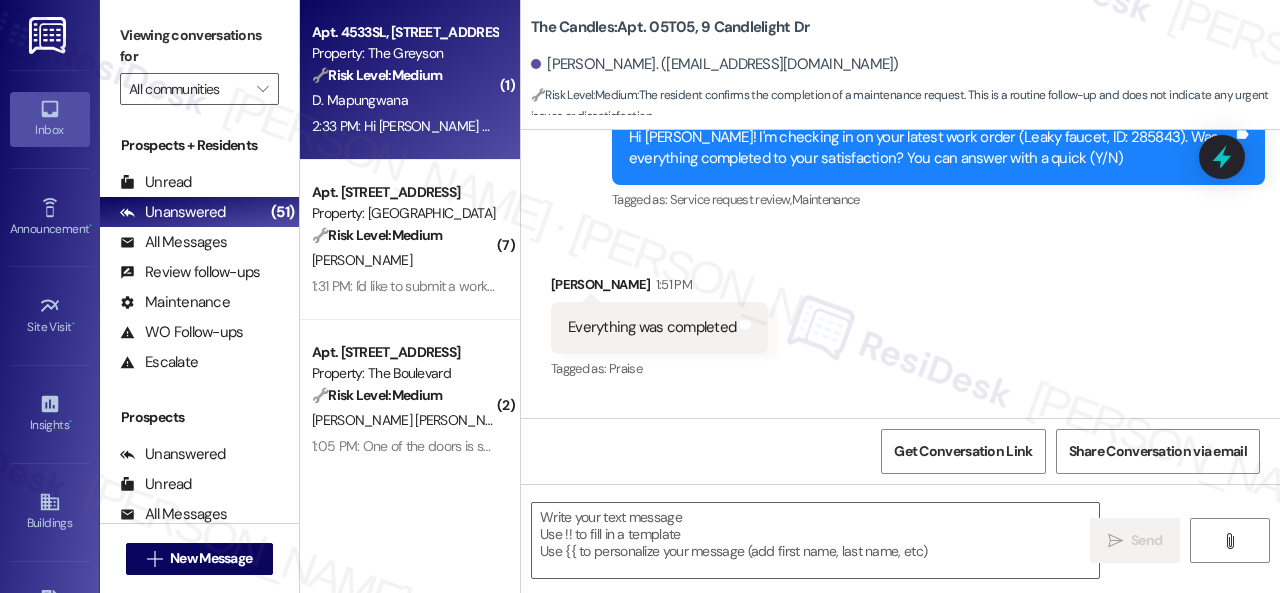 type on "Fetching suggested responses. Please feel free to read through the conversation in the meantime." 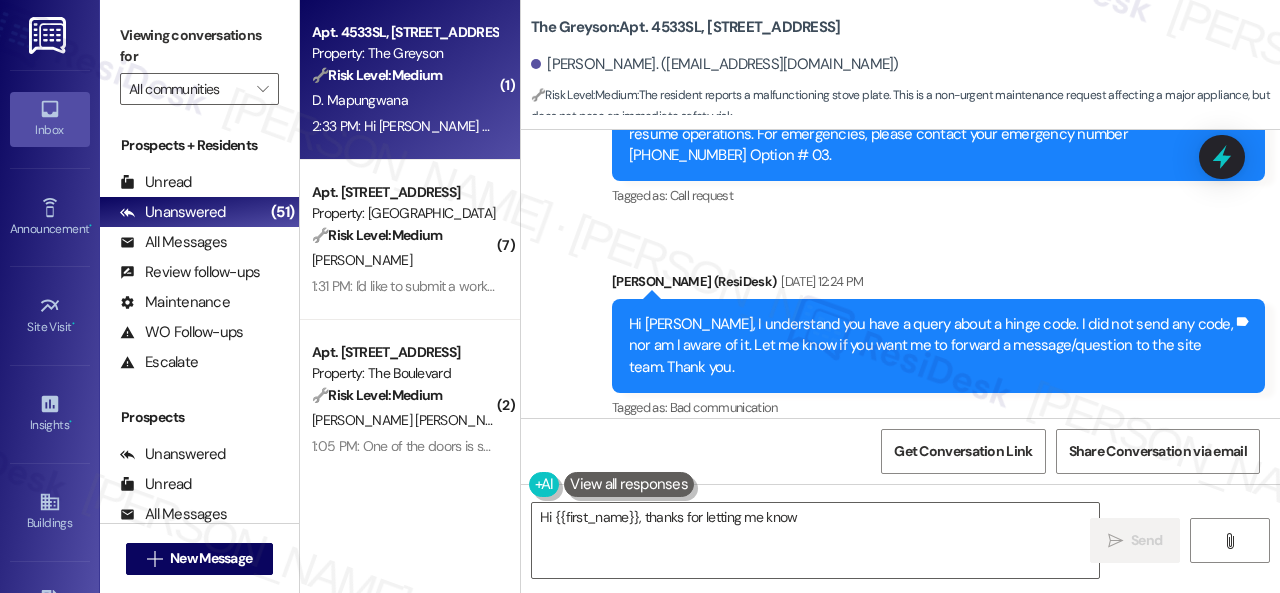 scroll, scrollTop: 3974, scrollLeft: 0, axis: vertical 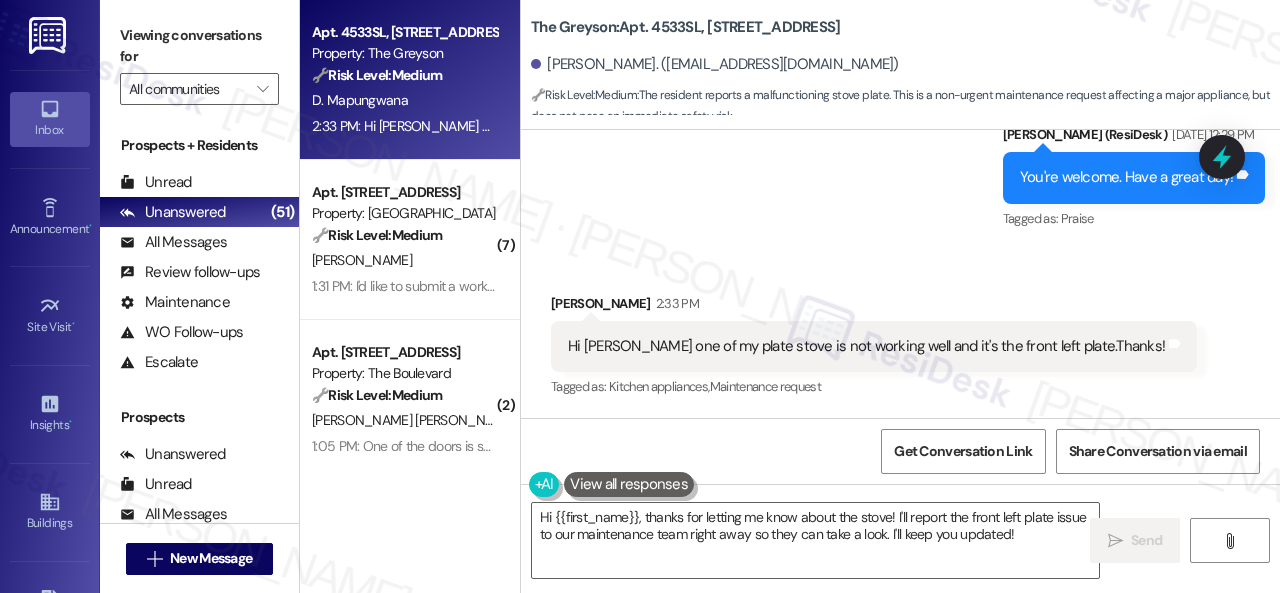 click on "Received via SMS [PERSON_NAME] 2:33 PM Hi [PERSON_NAME] one of my plate stove is not working well and it's the front left plate.Thanks! Tags and notes Tagged as:   Kitchen appliances ,  Click to highlight conversations about Kitchen appliances Maintenance request Click to highlight conversations about Maintenance request" at bounding box center (900, 332) 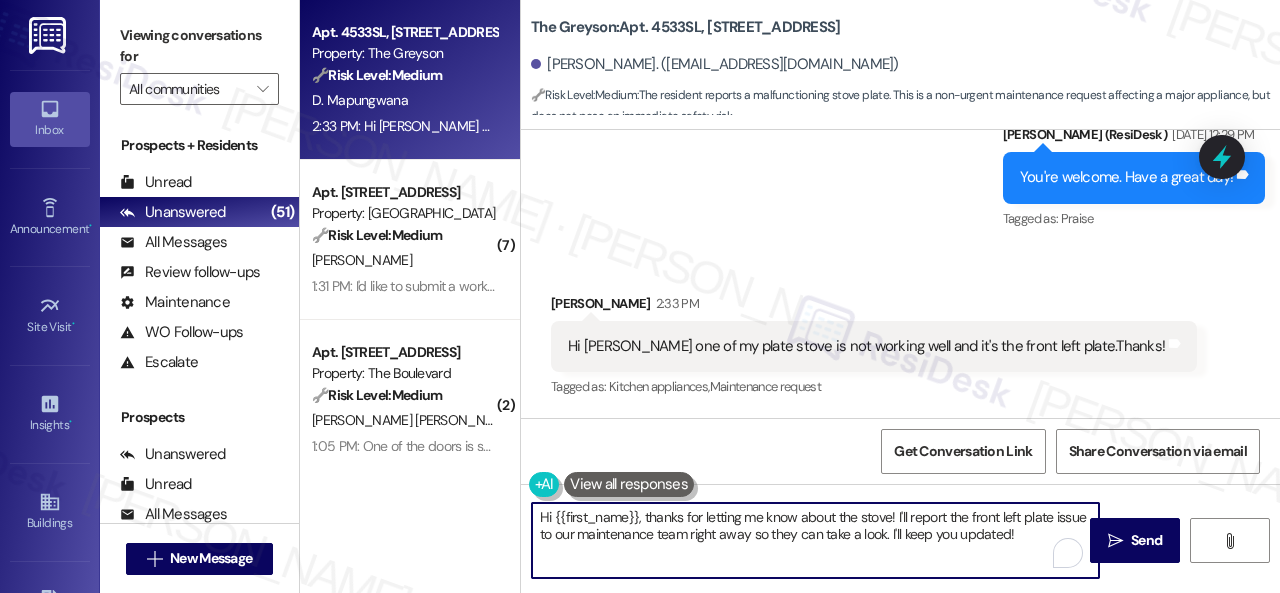 click on "Hi {{first_name}}, thanks for letting me know about the stove! I'll report the front left plate issue to our maintenance team right away so they can take a look. I'll keep you updated!" at bounding box center (815, 540) 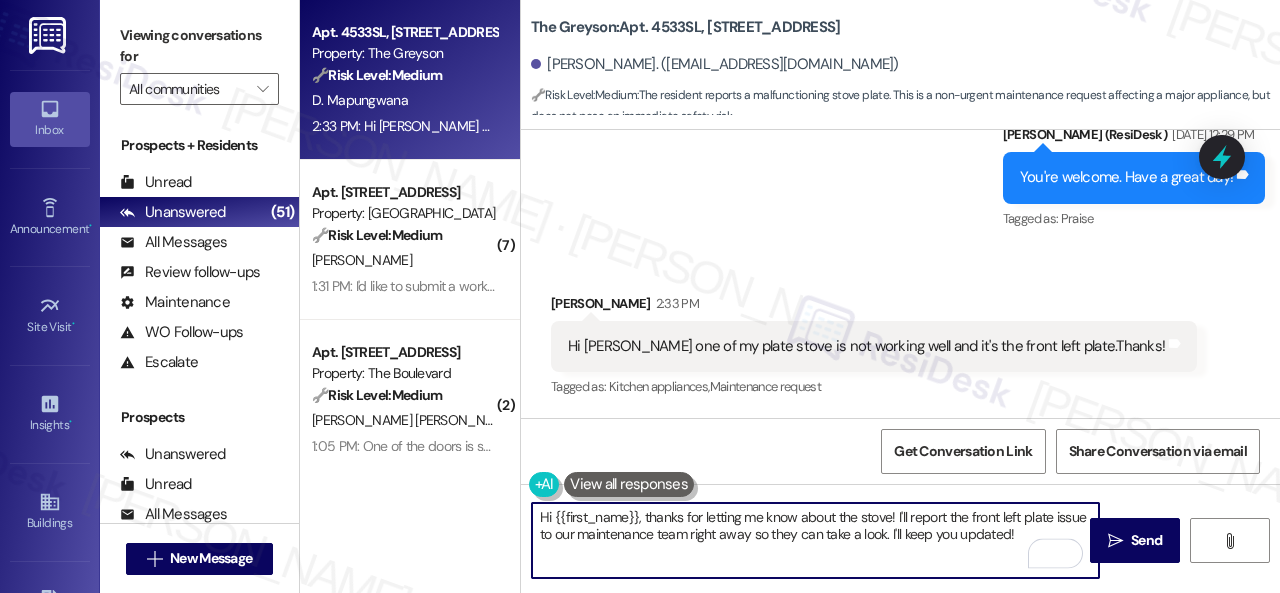 click on "Hi {{first_name}}, thanks for letting me know about the stove! I'll report the front left plate issue to our maintenance team right away so they can take a look. I'll keep you updated!" at bounding box center (815, 540) 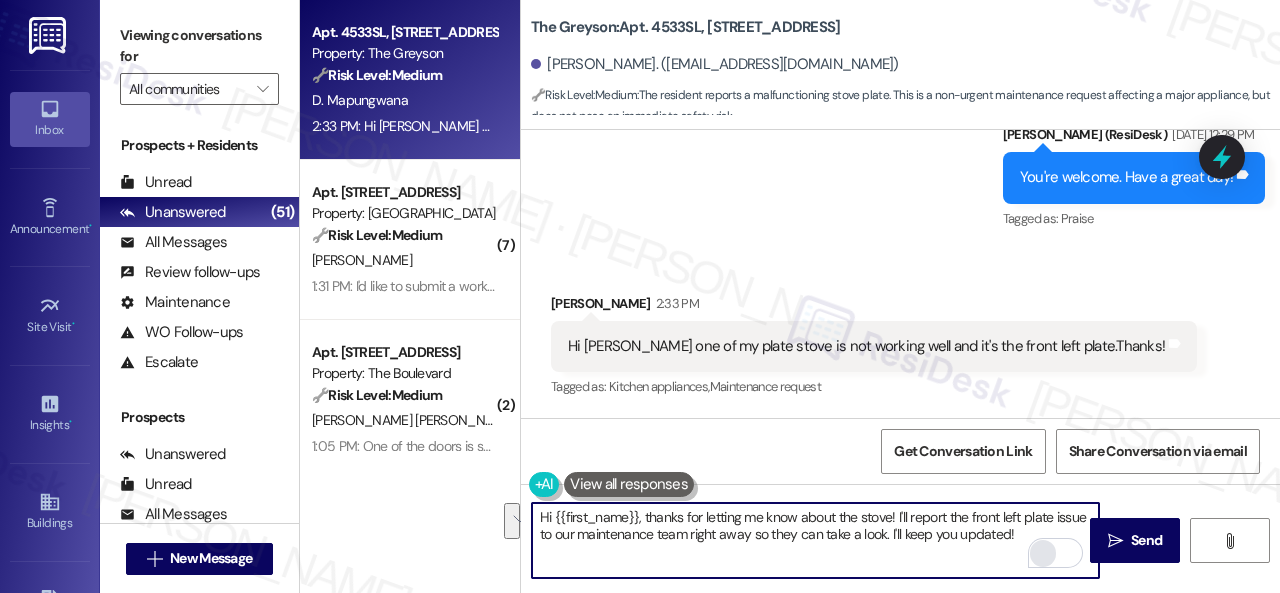 drag, startPoint x: 896, startPoint y: 515, endPoint x: 1046, endPoint y: 539, distance: 151.90787 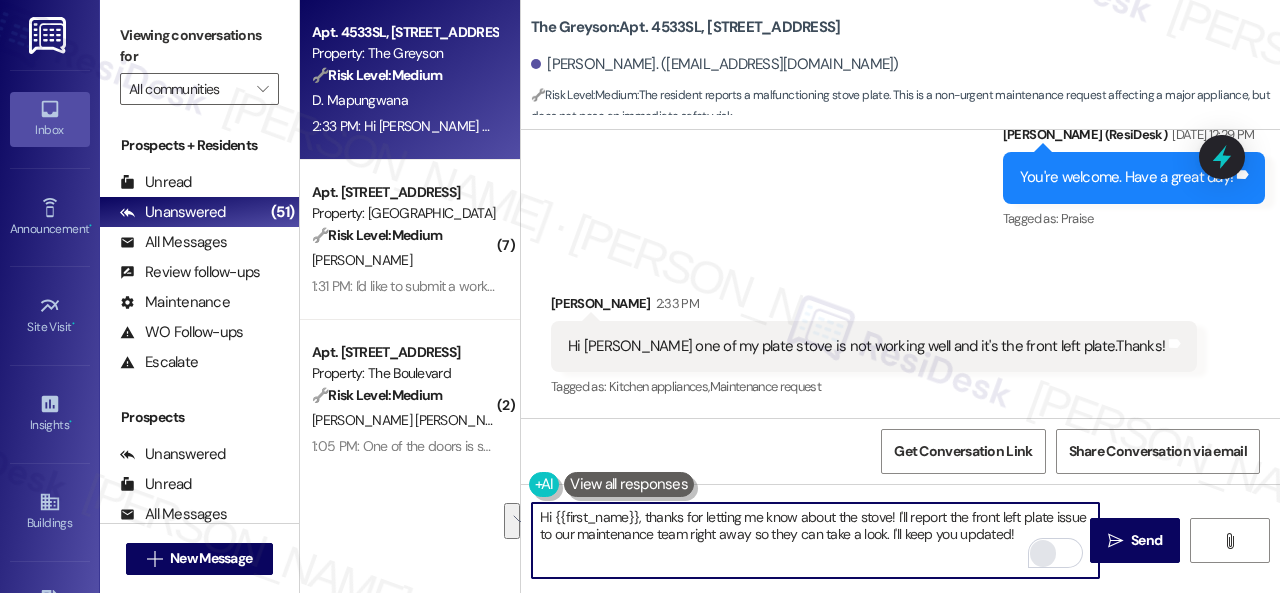 click on "Hi {{first_name}}, thanks for letting me know about the stove! I'll report the front left plate issue to our maintenance team right away so they can take a look. I'll keep you updated!" at bounding box center [815, 540] 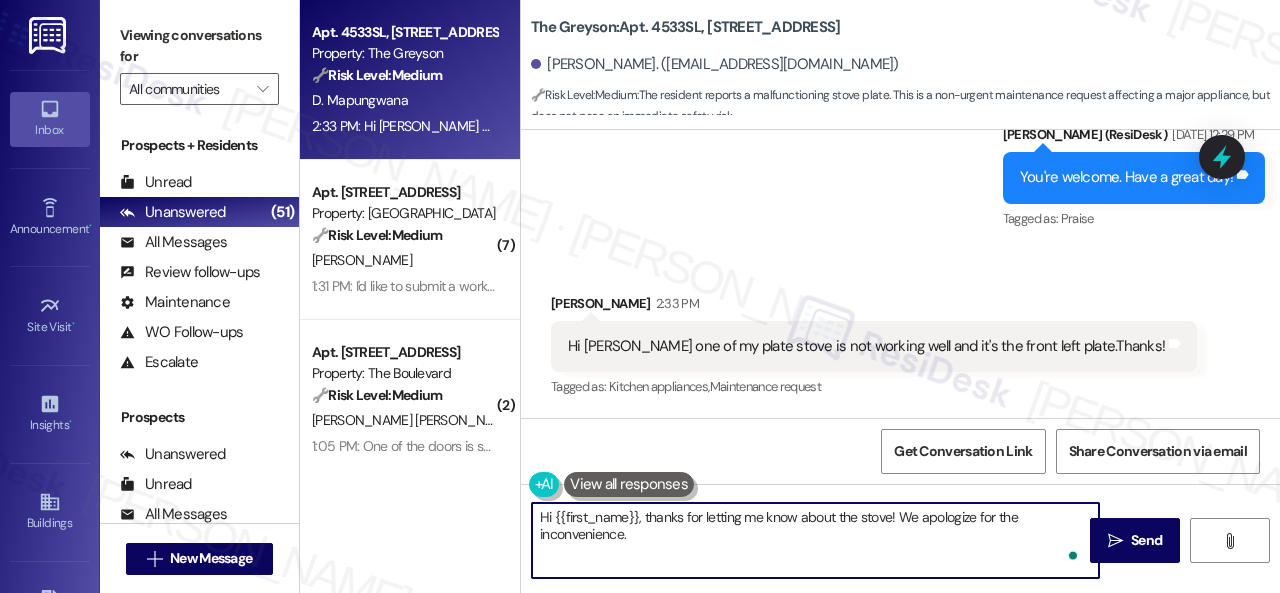 paste on "Is there a work order for the issue already? If so, may I have the work order number to follow up with the site team? If not yet, I'll be happy to submit it on your behalf.
Note: Due to limited availability, our maintenance team isn't able to call or schedule visits in advance. By submitting a work order, you're permitting them to enter your apartment, even if you're not home. If any children may be alone during the visit, please let me know so we can inform the team." 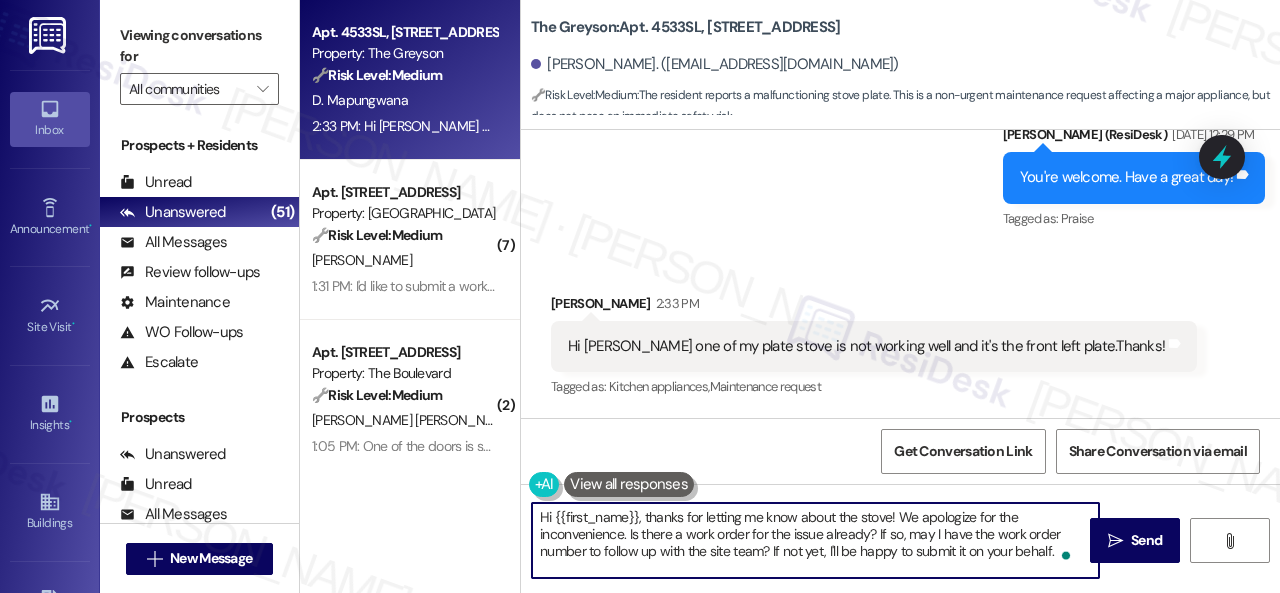 scroll, scrollTop: 68, scrollLeft: 0, axis: vertical 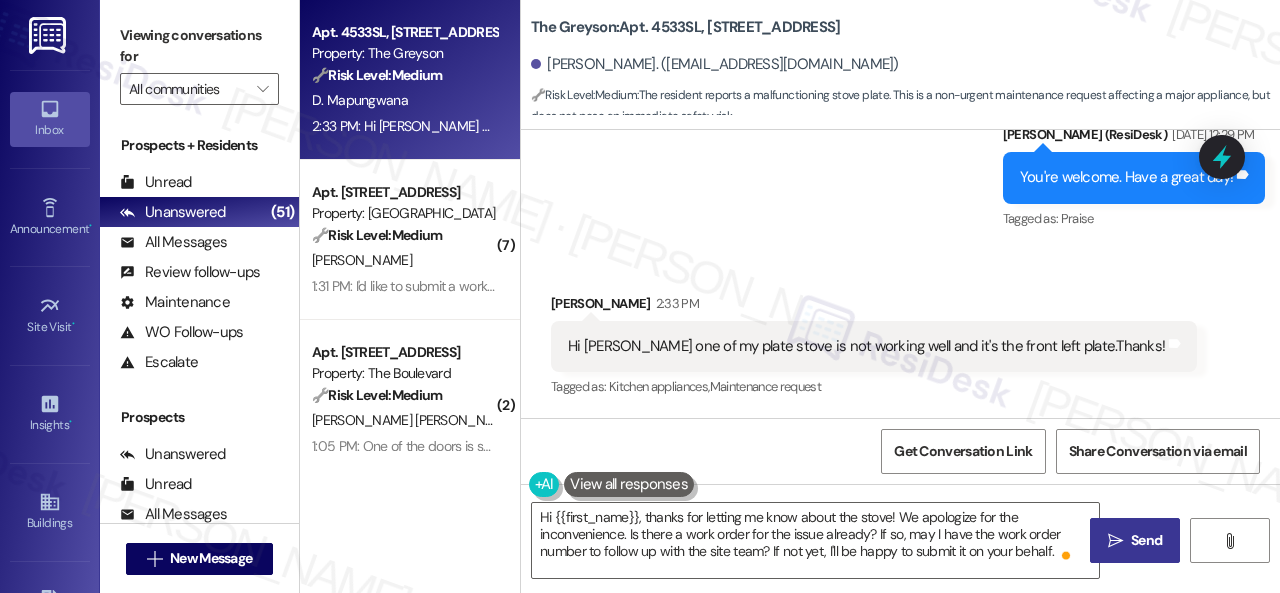 click on " Send" at bounding box center [1135, 540] 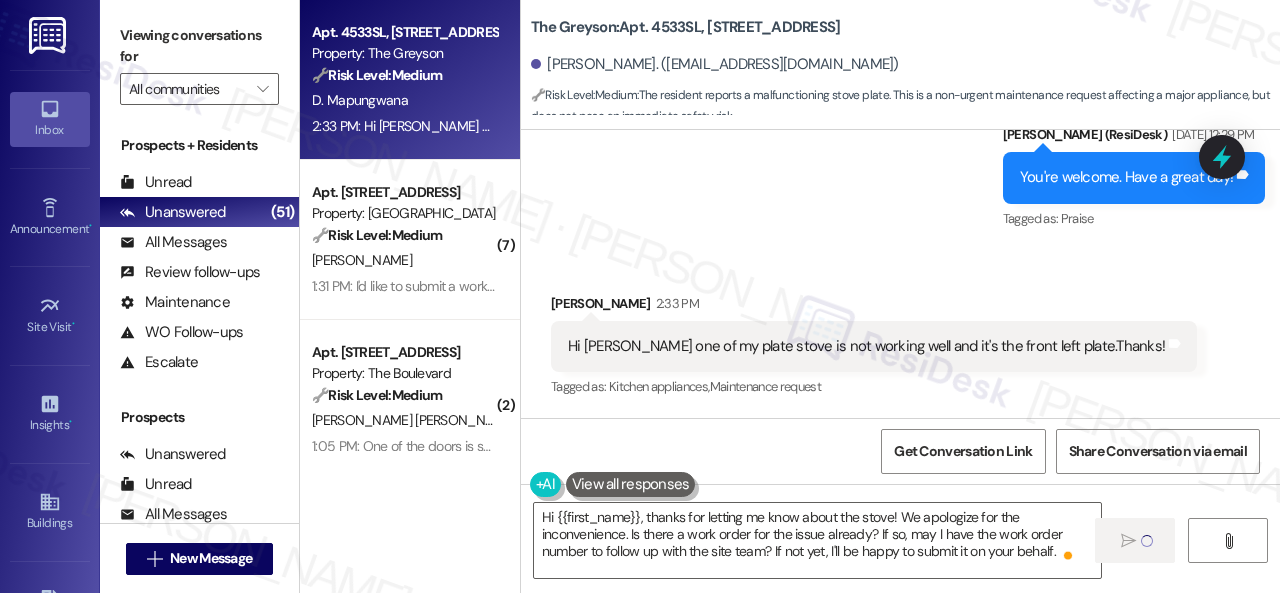 type on "Fetching suggested responses. Please feel free to read through the conversation in the meantime." 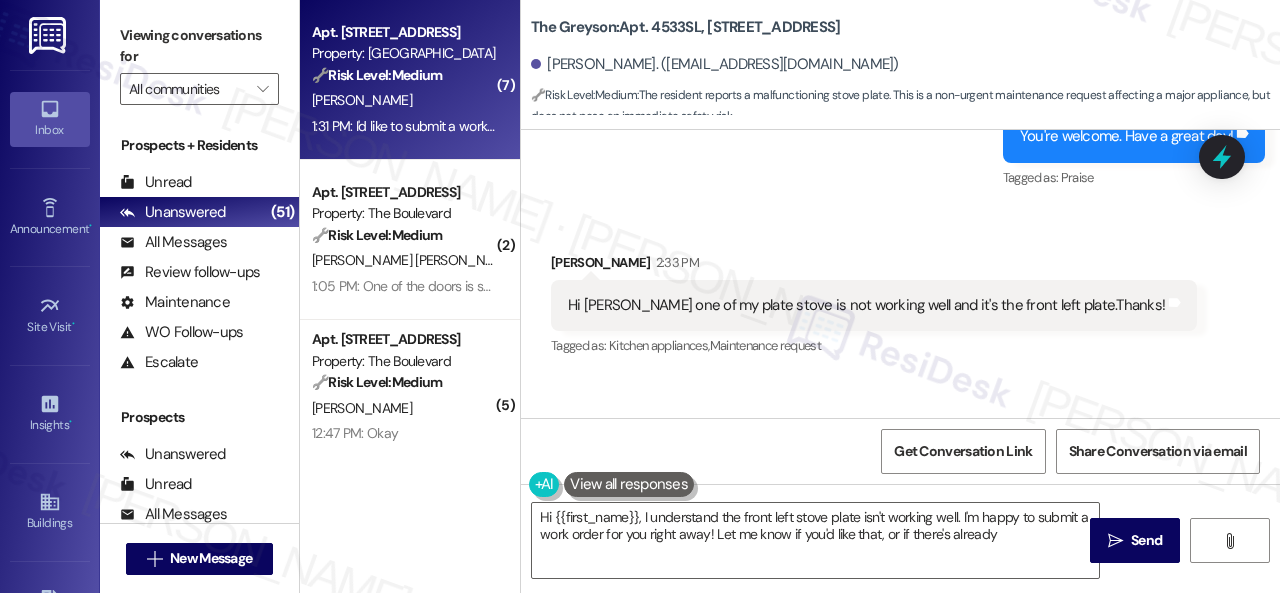 type on "Hi {{first_name}}, I understand the front left stove plate isn't working well. I'm happy to submit a work order for you right away! Let me know if you'd like that, or if there's already" 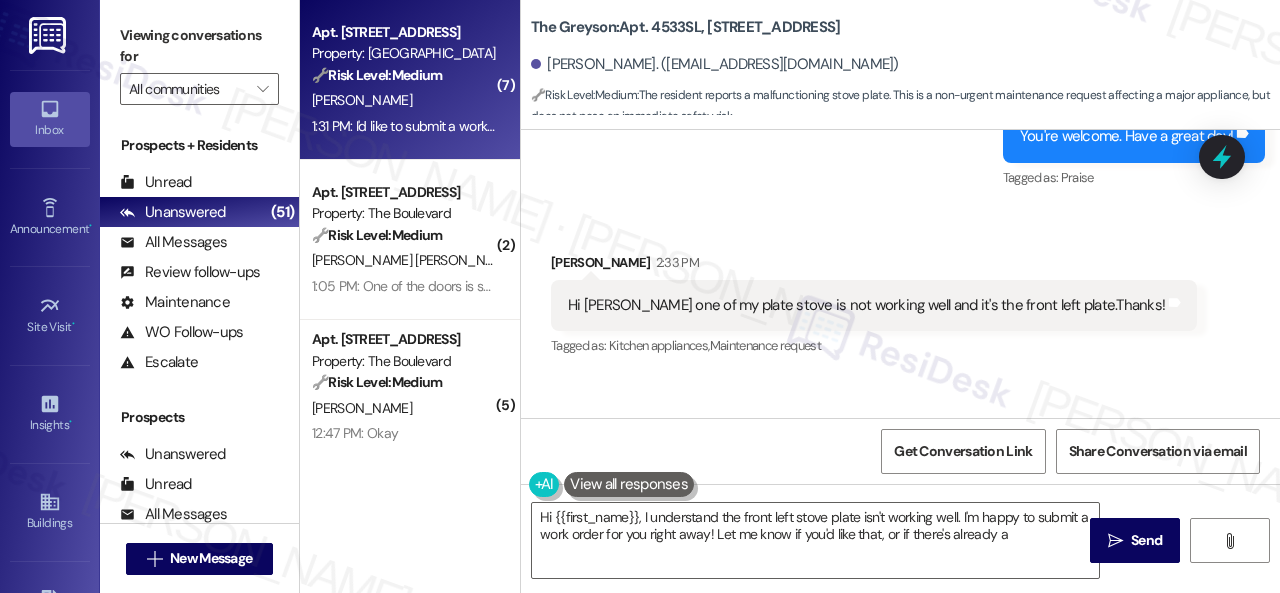 click on "[PERSON_NAME]" at bounding box center [404, 100] 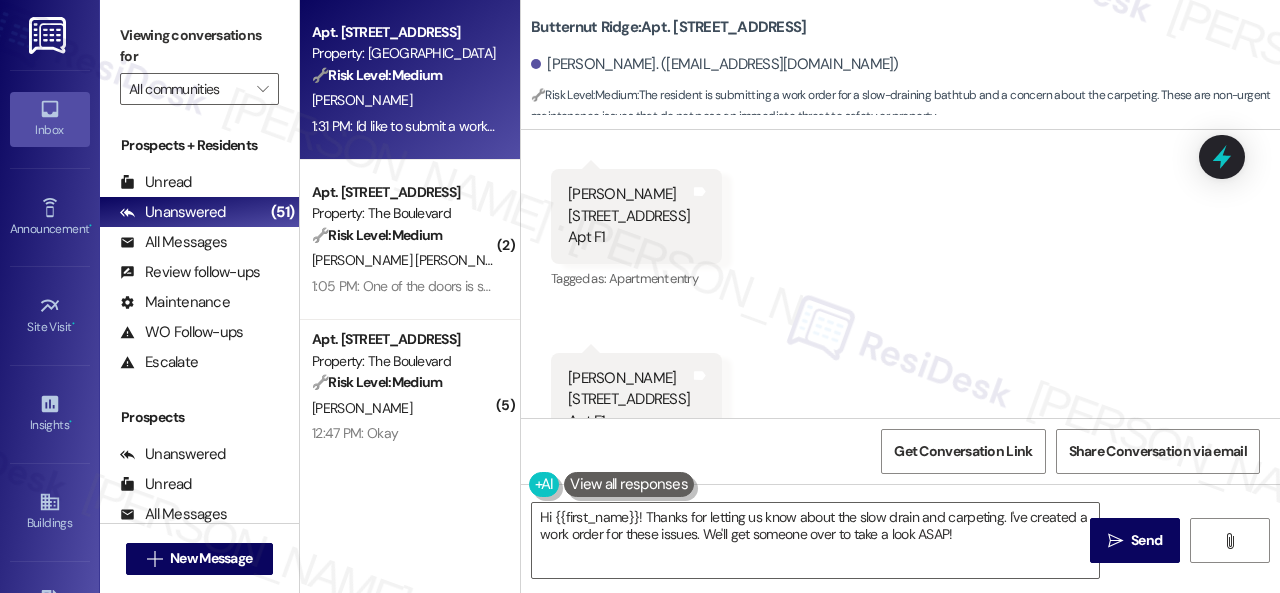 click on "Received via SMS [PERSON_NAME]   Neutral 1:09 PM I'd like to submit a work order.
My bathtub in guest bathroom is draining slowly. Also, there is something odd looking on the carpeting behind door of master bedroom I want checked out Tags and notes Tagged as:   Plumbing/water ,  Click to highlight conversations about Plumbing/water Maintenance ,  Click to highlight conversations about Maintenance High risk ,  Click to highlight conversations about High risk Work order request Click to highlight conversations about Work order request  Related guidelines Show suggestions Received via SMS 1:09 PM [PERSON_NAME] 1:09 PM Yes Tags and notes Tagged as:   Positive response Click to highlight conversations about Positive response Received via SMS 1:09 PM [PERSON_NAME] 1:09 PM Yes Tags and notes Tagged as:   Positive response Click to highlight conversations about Positive response Received via SMS 1:10 PM [PERSON_NAME] 1:10 PM [PERSON_NAME]
[STREET_ADDRESS]
Apt F1 Tags and notes Tagged as:   1:10 PM" at bounding box center (900, 194) 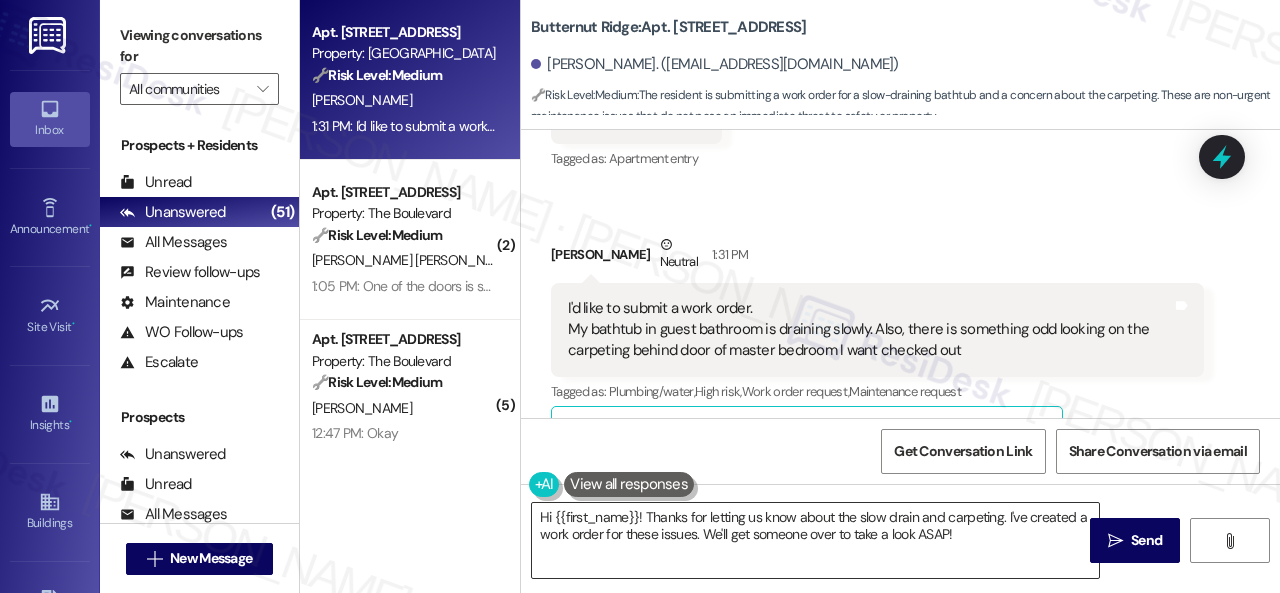 drag, startPoint x: 994, startPoint y: 531, endPoint x: 1000, endPoint y: 520, distance: 12.529964 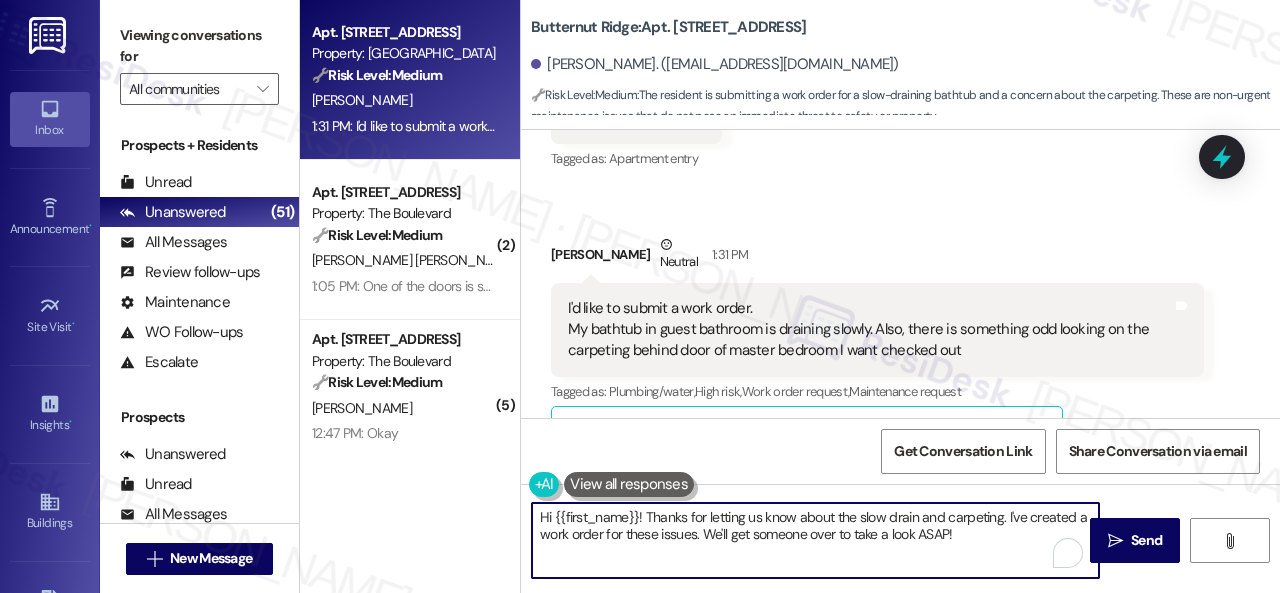 click on "Hi {{first_name}}! Thanks for letting us know about the slow drain and carpeting. I've created a work order for these issues. We'll get someone over to take a look ASAP!" at bounding box center (815, 540) 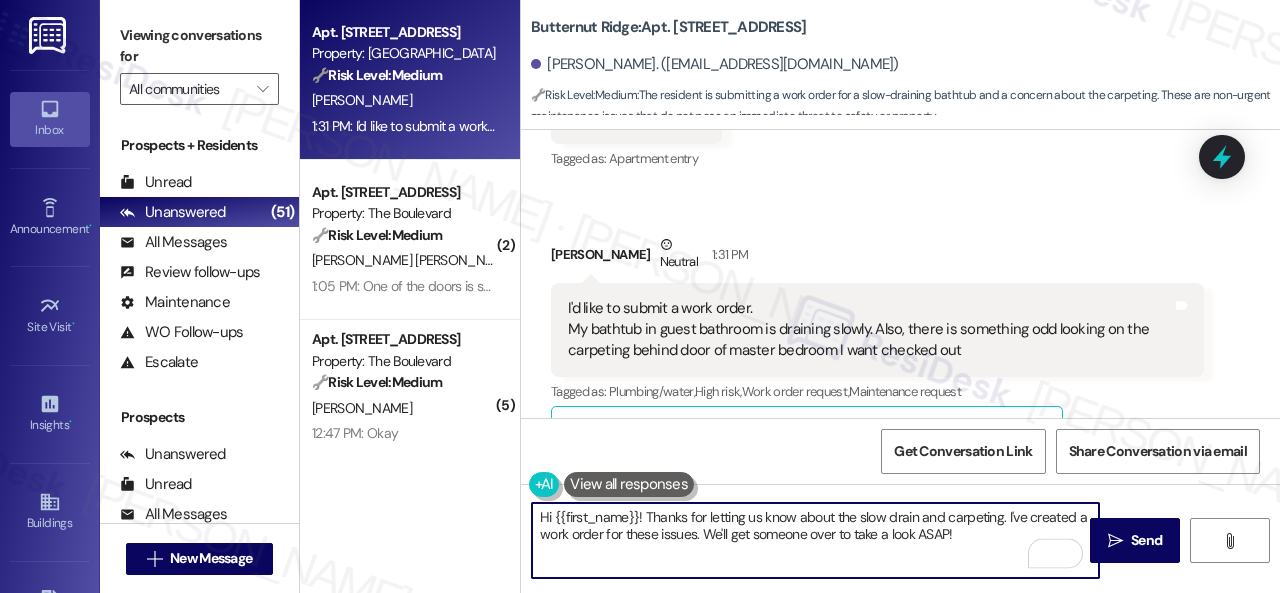 scroll, scrollTop: 6, scrollLeft: 0, axis: vertical 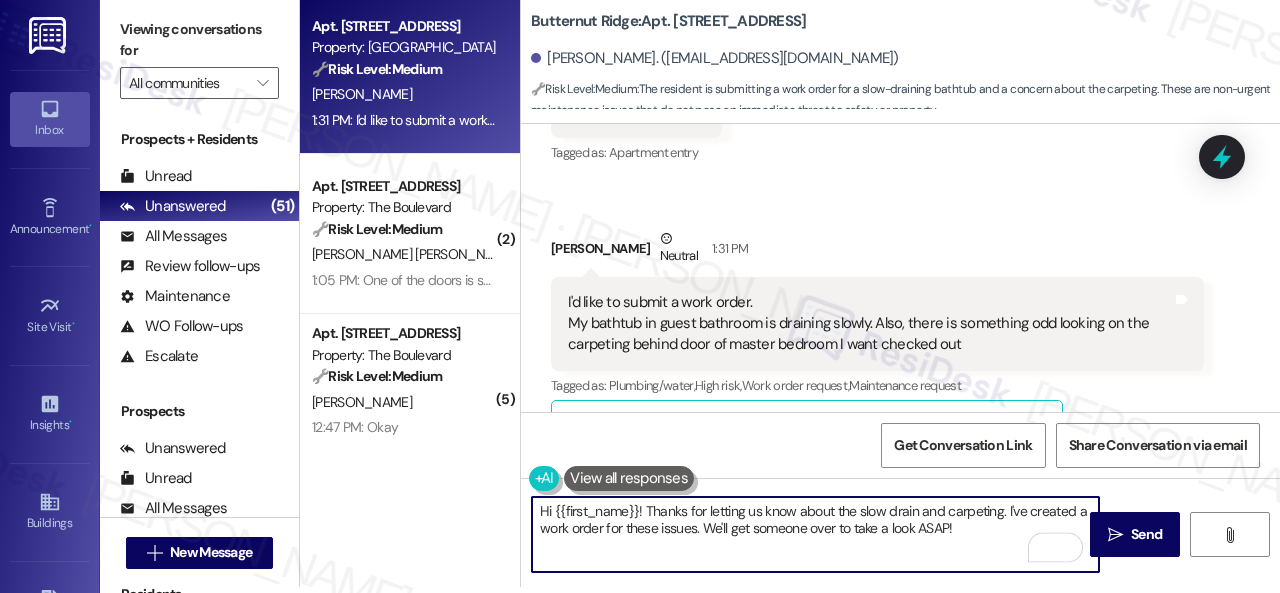 drag, startPoint x: 1003, startPoint y: 517, endPoint x: 995, endPoint y: 587, distance: 70.45566 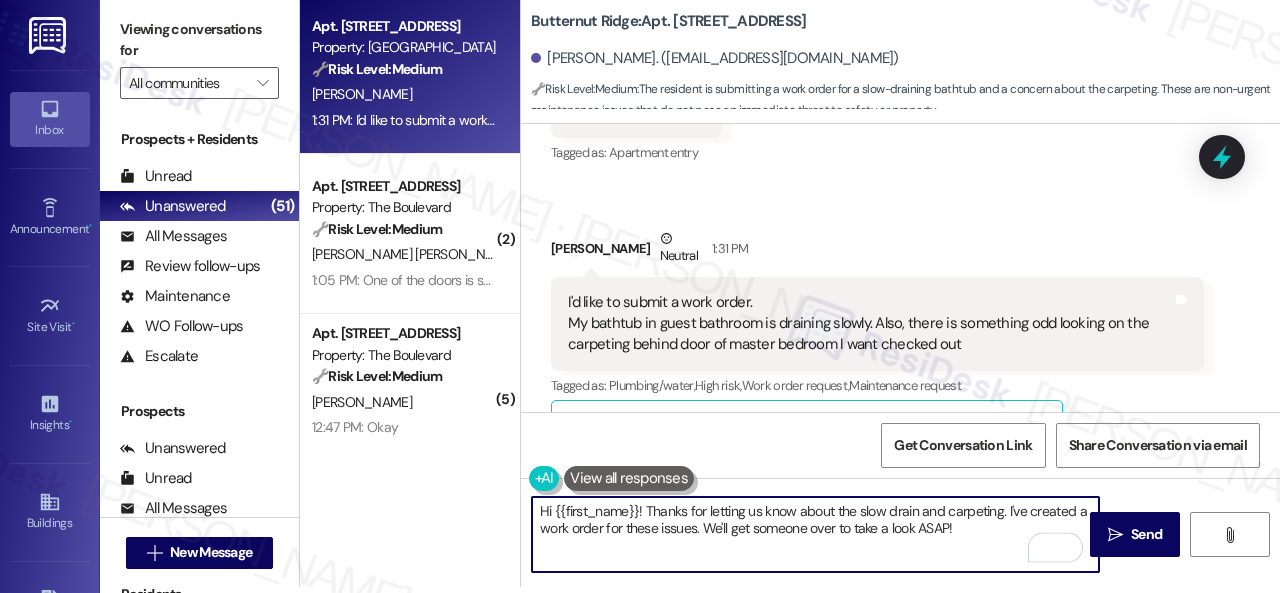 click on "Viewing conversations for All communities  Prospects + Residents Unread (0) Unread: Any message you haven't read yet will show up here Unanswered (51) Unanswered: ResiDesk identifies open questions and unanswered conversations so you can respond to them. All Messages (undefined) All Messages: This is your inbox. All of your tenant messages will show up here. Review follow-ups (undefined) Review follow-ups: [PERSON_NAME] identifies open review candidates and conversations so you can respond to them. Maintenance (undefined) Maintenance: ResiDesk identifies conversations around maintenance or work orders from the last 14 days so you can respond to them. WO Follow-ups (undefined) WO Follow-ups: ResiDesk identifies follow-ups around maintenance or work orders from the last 7 days so you can respond to them. Escalate (undefined) Escalate: ResiDesk identifies conversations that need to be escalated to the site team from the last 5 days so you can respond to them. Prospects Unanswered (0) Unread (0) All Messages (0) (" at bounding box center (690, 296) 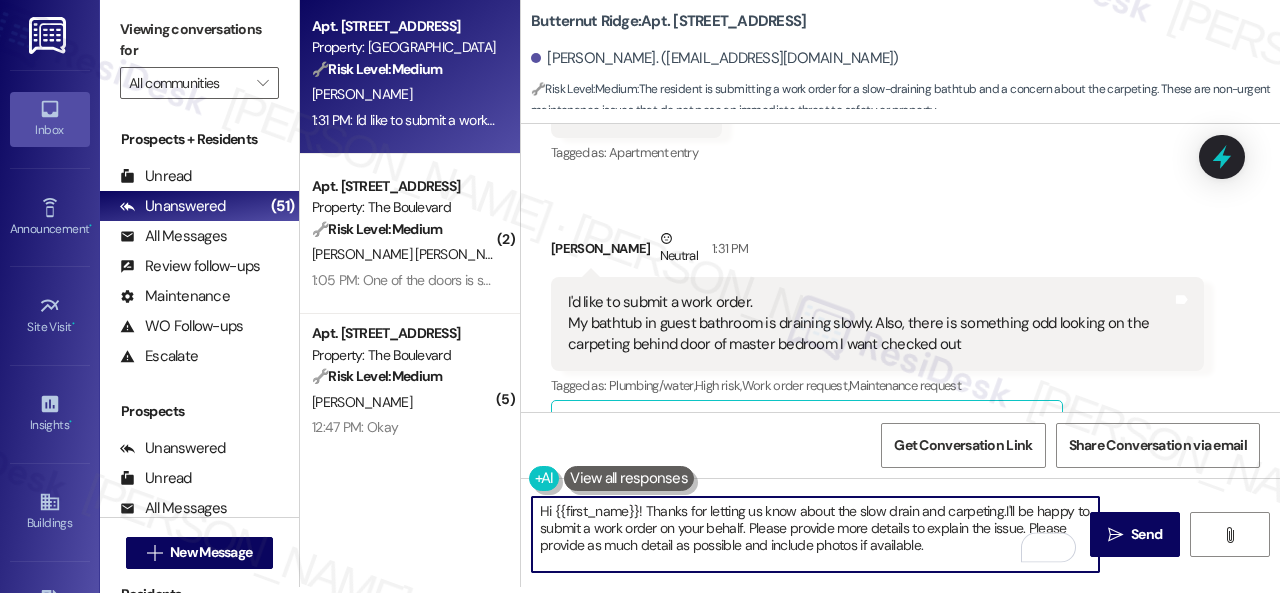 scroll, scrollTop: 68, scrollLeft: 0, axis: vertical 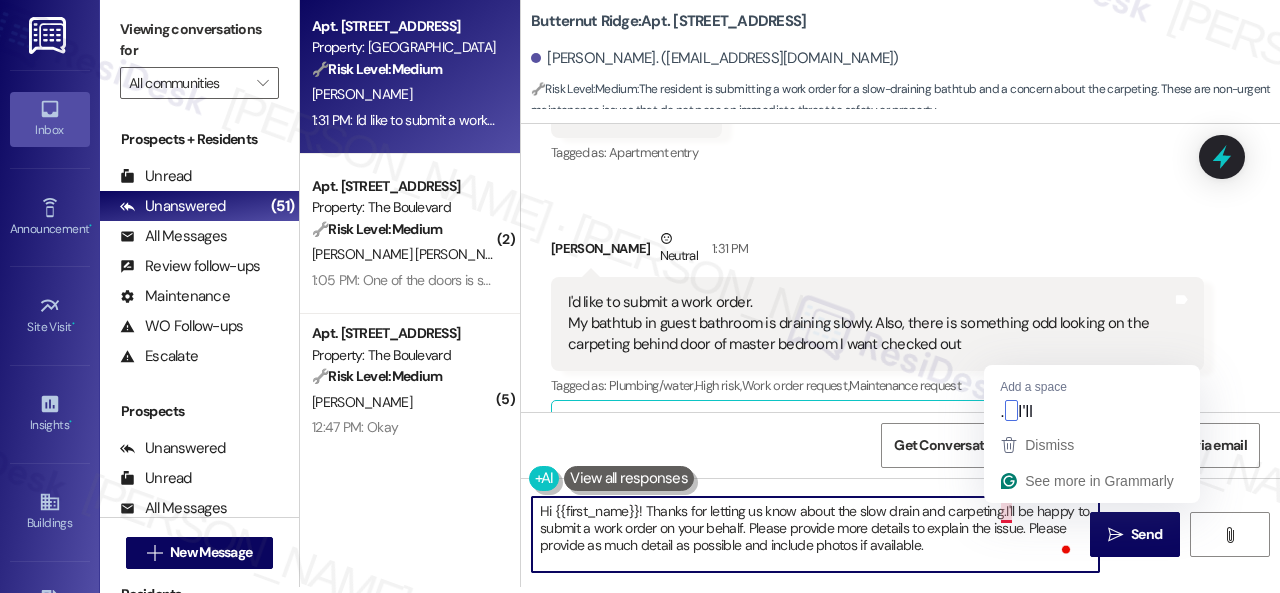 click on "Hi {{first_name}}! Thanks for letting us know about the slow drain and carpeting.I'll be happy to submit a work order on your behalf. Please provide more details to explain the issue. Please provide as much detail as possible and include photos if available.
Note: Due to limited availability, our maintenance team isn't able to call or schedule visits in advance. By submitting a work order, you're permitting them to enter your apartment, even if you're not home. If any children may be alone during the visit, please let me know so we can inform the team." at bounding box center [815, 534] 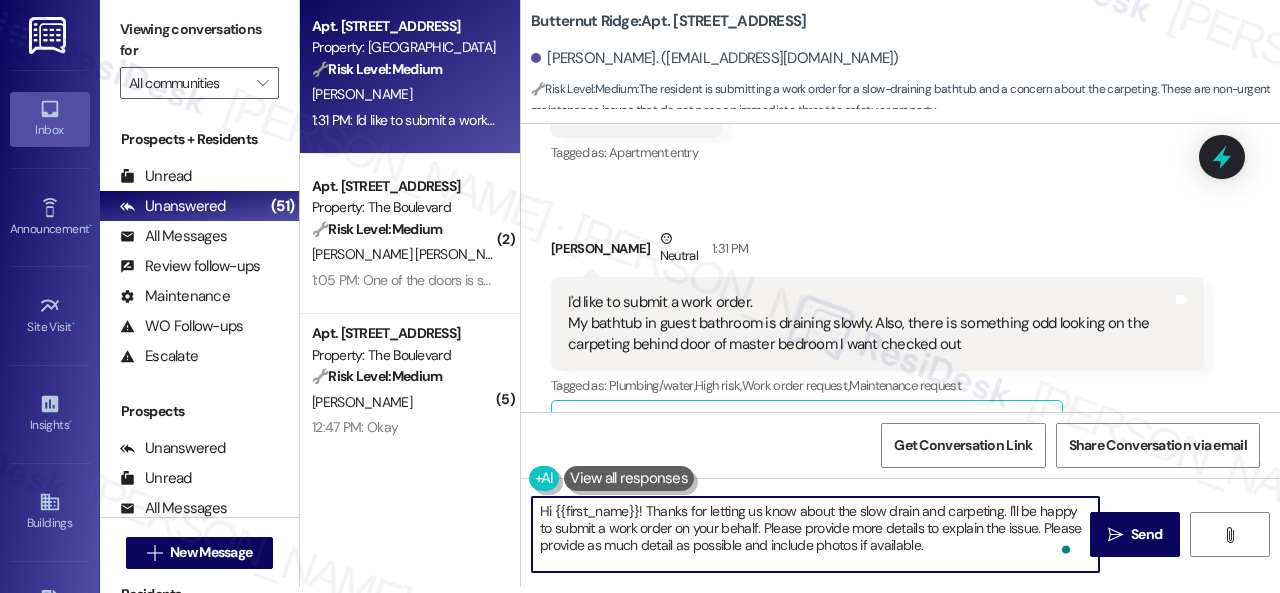 click on "Hi {{first_name}}! Thanks for letting us know about the slow drain and carpeting. I'll be happy to submit a work order on your behalf. Please provide more details to explain the issue. Please provide as much detail as possible and include photos if available.
Note: Due to limited availability, our maintenance team isn't able to call or schedule visits in advance. By submitting a work order, you're permitting them to enter your apartment, even if you're not home. If any children may be alone during the visit, please let me know so we can inform the team." at bounding box center (815, 534) 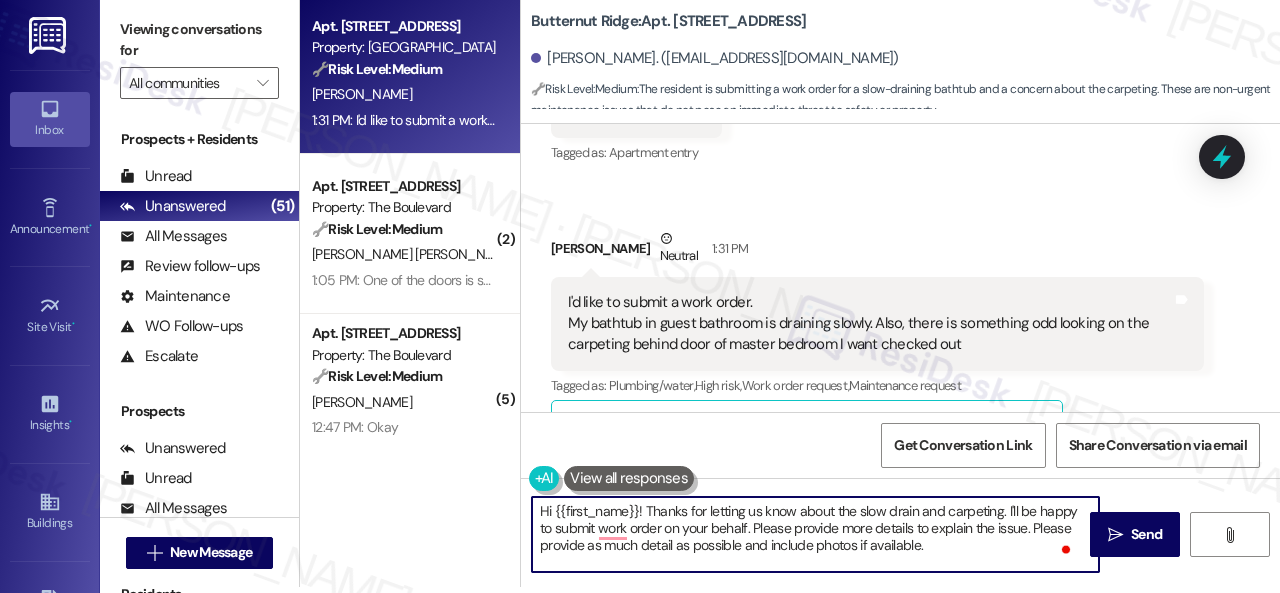 click on "Hi {{first_name}}! Thanks for letting us know about the slow drain and carpeting. I'll be happy to submit work order on your behalf. Please provide more details to explain the issue. Please provide as much detail as possible and include photos if available.
Note: Due to limited availability, our maintenance team isn't able to call or schedule visits in advance. By submitting a work order, you're permitting them to enter your apartment, even if you're not home. If any children may be alone during the visit, please let me know so we can inform the team." at bounding box center (815, 534) 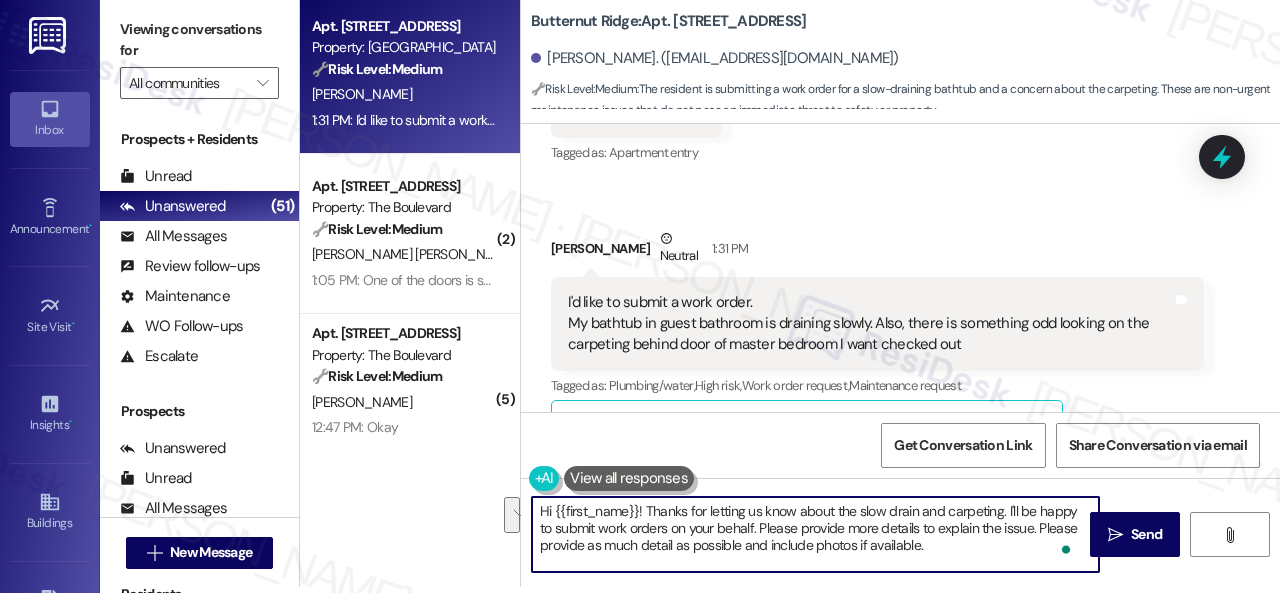 drag, startPoint x: 848, startPoint y: 526, endPoint x: 930, endPoint y: 539, distance: 83.02409 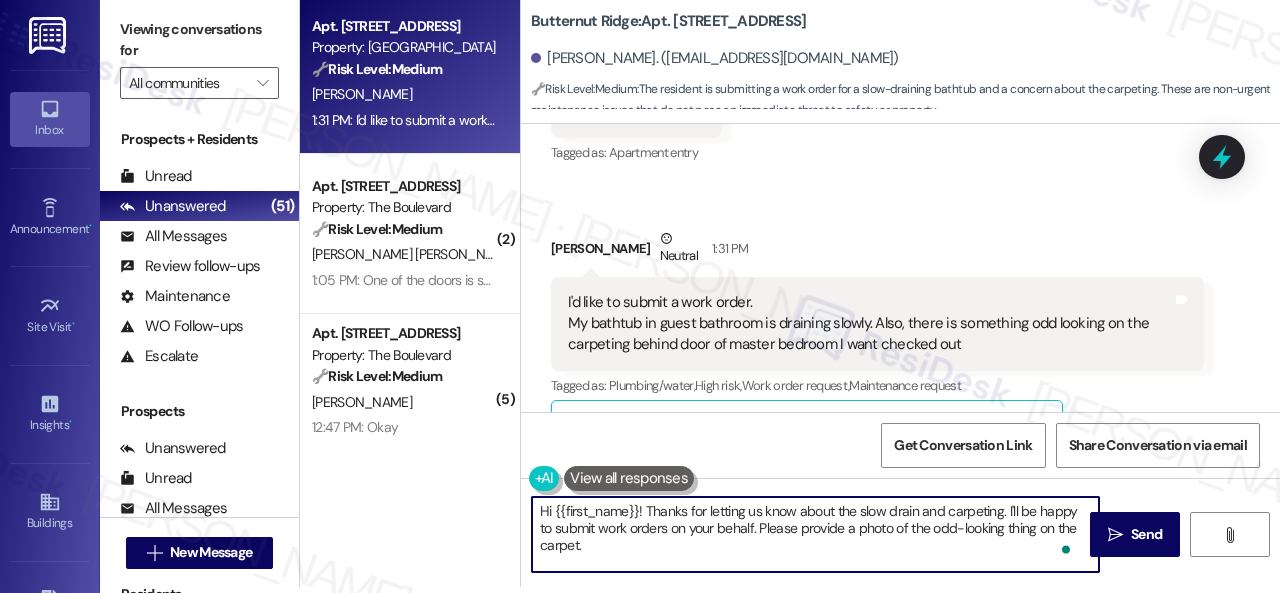 scroll, scrollTop: 50, scrollLeft: 0, axis: vertical 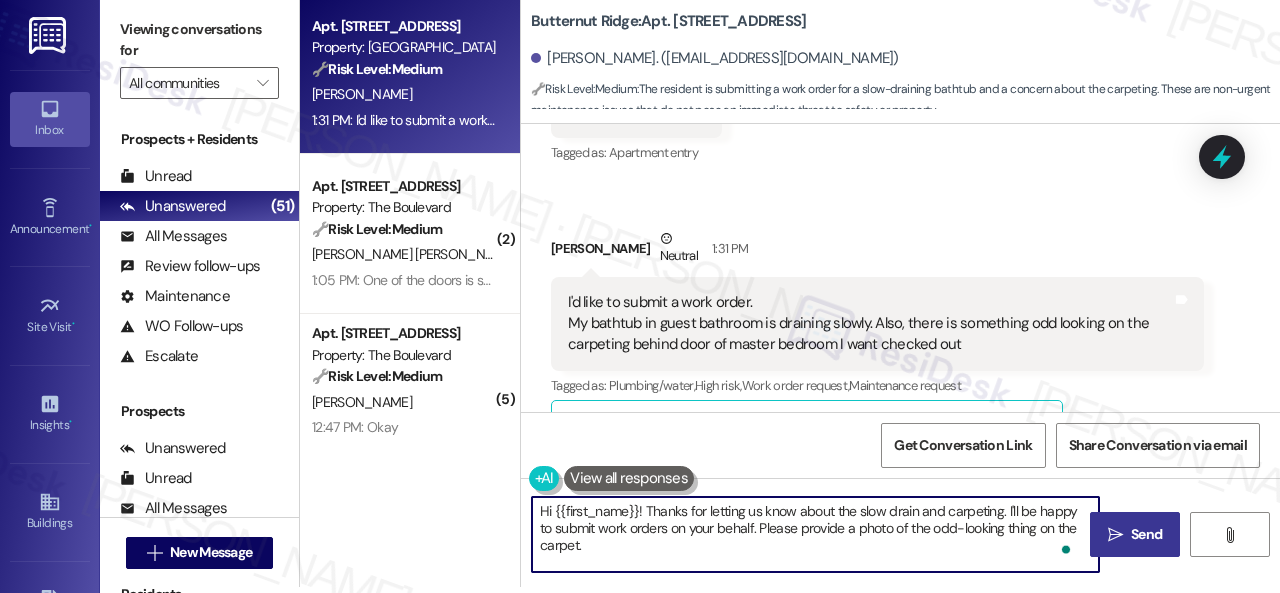 type on "Hi {{first_name}}! Thanks for letting us know about the slow drain and carpeting. I'll be happy to submit work orders on your behalf. Please provide a photo of the odd-looking thing on the carpet.
Note: Due to limited availability, our maintenance team isn't able to call or schedule visits in advance. By submitting a work order, you're permitting them to enter your apartment, even if you're not home. If any children may be alone during the visit, please let me know so we can inform the team." 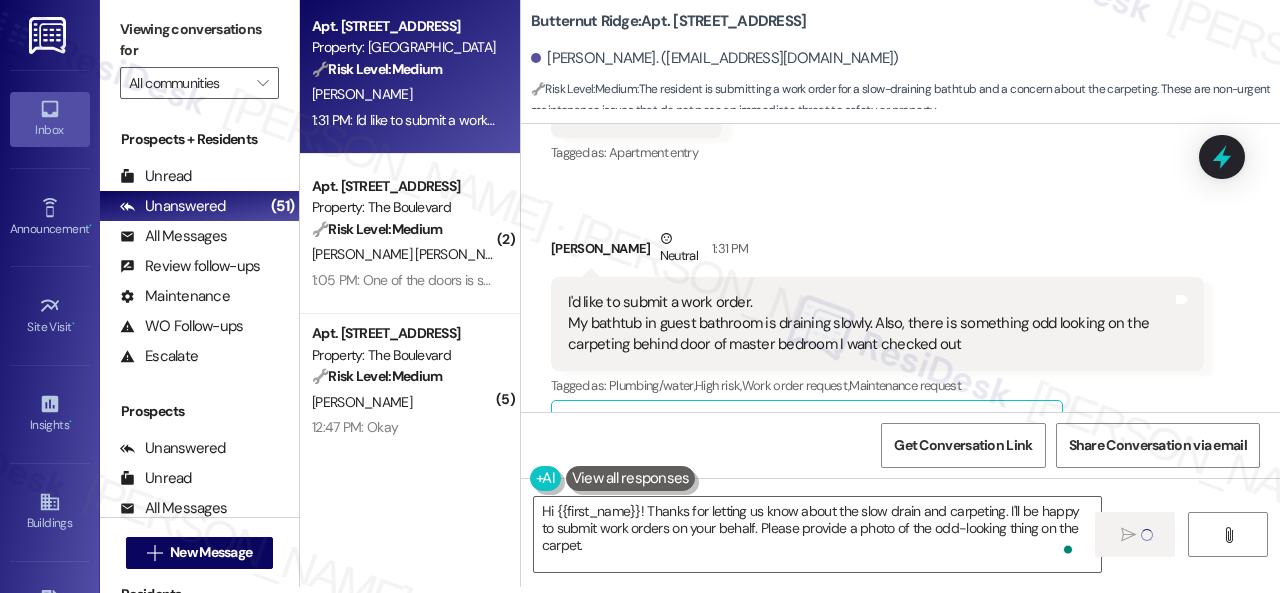 type 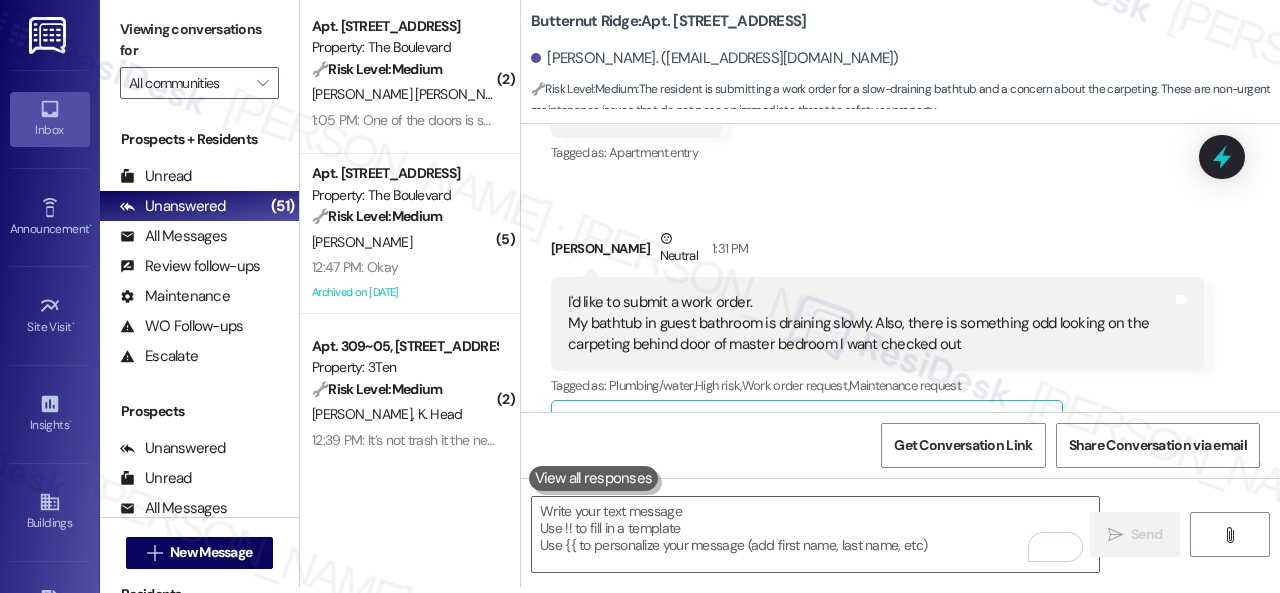 click on "Received via SMS [PERSON_NAME]   Neutral 1:09 PM I'd like to submit a work order.
My bathtub in guest bathroom is draining slowly. Also, there is something odd looking on the carpeting behind door of master bedroom I want checked out Tags and notes Tagged as:   Plumbing/water ,  Click to highlight conversations about Plumbing/water Maintenance ,  Click to highlight conversations about Maintenance High risk ,  Click to highlight conversations about High risk Work order request Click to highlight conversations about Work order request  Related guidelines Show suggestions Received via SMS 1:09 PM [PERSON_NAME] 1:09 PM Yes Tags and notes Tagged as:   Positive response Click to highlight conversations about Positive response Received via SMS 1:09 PM [PERSON_NAME] 1:09 PM Yes Tags and notes Tagged as:   Positive response Click to highlight conversations about Positive response Received via SMS 1:10 PM [PERSON_NAME] 1:10 PM [PERSON_NAME]
[STREET_ADDRESS]
Apt F1 Tags and notes Tagged as:   1:10 PM" at bounding box center (900, -115) 